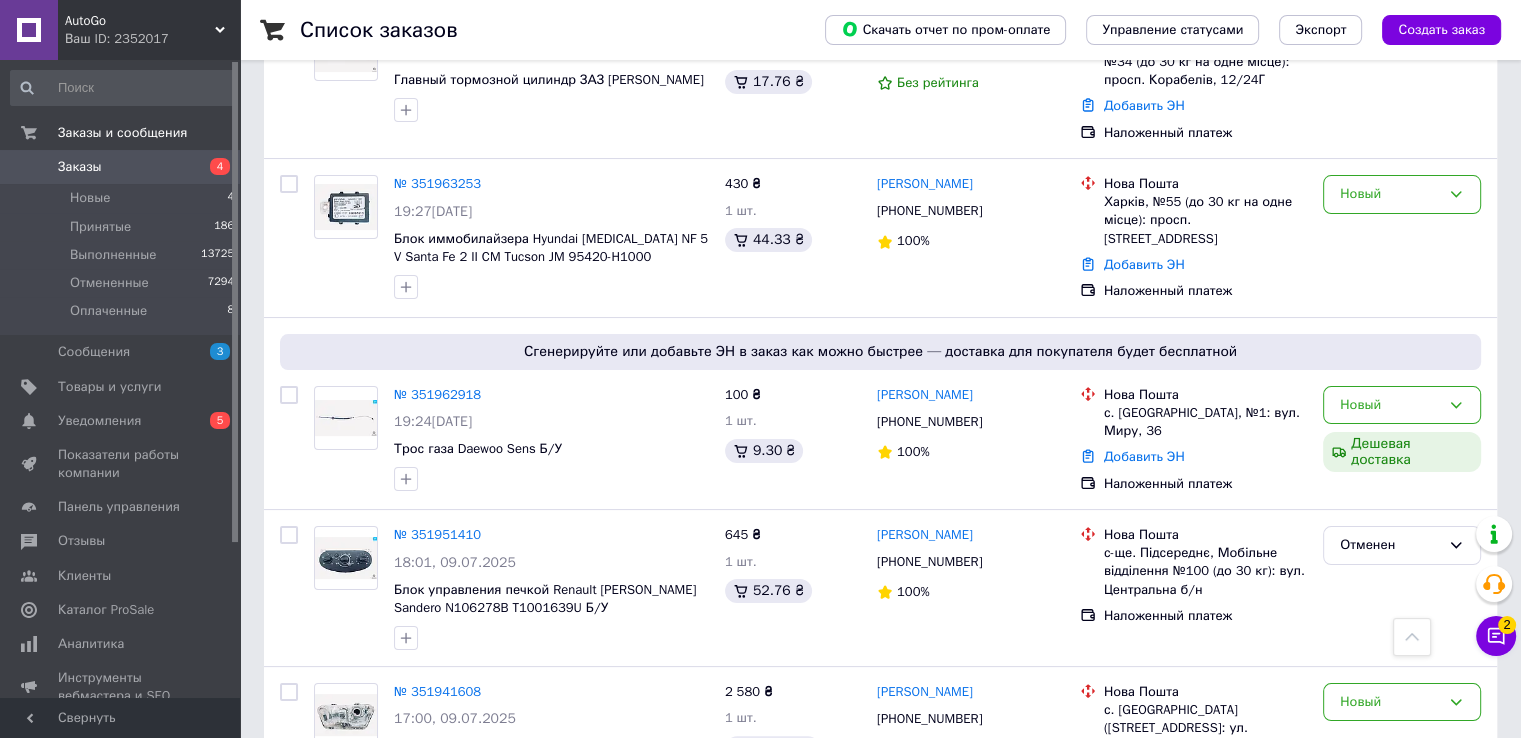 scroll, scrollTop: 200, scrollLeft: 0, axis: vertical 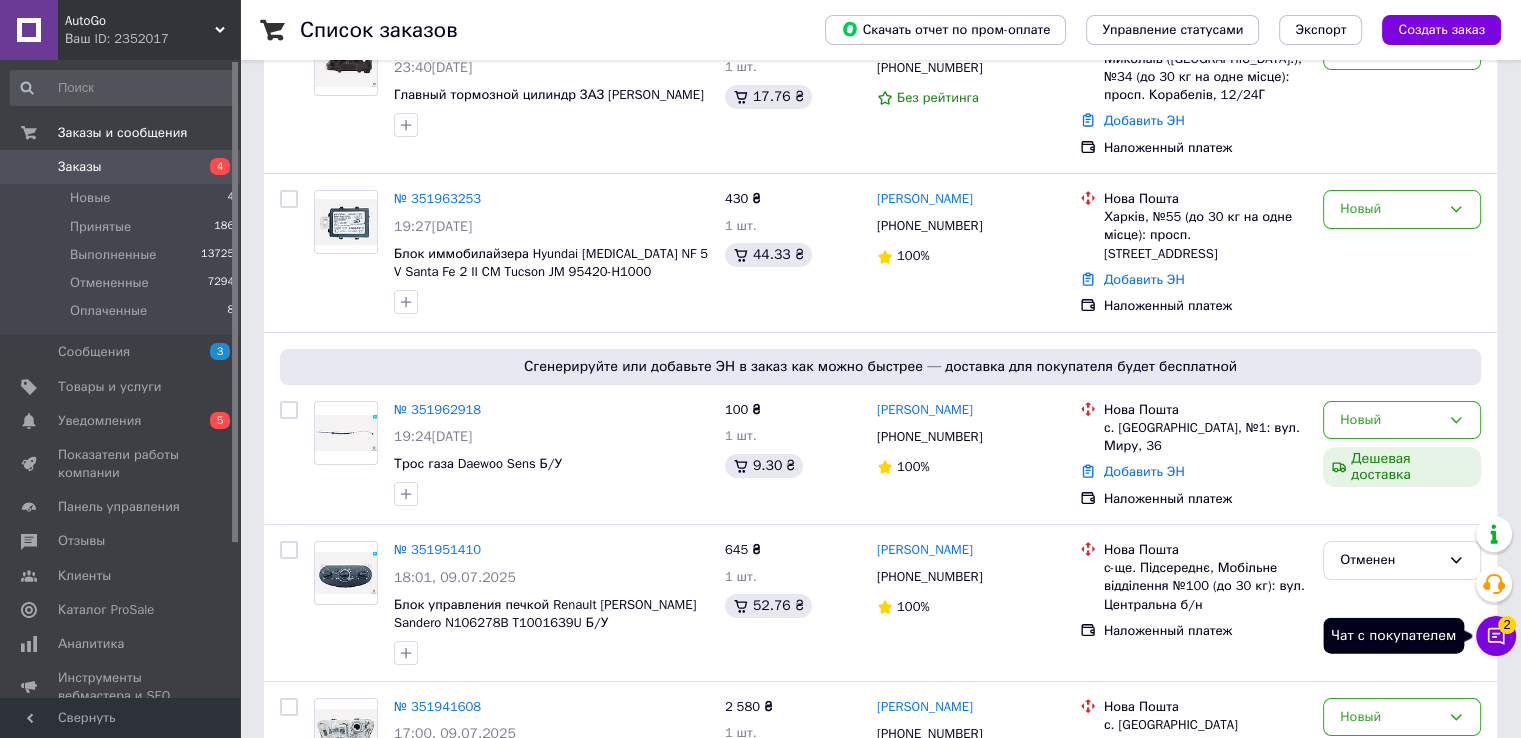 click 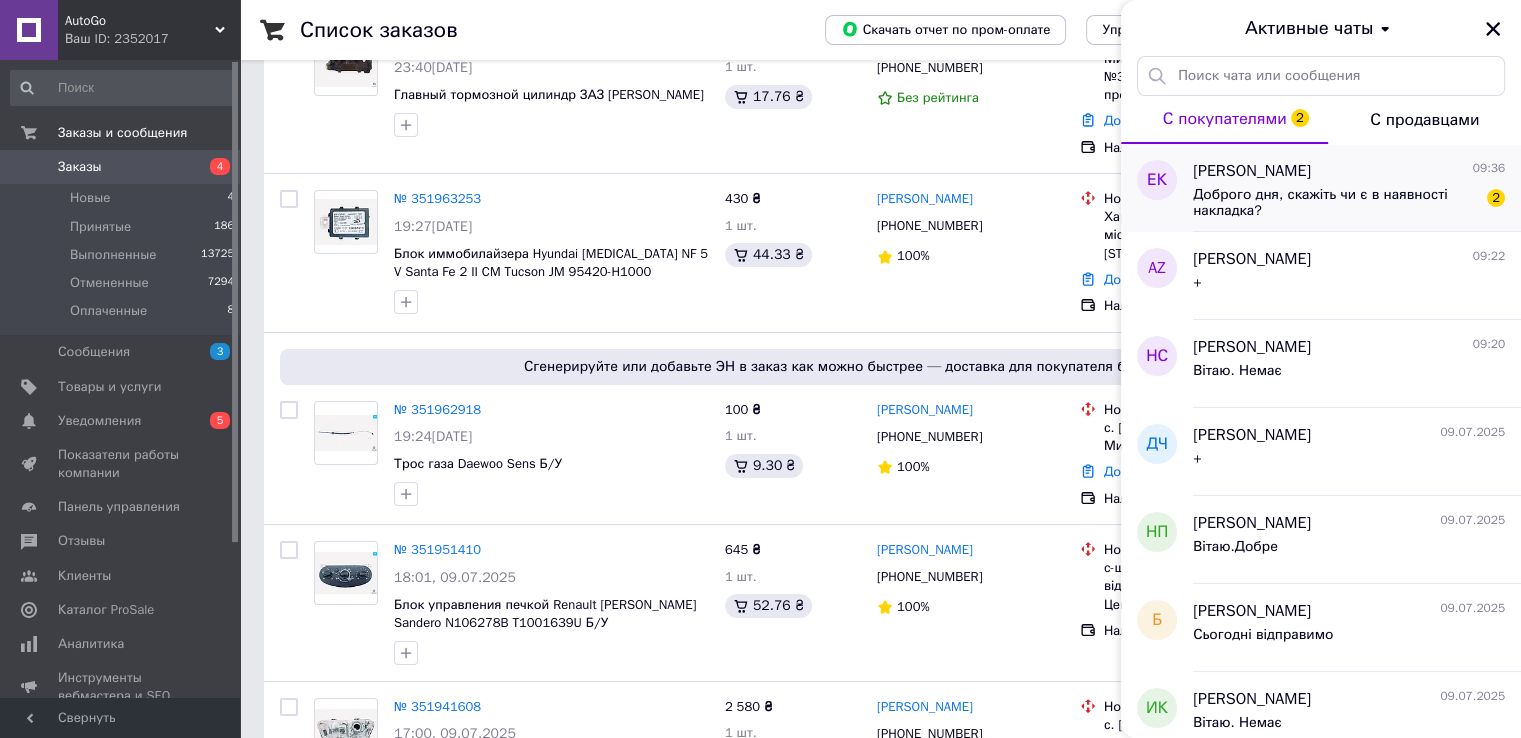 click on "Доброго дня, скажіть чи є в наявності накладка?" at bounding box center (1335, 203) 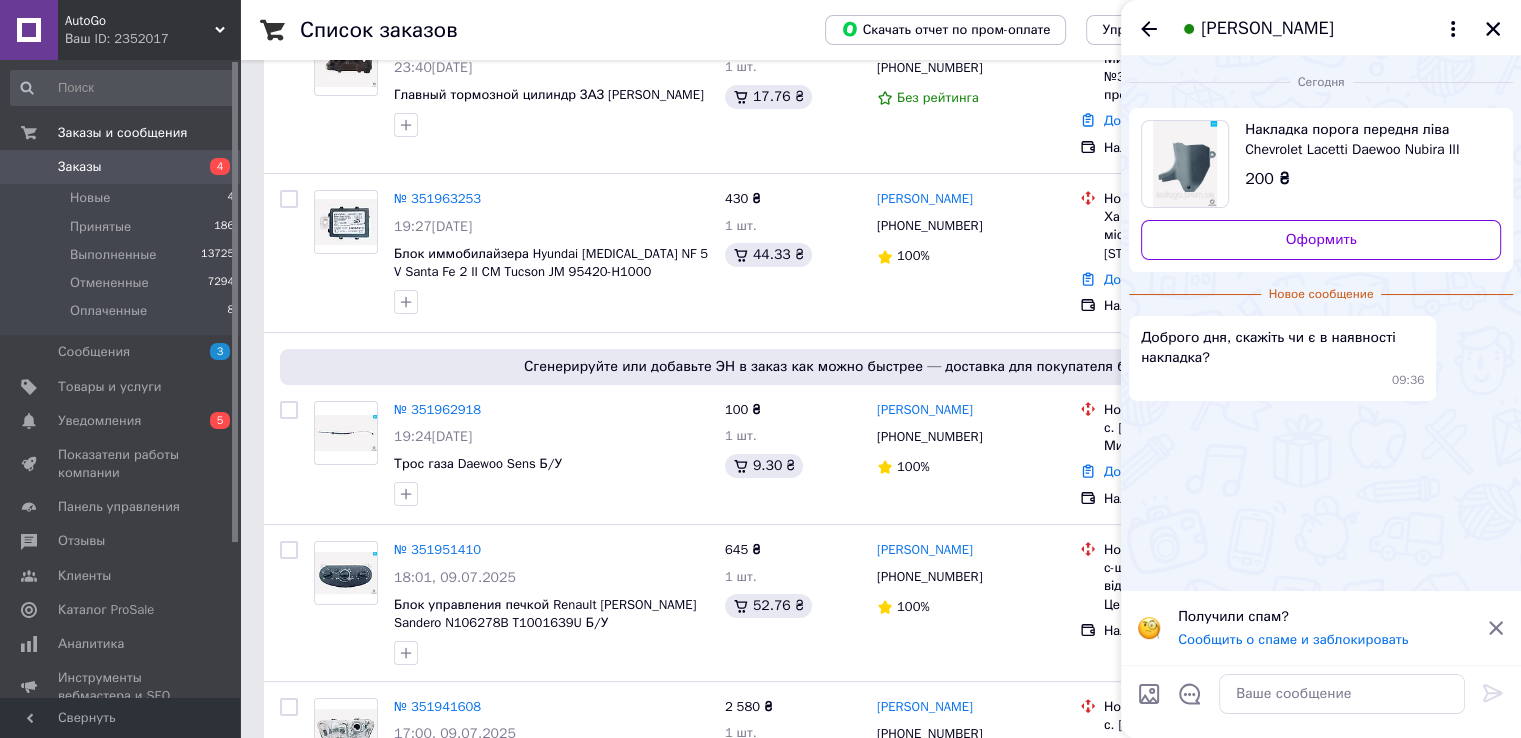 click on "Накладка порога передня ліва Chevrolet Lacetti Daewoo Nubira III 96555538 Б/У" at bounding box center (1365, 140) 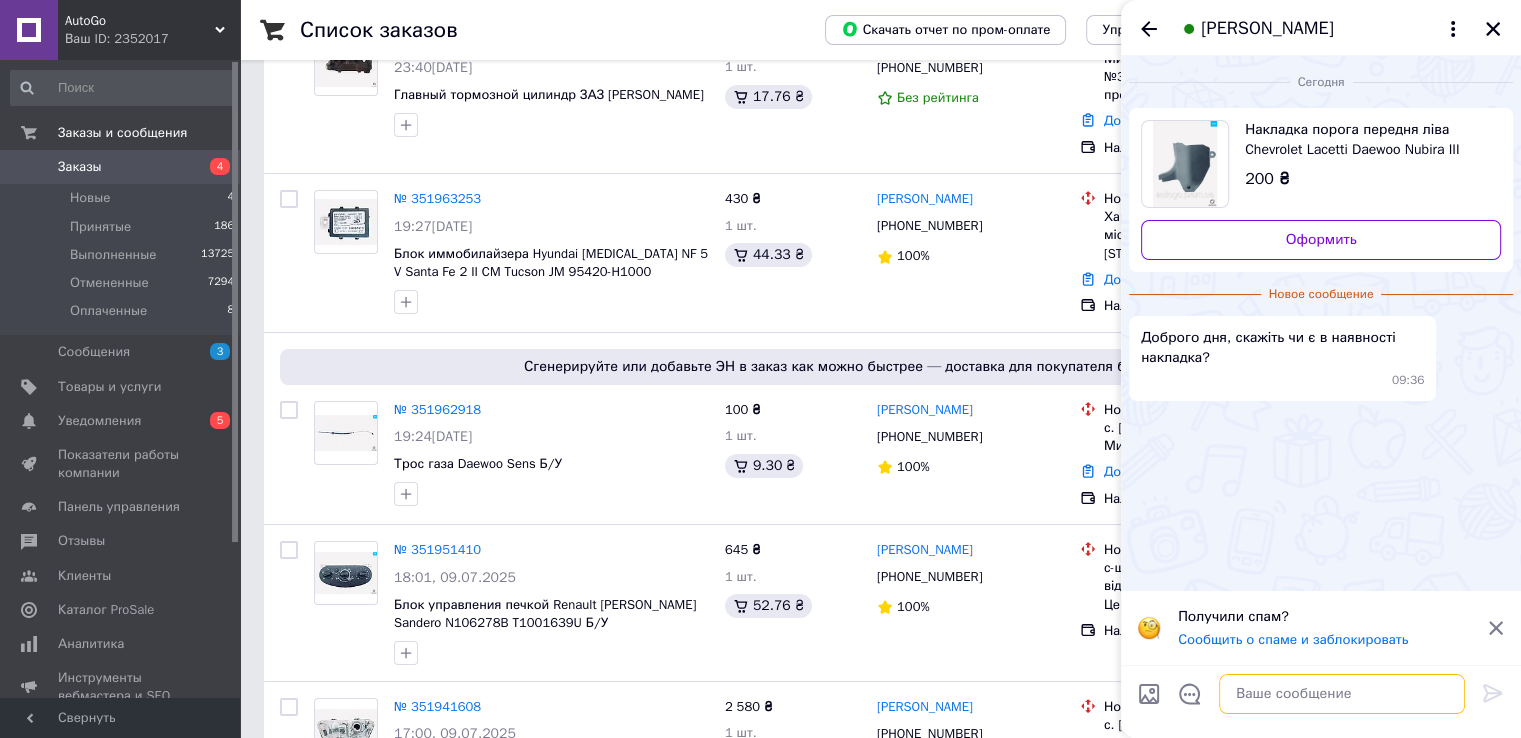 click at bounding box center [1342, 694] 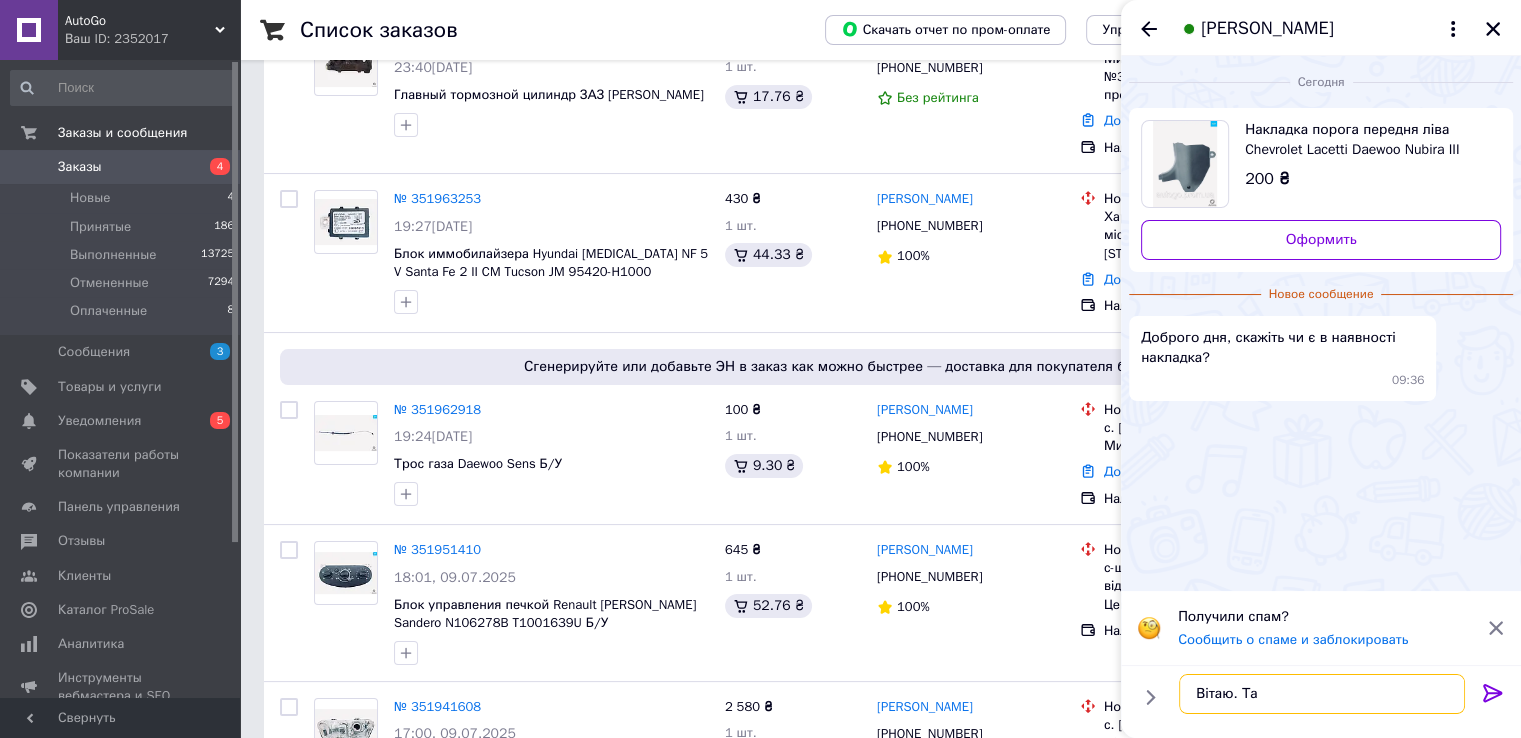 type on "Вітаю. Так" 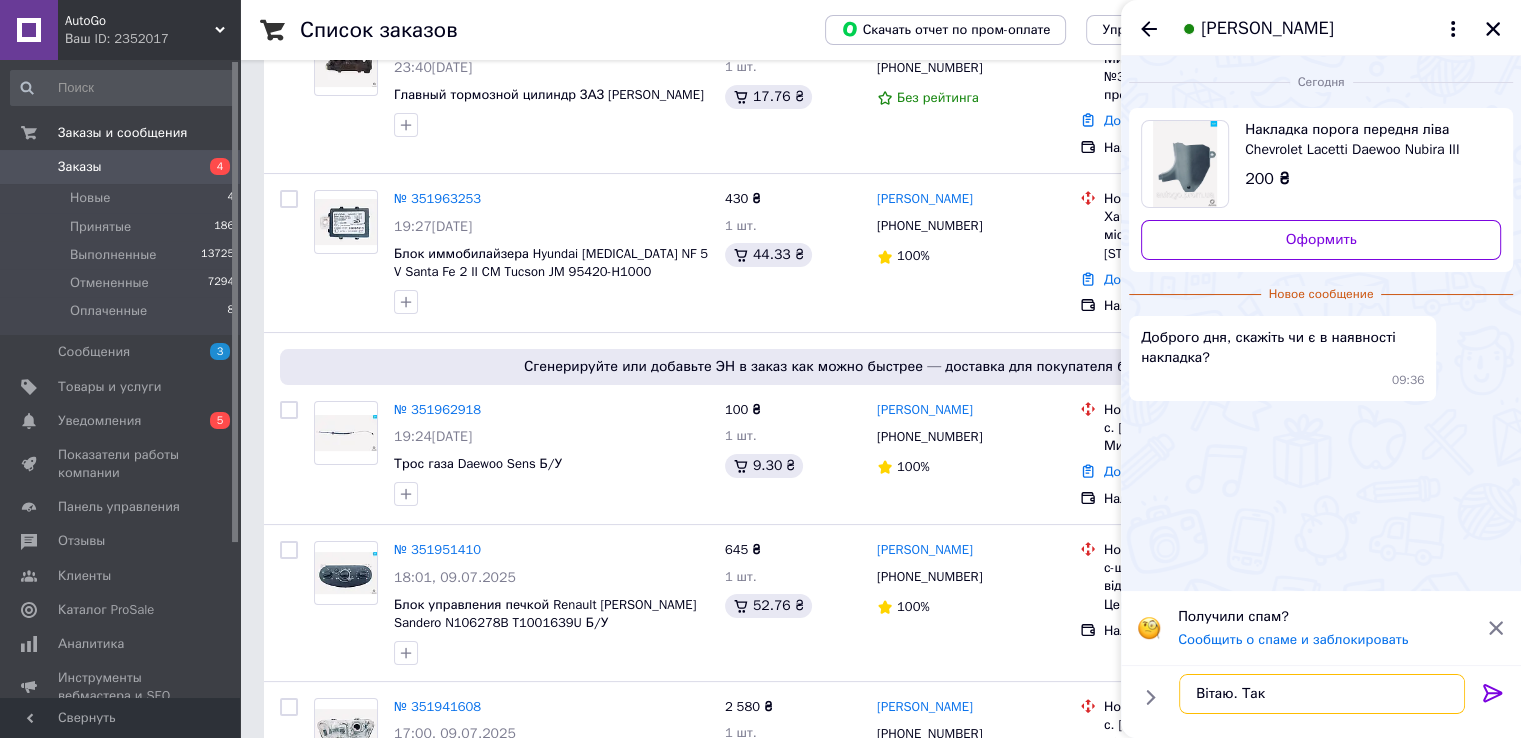 type 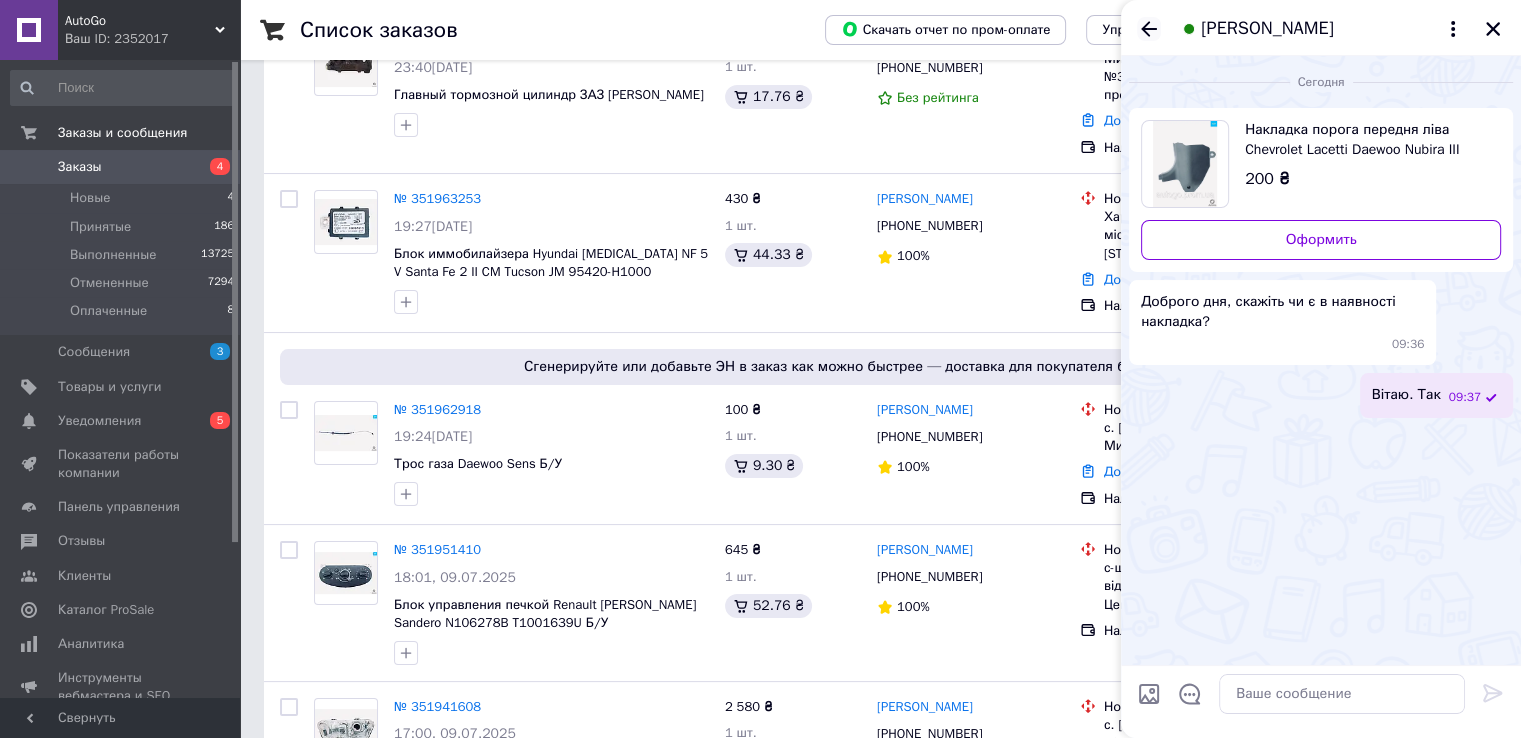 click 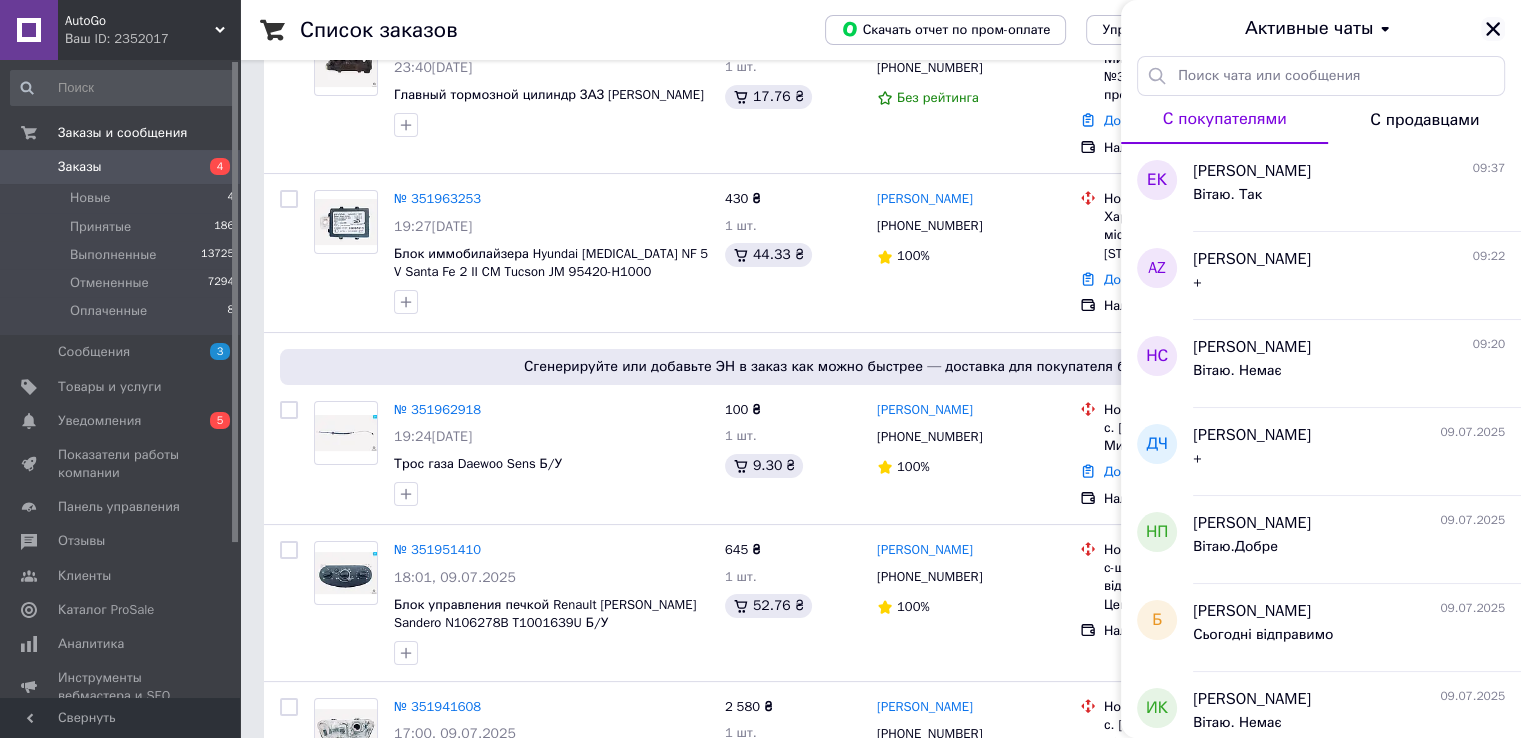 click 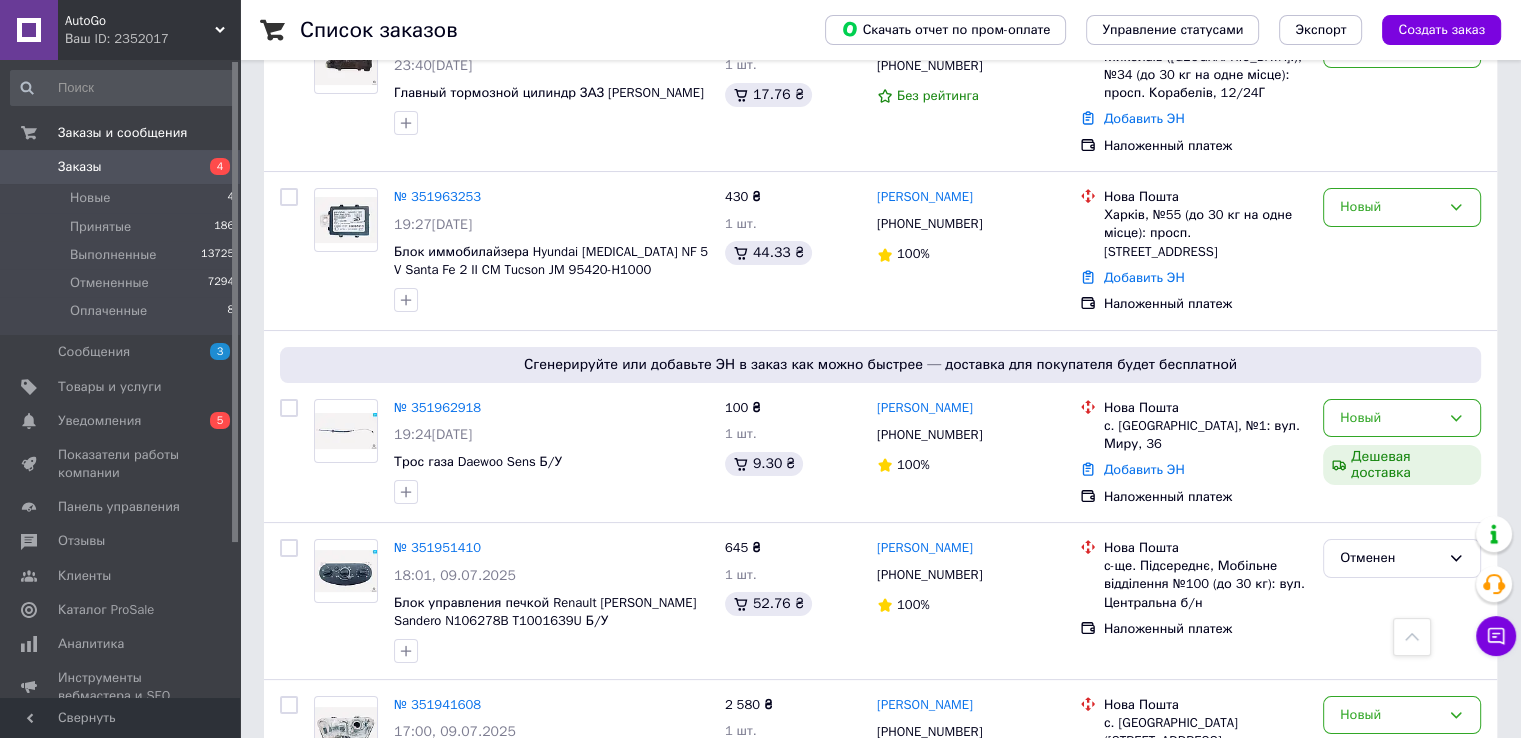 scroll, scrollTop: 0, scrollLeft: 0, axis: both 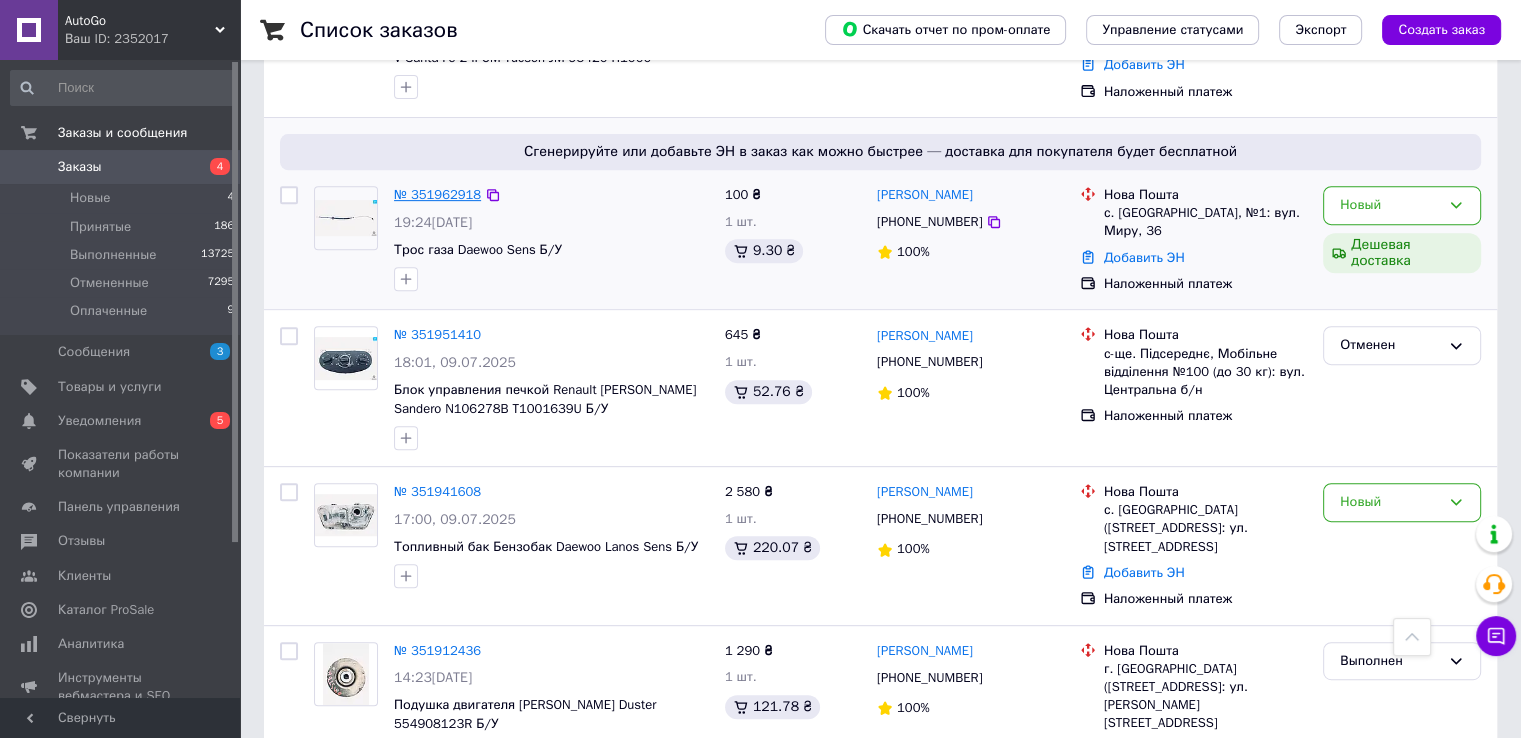 click on "№ 351962918" at bounding box center (437, 194) 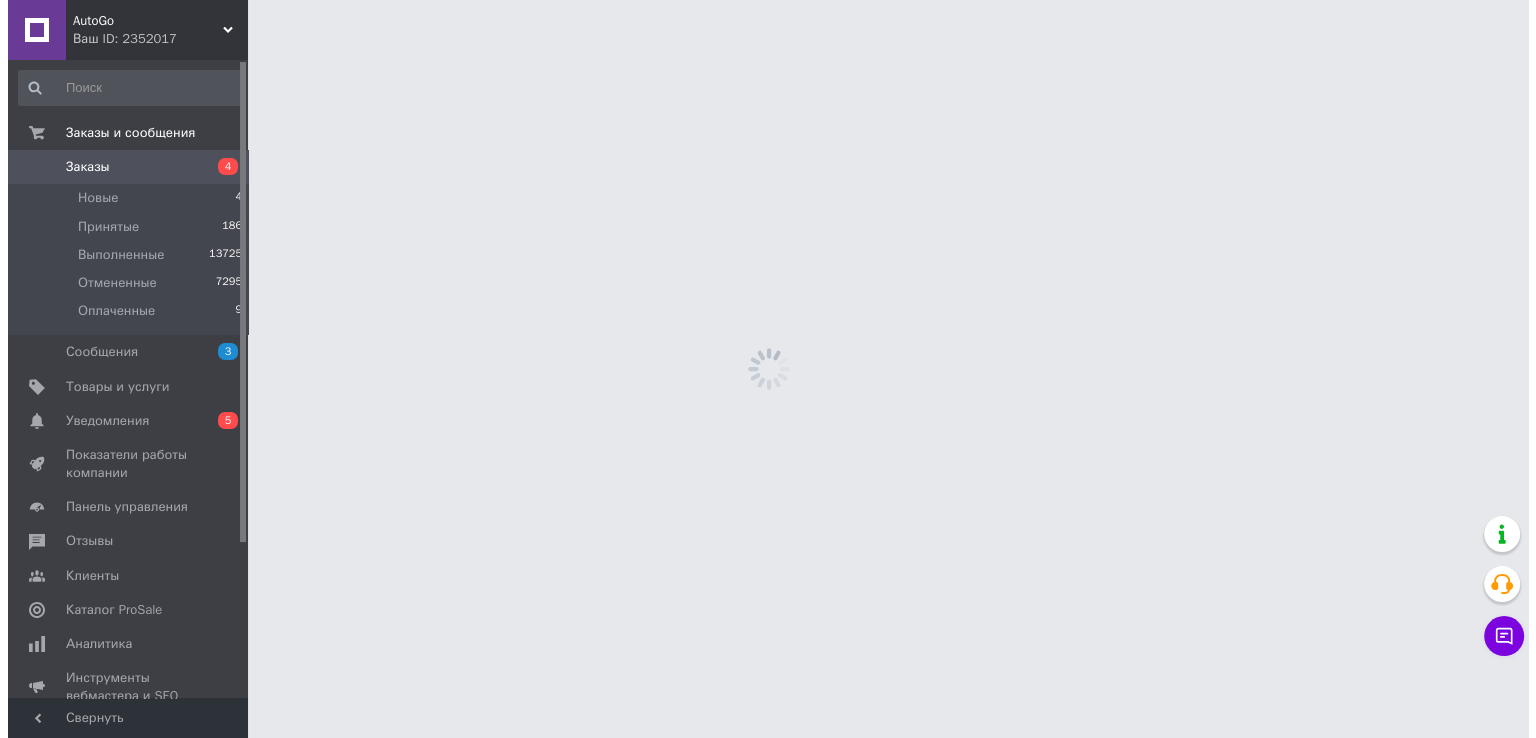 scroll, scrollTop: 0, scrollLeft: 0, axis: both 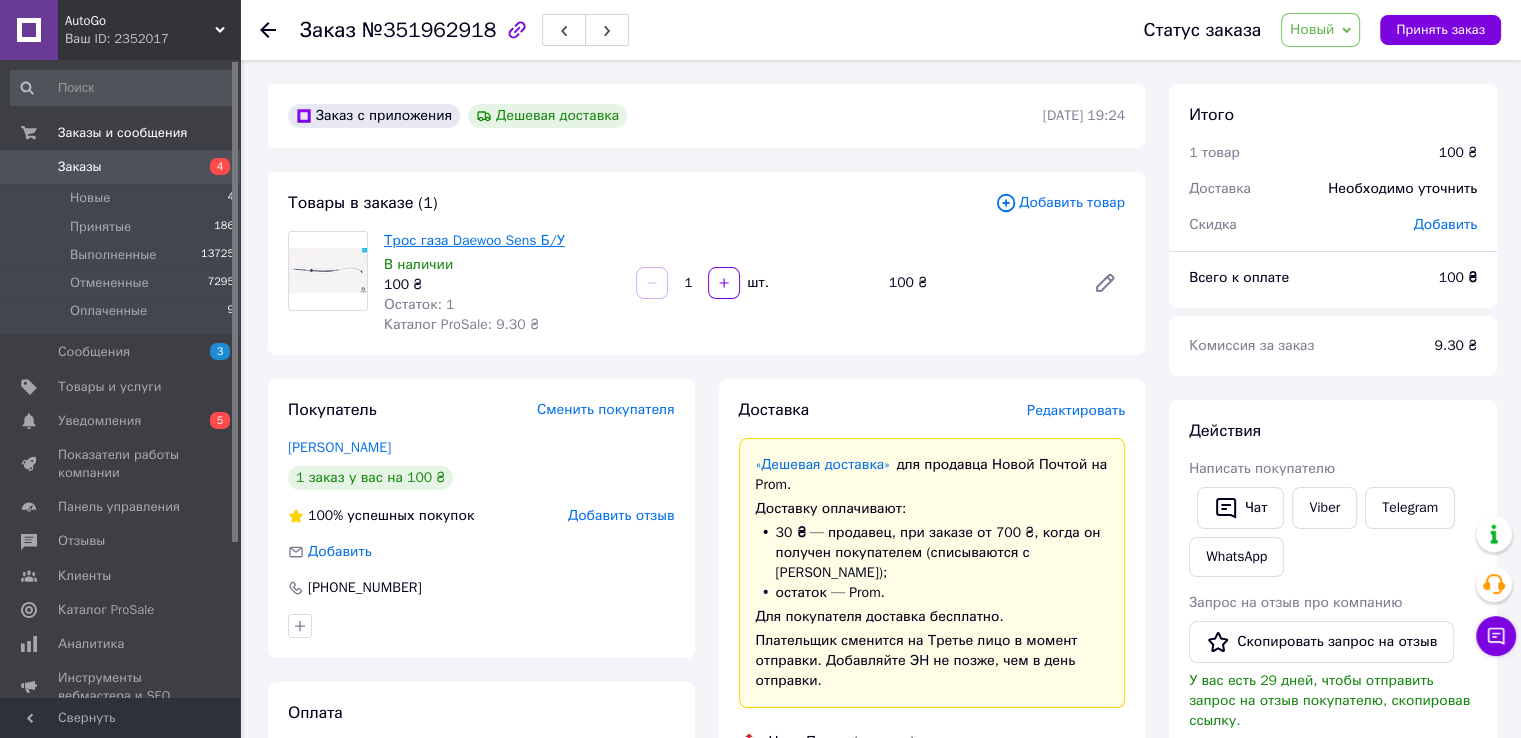 click on "Трос газа Daewoo Sens Б/У" at bounding box center (474, 240) 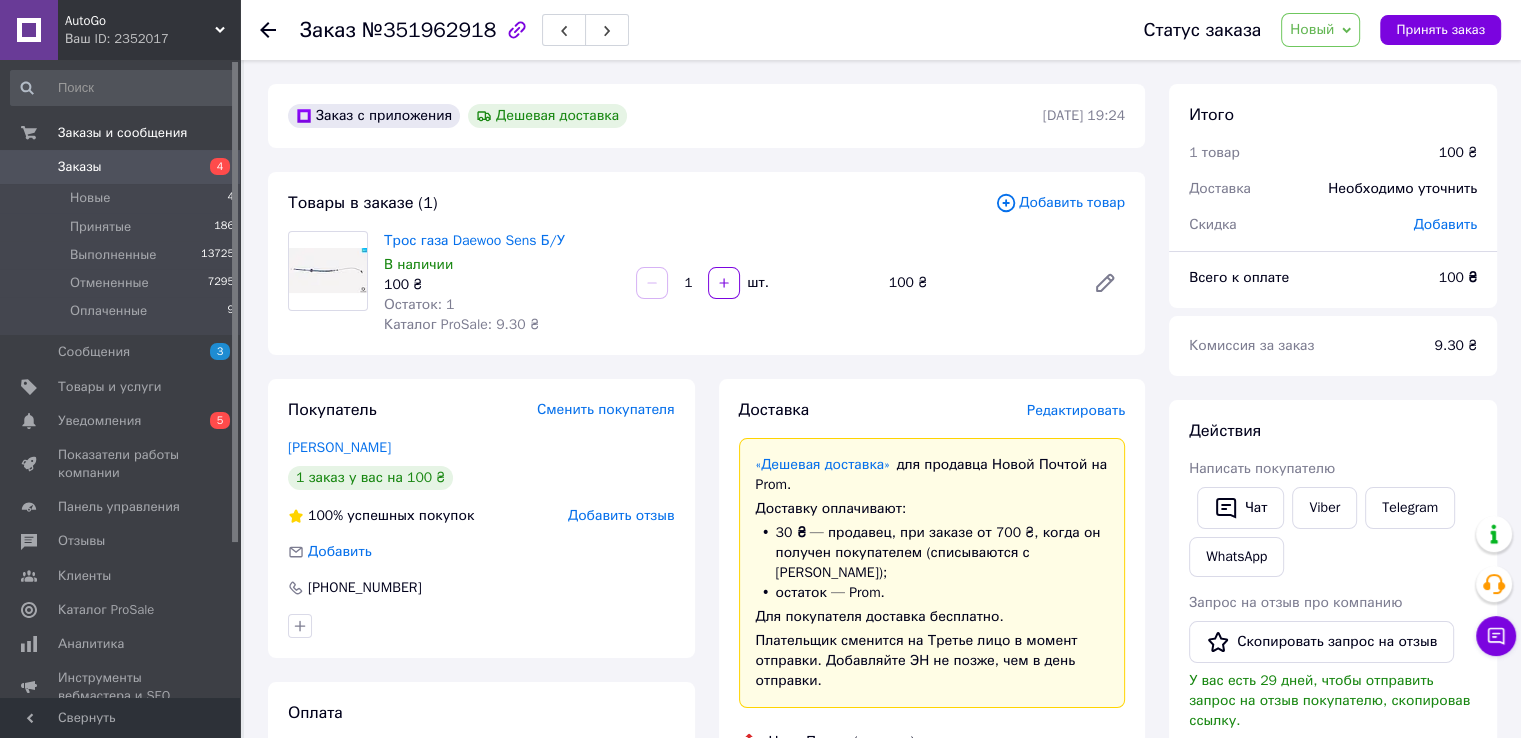click on "Редактировать" at bounding box center (1076, 410) 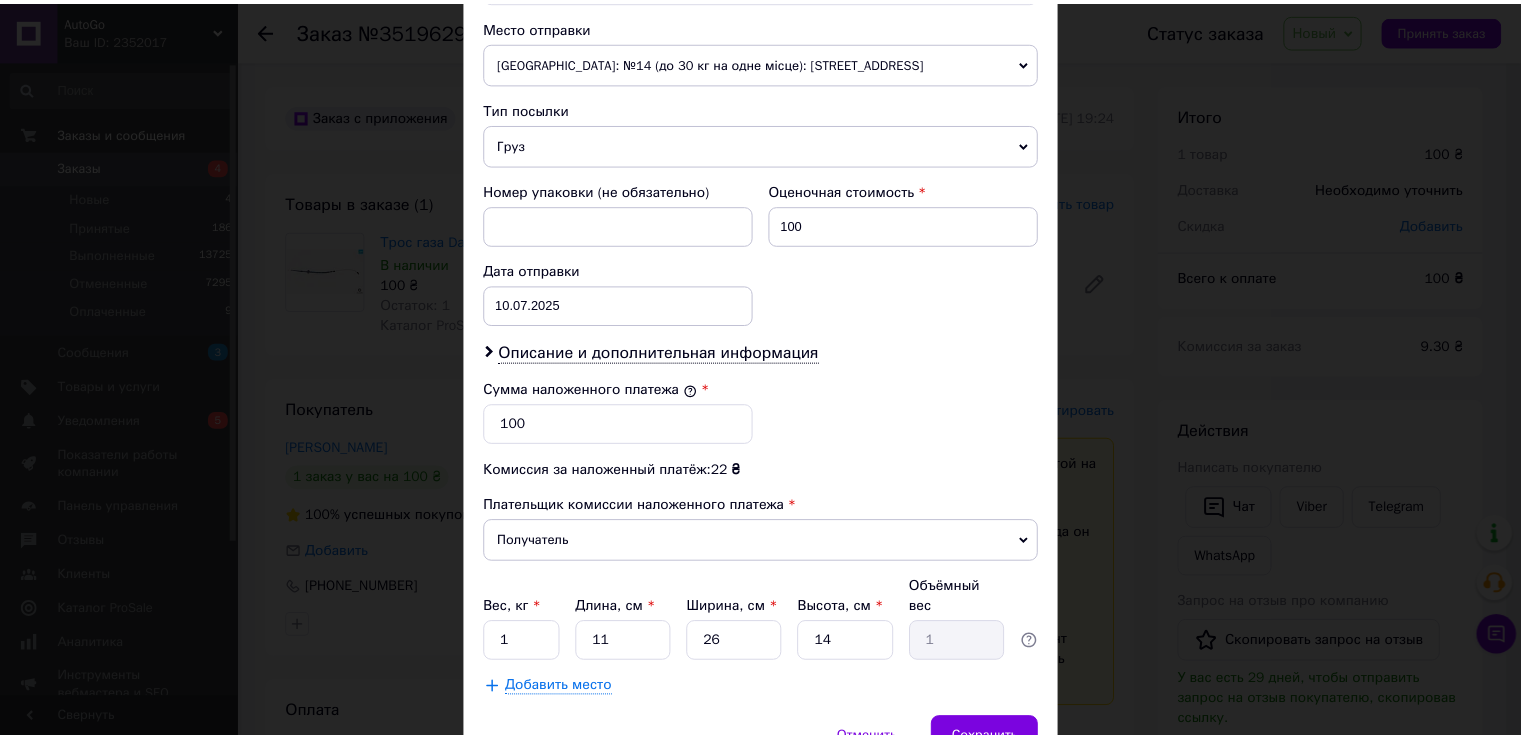 scroll, scrollTop: 782, scrollLeft: 0, axis: vertical 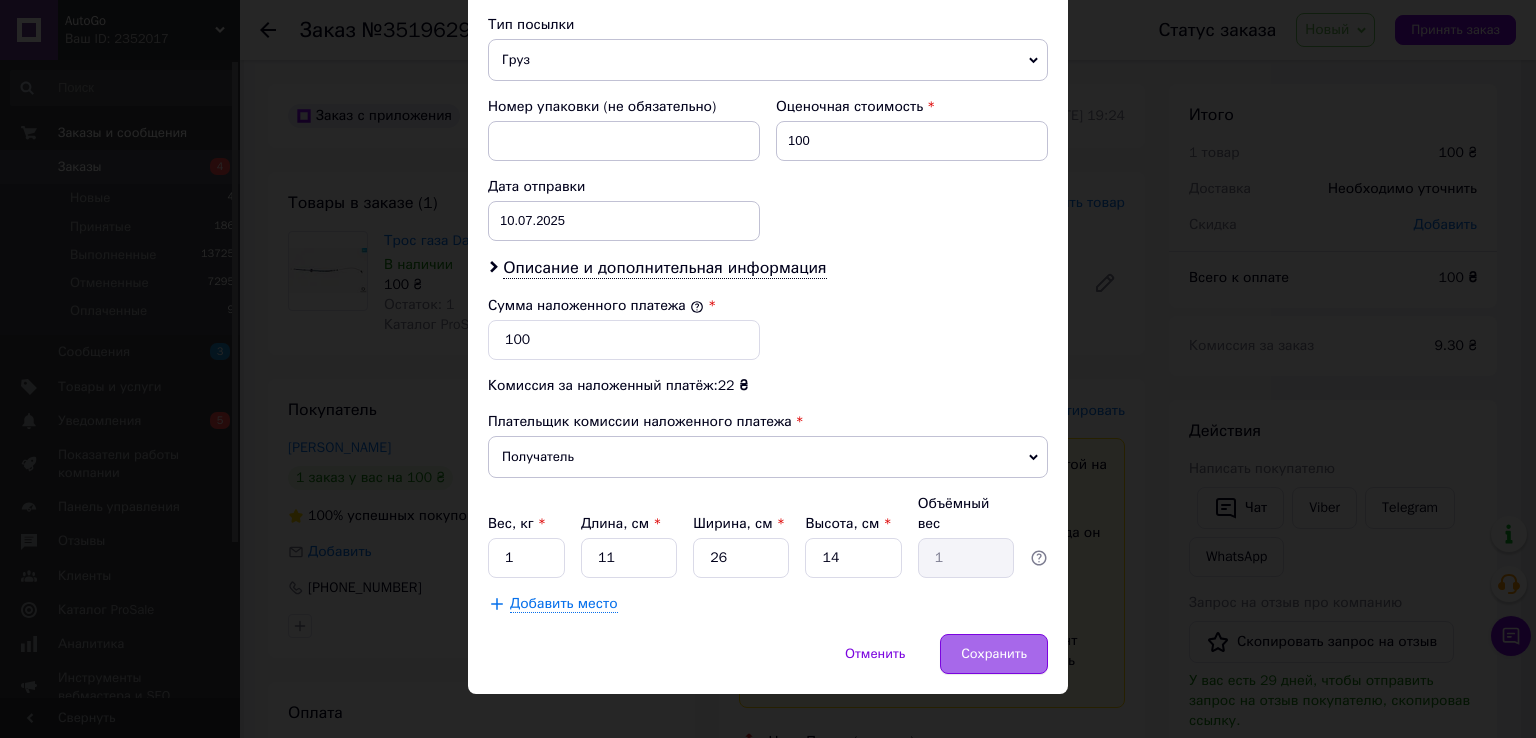 click on "Сохранить" at bounding box center (994, 654) 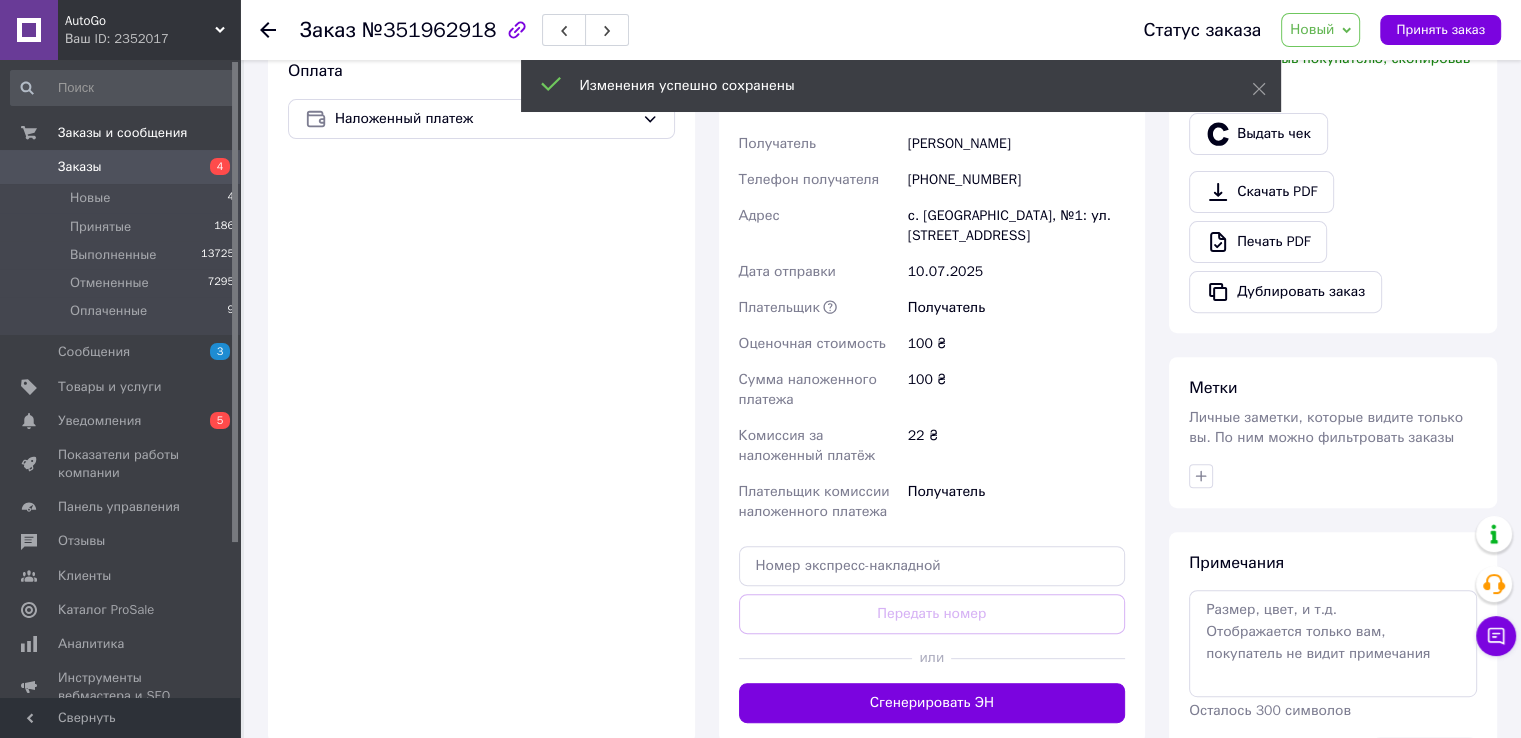 scroll, scrollTop: 800, scrollLeft: 0, axis: vertical 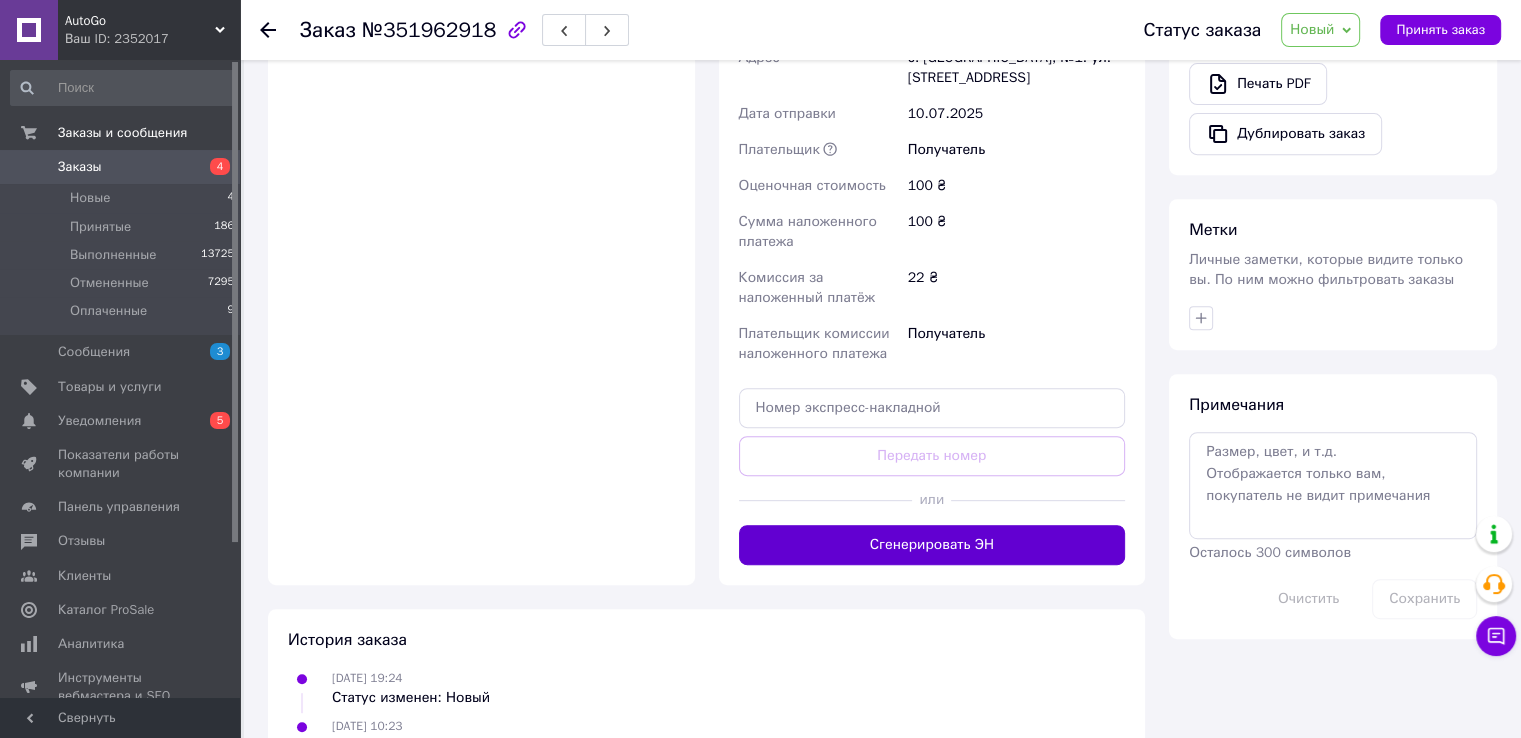click on "Сгенерировать ЭН" at bounding box center [932, 545] 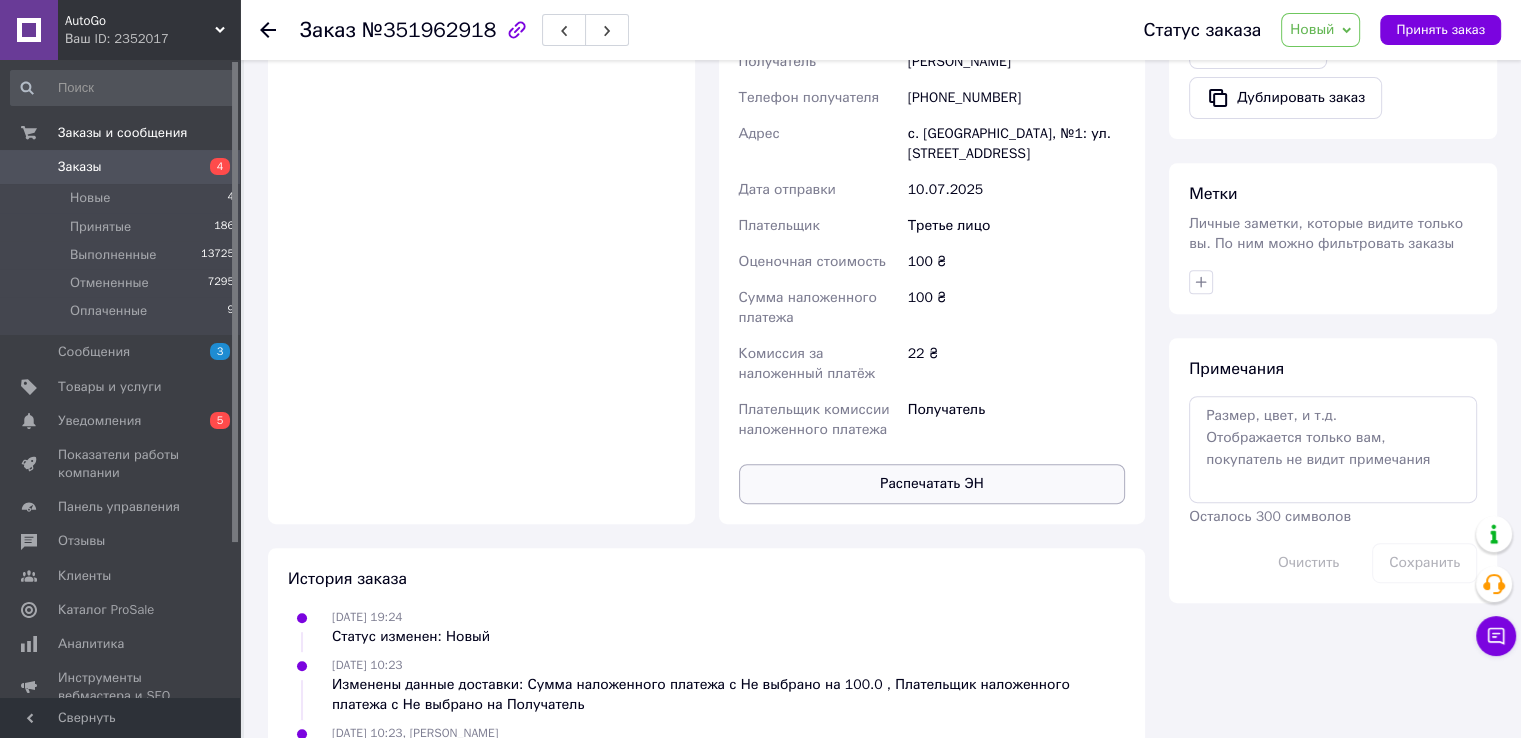 click on "Распечатать ЭН" at bounding box center (932, 484) 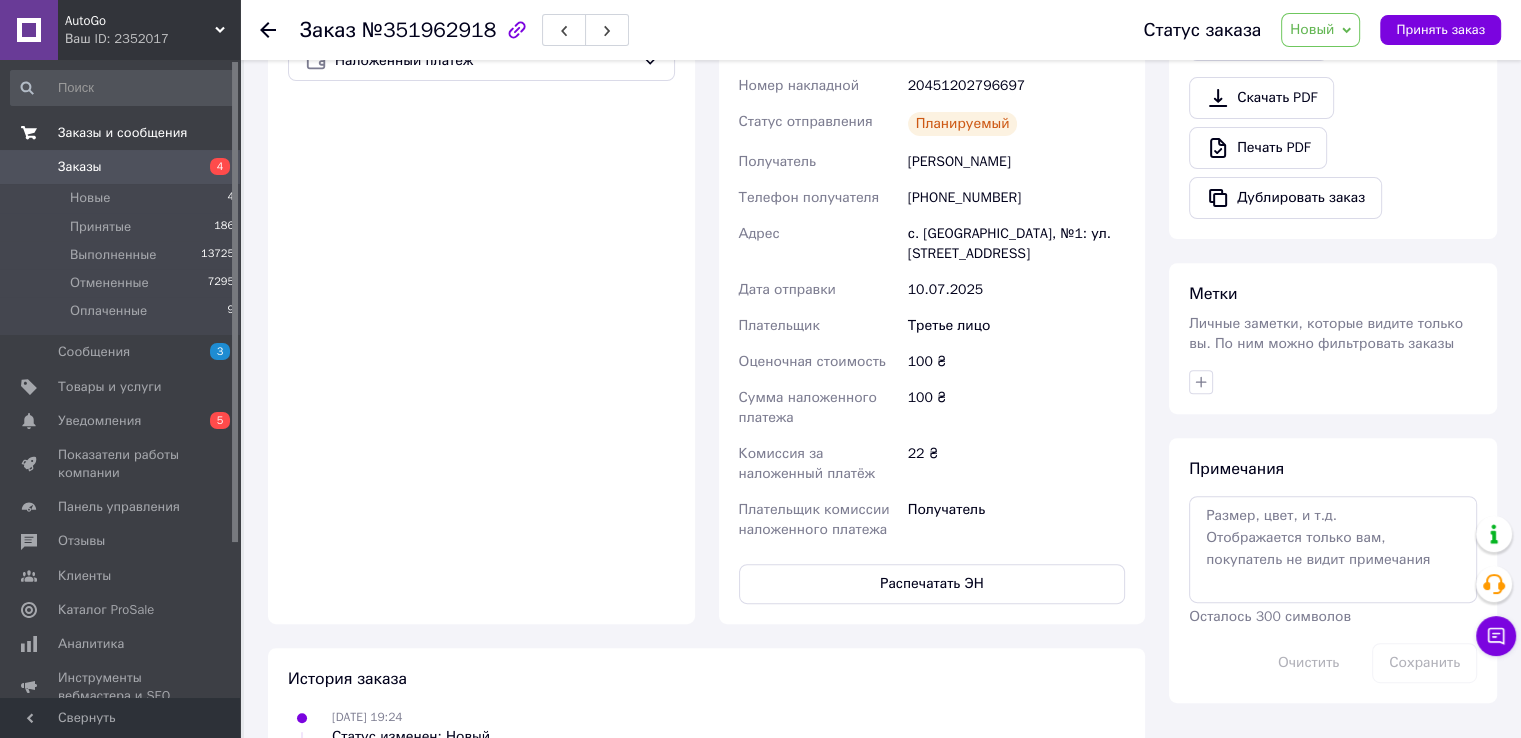 scroll, scrollTop: 600, scrollLeft: 0, axis: vertical 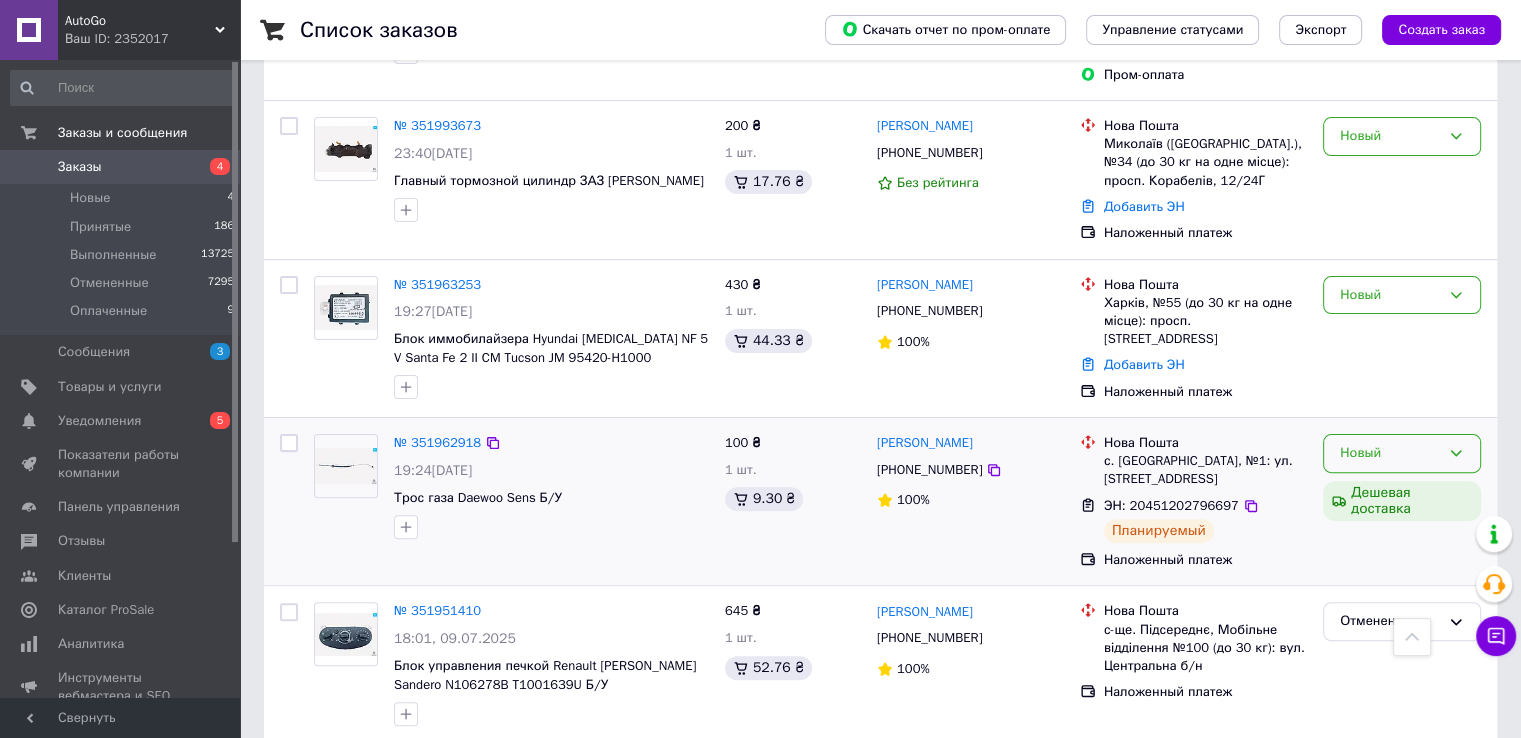 click 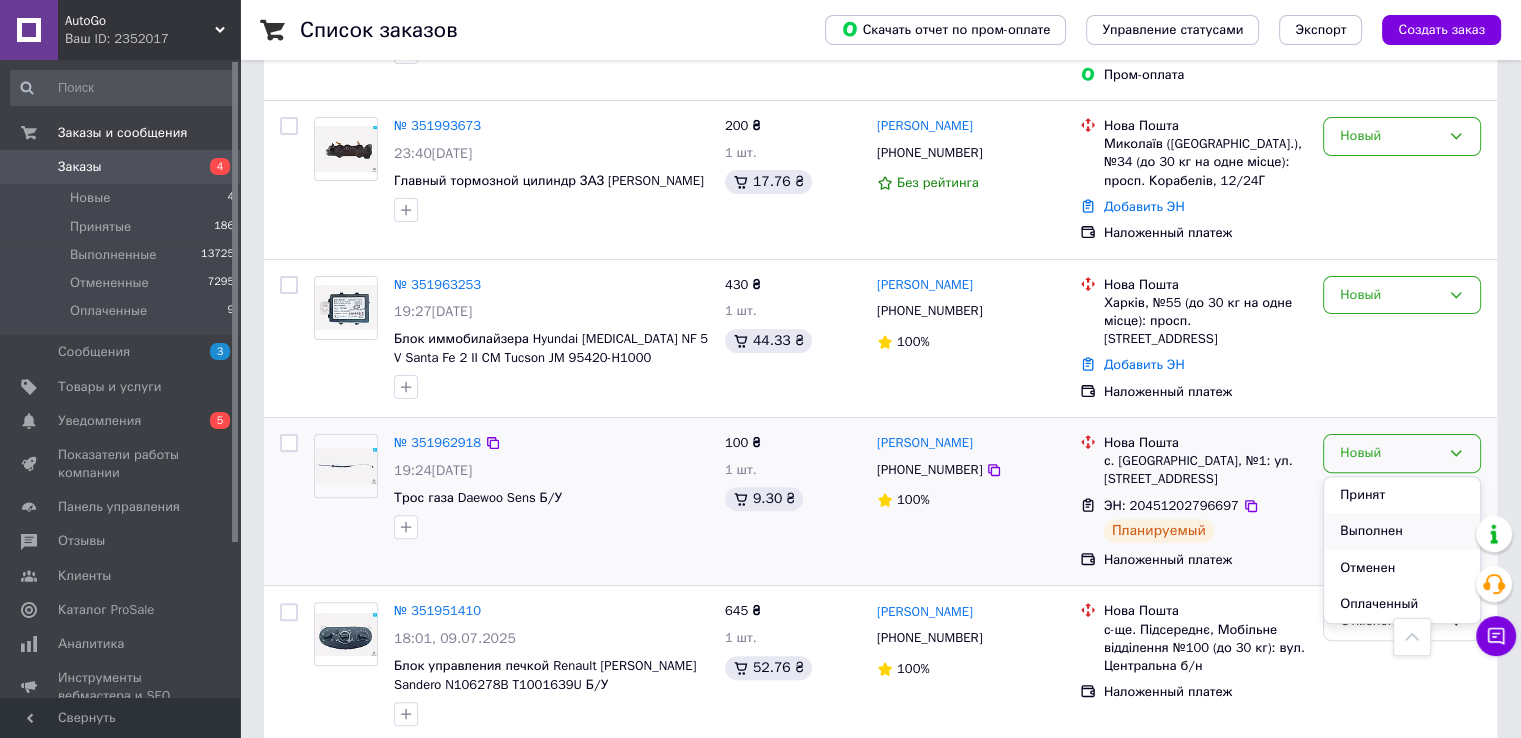 click on "Выполнен" at bounding box center [1402, 531] 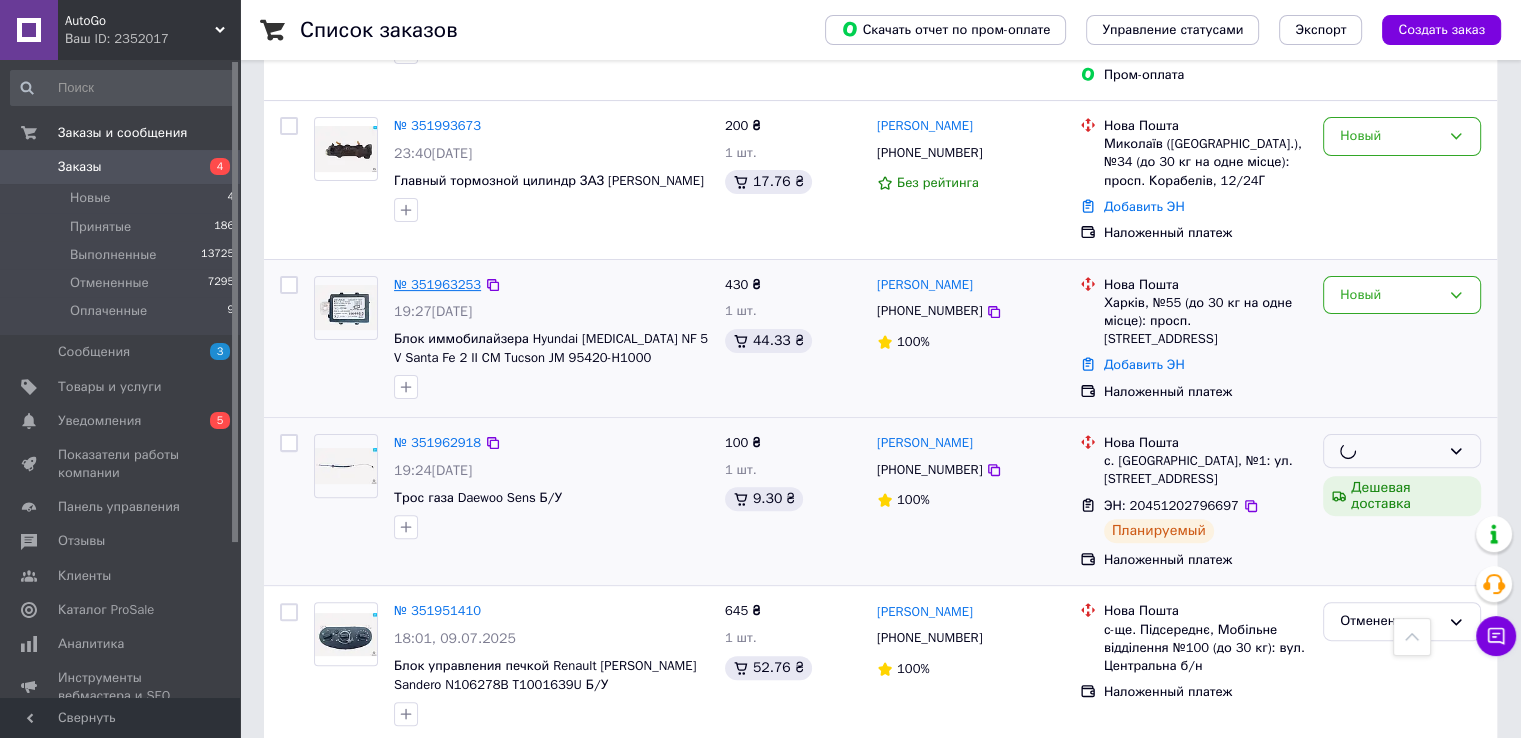 scroll, scrollTop: 400, scrollLeft: 0, axis: vertical 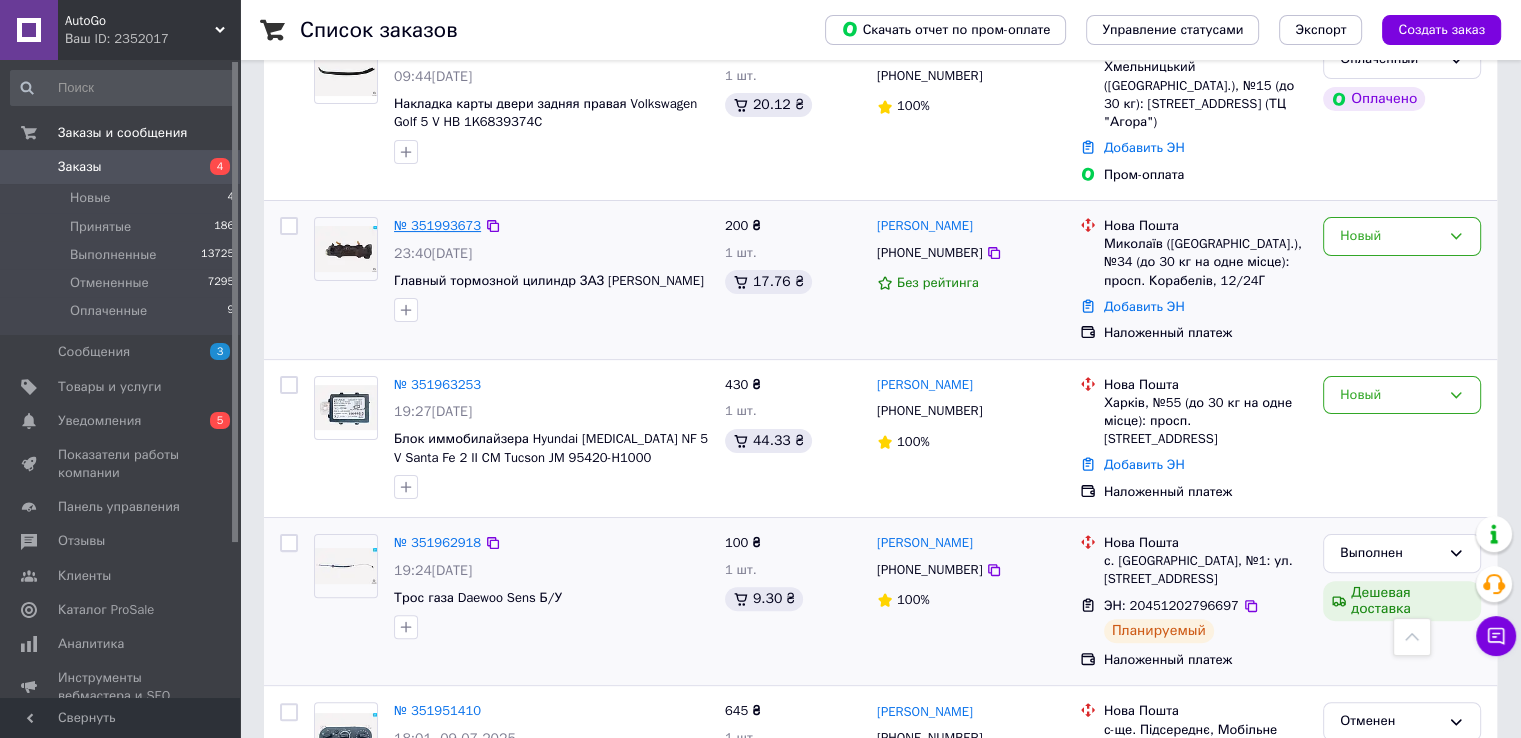 click on "№ 351993673" at bounding box center [437, 225] 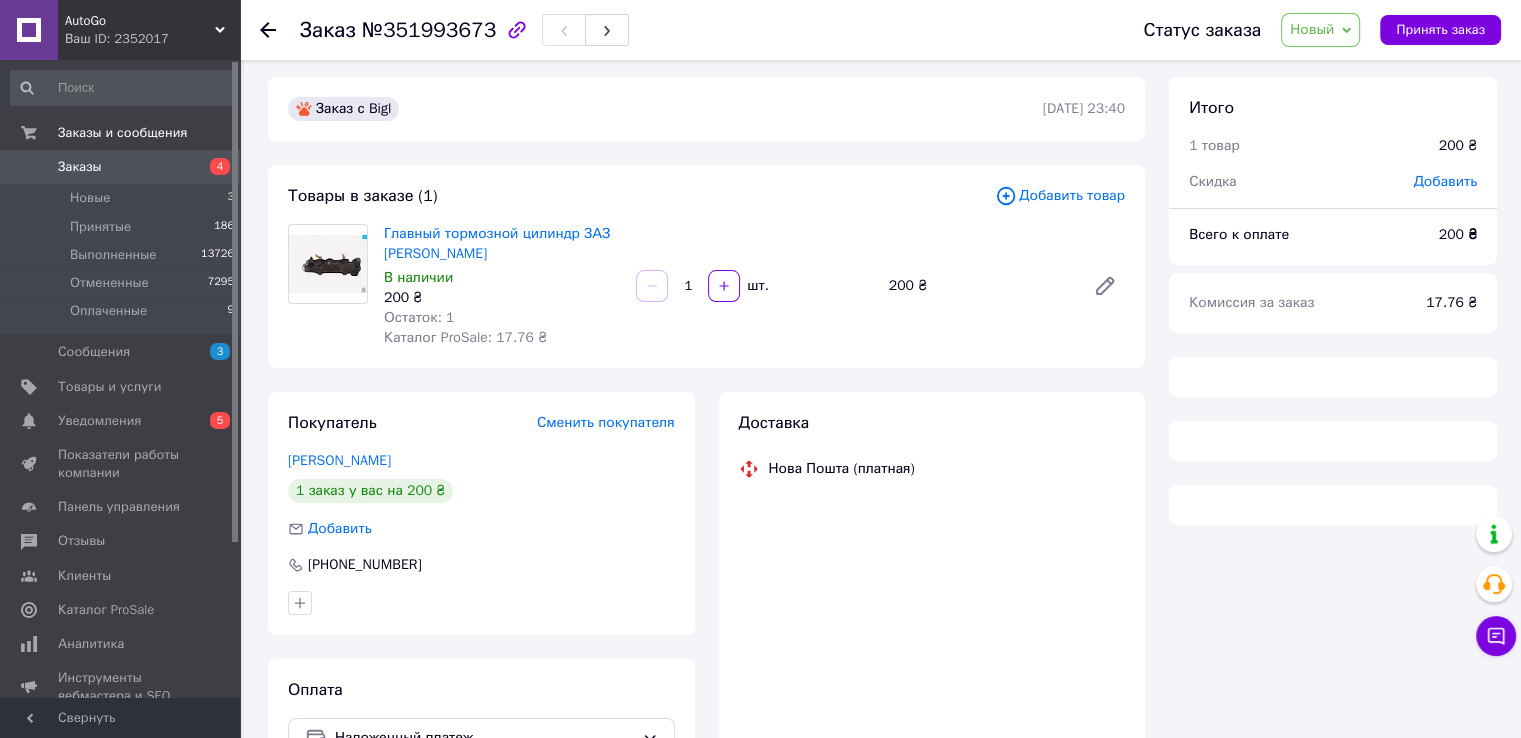scroll, scrollTop: 0, scrollLeft: 0, axis: both 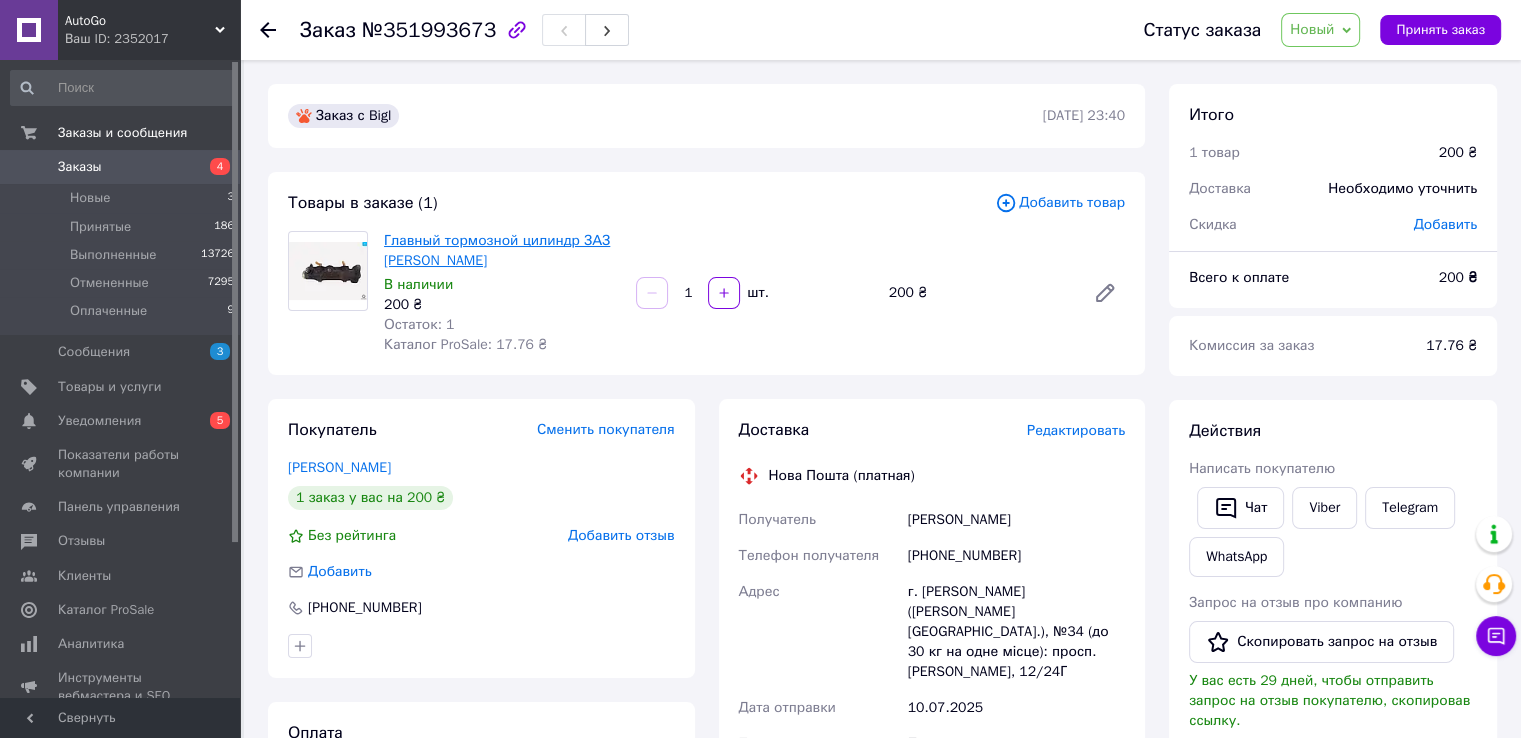 click on "Главный тормозной цилиндр ЗАЗ [PERSON_NAME]" at bounding box center [497, 250] 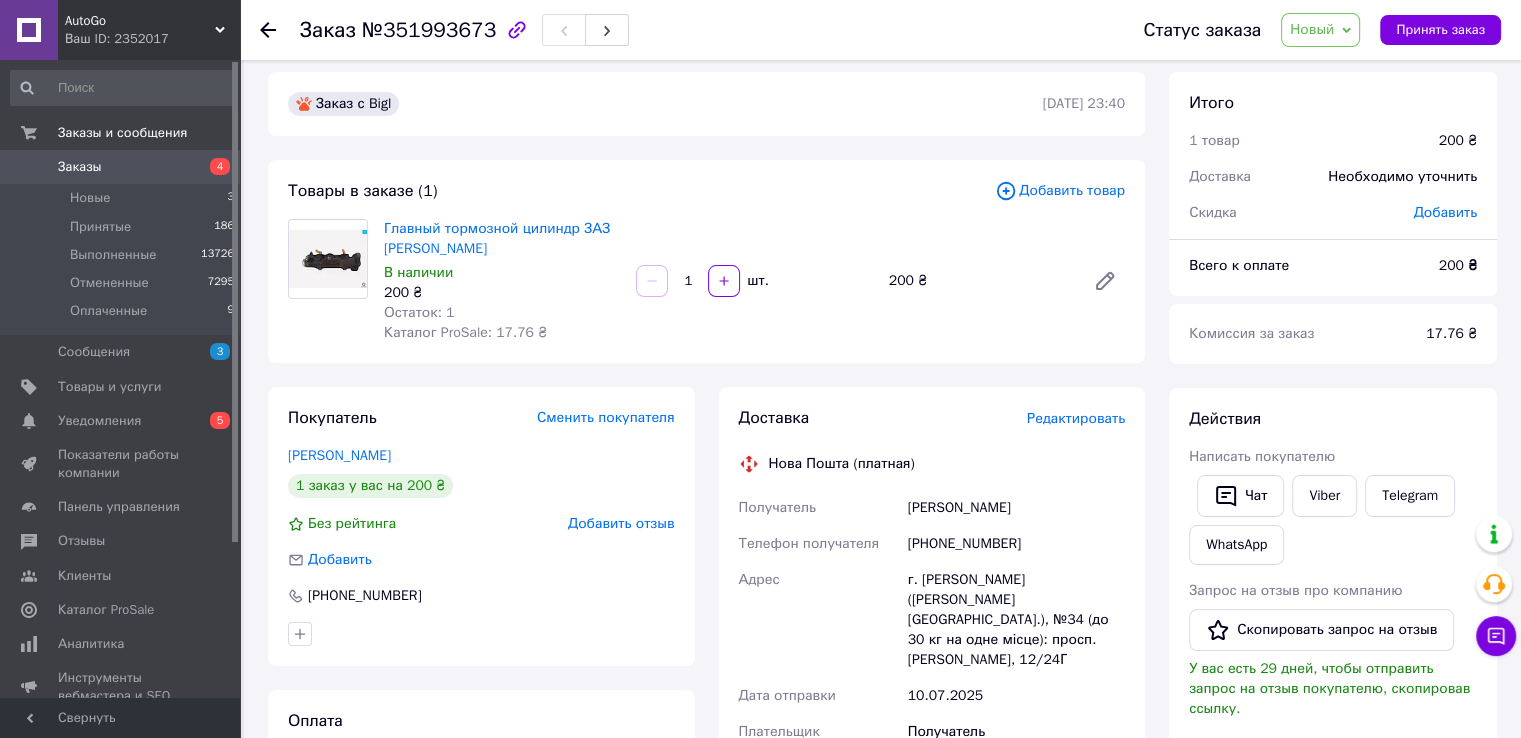 scroll, scrollTop: 0, scrollLeft: 0, axis: both 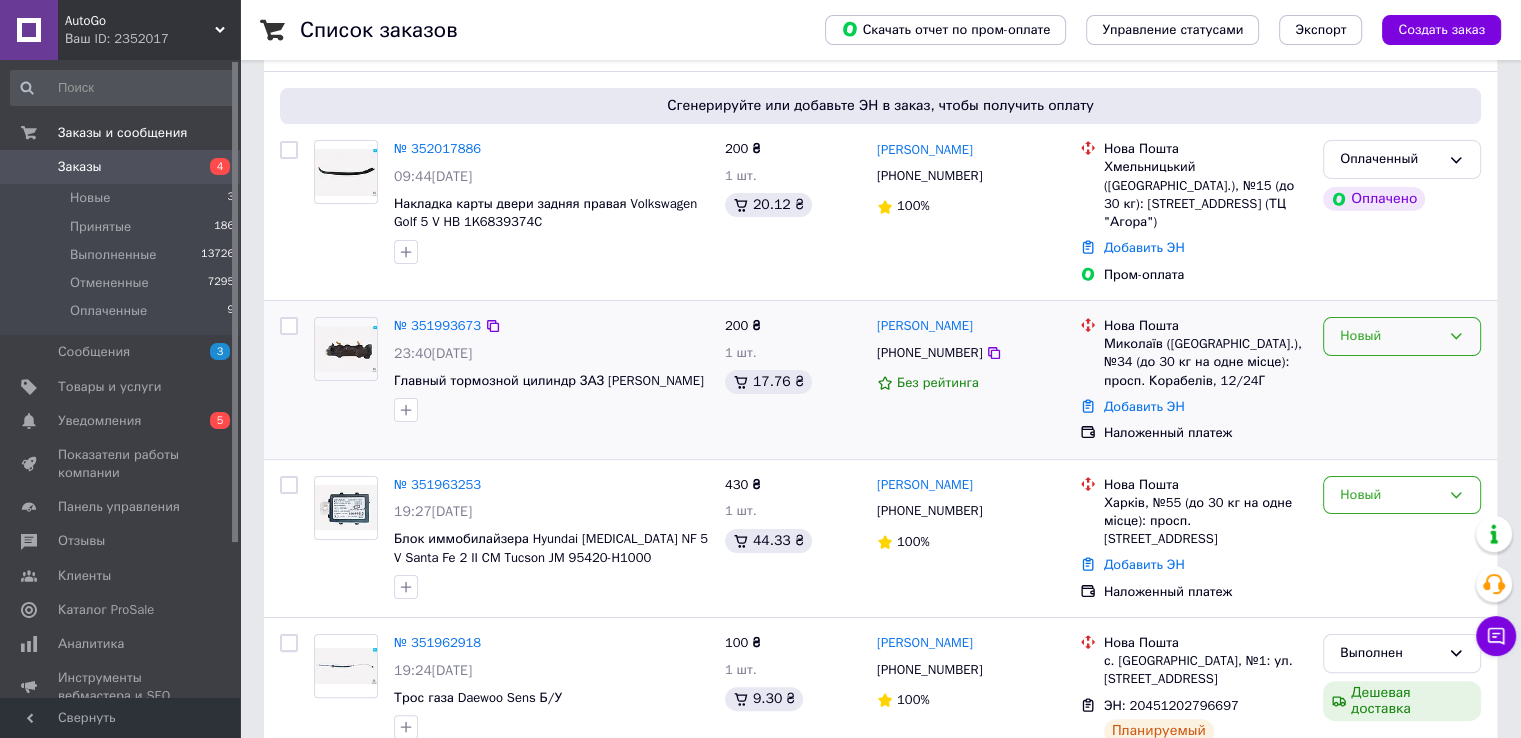 click 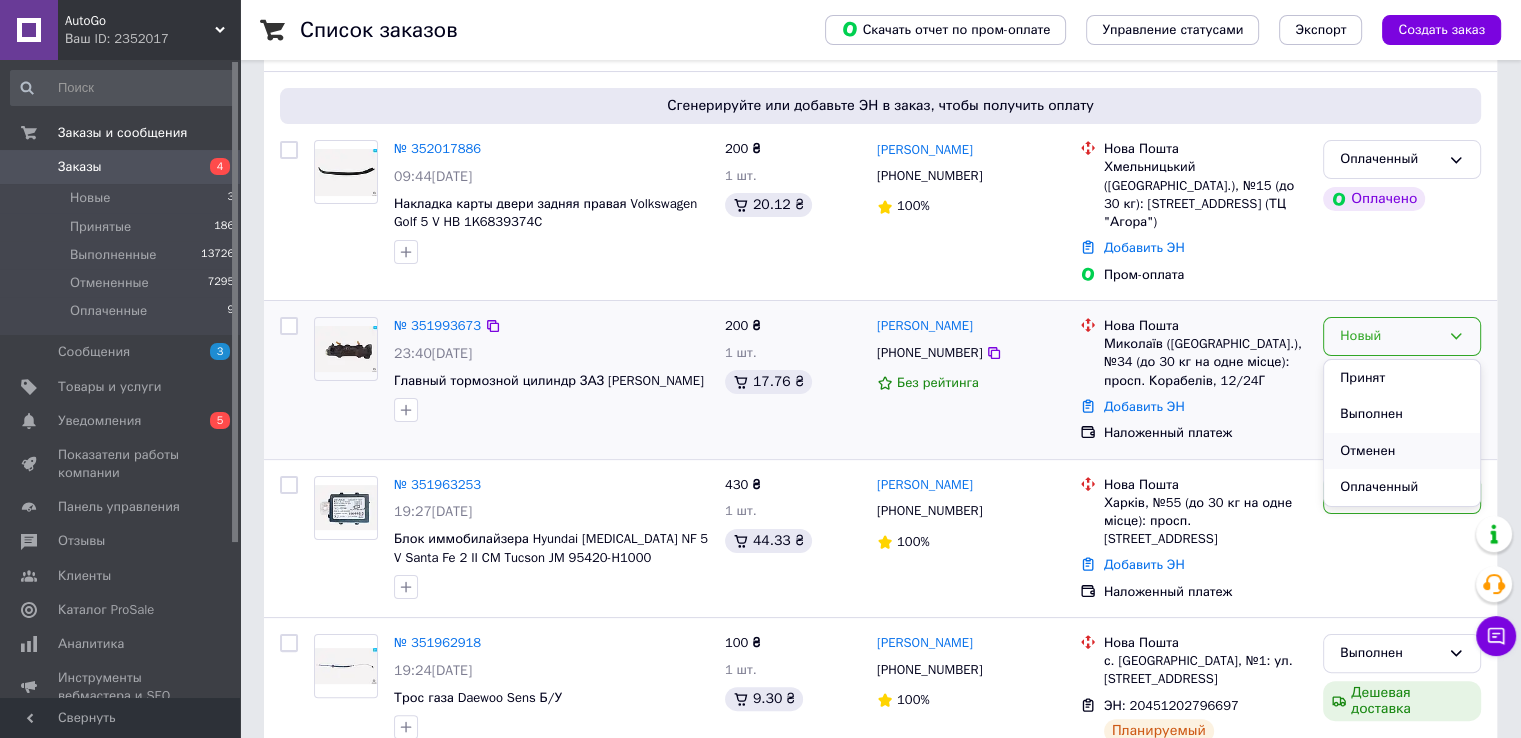 click on "Отменен" at bounding box center (1402, 451) 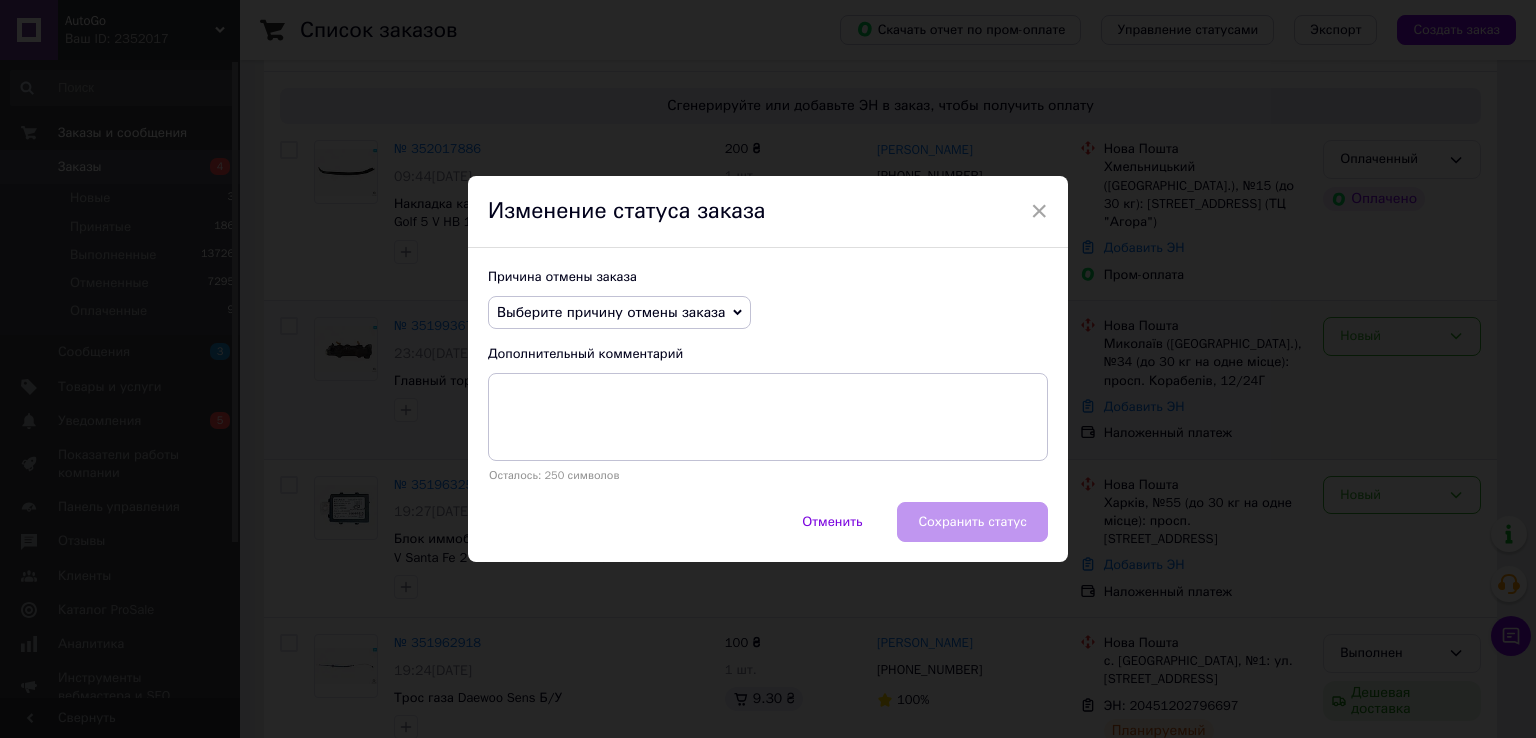 click on "Выберите причину отмены заказа" at bounding box center [619, 313] 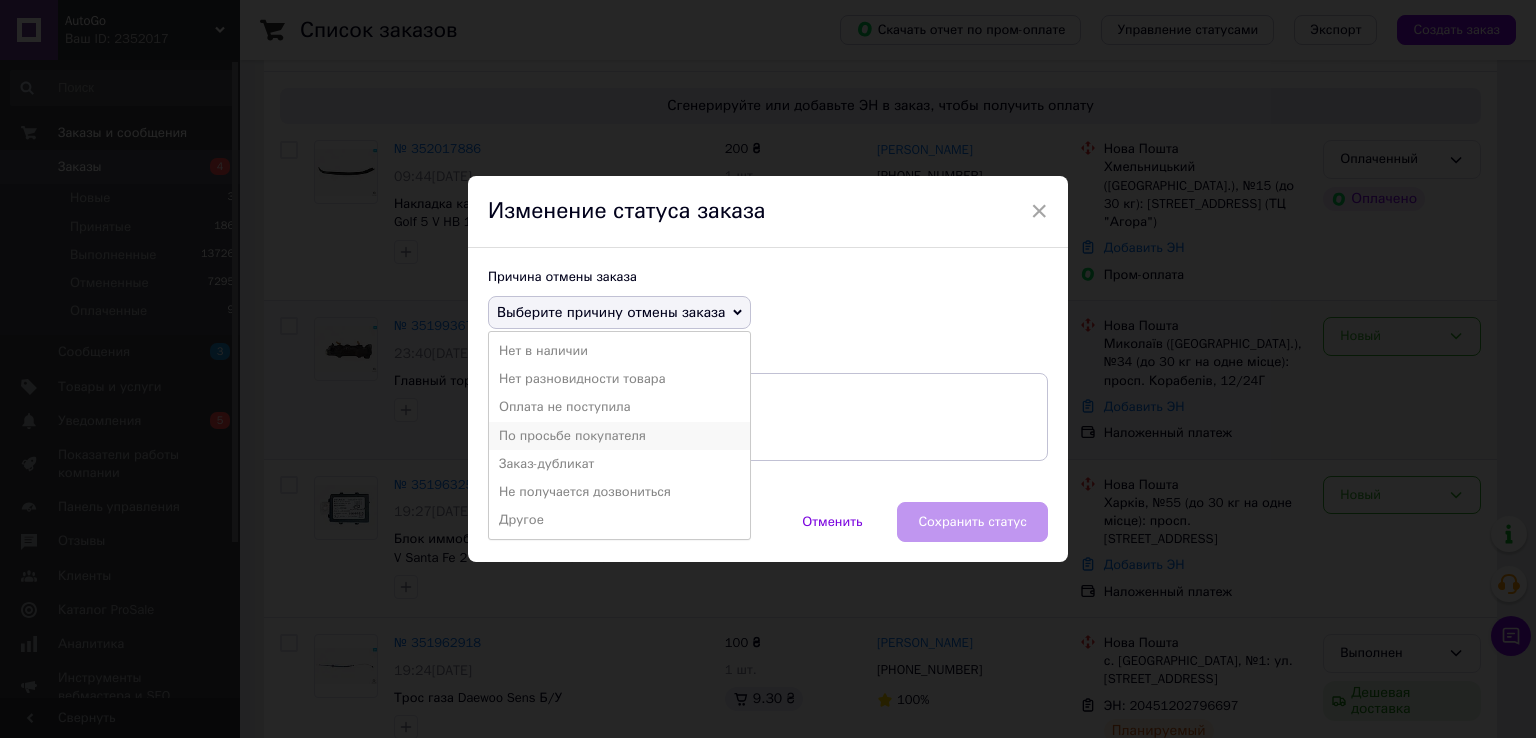 click on "По просьбе покупателя" at bounding box center [619, 436] 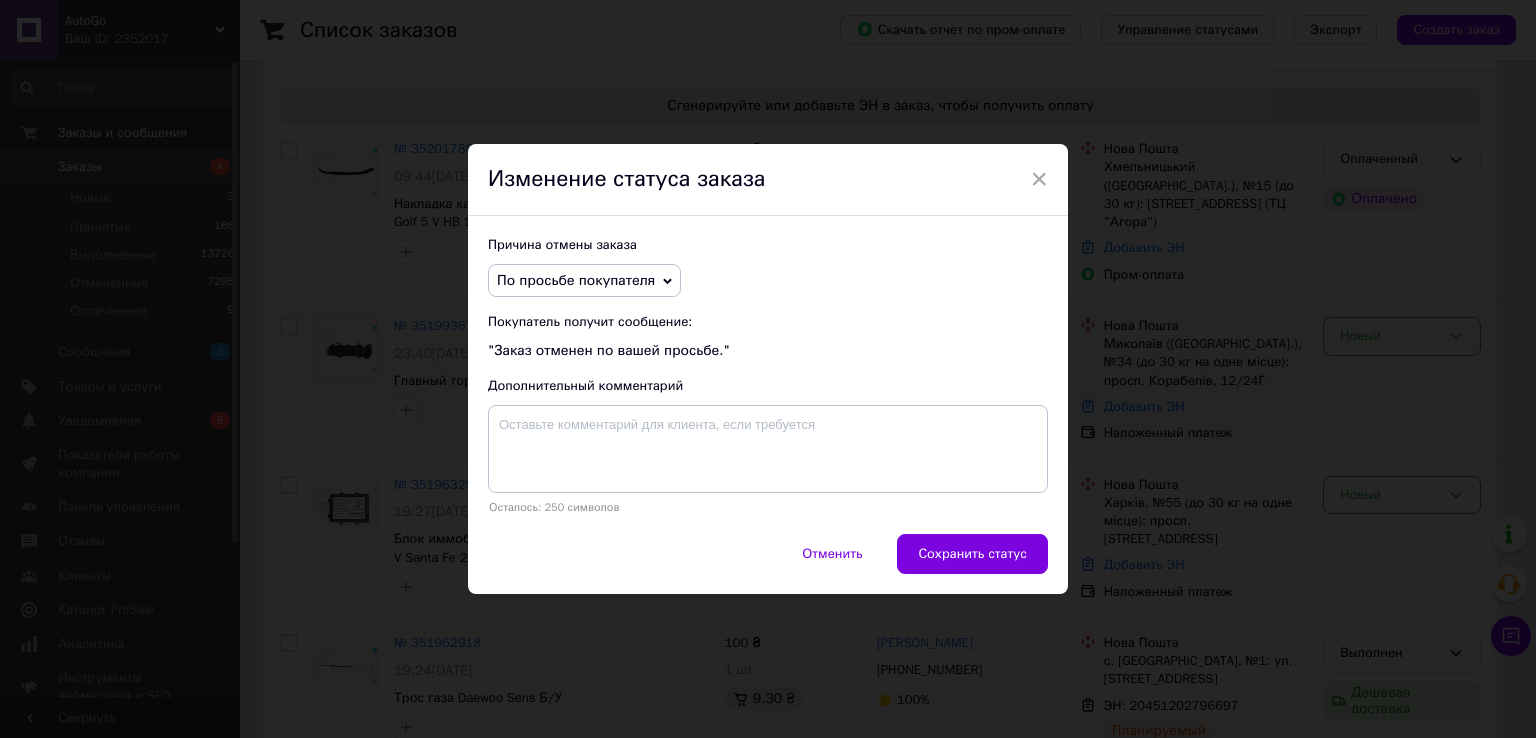 click on "Сохранить статус" at bounding box center (972, 554) 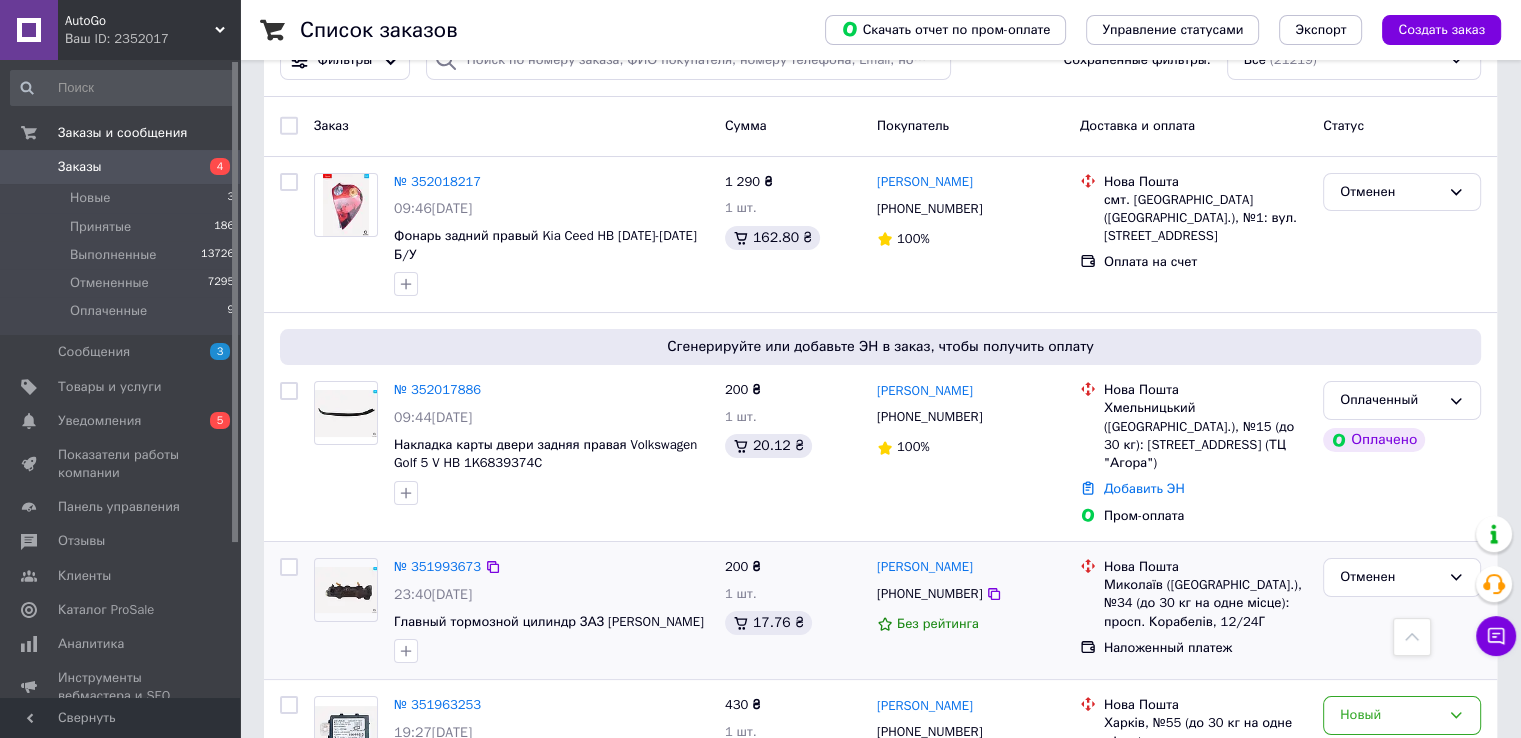 scroll, scrollTop: 27, scrollLeft: 0, axis: vertical 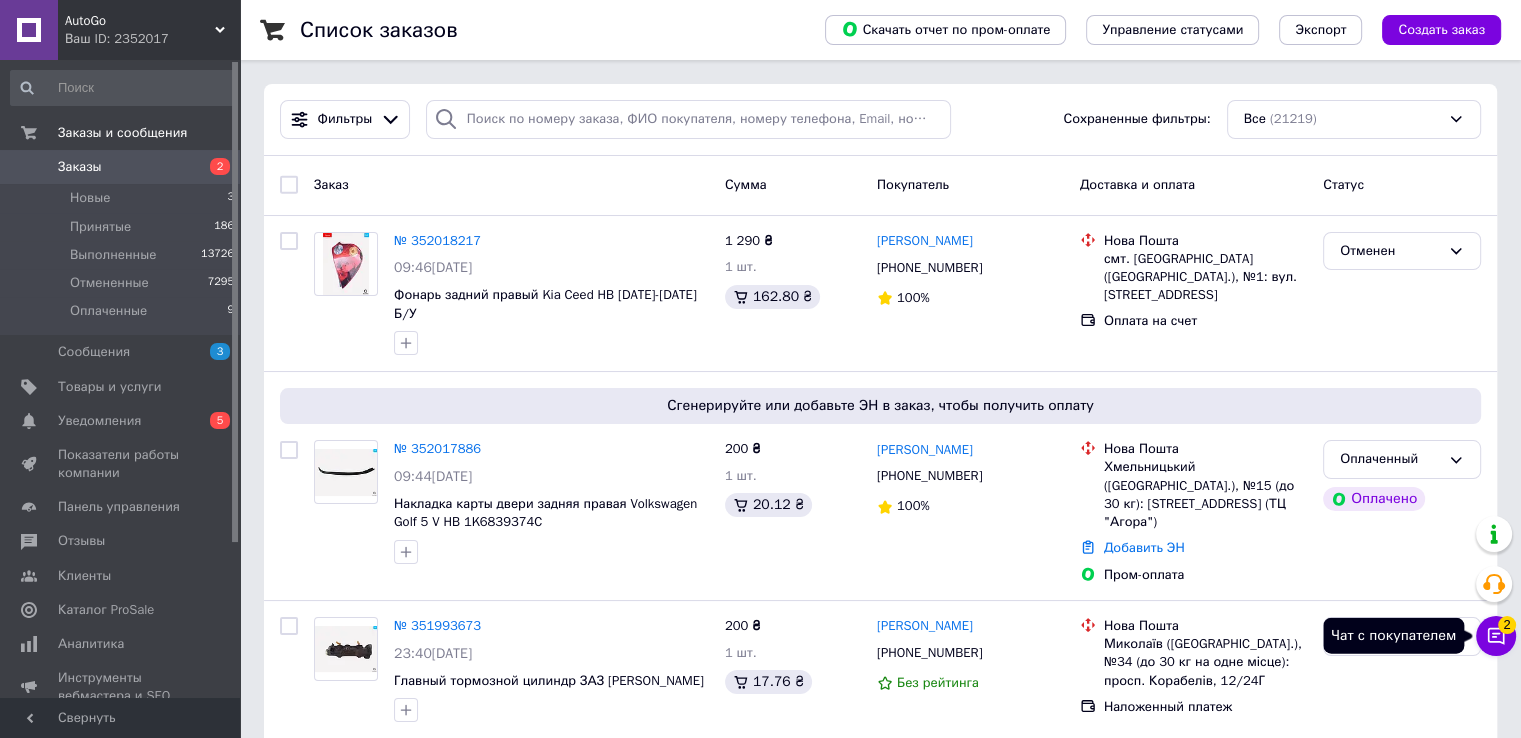 click 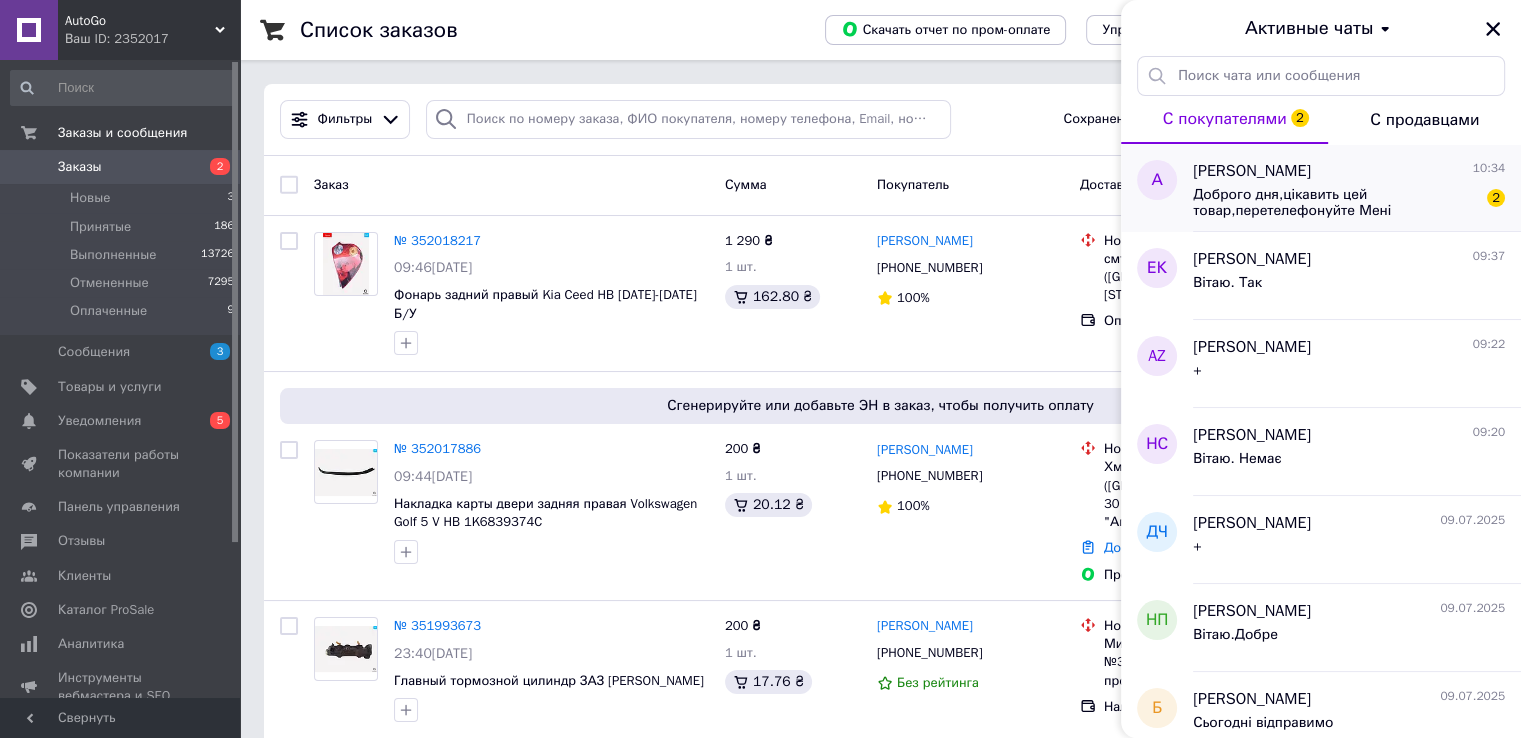 click on "Доброго дня,цікавить цей товар,перетелефонуйте Мені 0972753539" at bounding box center (1335, 203) 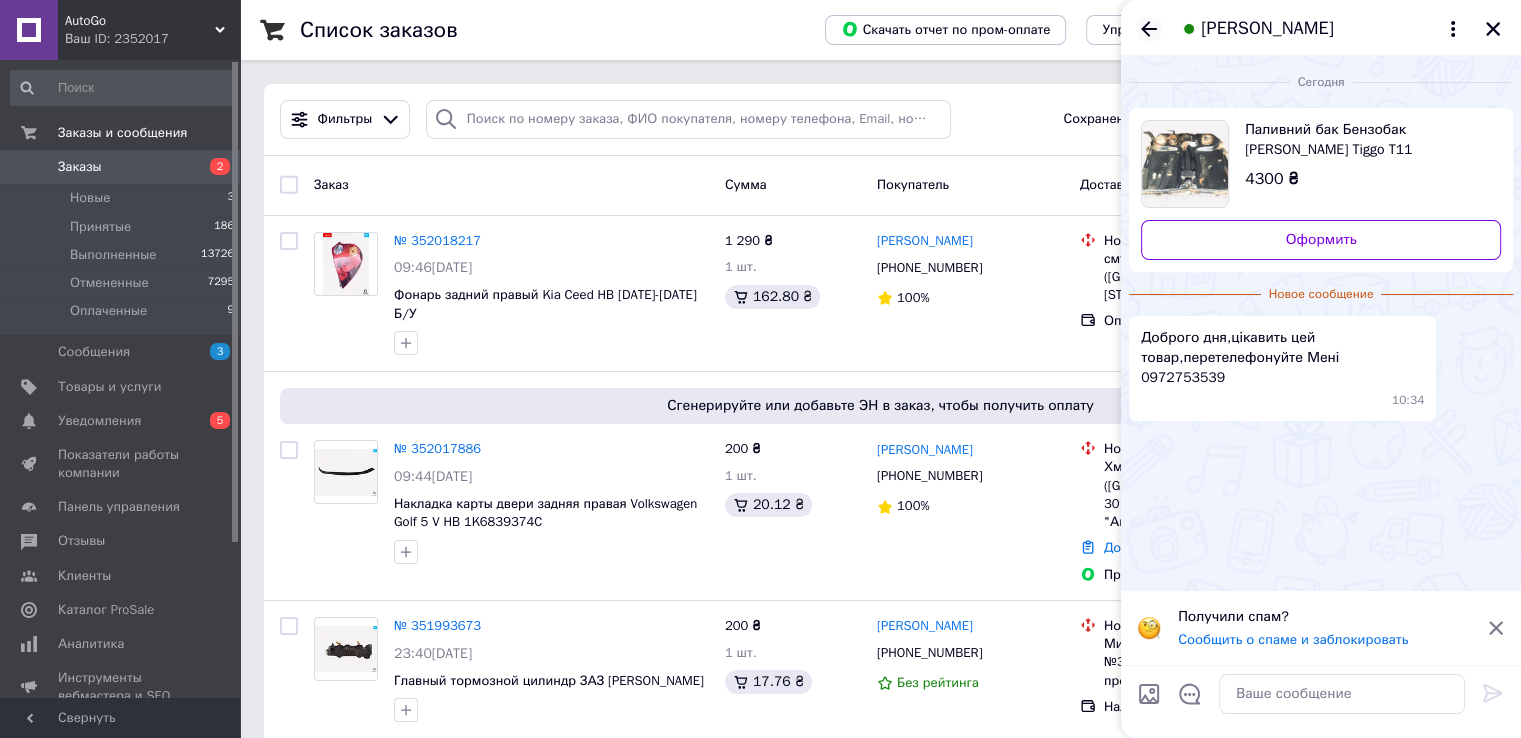 click 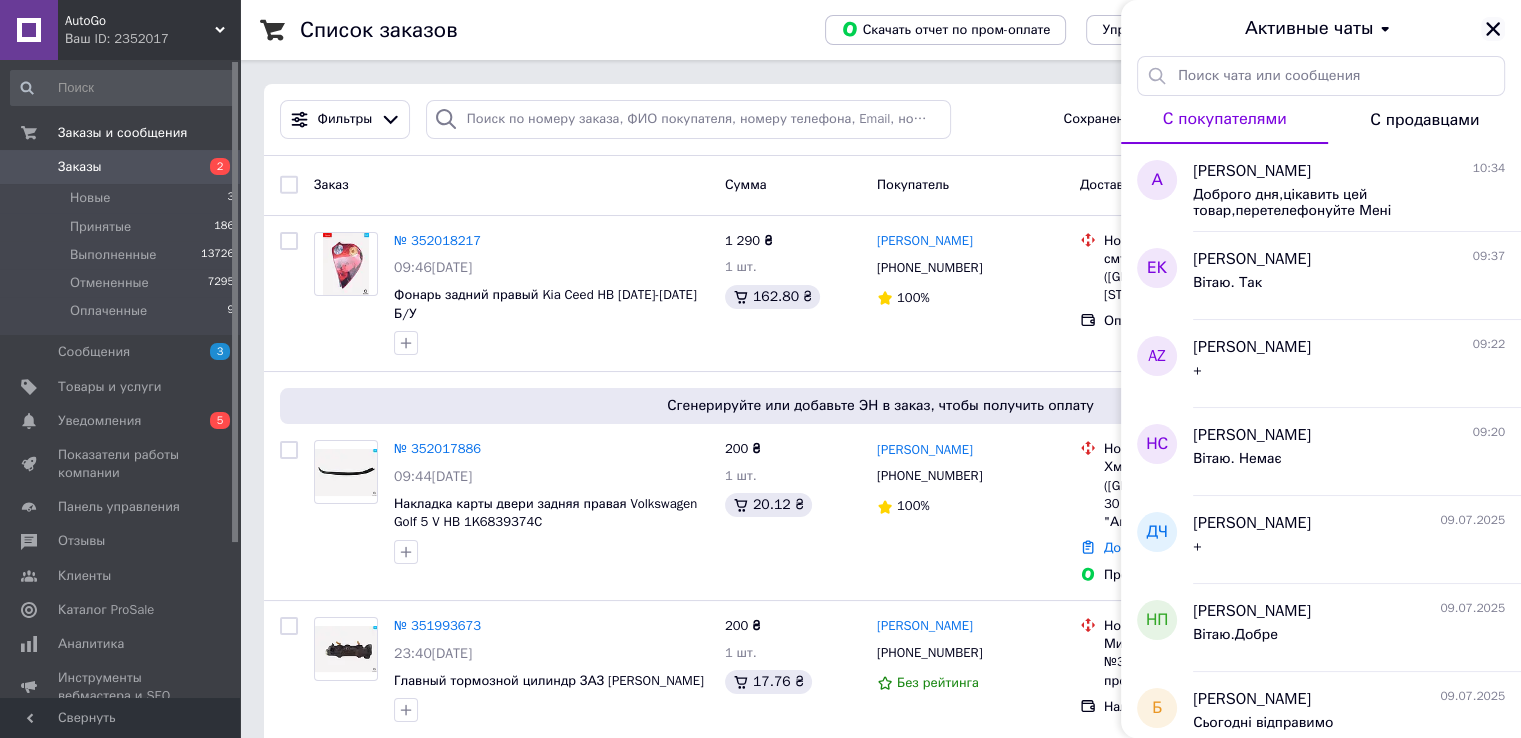 click 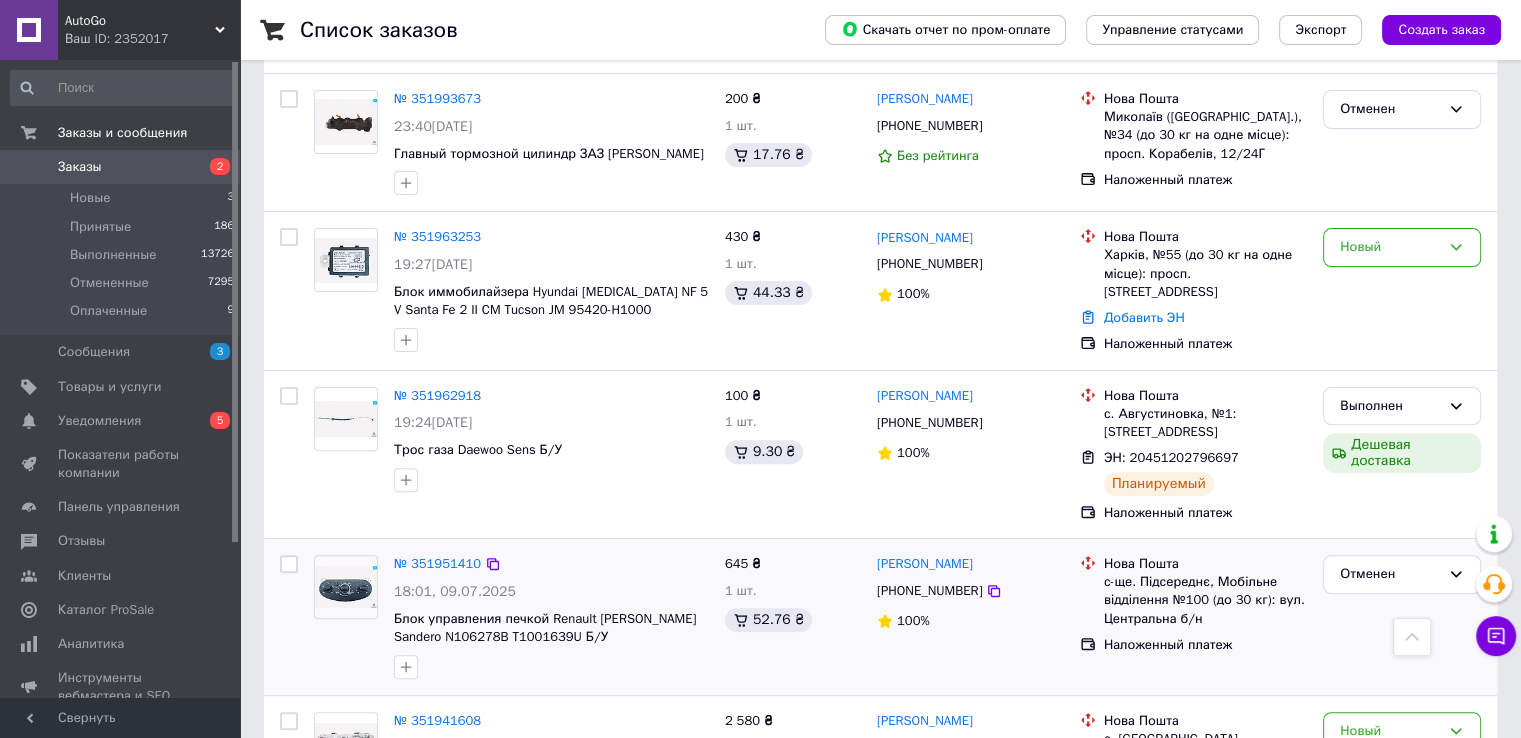 scroll, scrollTop: 500, scrollLeft: 0, axis: vertical 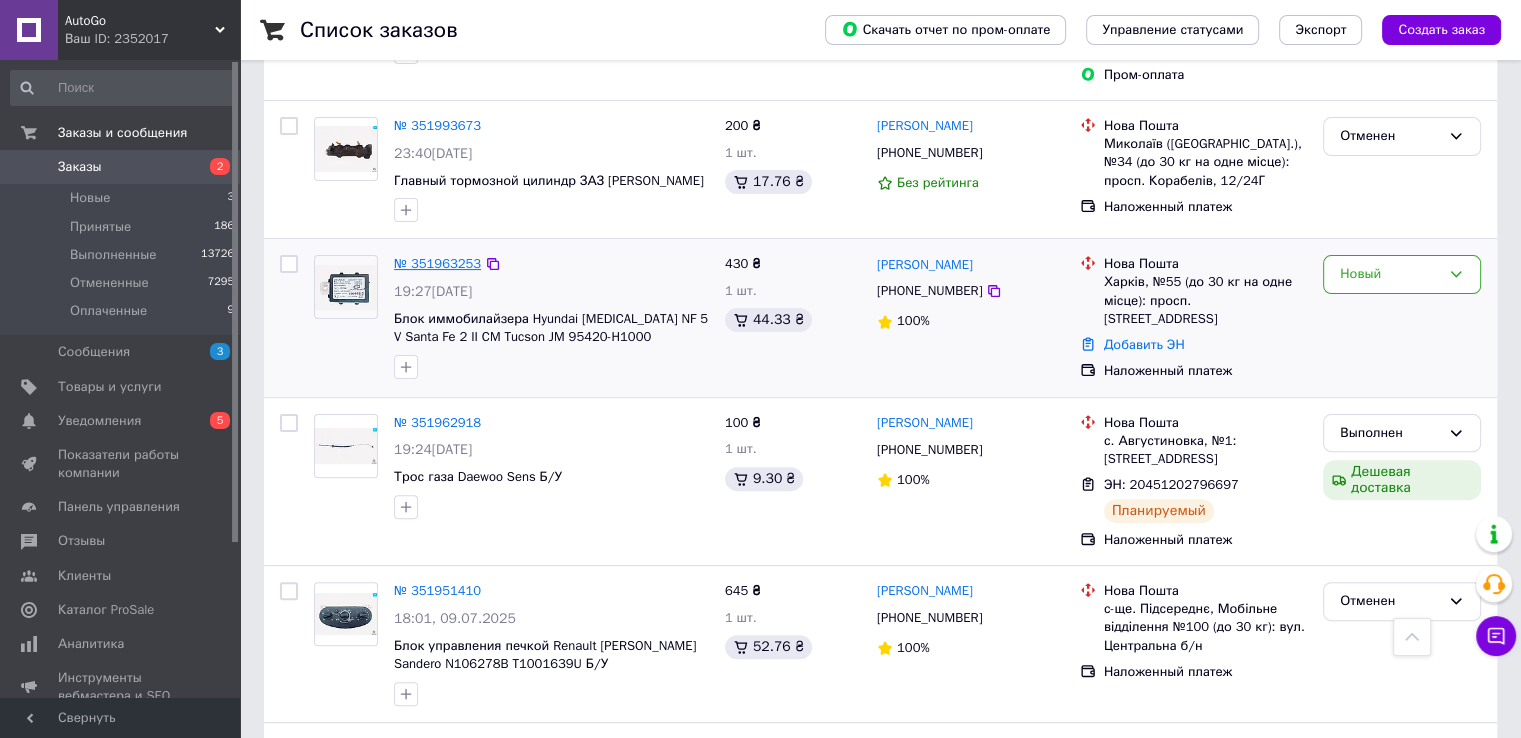 click on "№ 351963253" at bounding box center (437, 263) 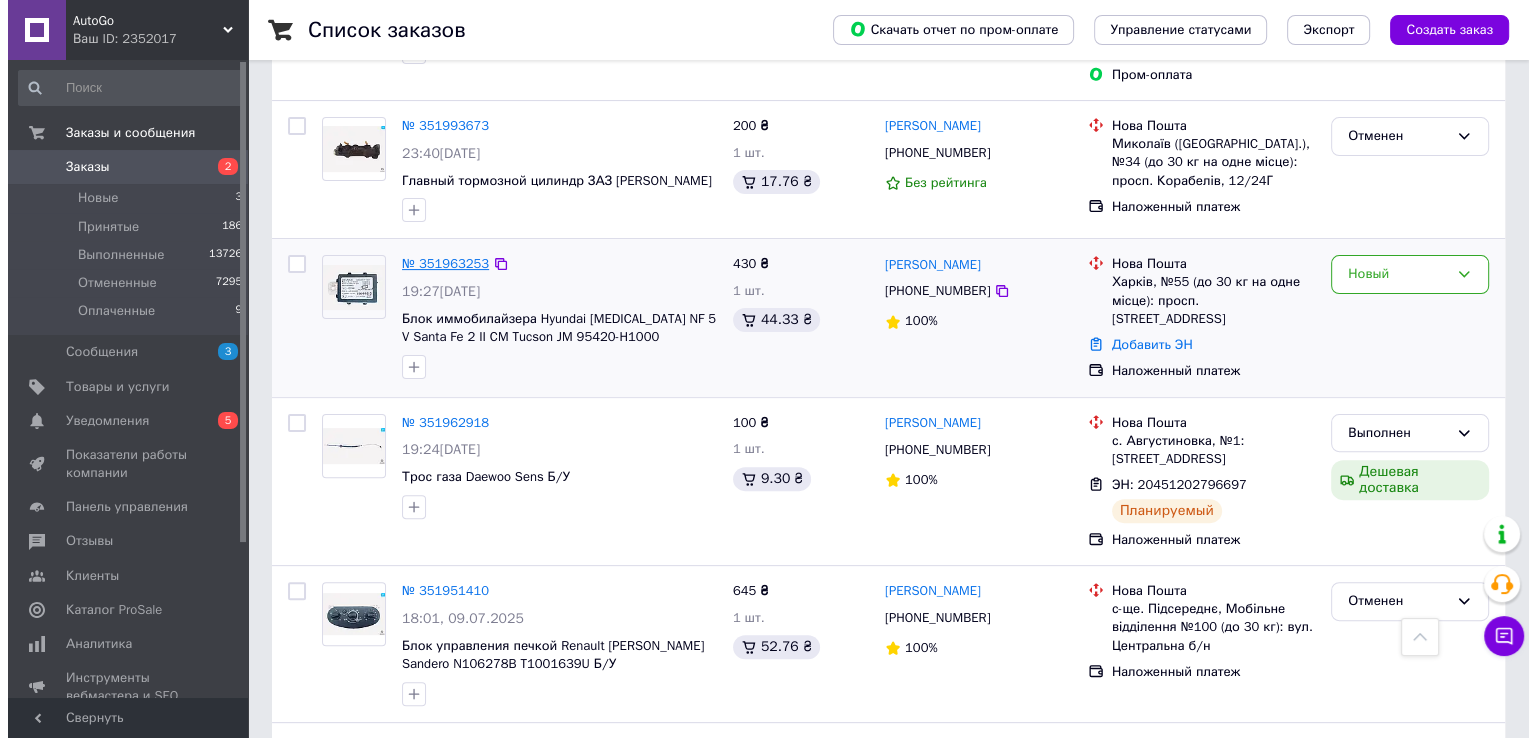 scroll, scrollTop: 0, scrollLeft: 0, axis: both 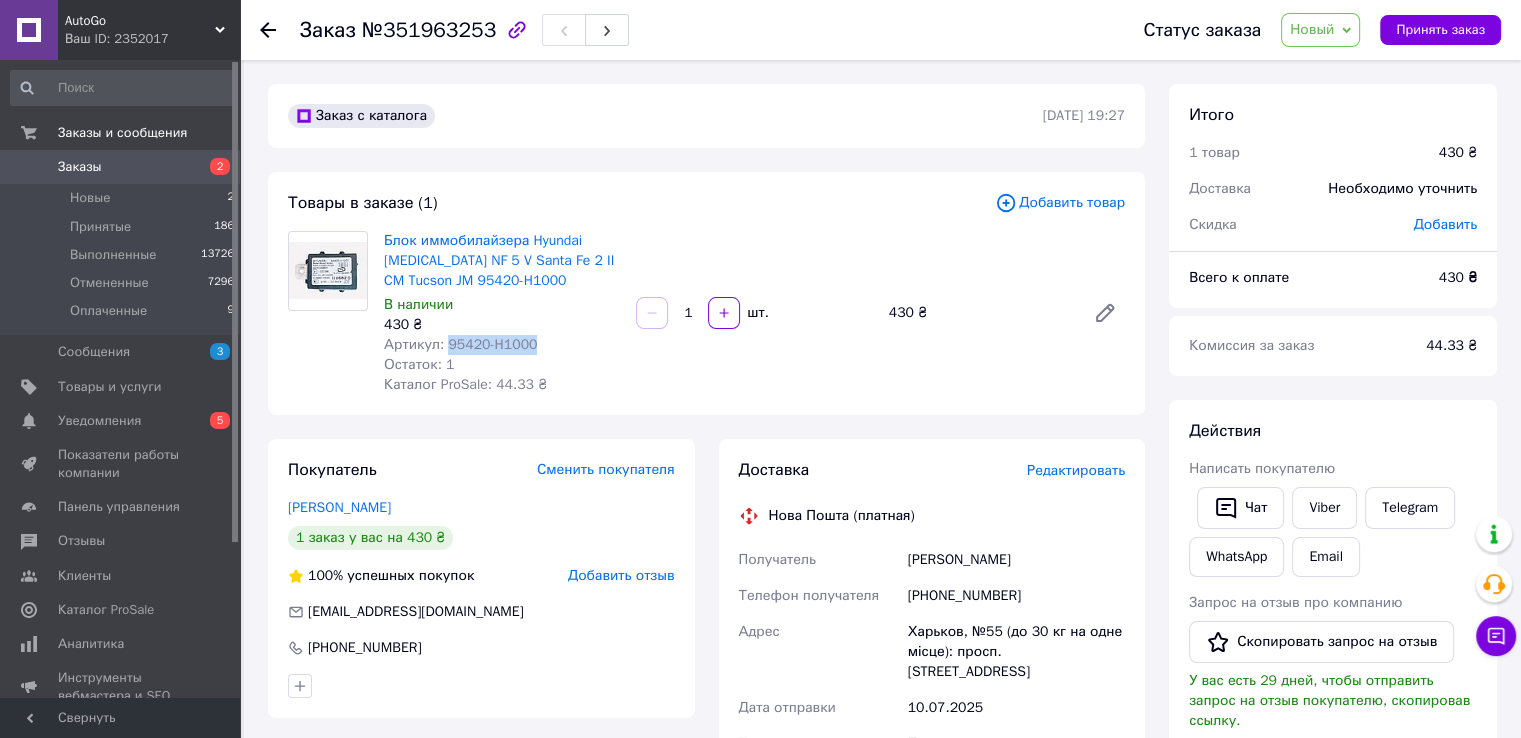 drag, startPoint x: 445, startPoint y: 350, endPoint x: 529, endPoint y: 342, distance: 84.38009 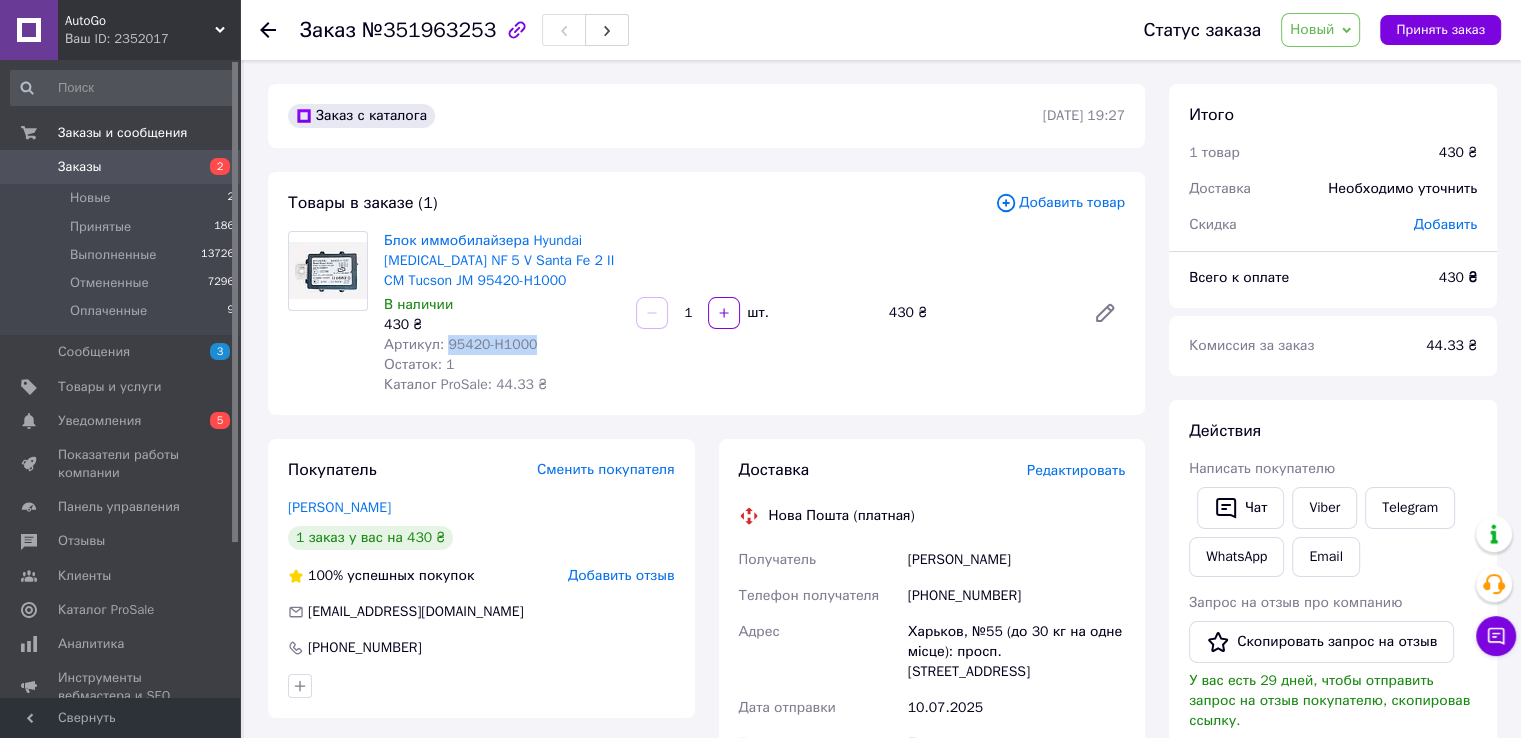 copy on "95420-H1000" 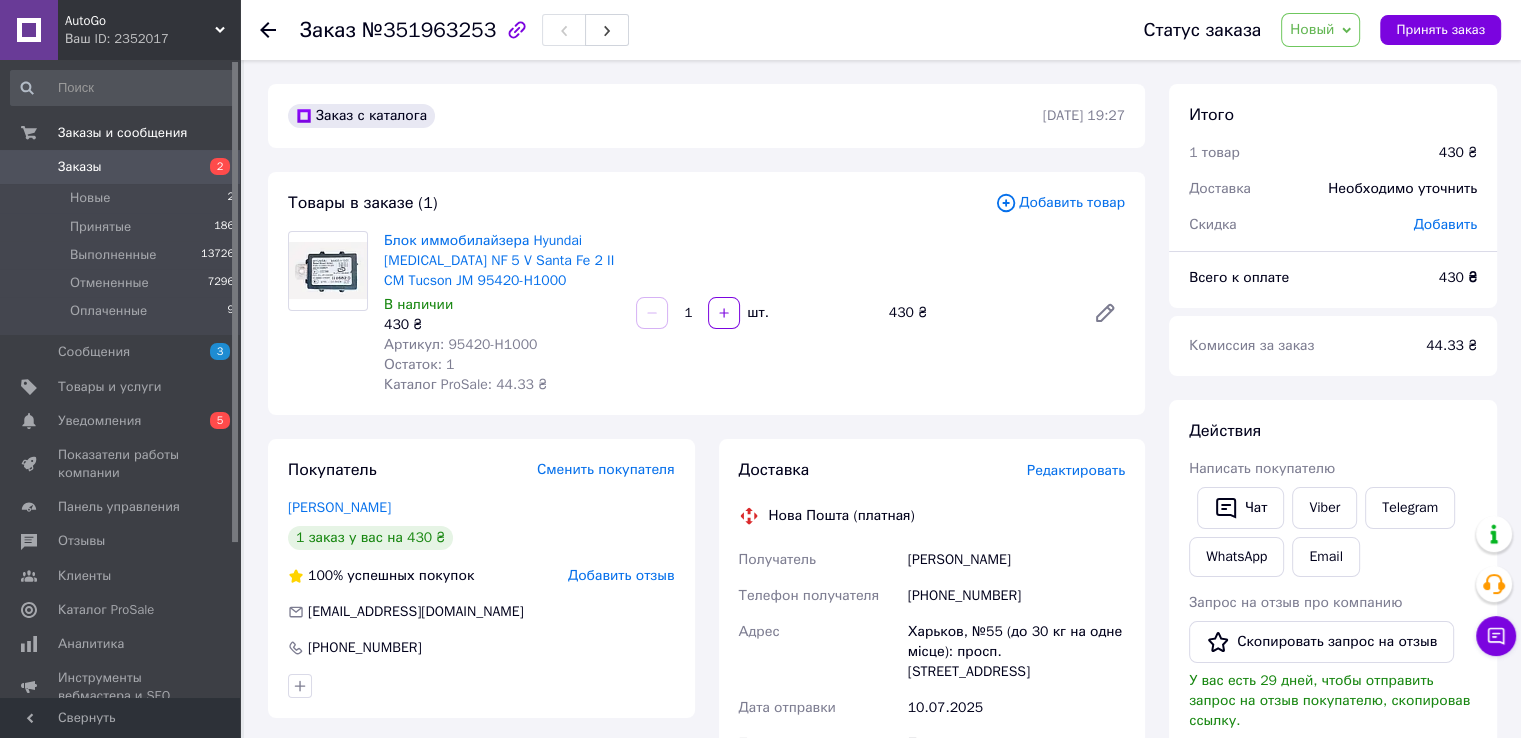 click on "Доставка Редактировать Нова Пошта (платная) Получатель Шестериков Евгений Телефон получателя +380962206950 Адрес Харьков, №55 (до 30 кг на одне місце): просп. Аерокосмічний, 20а Дата отправки 10.07.2025 Плательщик Получатель Оценочная стоимость 430 ₴ Сумма наложенного платежа 430 ₴ Комиссия за наложенный платёж 28.60 ₴ Плательщик комиссии наложенного платежа Получатель Передать номер или Сгенерировать ЭН" at bounding box center [932, 809] 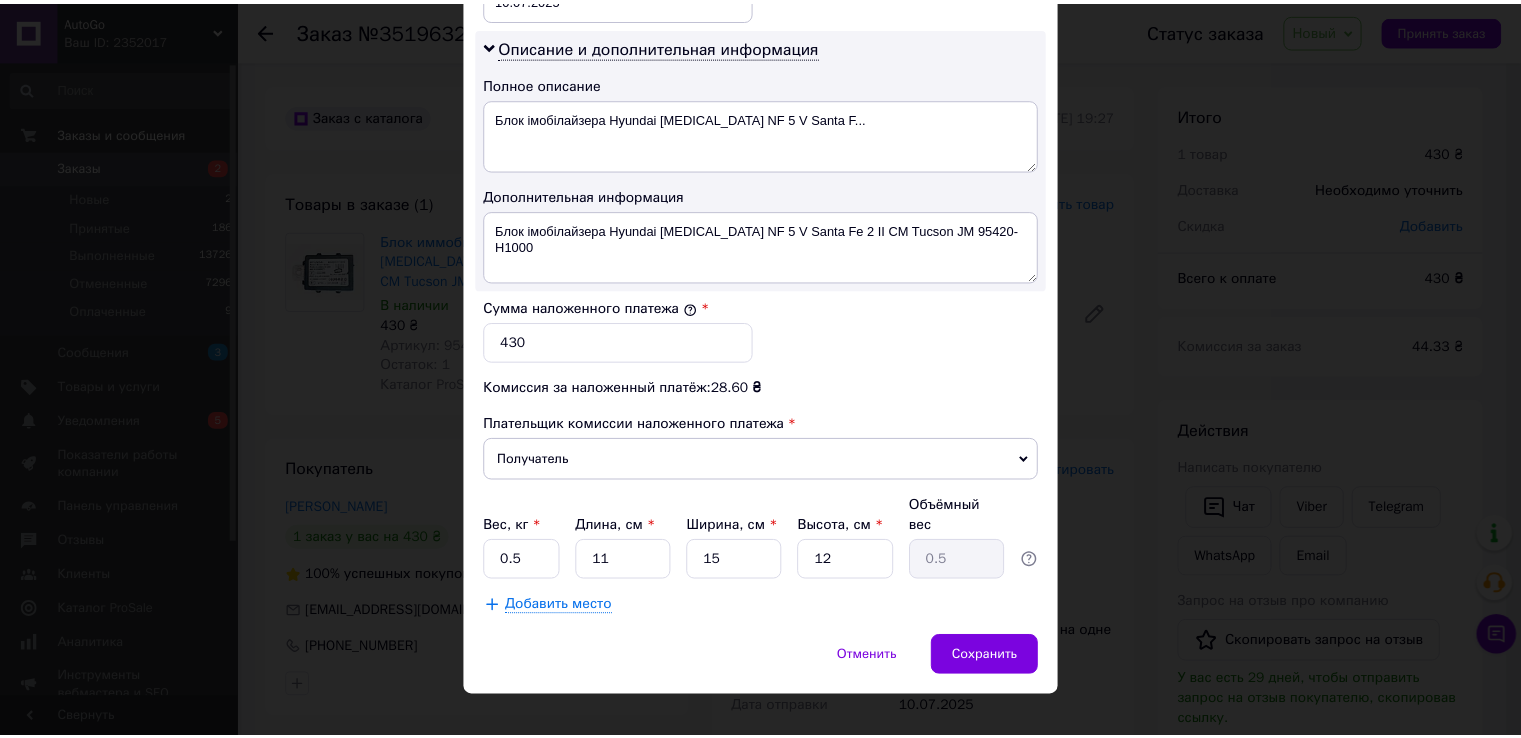 scroll, scrollTop: 1005, scrollLeft: 0, axis: vertical 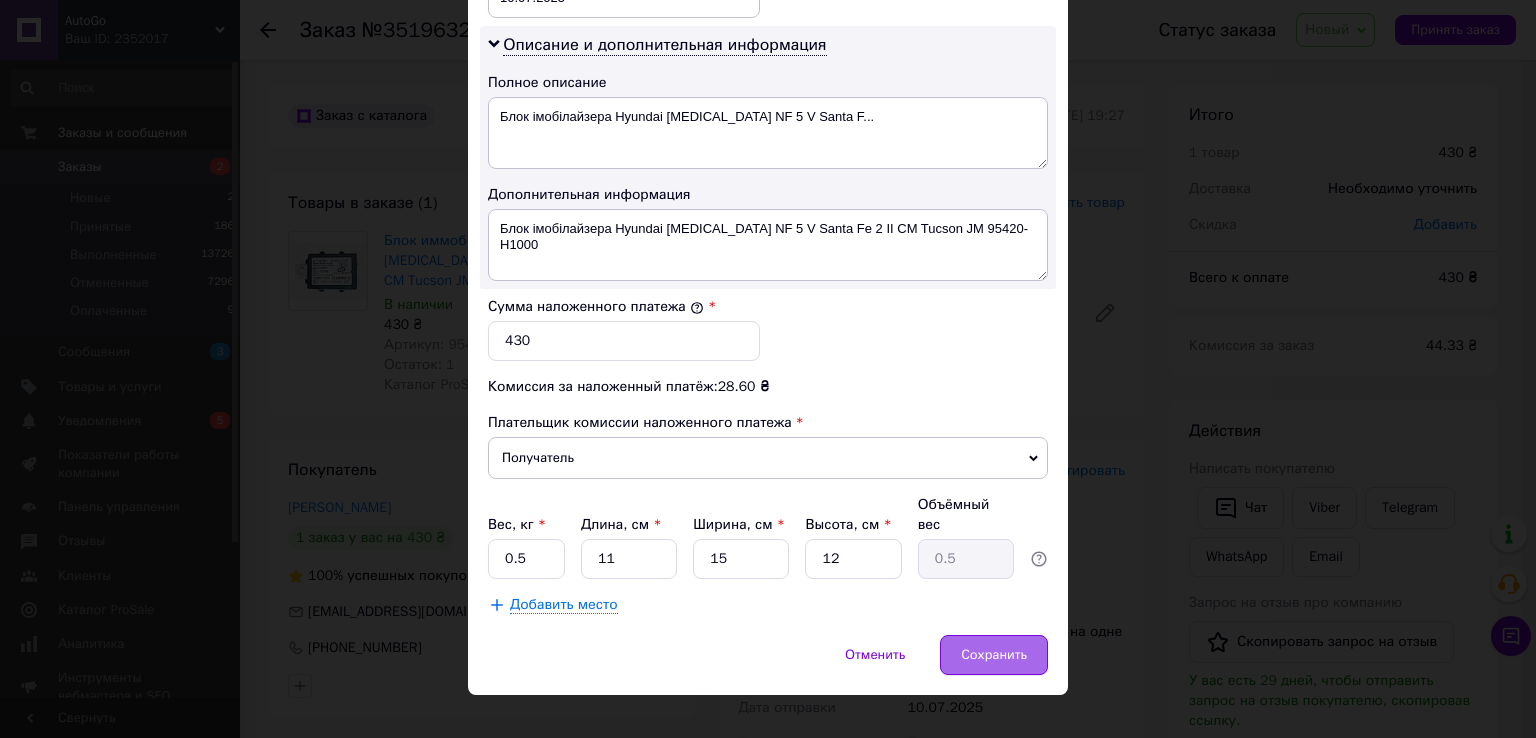 click on "Сохранить" at bounding box center [994, 655] 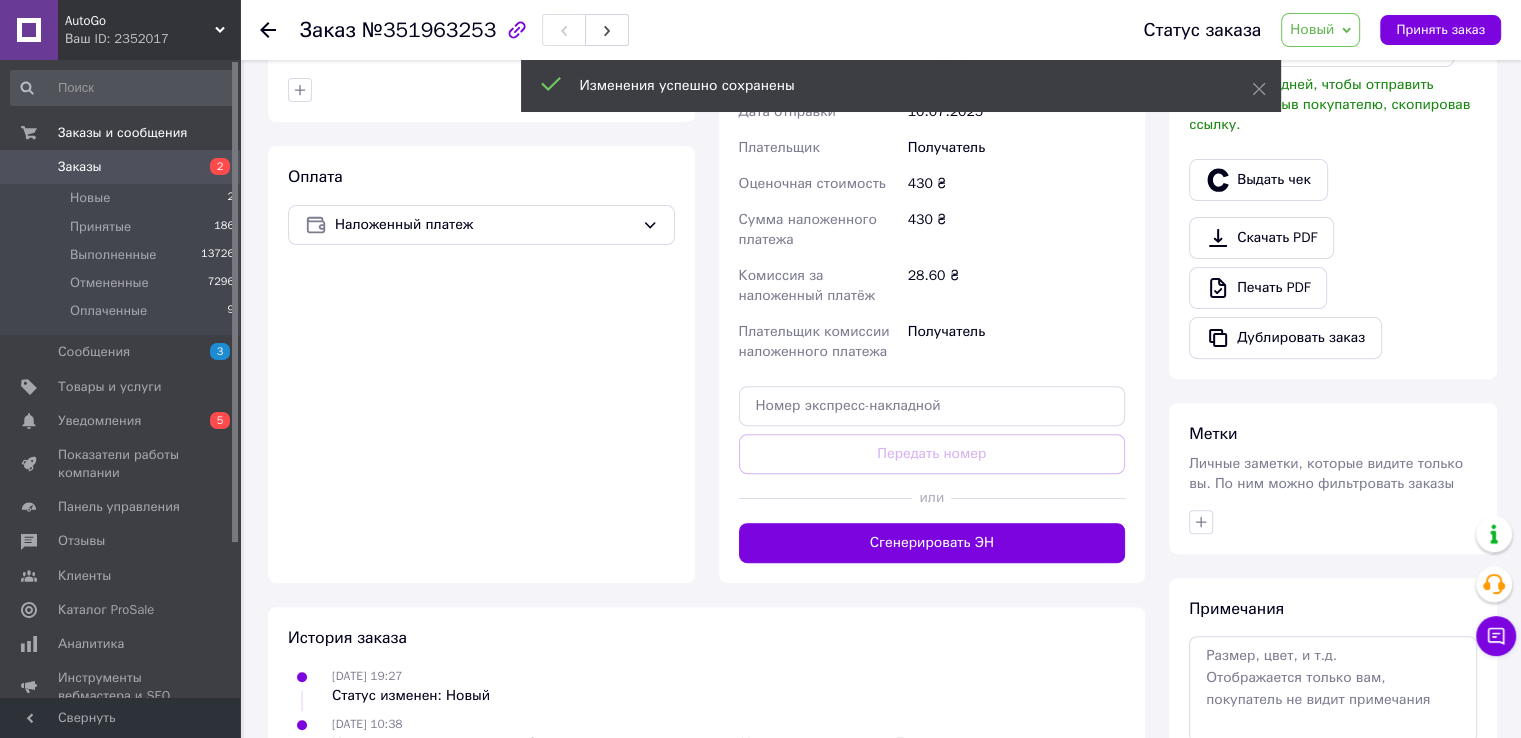 scroll, scrollTop: 600, scrollLeft: 0, axis: vertical 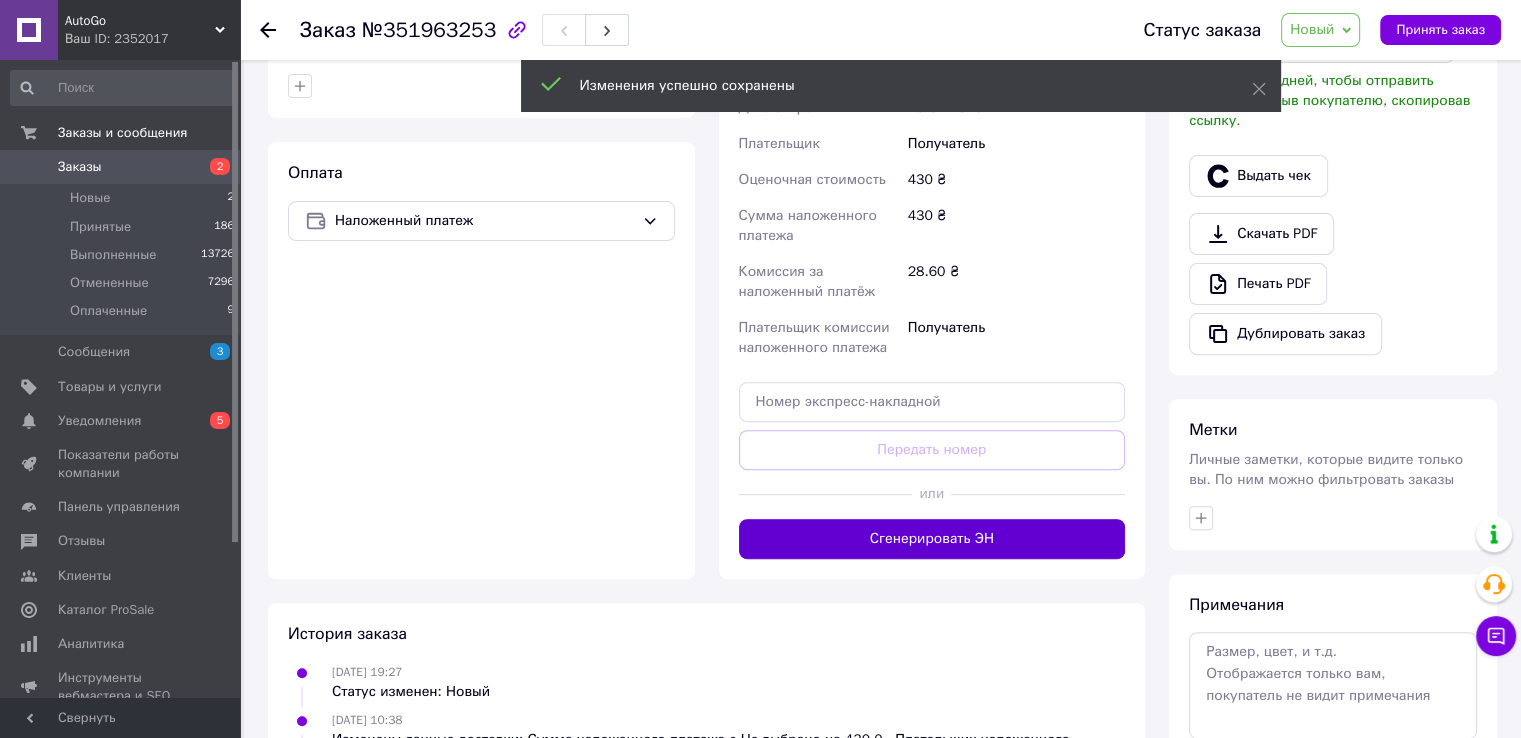 click on "Сгенерировать ЭН" at bounding box center (932, 539) 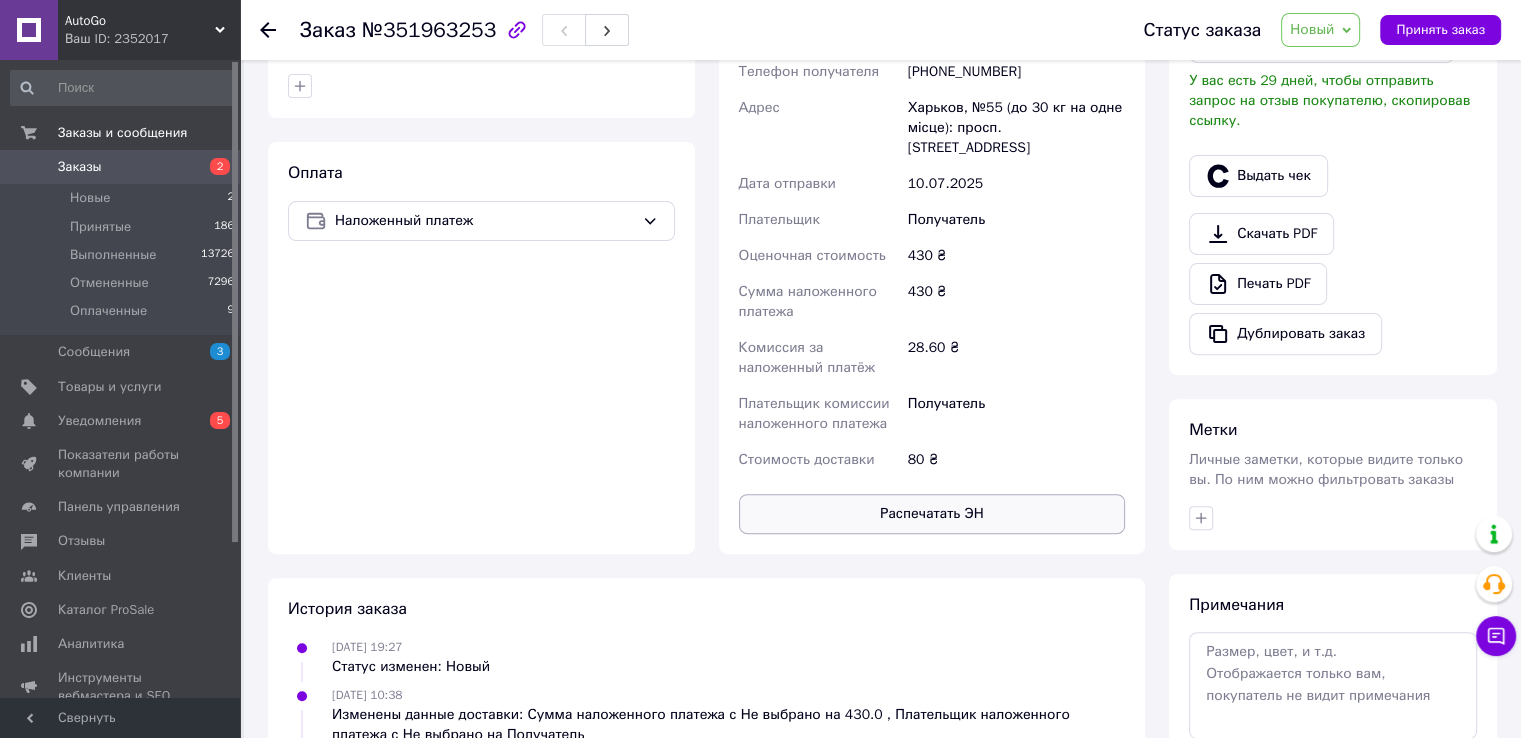 click on "Распечатать ЭН" at bounding box center [932, 514] 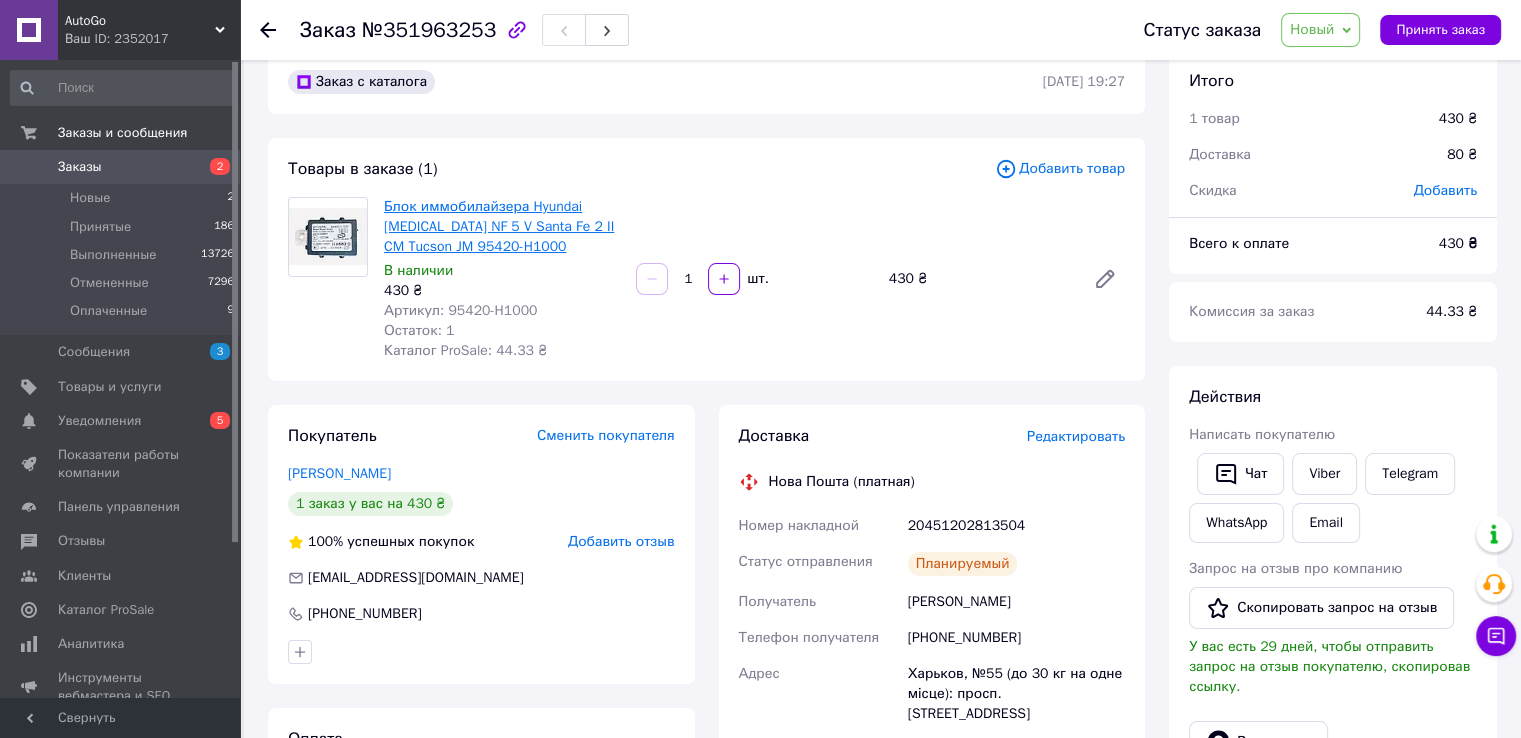 scroll, scrollTop: 0, scrollLeft: 0, axis: both 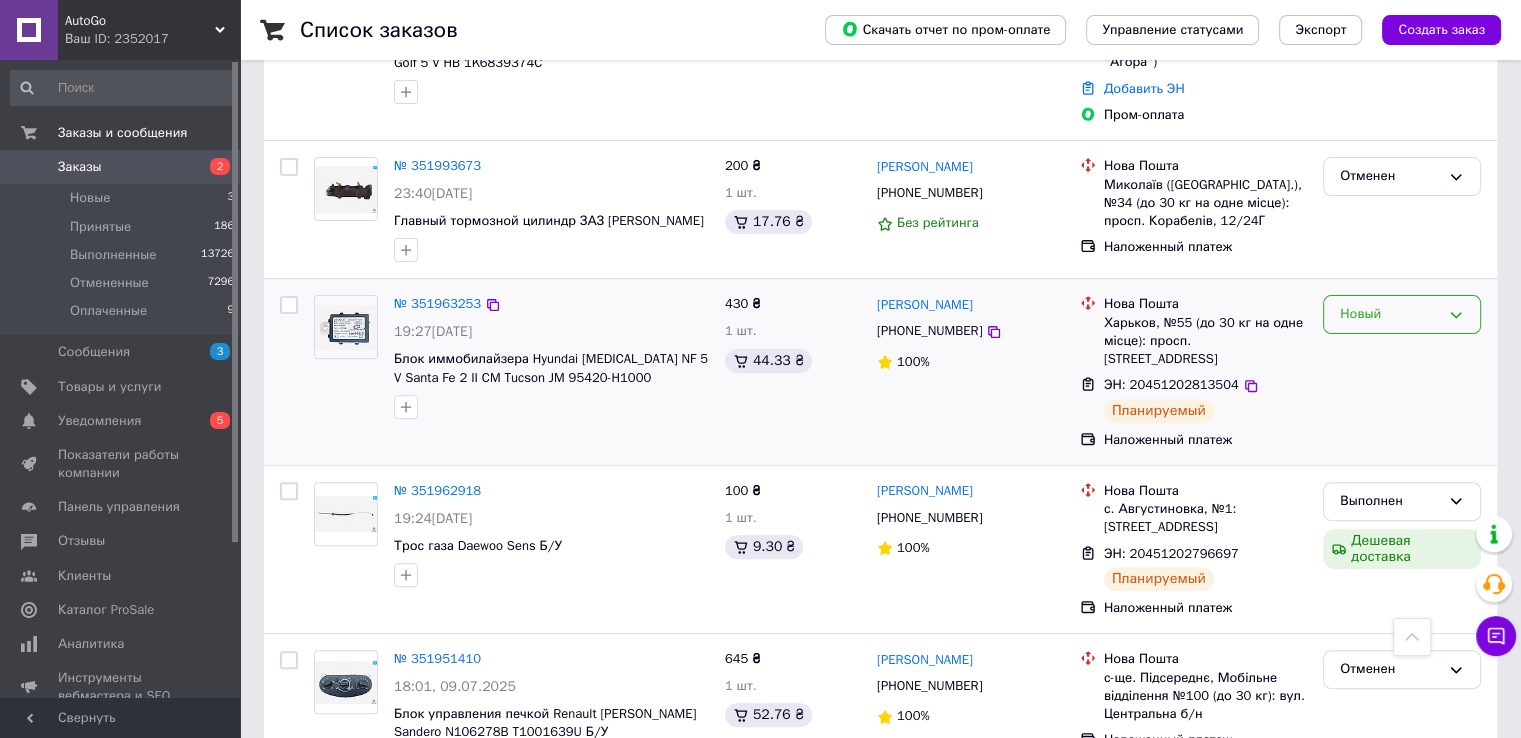 click on "Новый" at bounding box center (1390, 314) 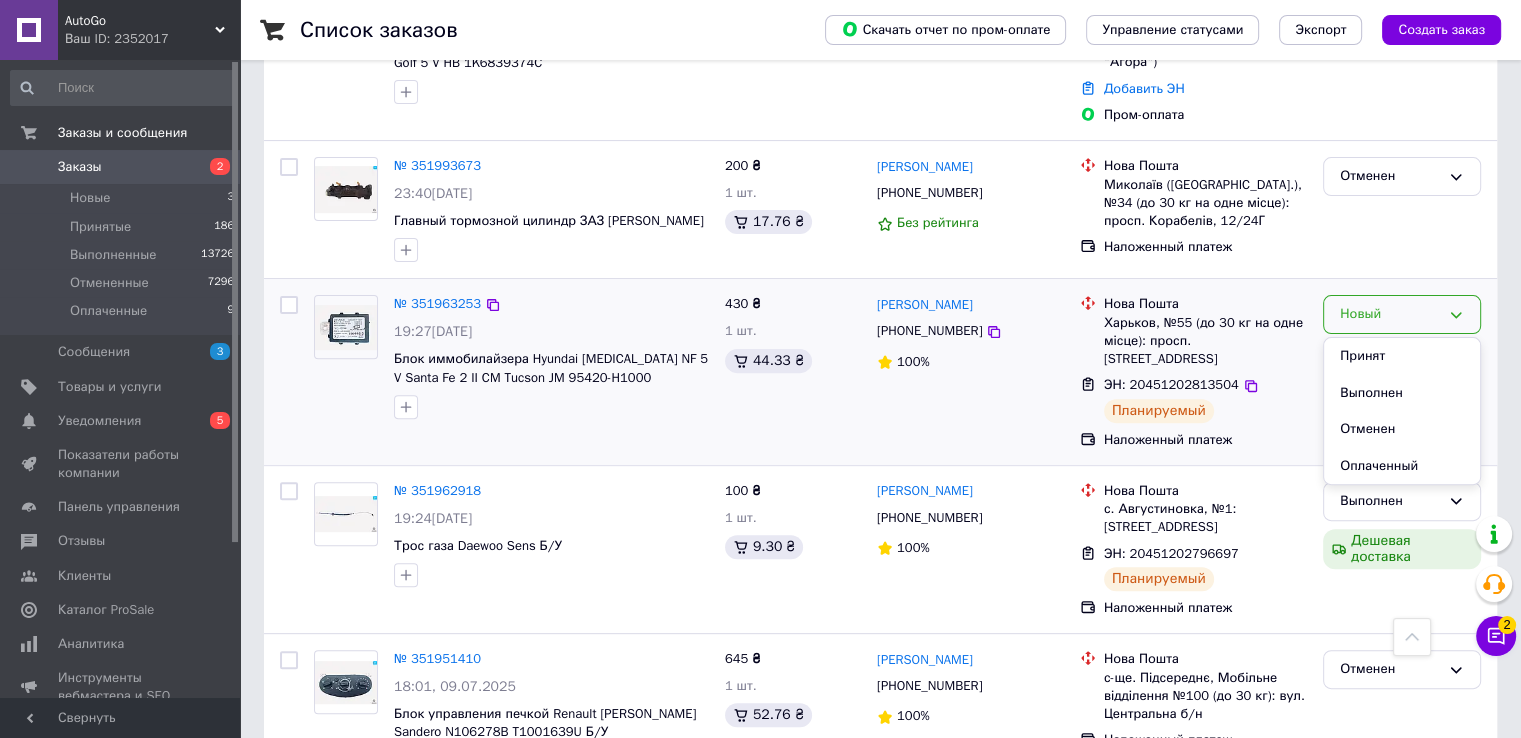 click on "Выполнен" at bounding box center (1402, 393) 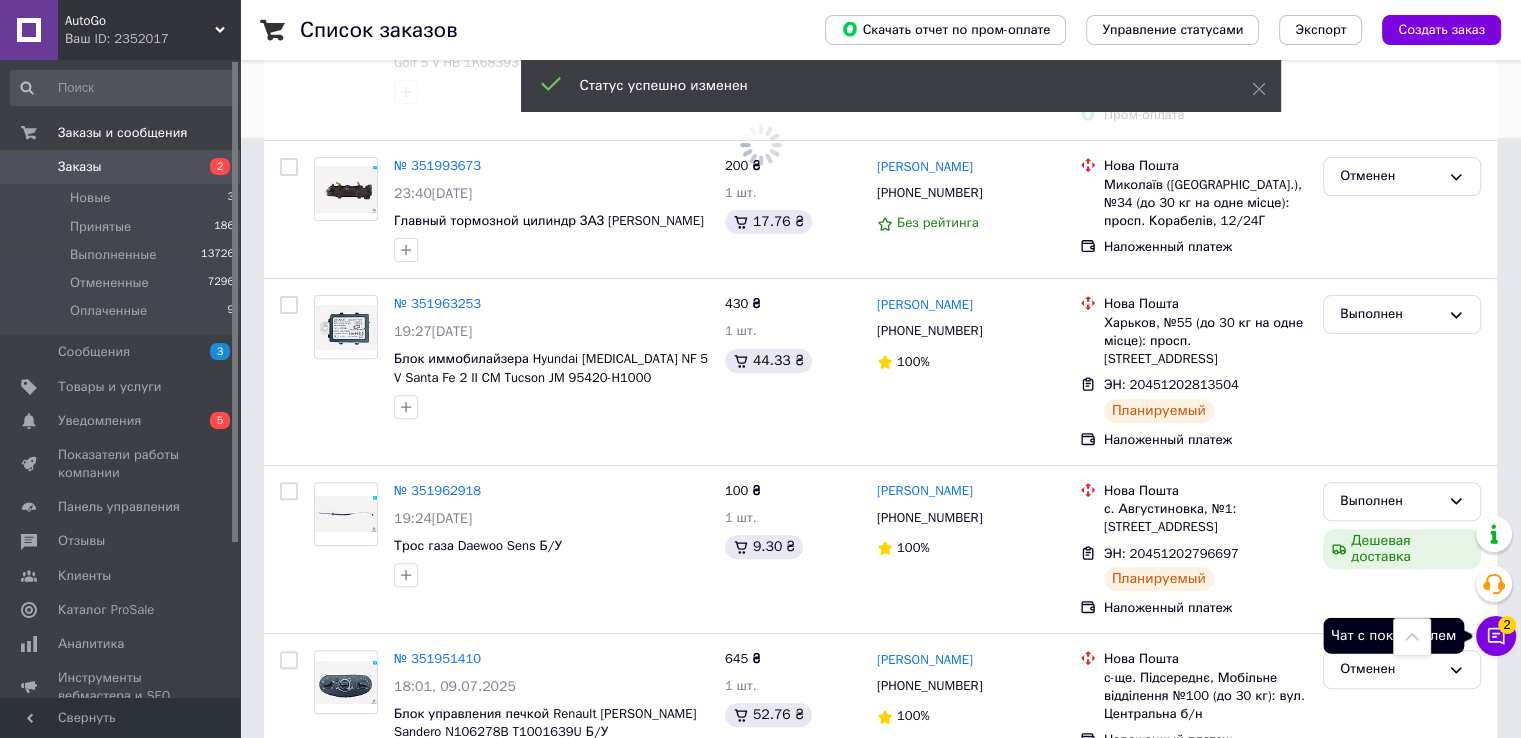 click on "Чат с покупателем 2" at bounding box center [1496, 636] 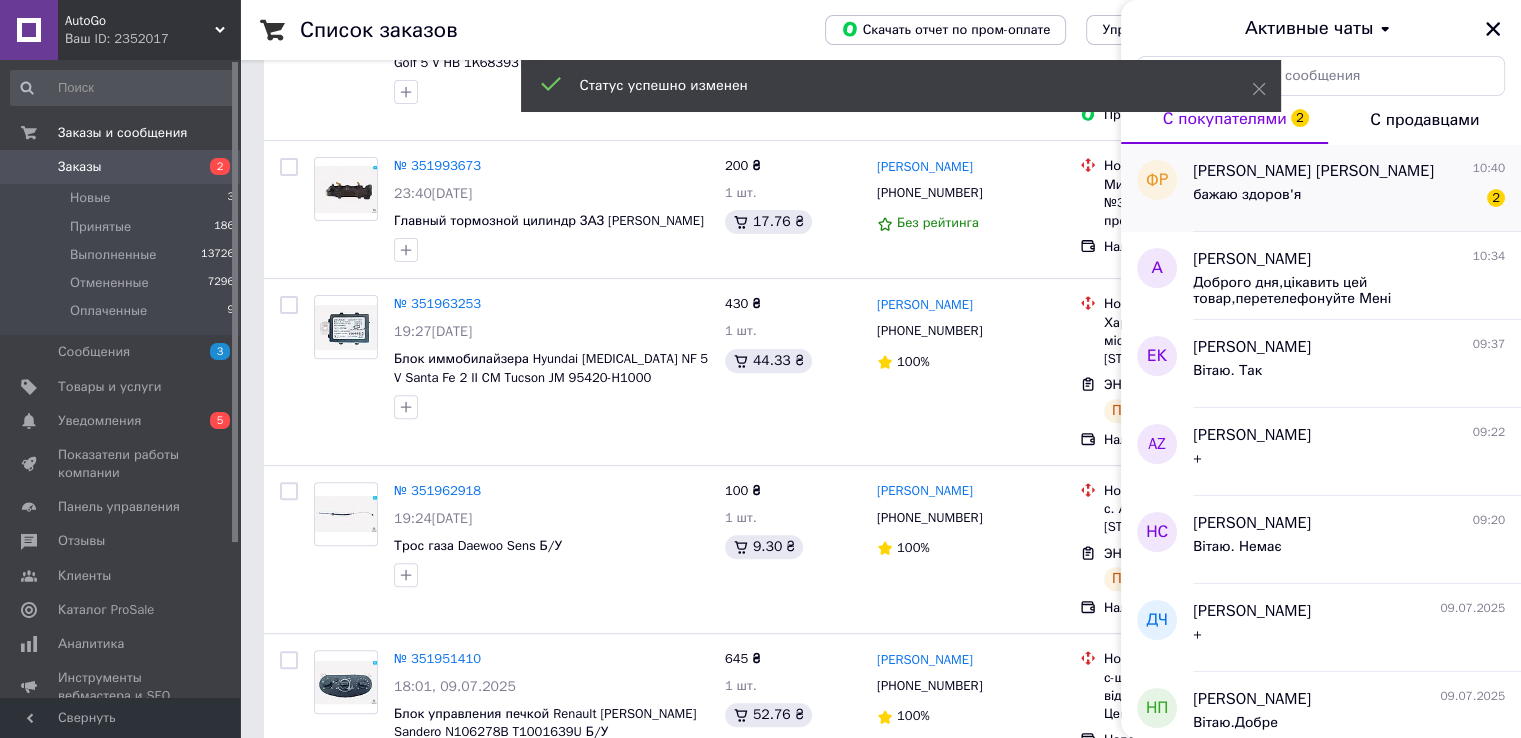 click on "[PERSON_NAME] [PERSON_NAME]" at bounding box center (1313, 171) 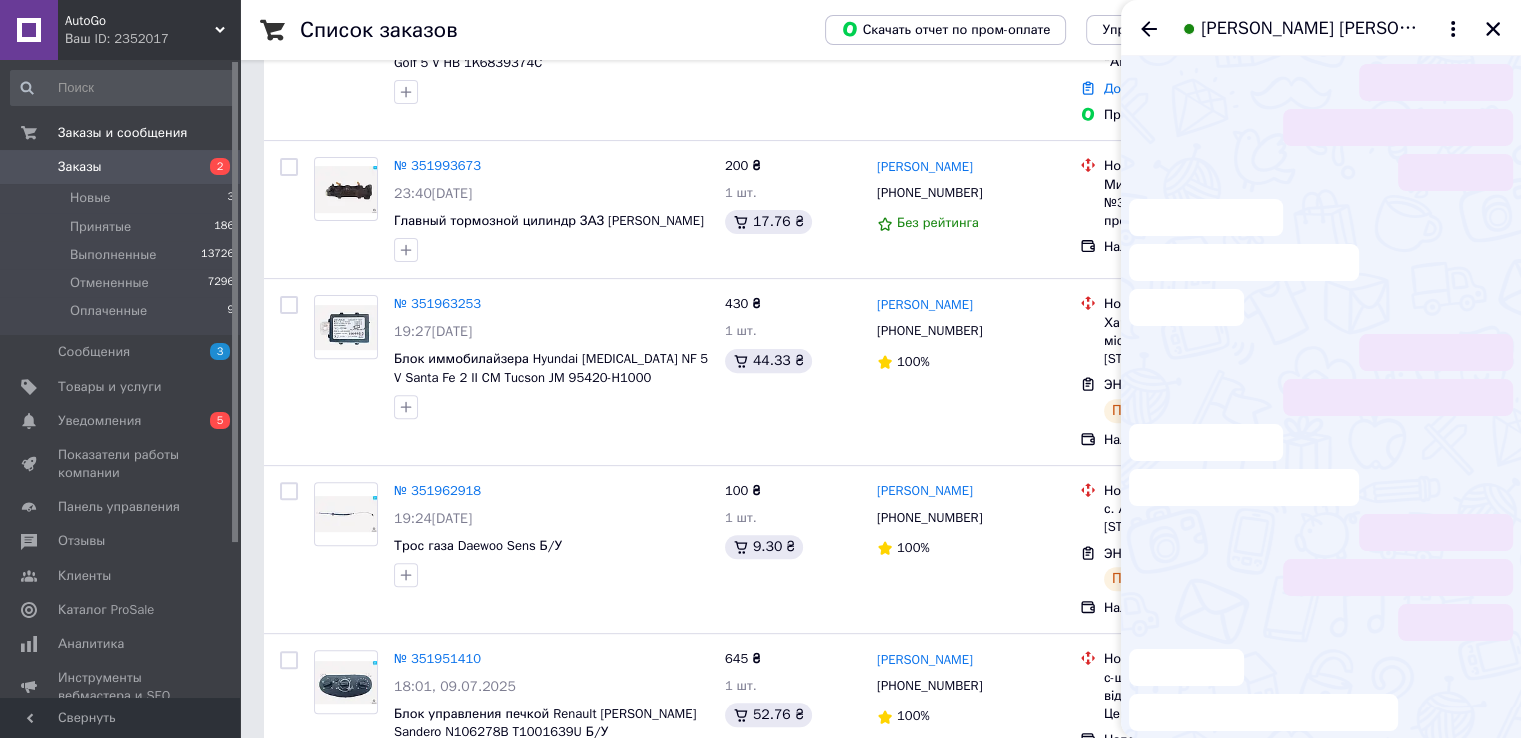 scroll, scrollTop: 220, scrollLeft: 0, axis: vertical 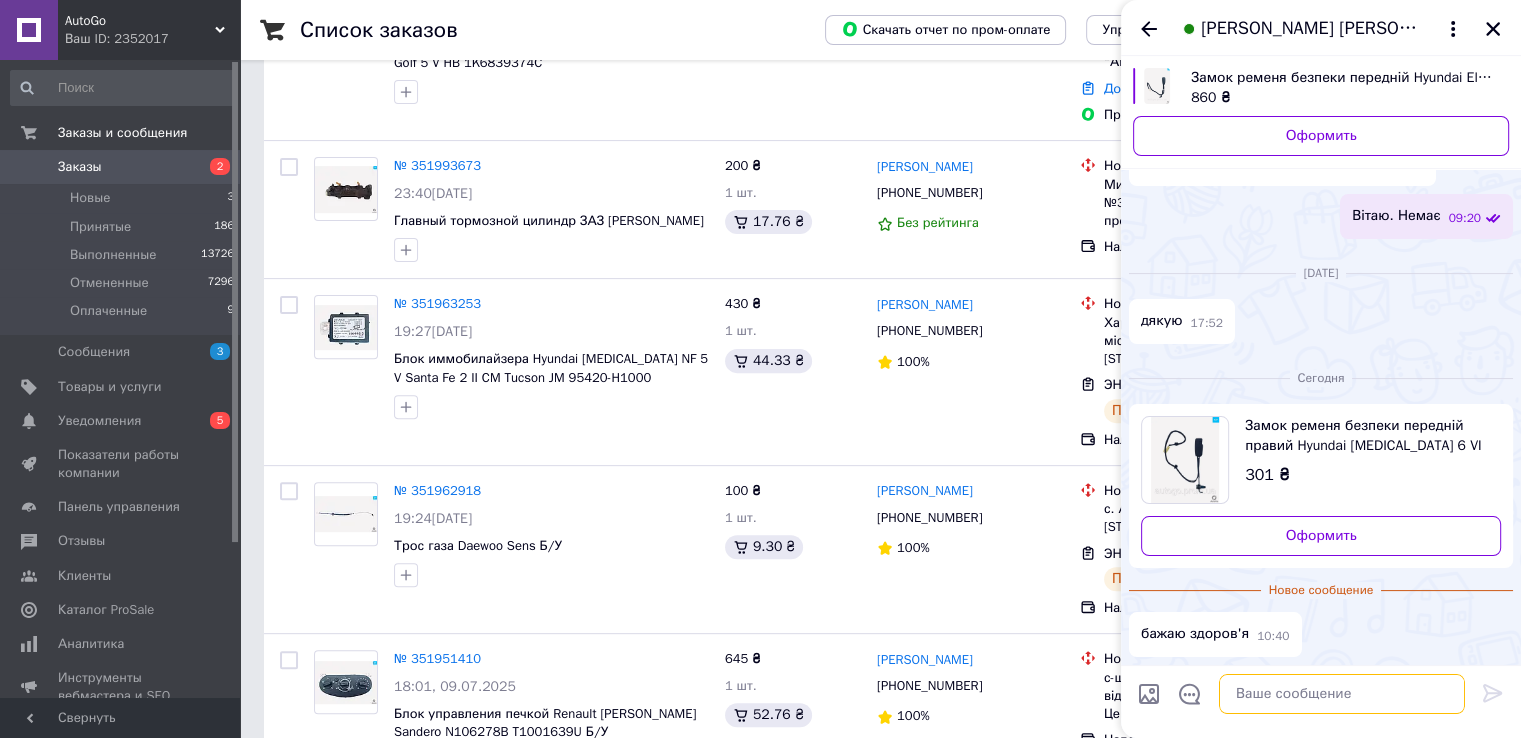 click at bounding box center (1342, 694) 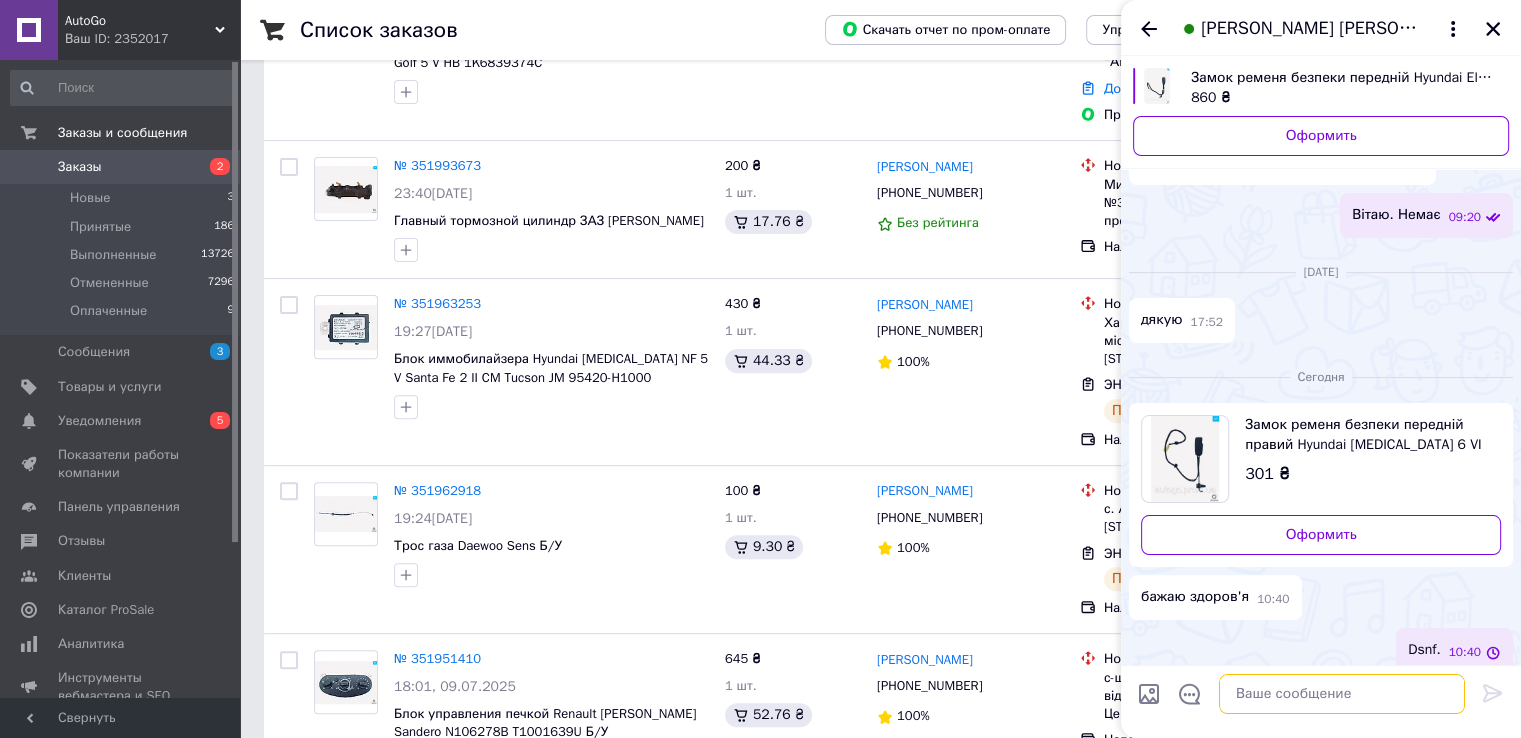 scroll, scrollTop: 186, scrollLeft: 0, axis: vertical 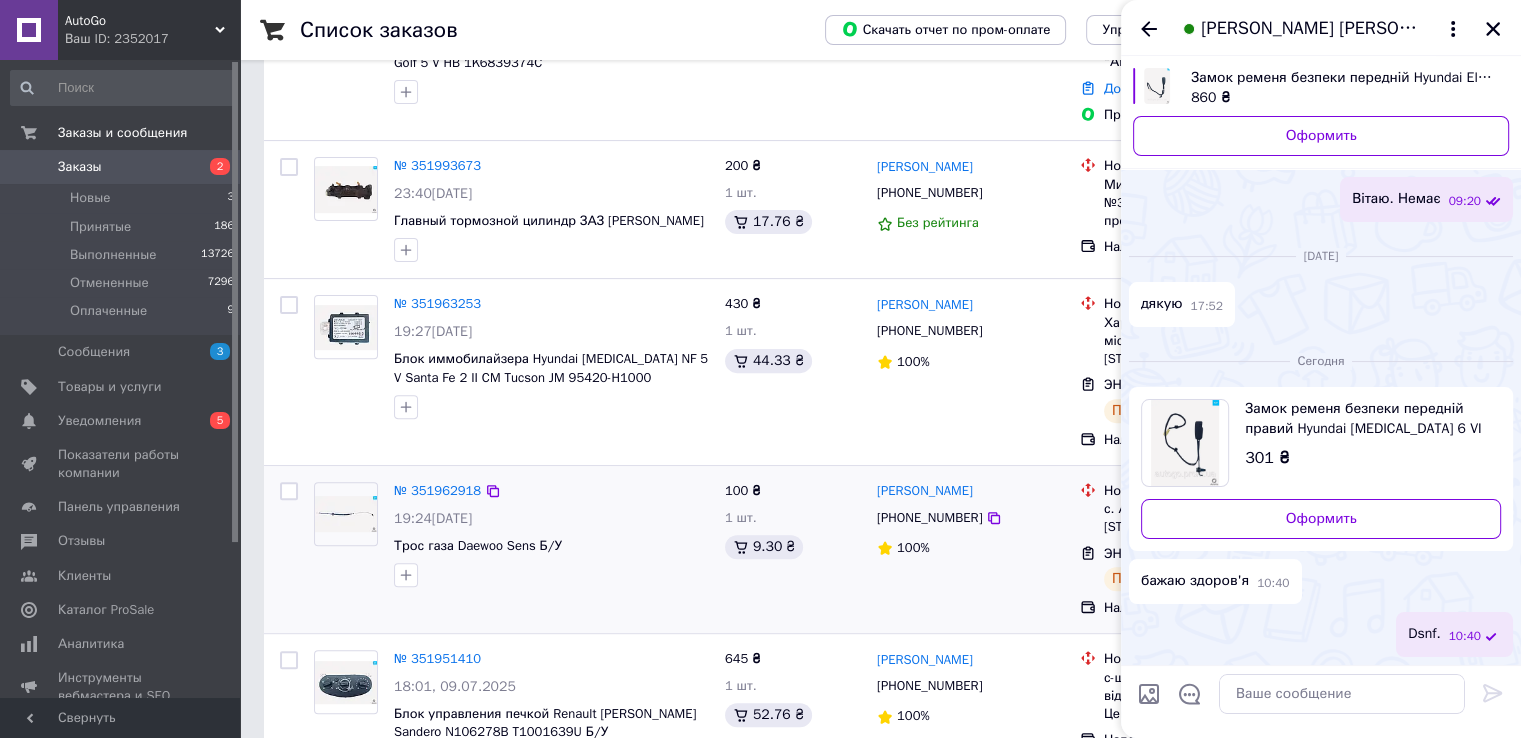 drag, startPoint x: 1458, startPoint y: 635, endPoint x: 996, endPoint y: 593, distance: 463.90515 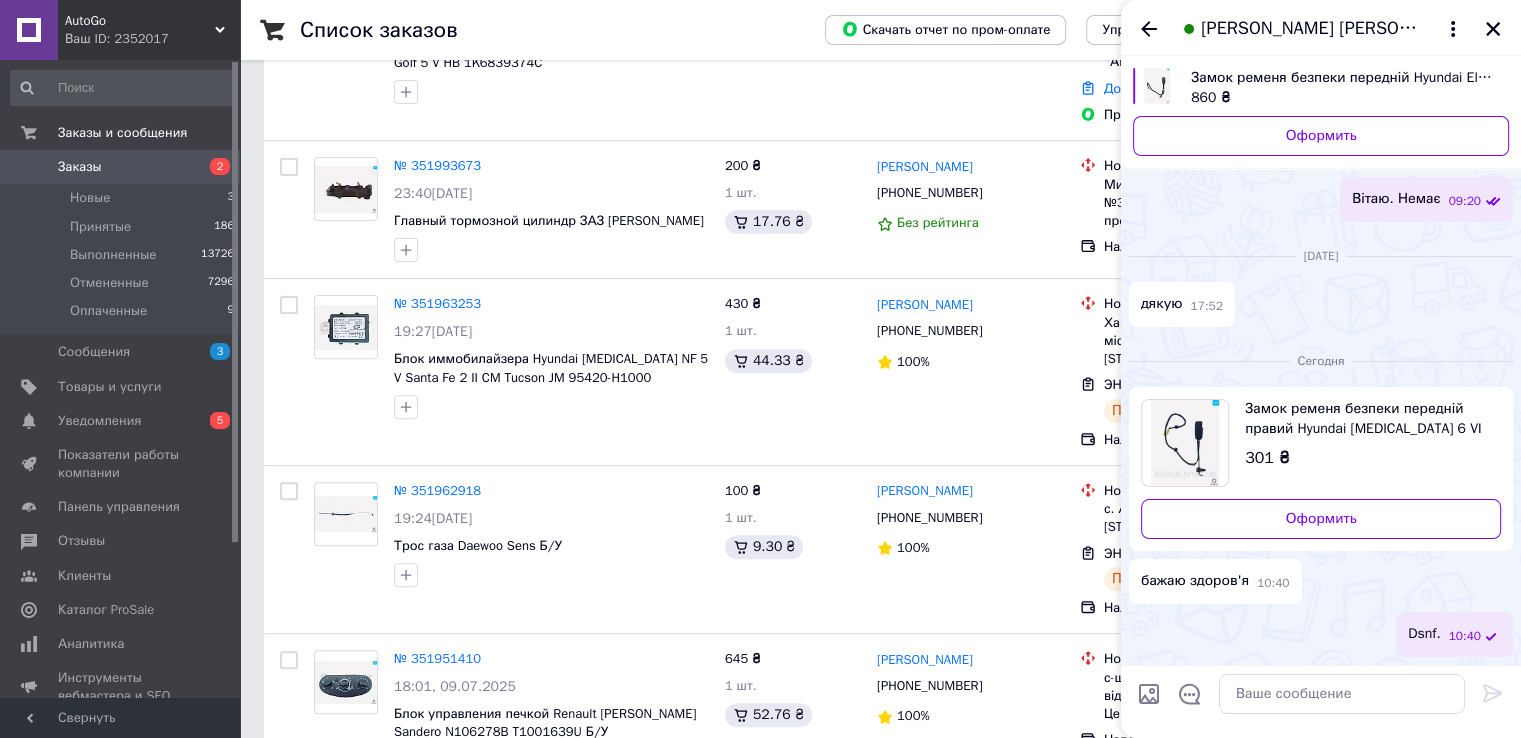 drag, startPoint x: 1447, startPoint y: 634, endPoint x: 1500, endPoint y: 630, distance: 53.15073 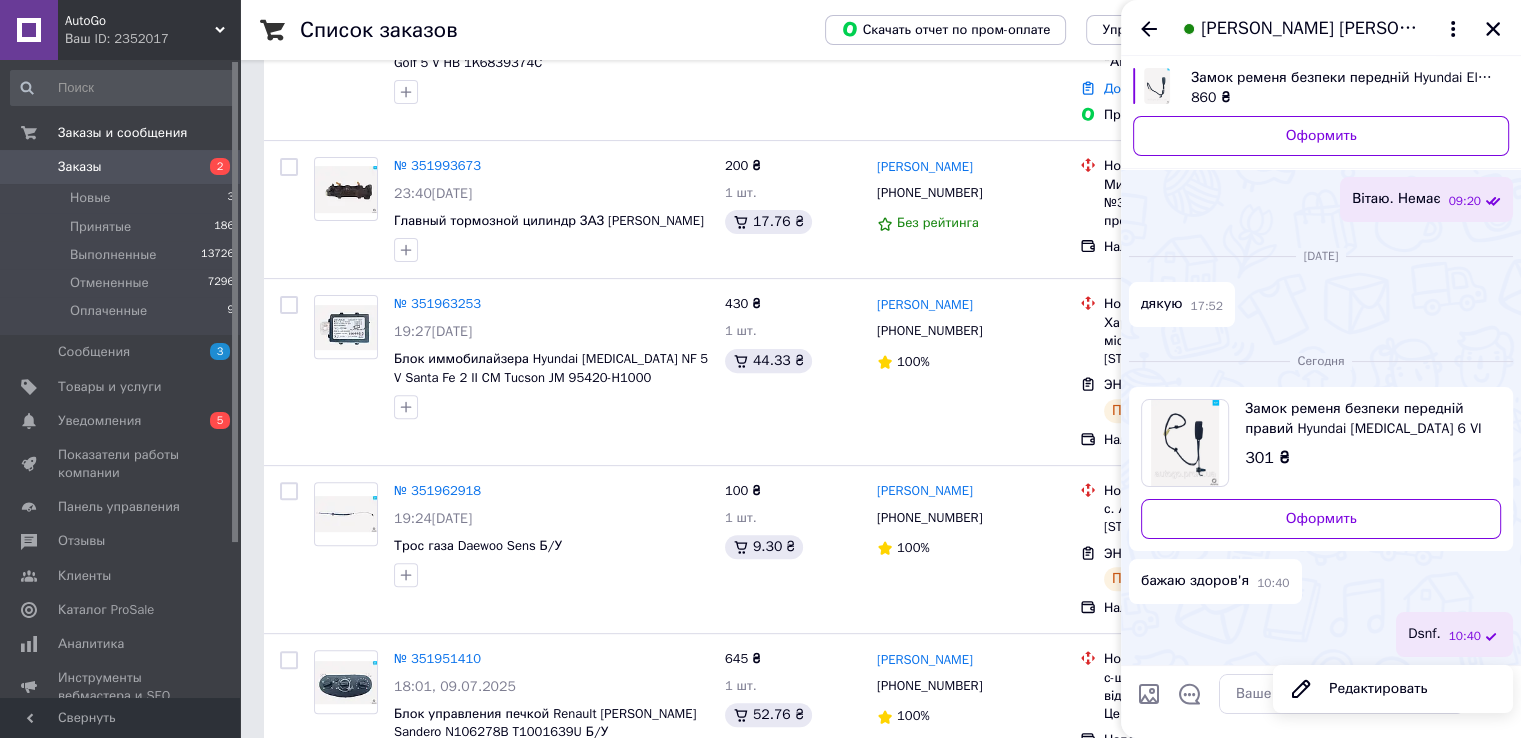 click on "10:40" at bounding box center (1465, 636) 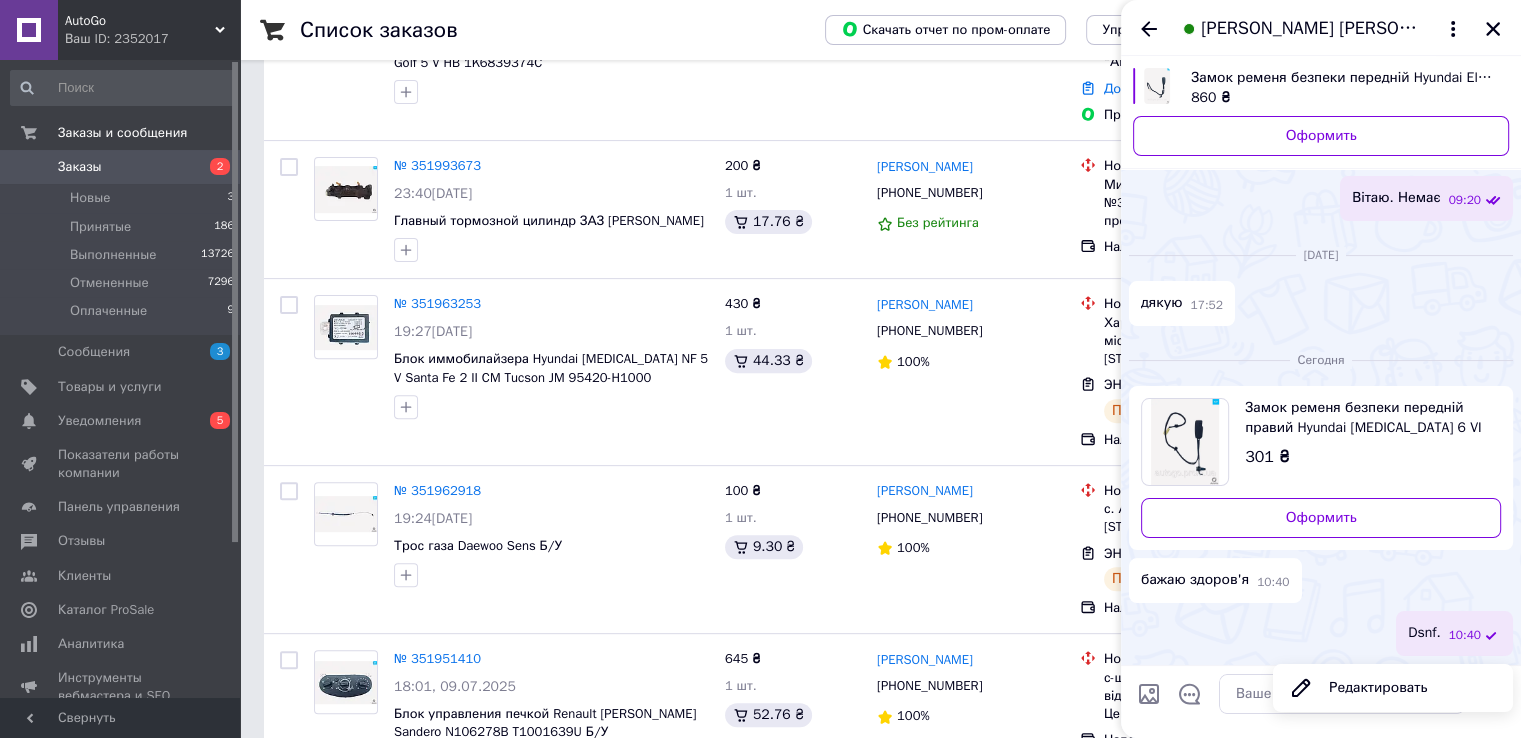 click on "10:40" at bounding box center [1465, 635] 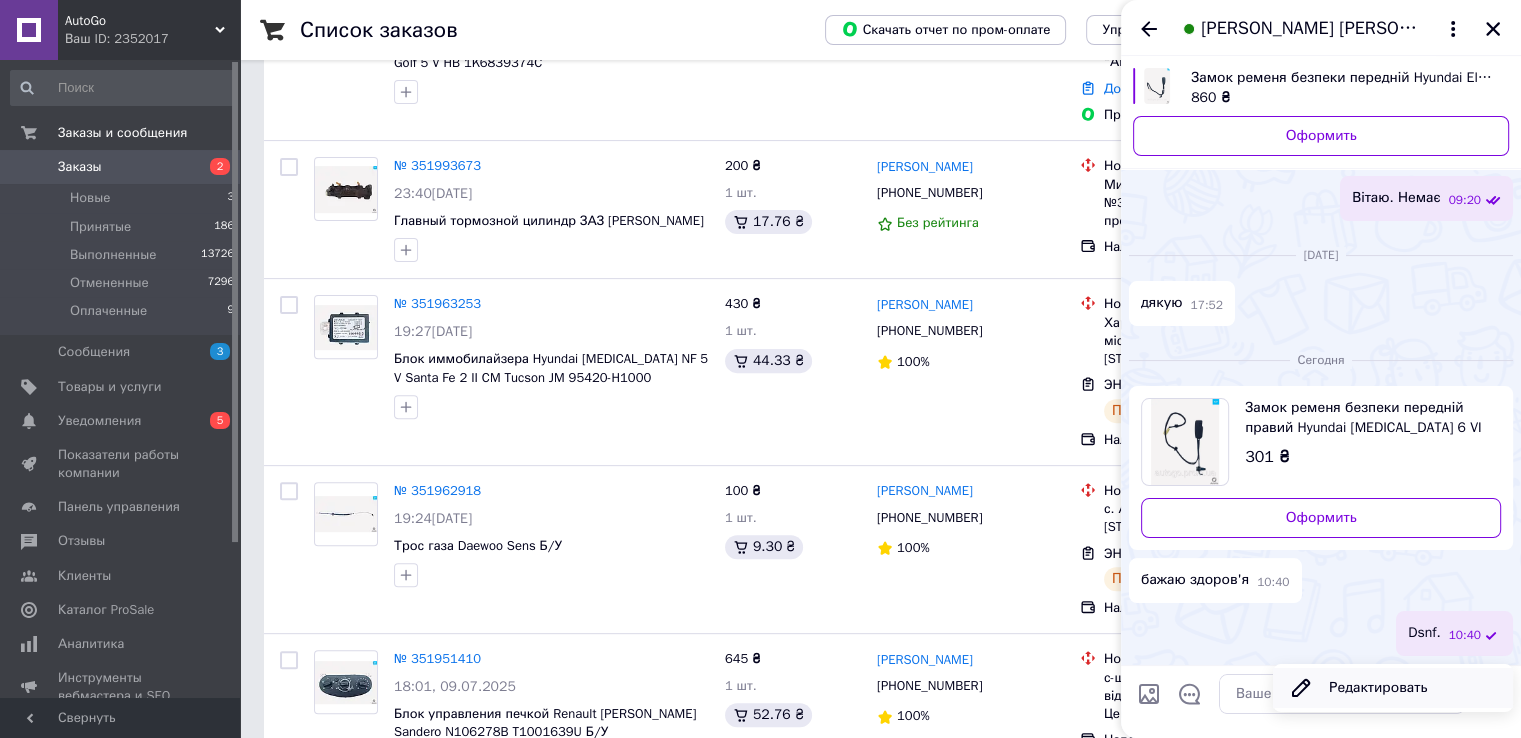 click on "Редактировать" at bounding box center [1393, 688] 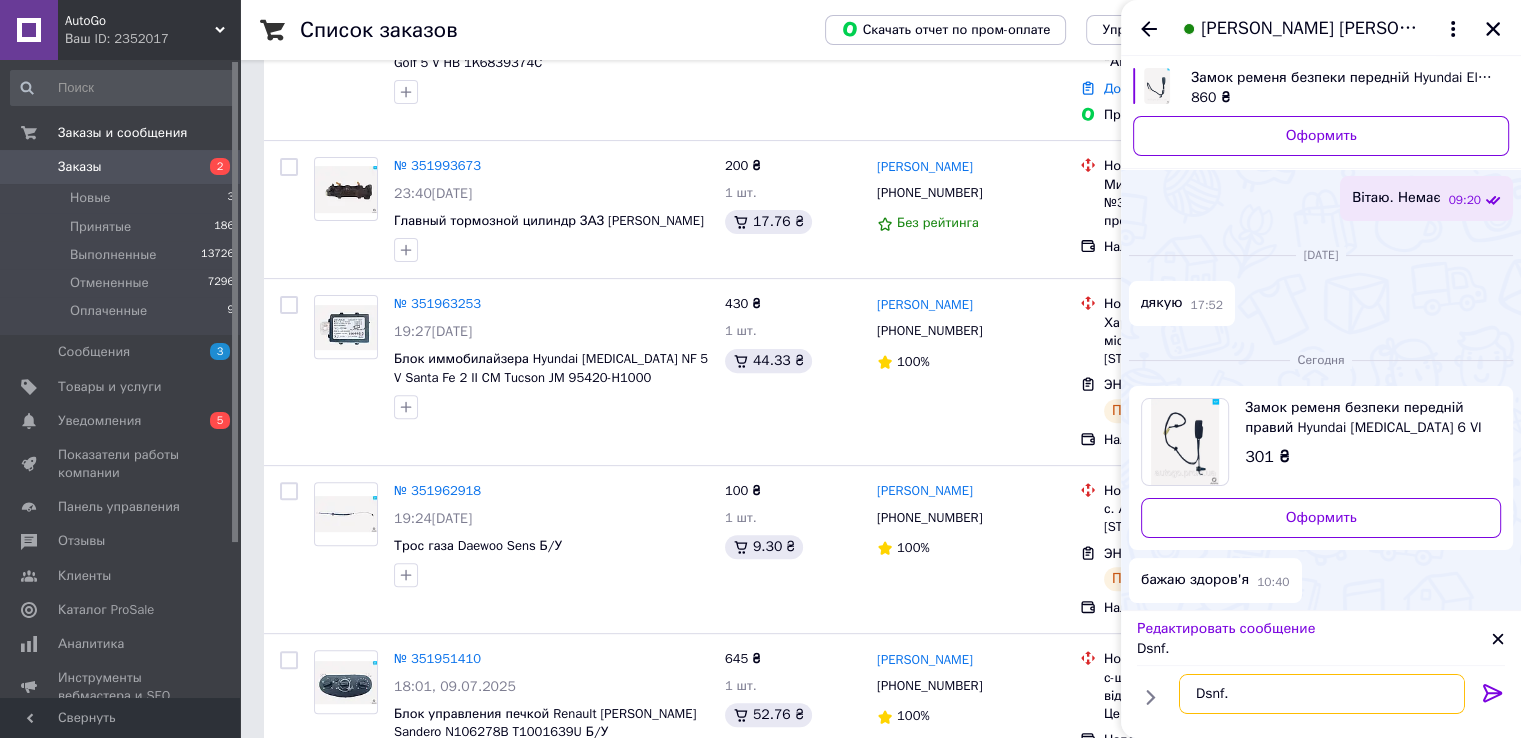 click on "Dsnf." at bounding box center (1322, 694) 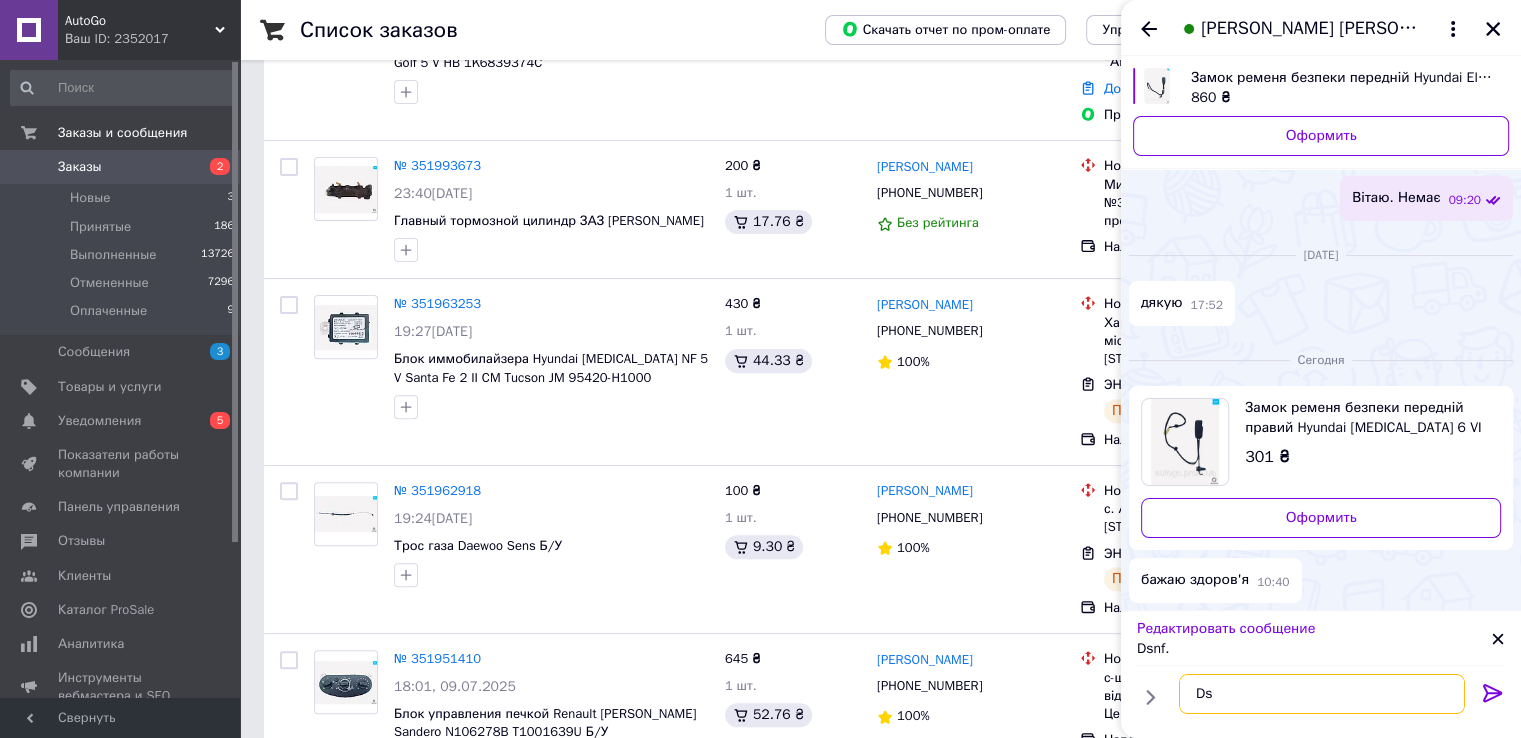 type on "D" 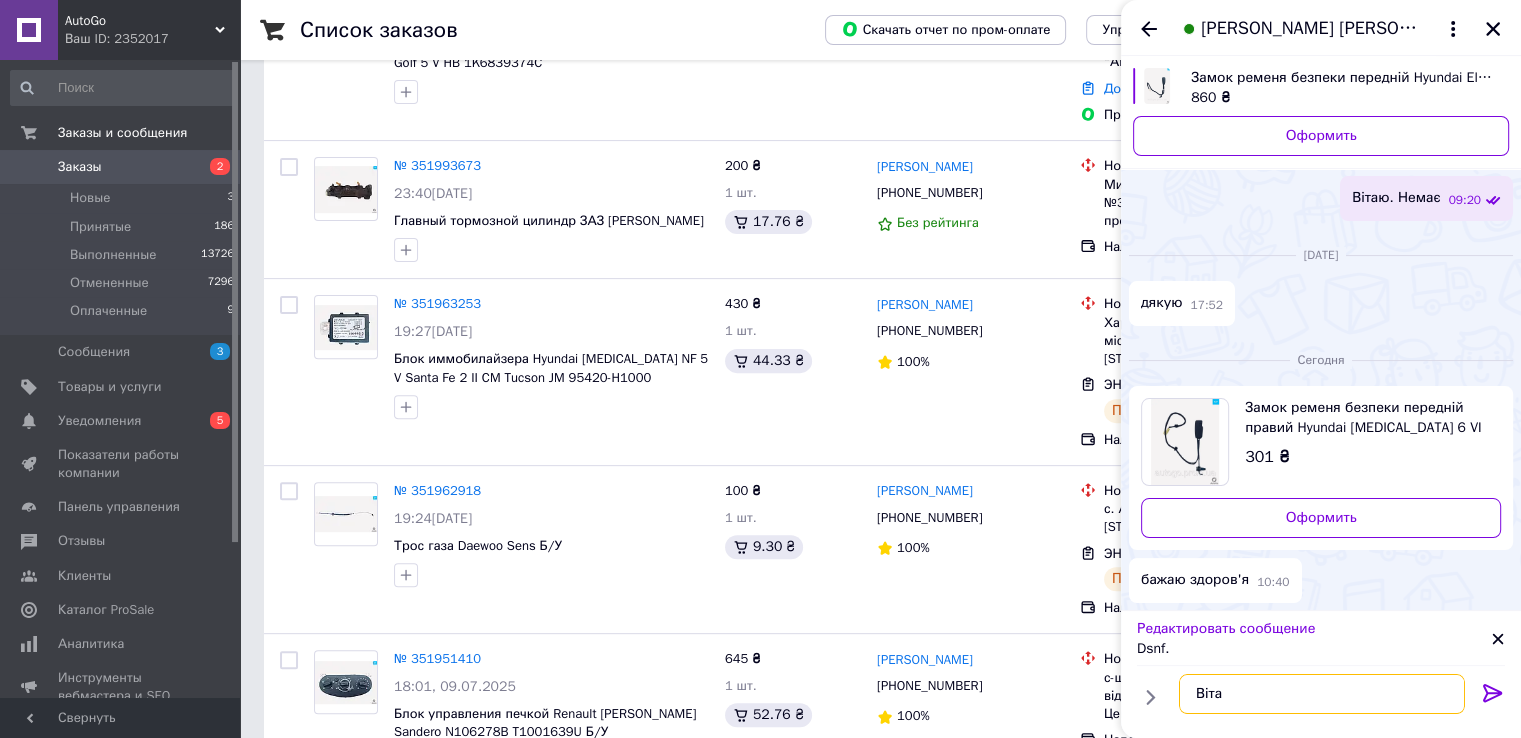 type on "Вітаю" 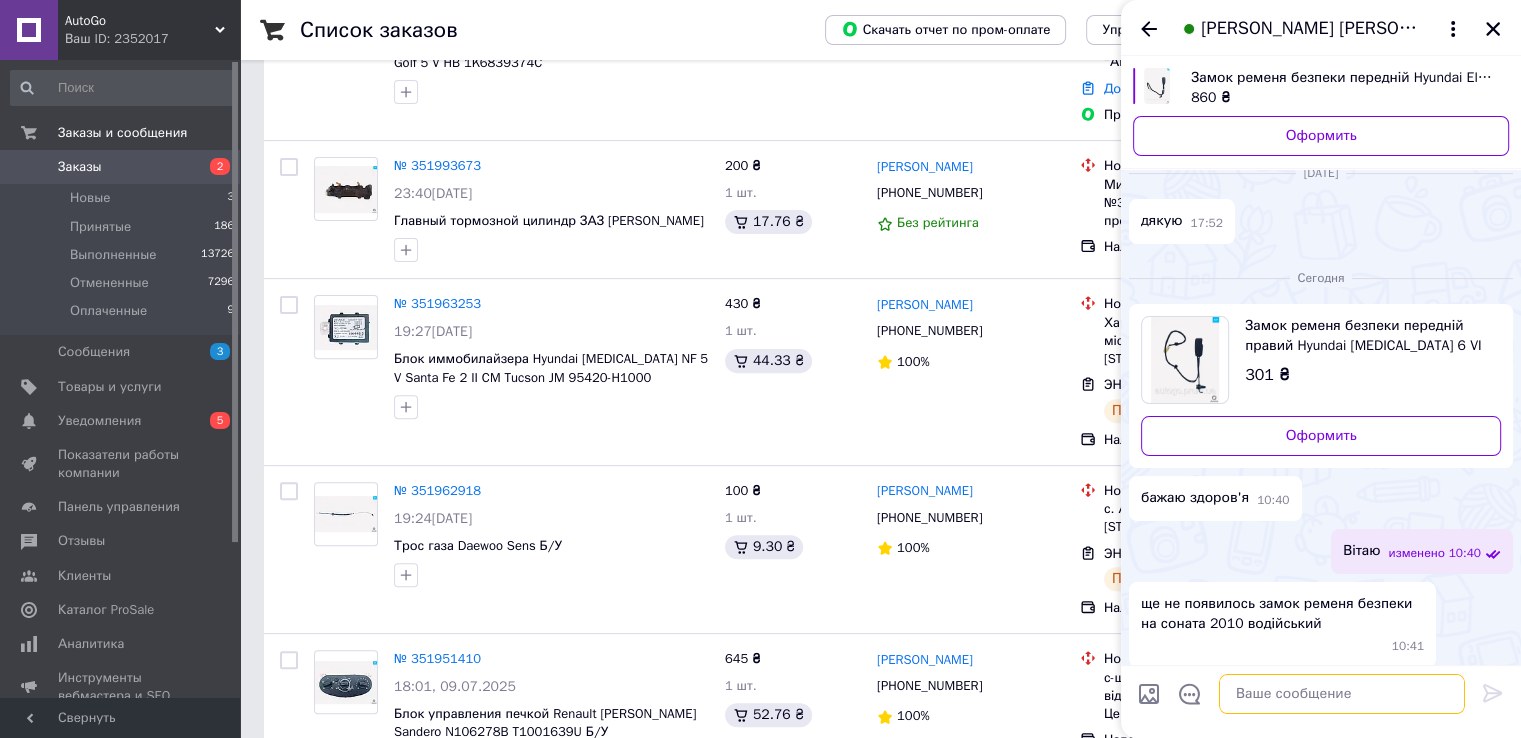 scroll, scrollTop: 279, scrollLeft: 0, axis: vertical 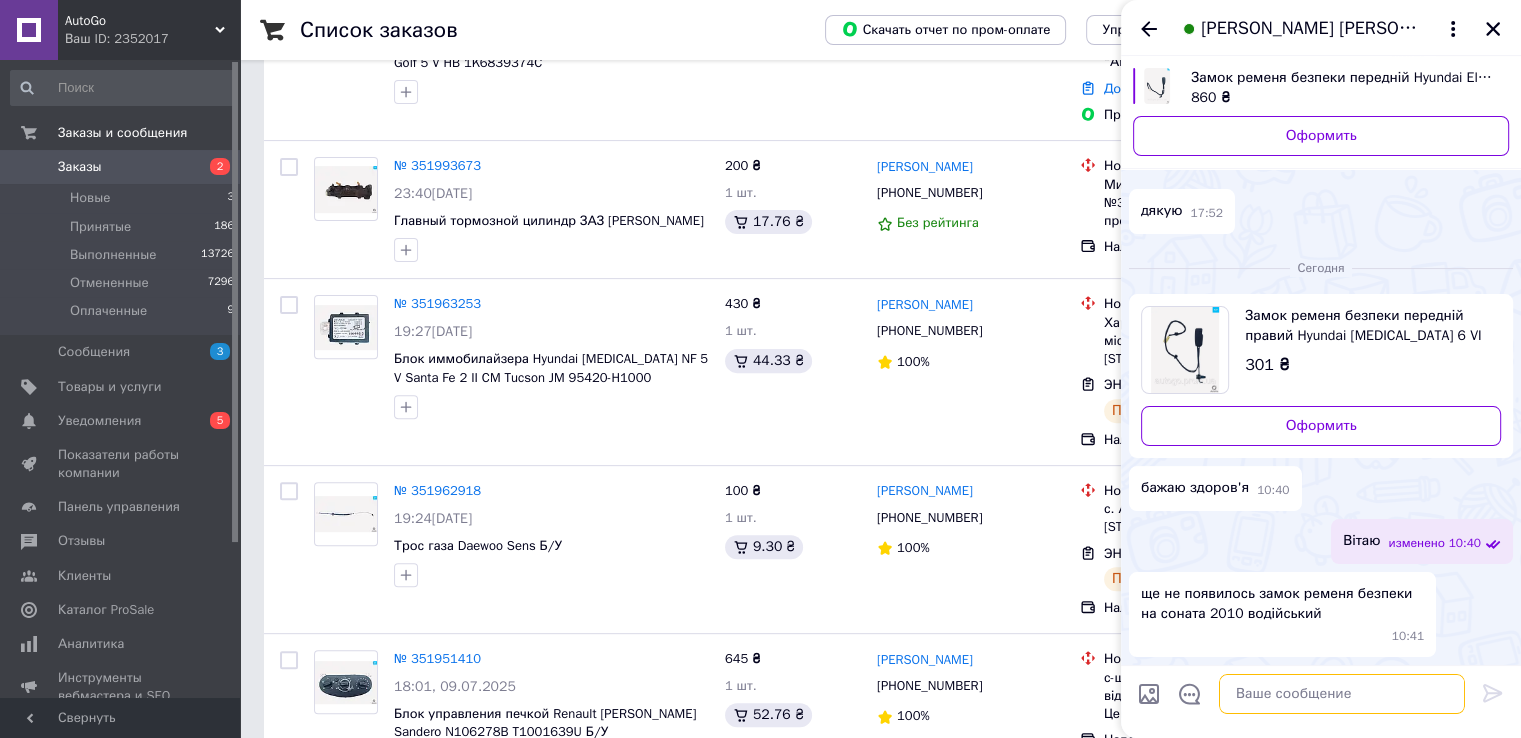 click at bounding box center [1342, 694] 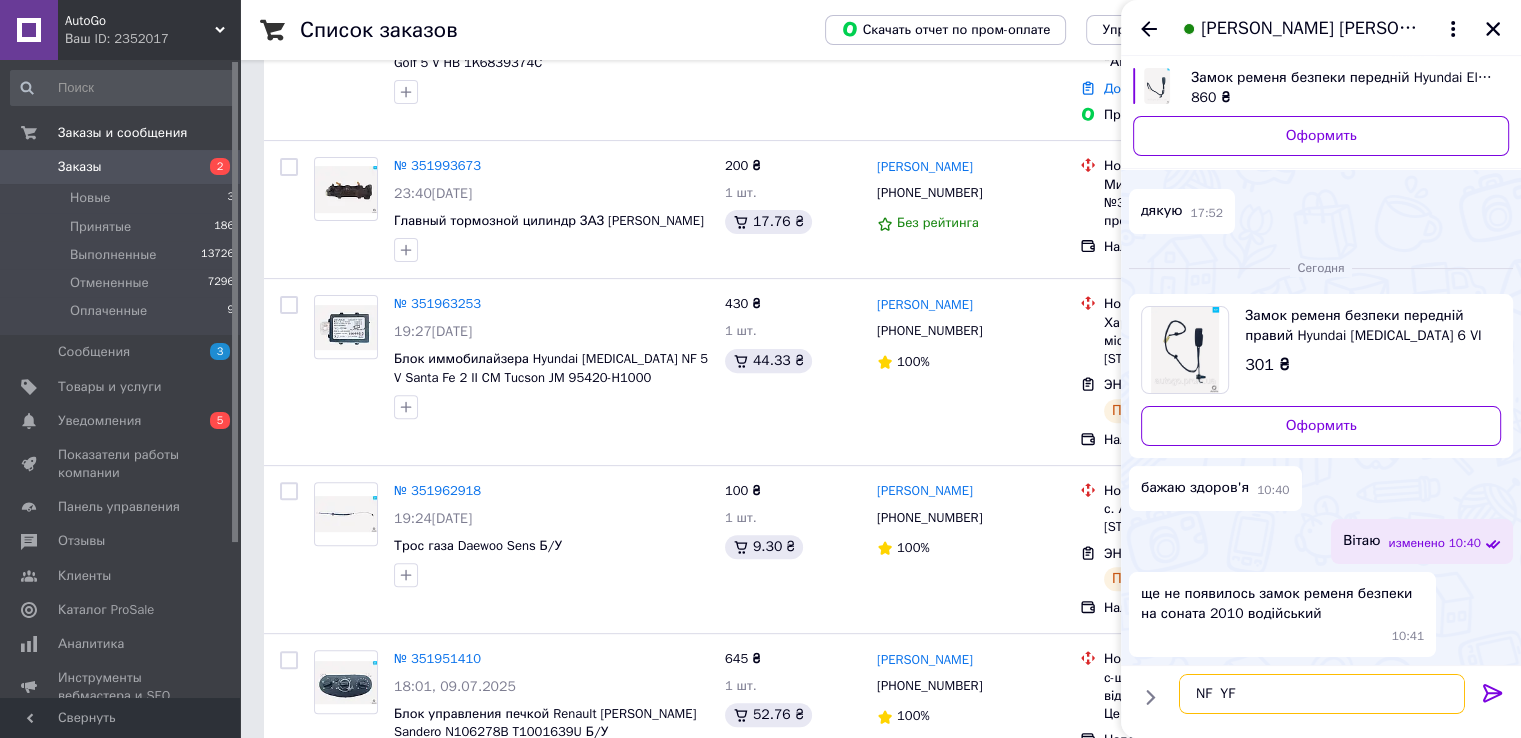click on "NF  YF" at bounding box center (1322, 694) 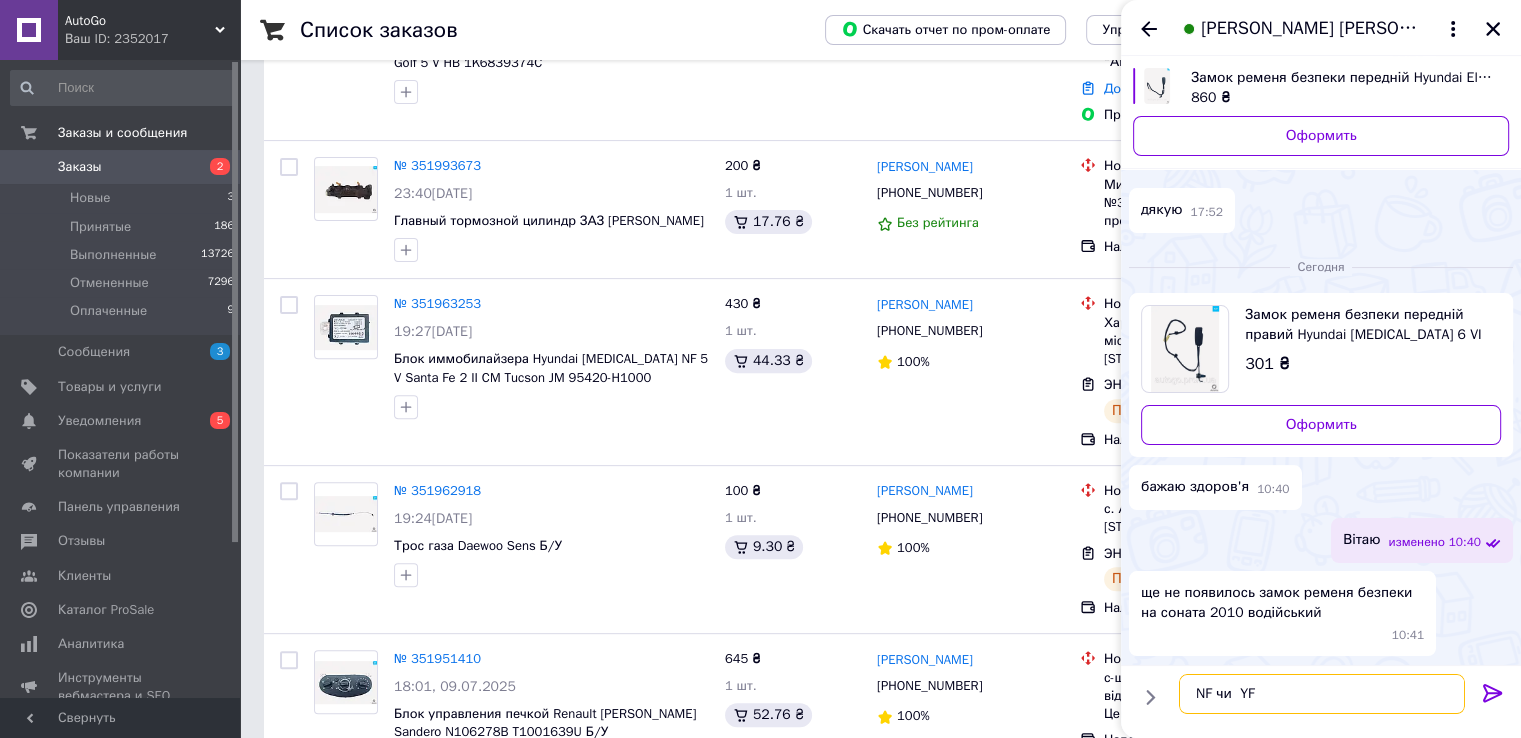click on "NF чи  YF" at bounding box center [1322, 694] 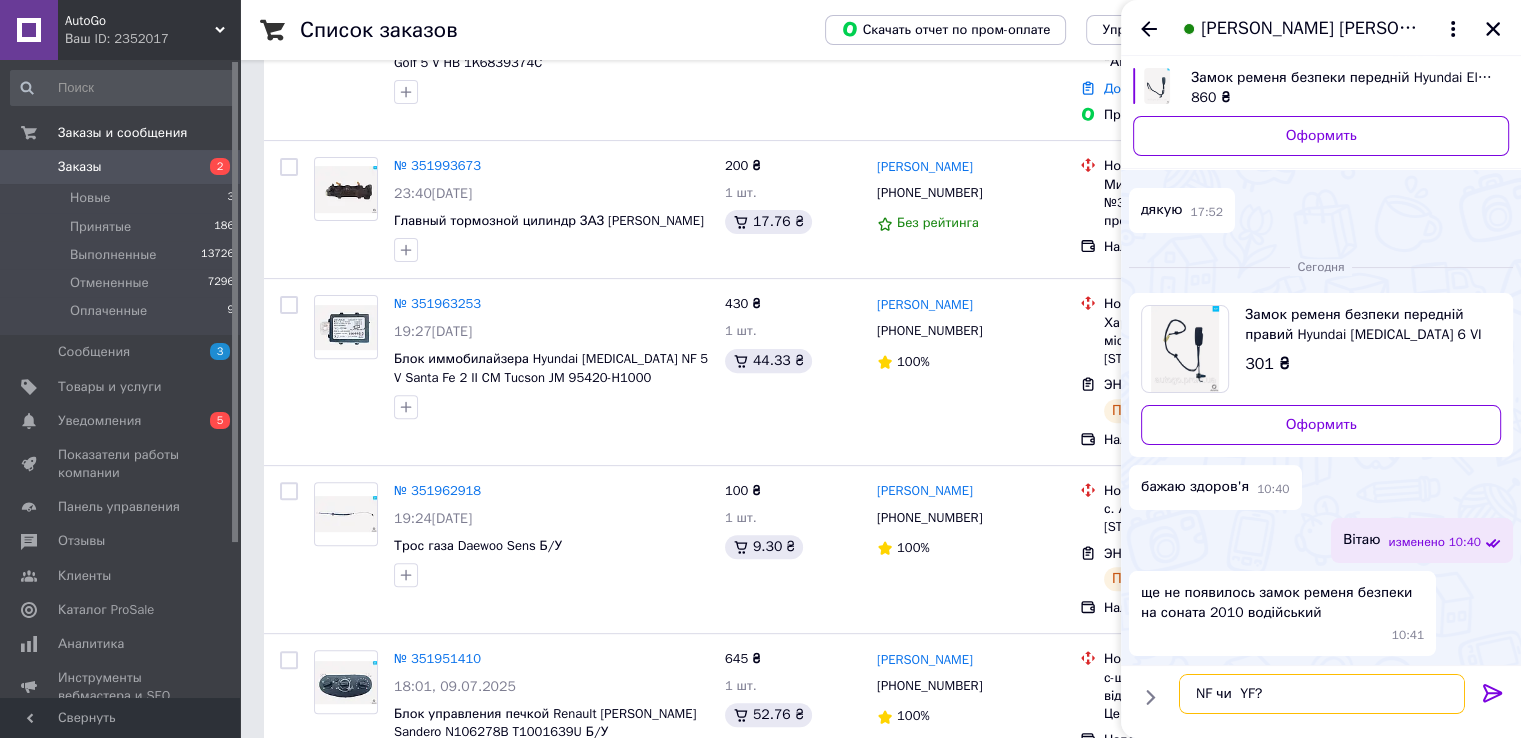 type on "NF чи  YF?" 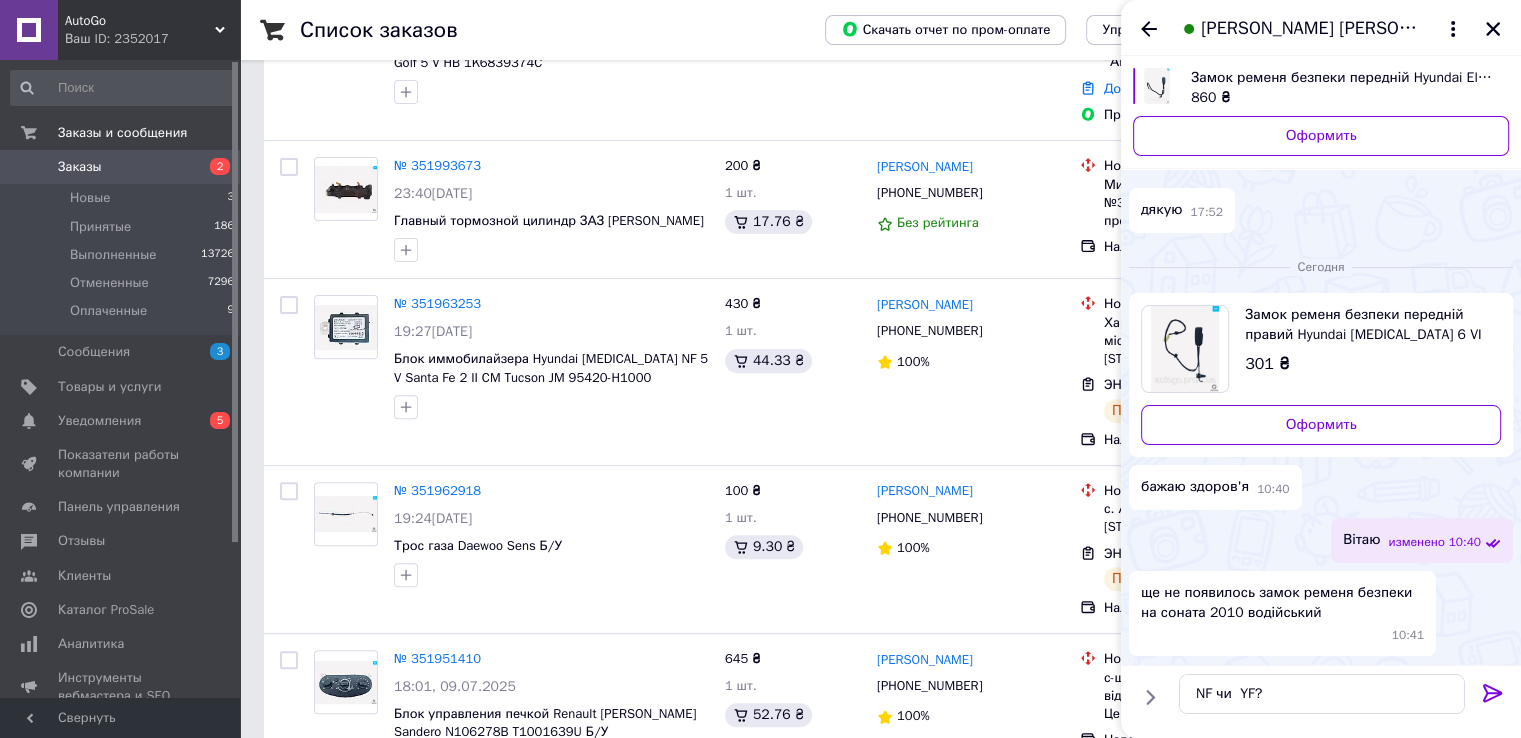 click 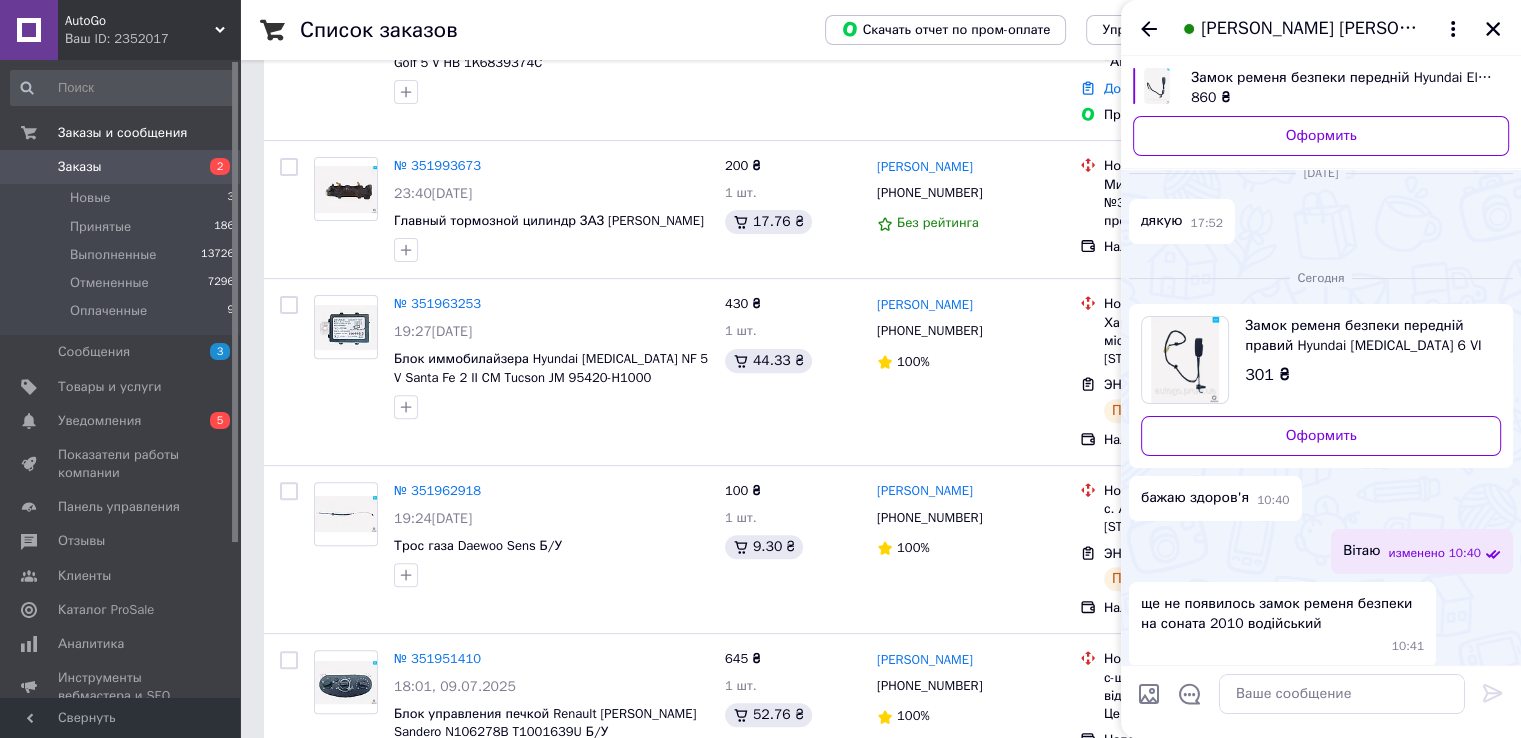 scroll, scrollTop: 258, scrollLeft: 0, axis: vertical 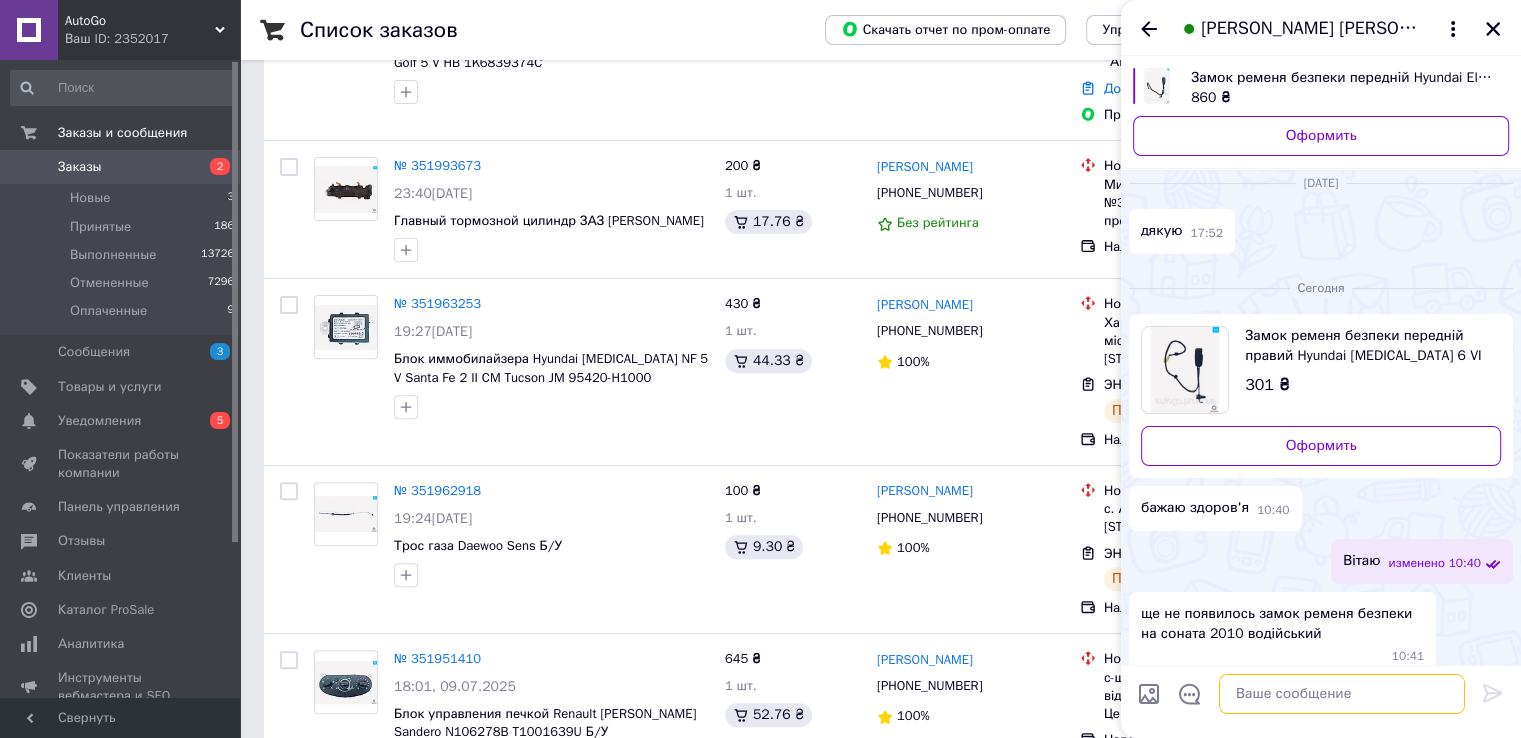 click at bounding box center [1342, 694] 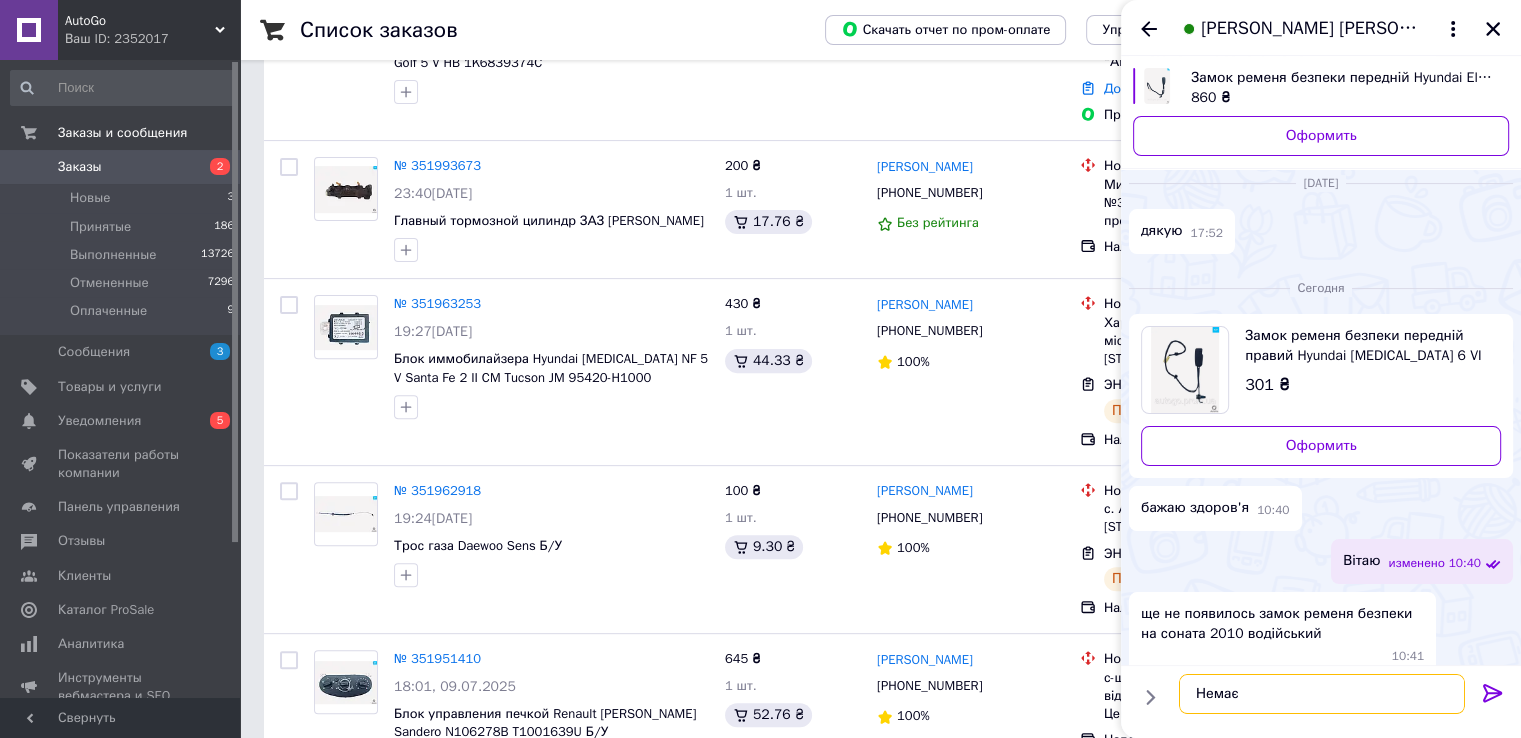 type on "Немає" 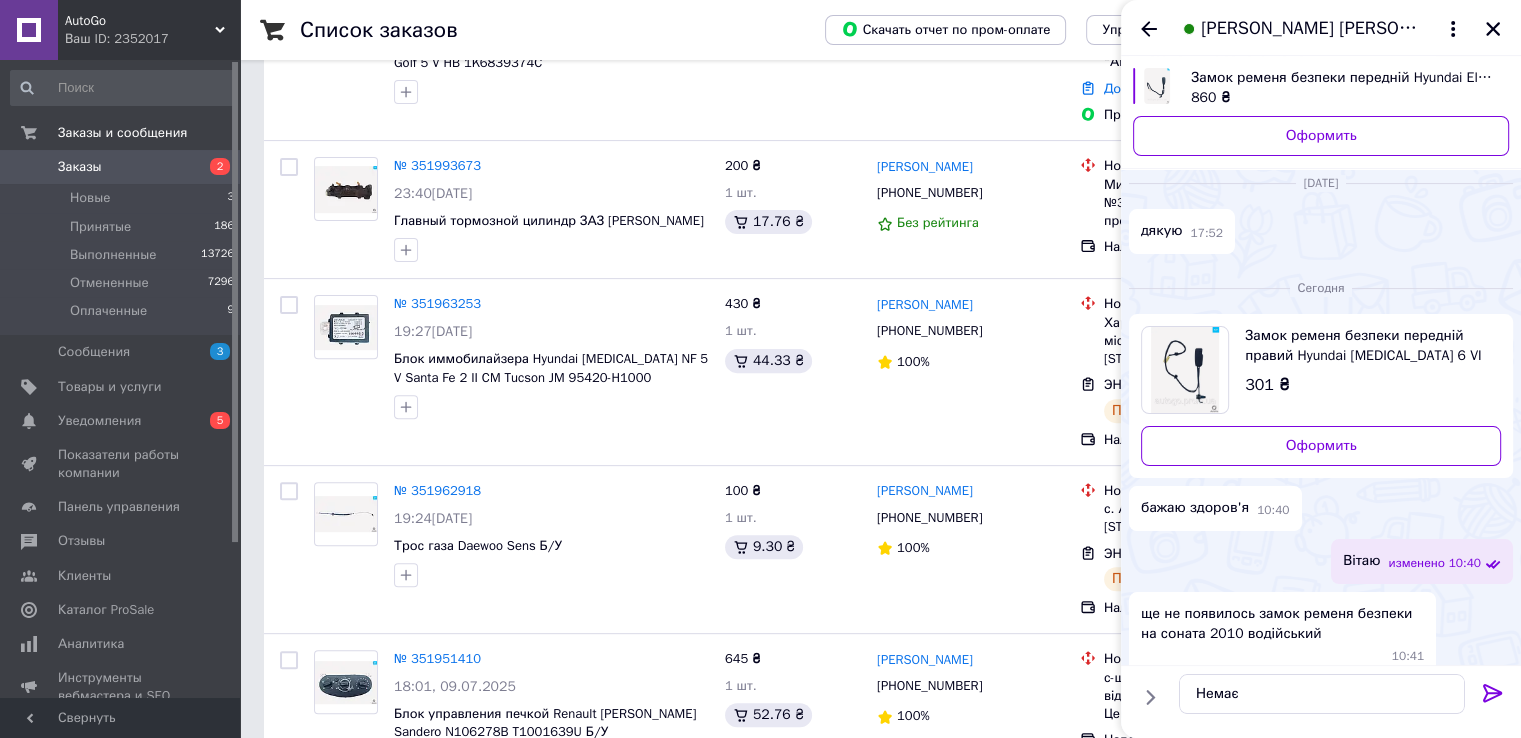 click 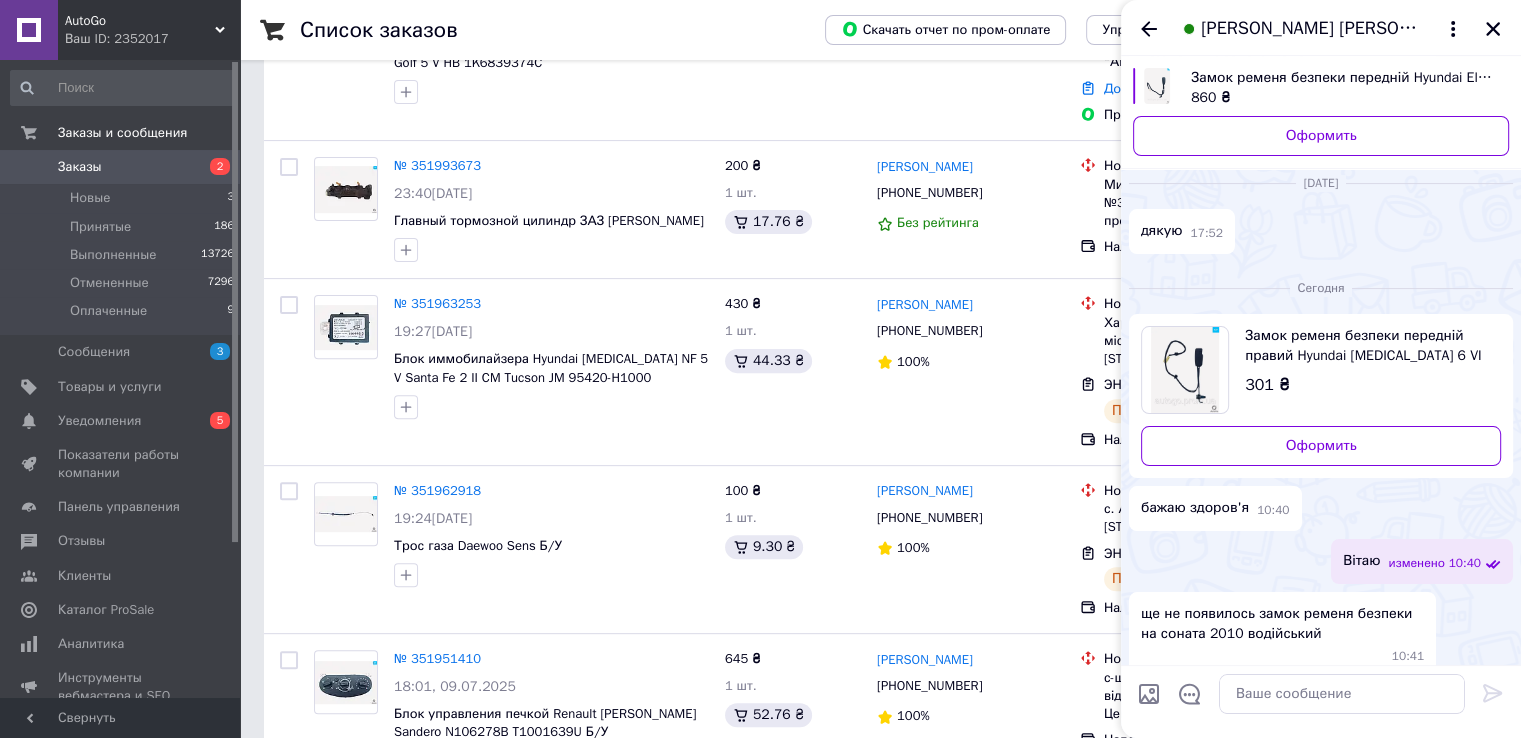 scroll, scrollTop: 512, scrollLeft: 0, axis: vertical 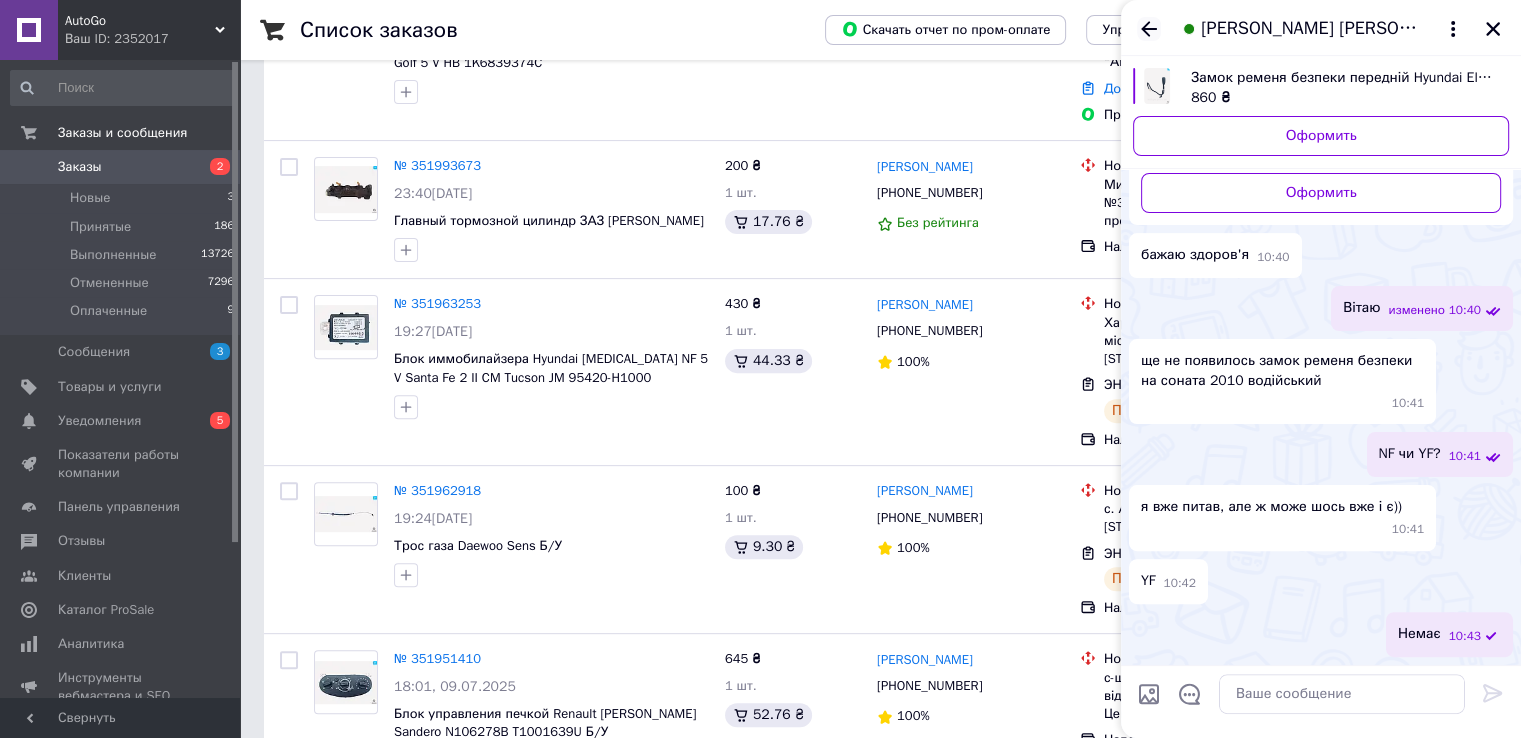 click 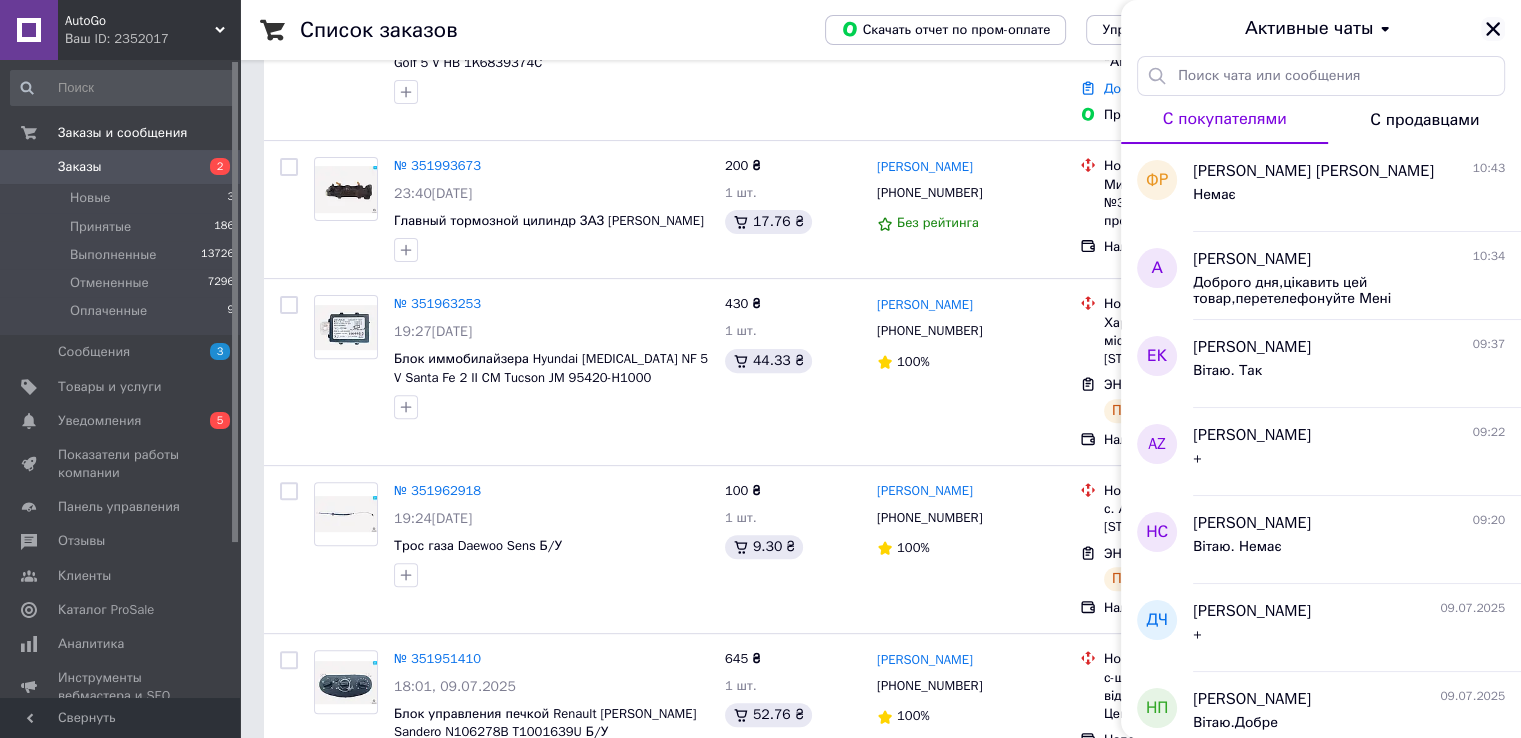 click 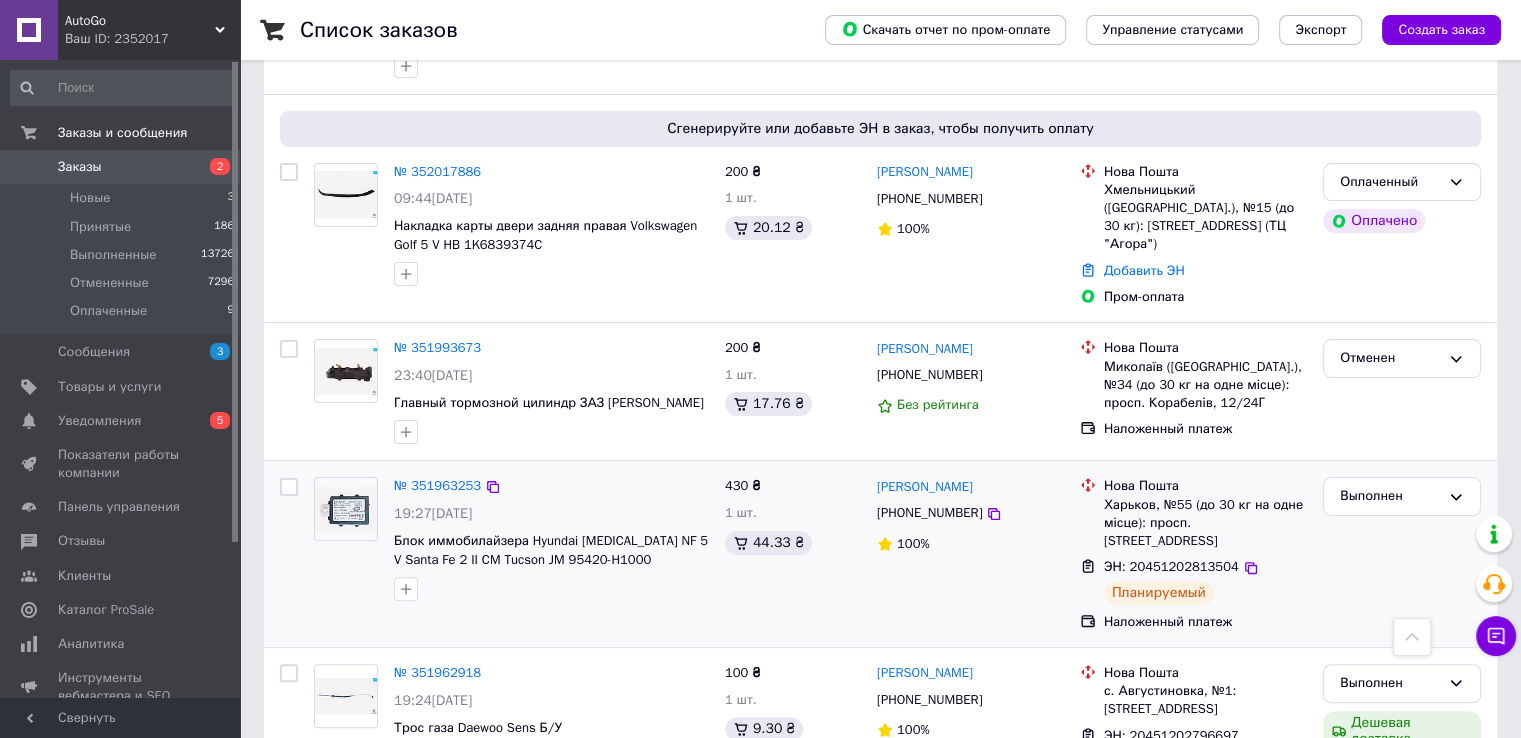 scroll, scrollTop: 400, scrollLeft: 0, axis: vertical 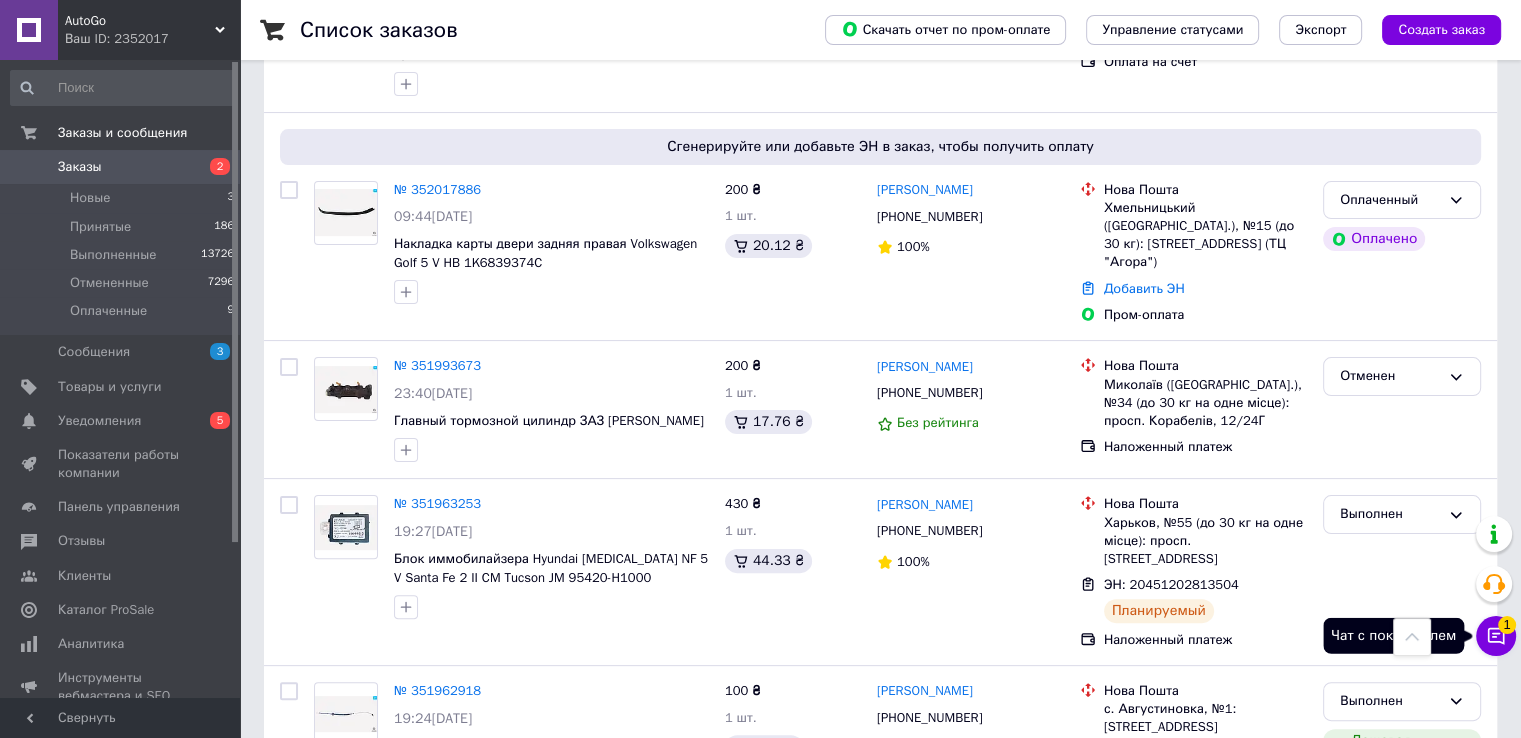 click on "1" at bounding box center (1507, 625) 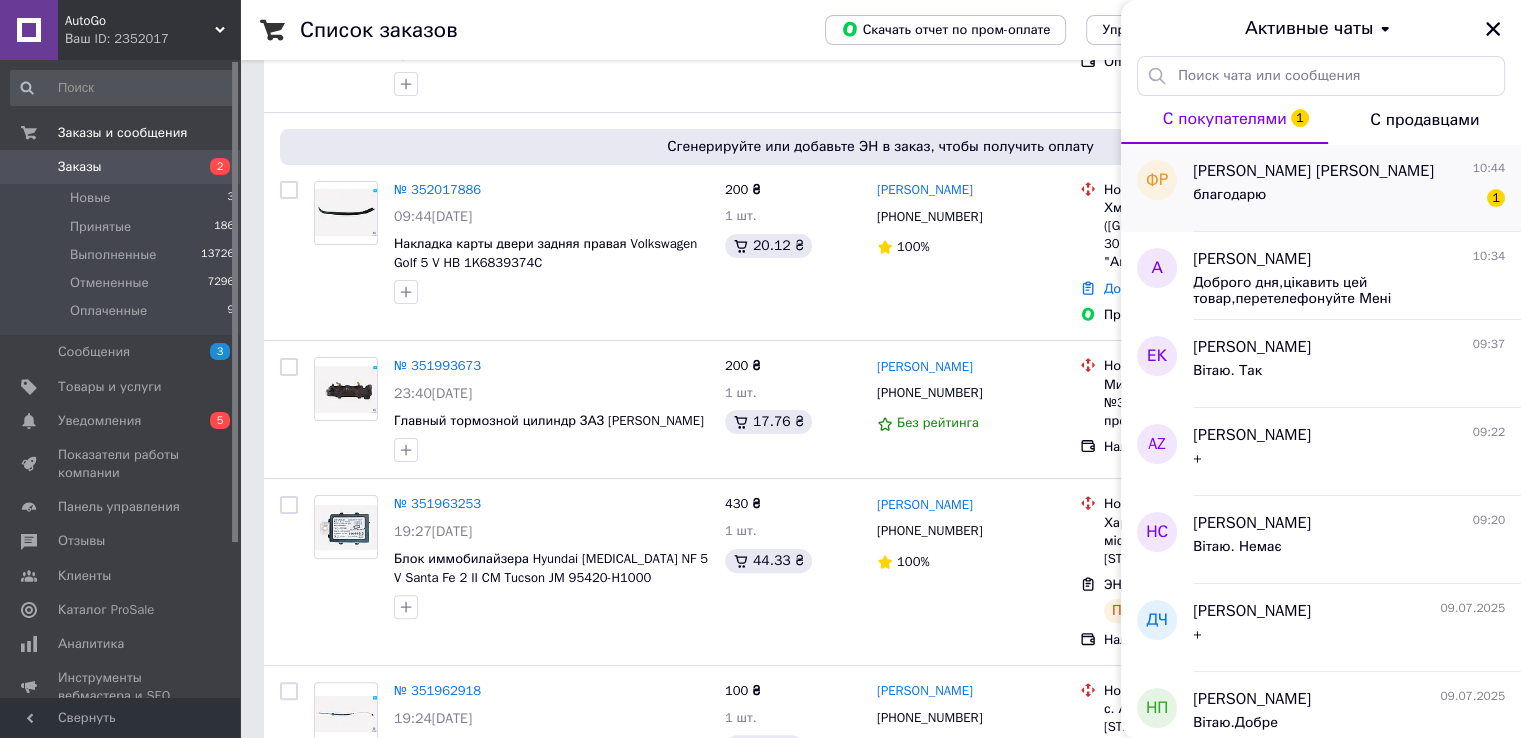 click on "благодарю 1" at bounding box center (1349, 199) 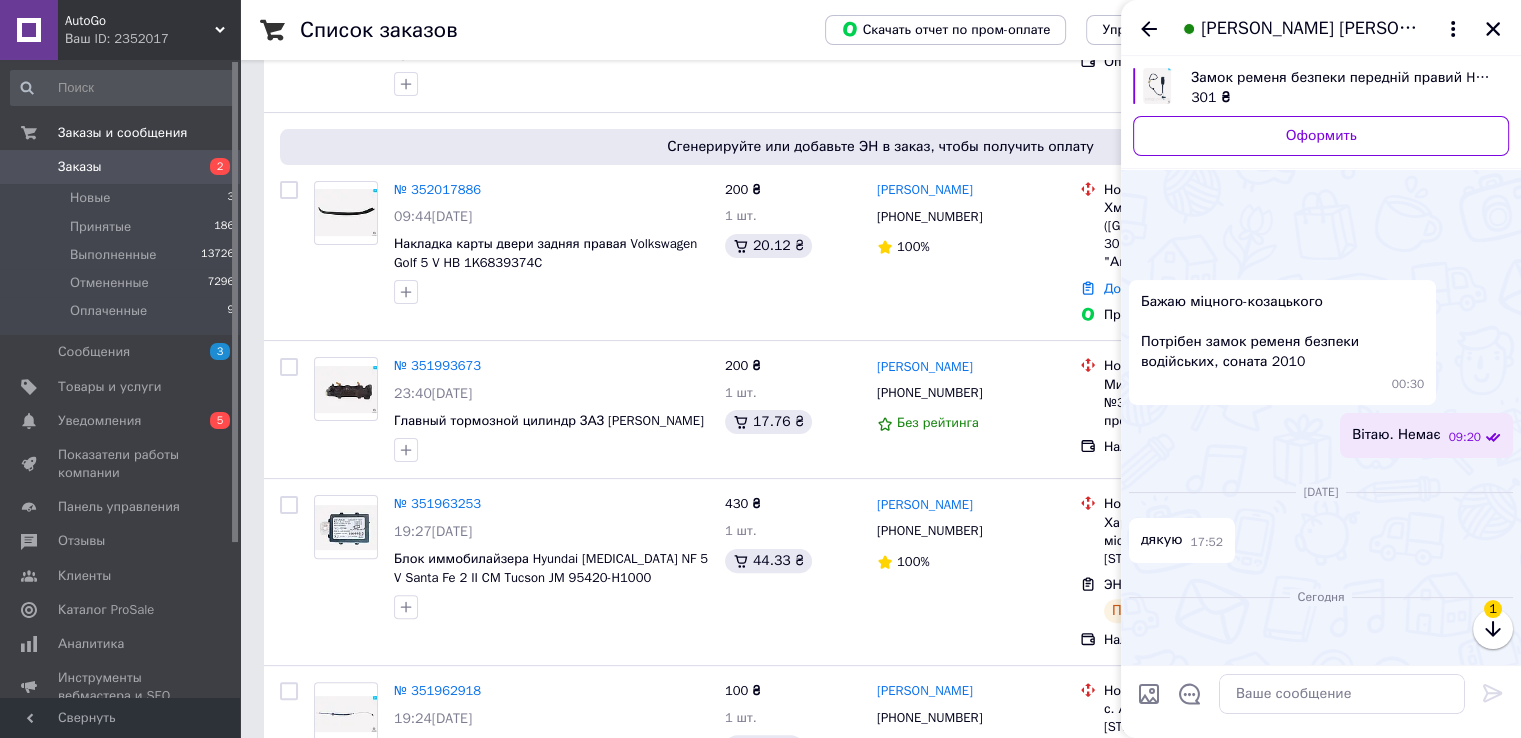 scroll, scrollTop: 652, scrollLeft: 0, axis: vertical 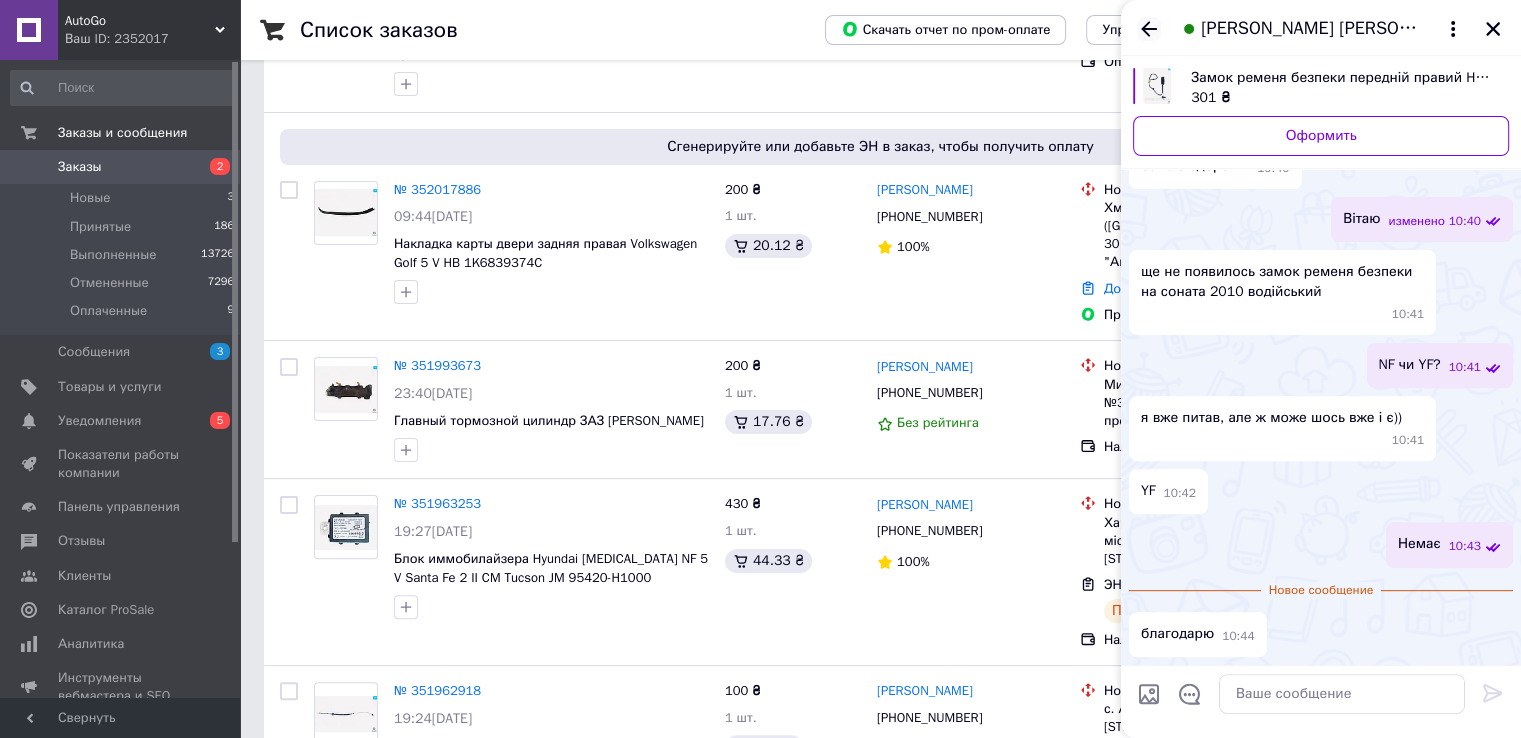 click 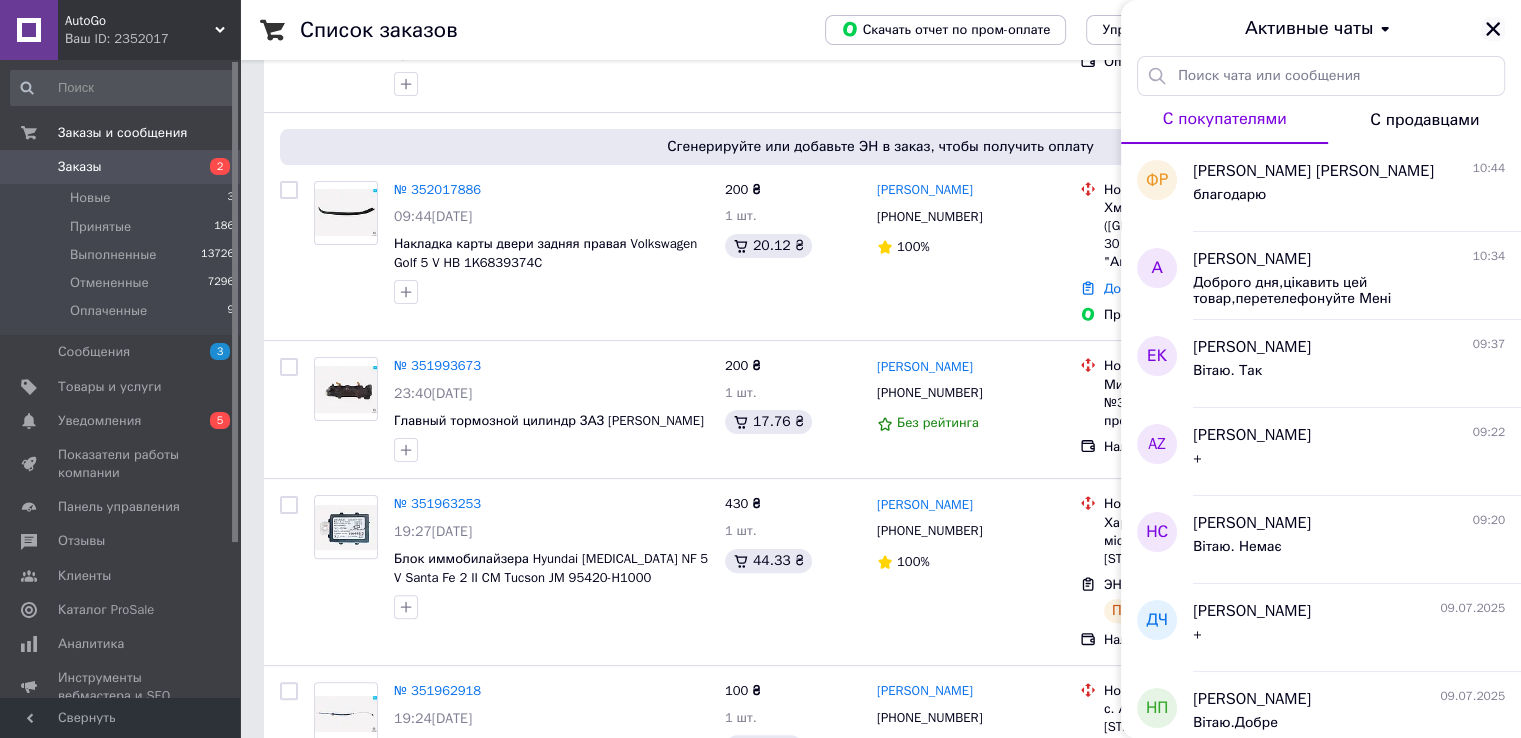 click 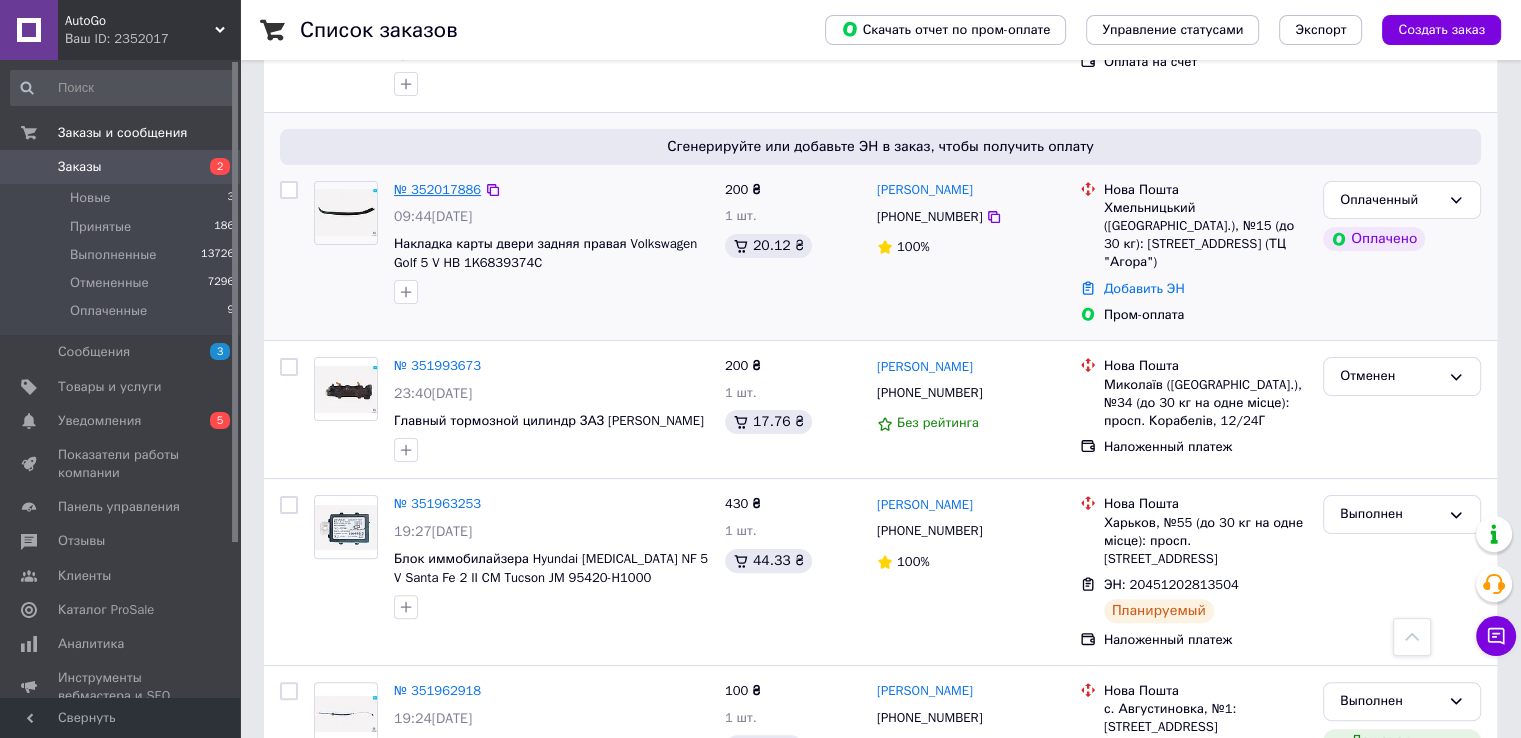 click on "№ 352017886" at bounding box center (437, 189) 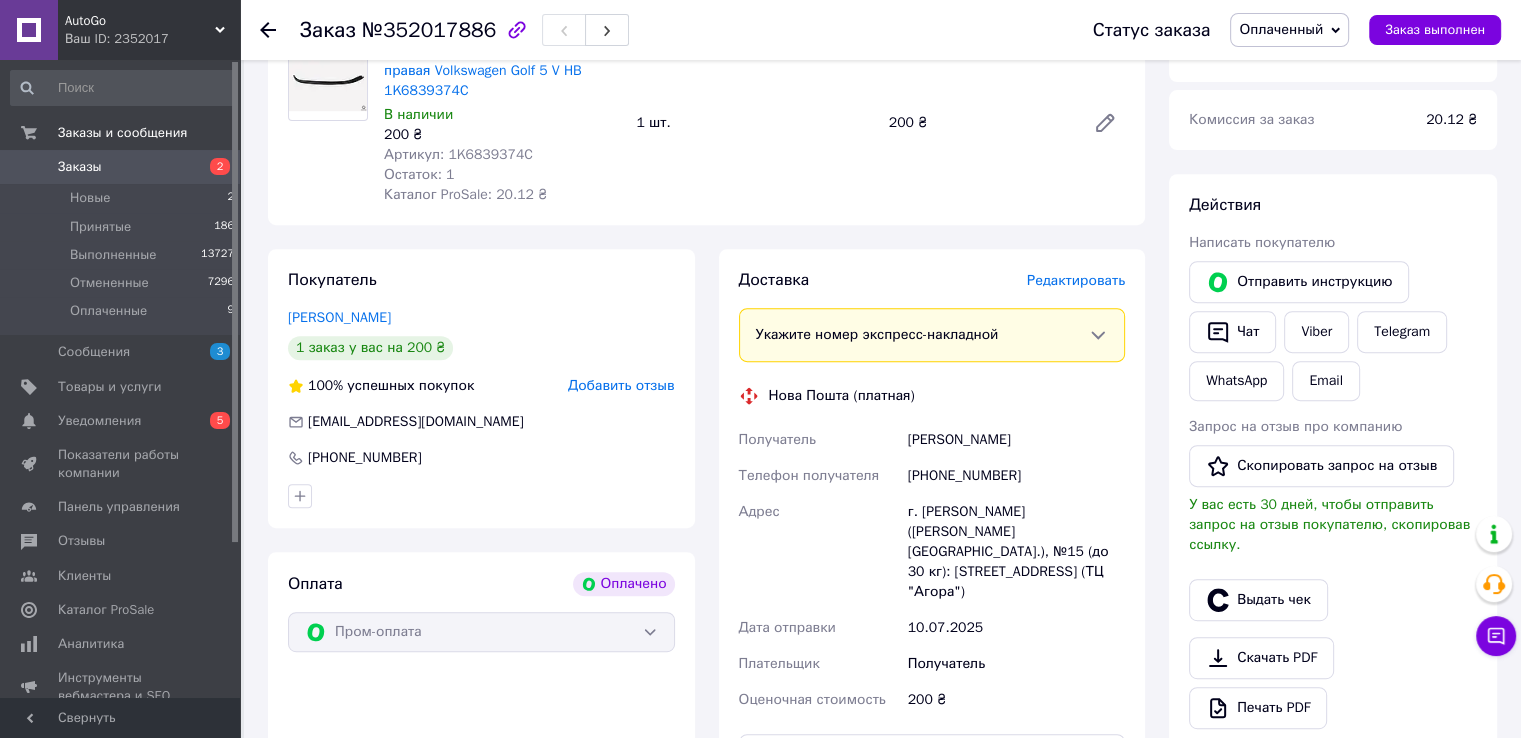 scroll, scrollTop: 800, scrollLeft: 0, axis: vertical 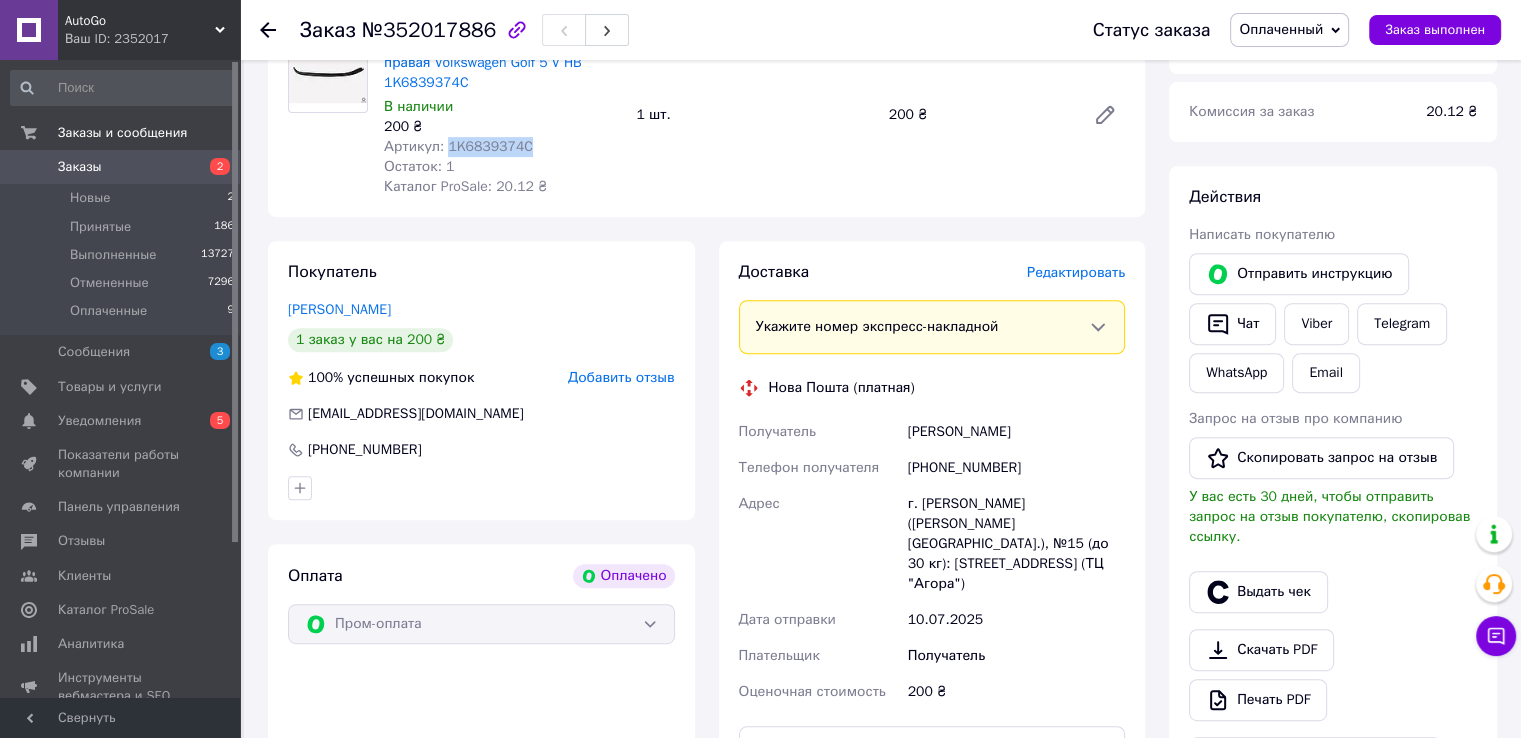 drag, startPoint x: 444, startPoint y: 150, endPoint x: 529, endPoint y: 149, distance: 85.00588 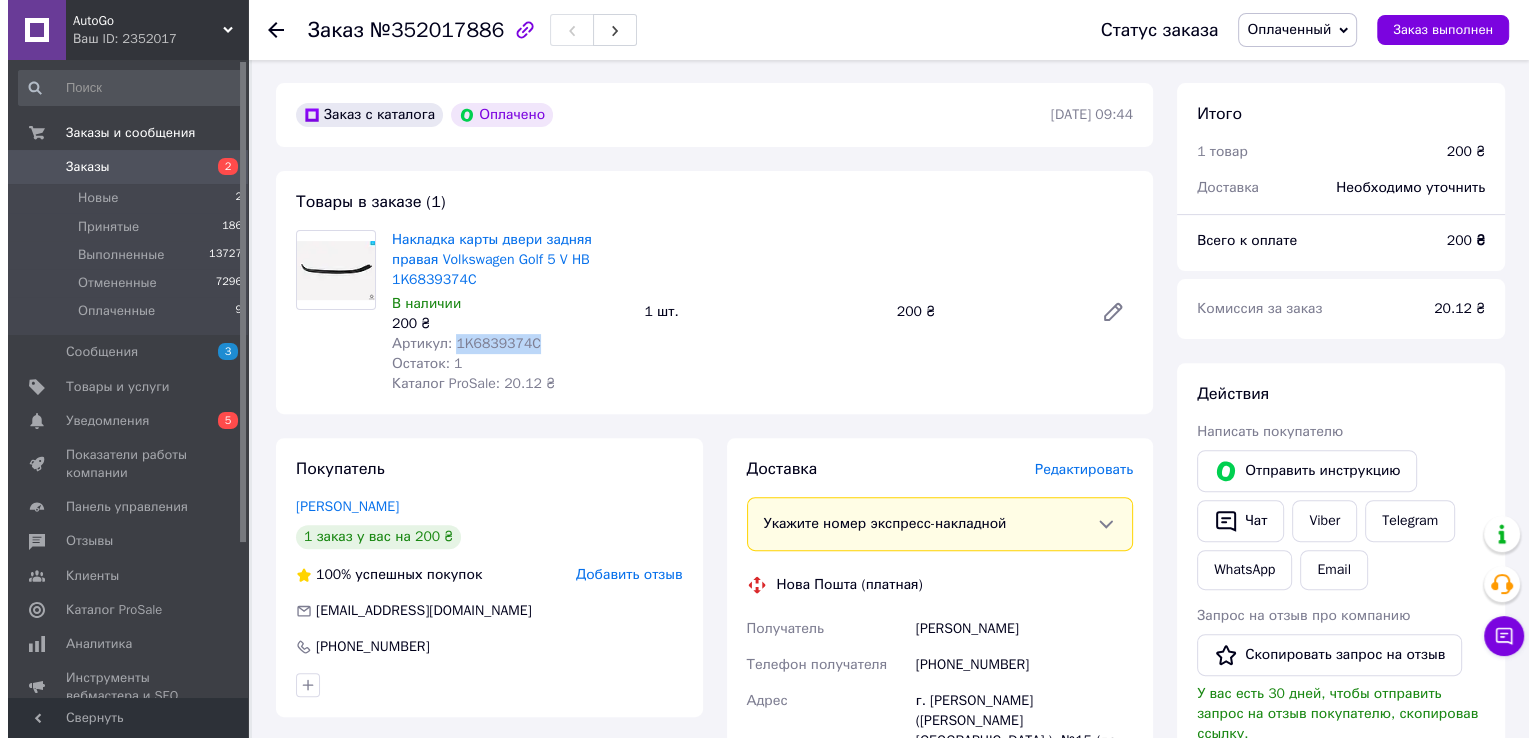 scroll, scrollTop: 600, scrollLeft: 0, axis: vertical 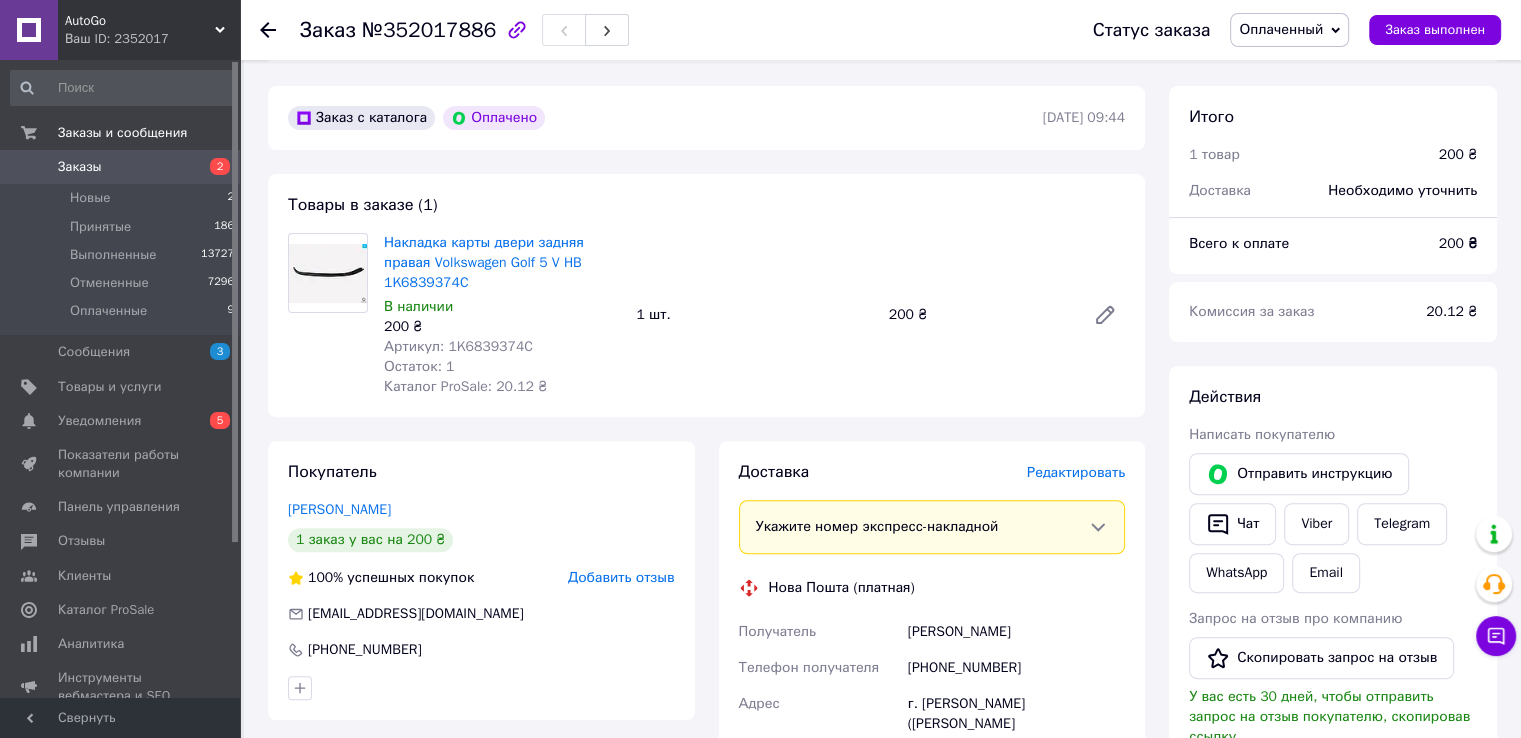 click on "Редактировать" at bounding box center [1076, 472] 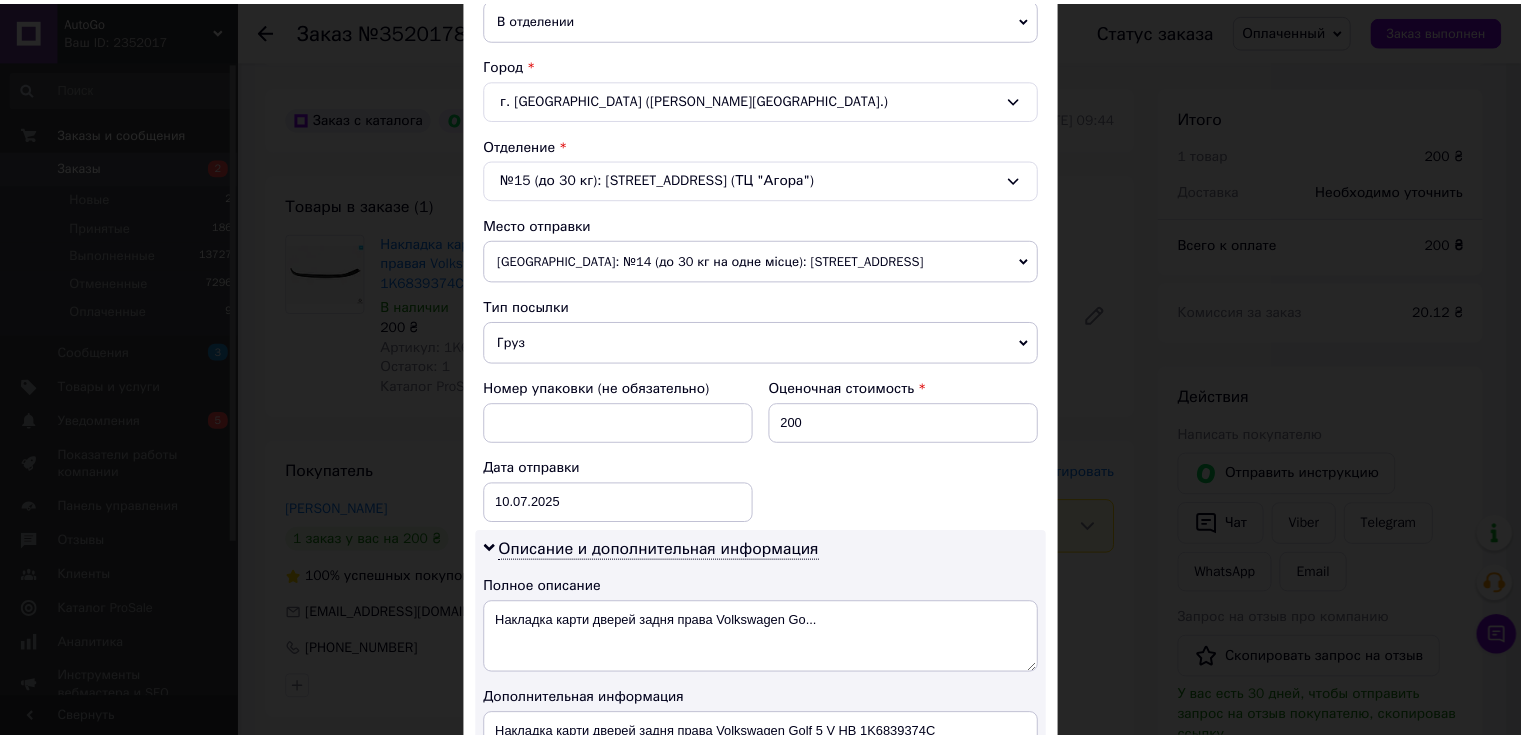 scroll, scrollTop: 808, scrollLeft: 0, axis: vertical 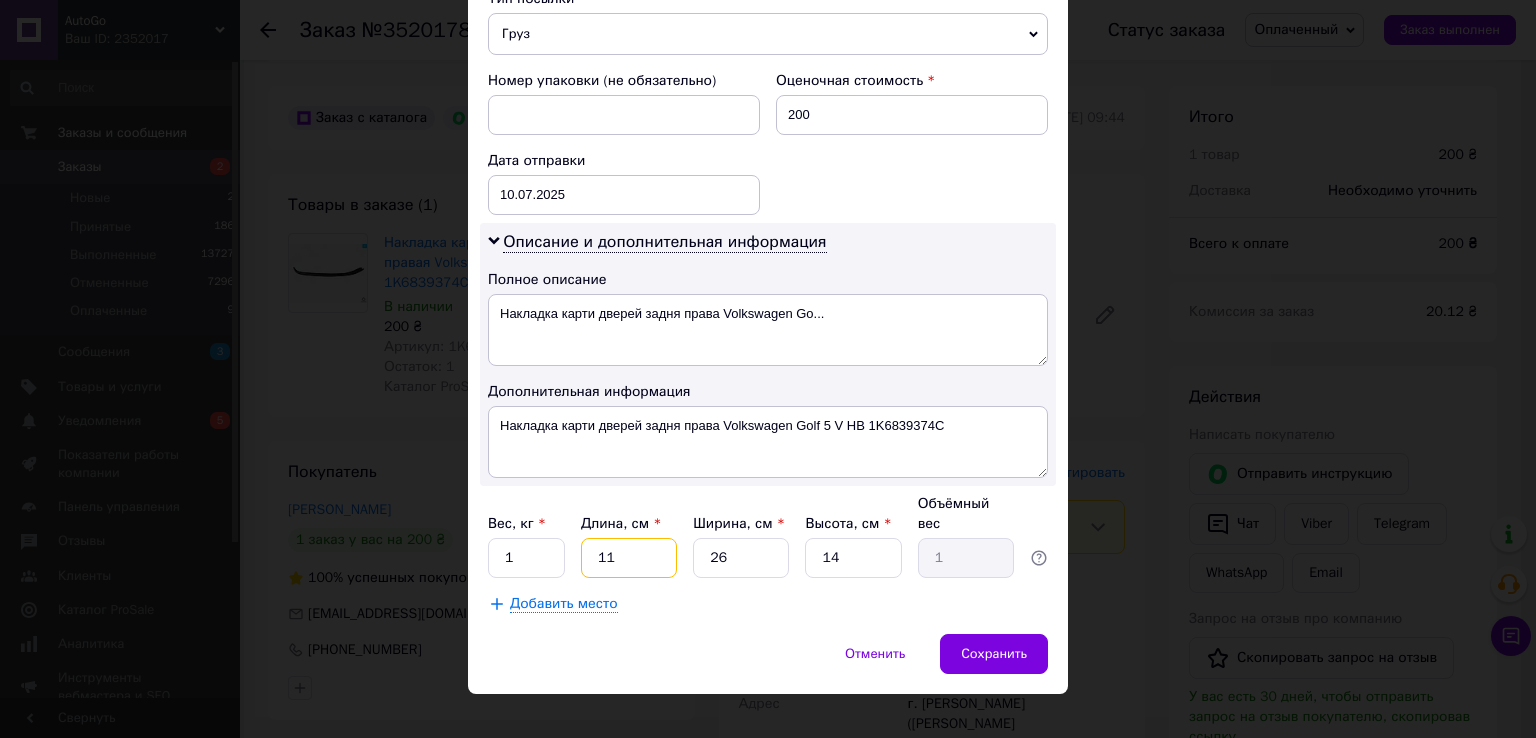 click on "11" at bounding box center [629, 558] 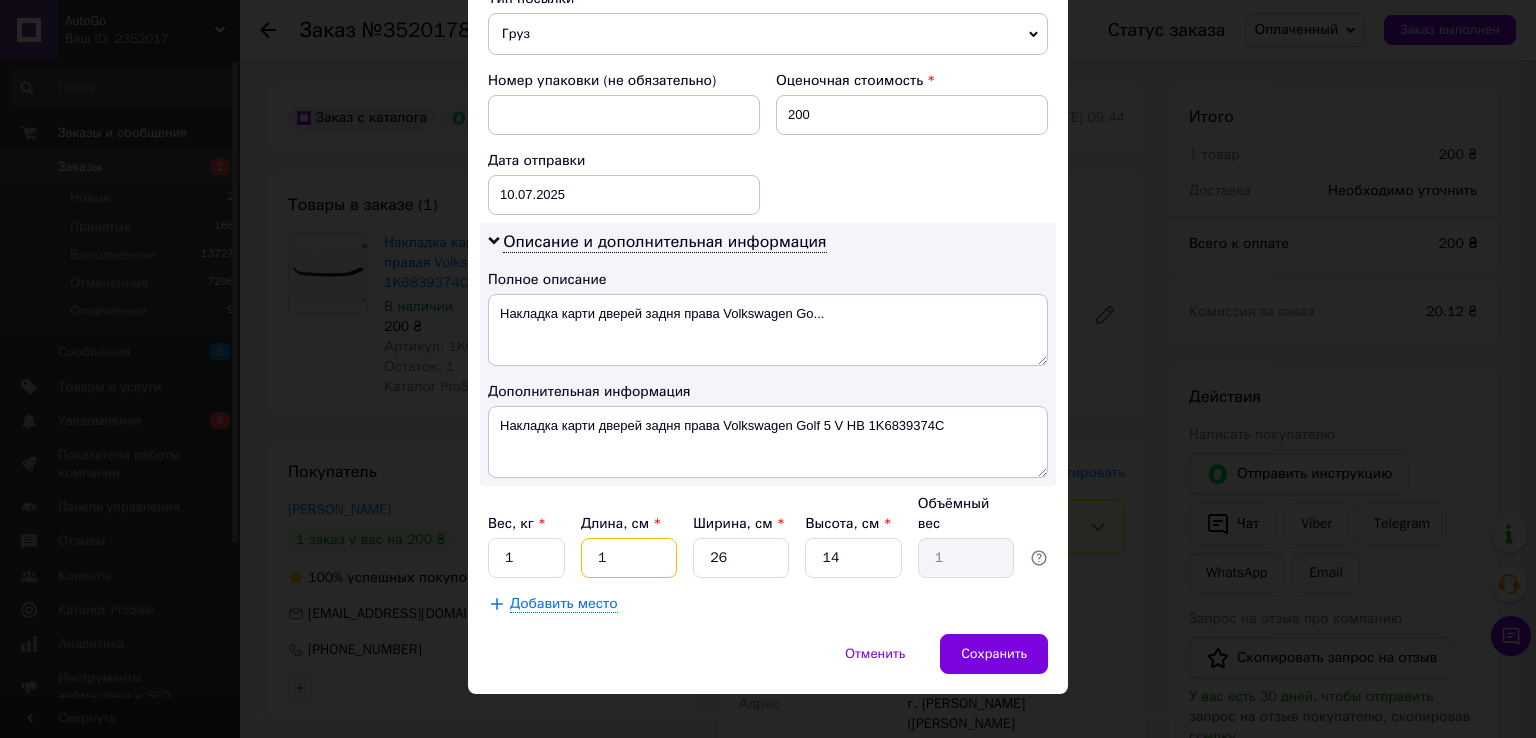 type on "0.1" 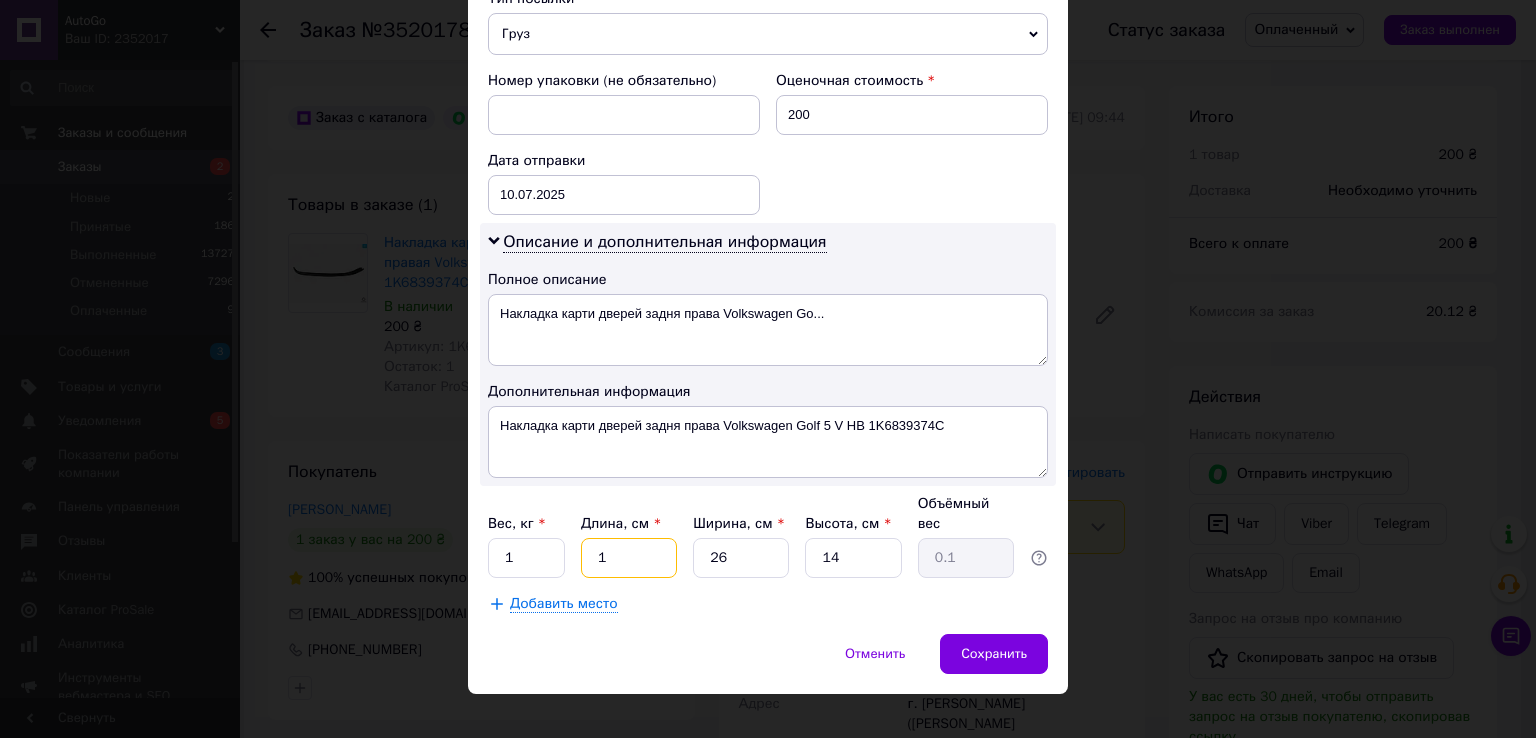 type on "12" 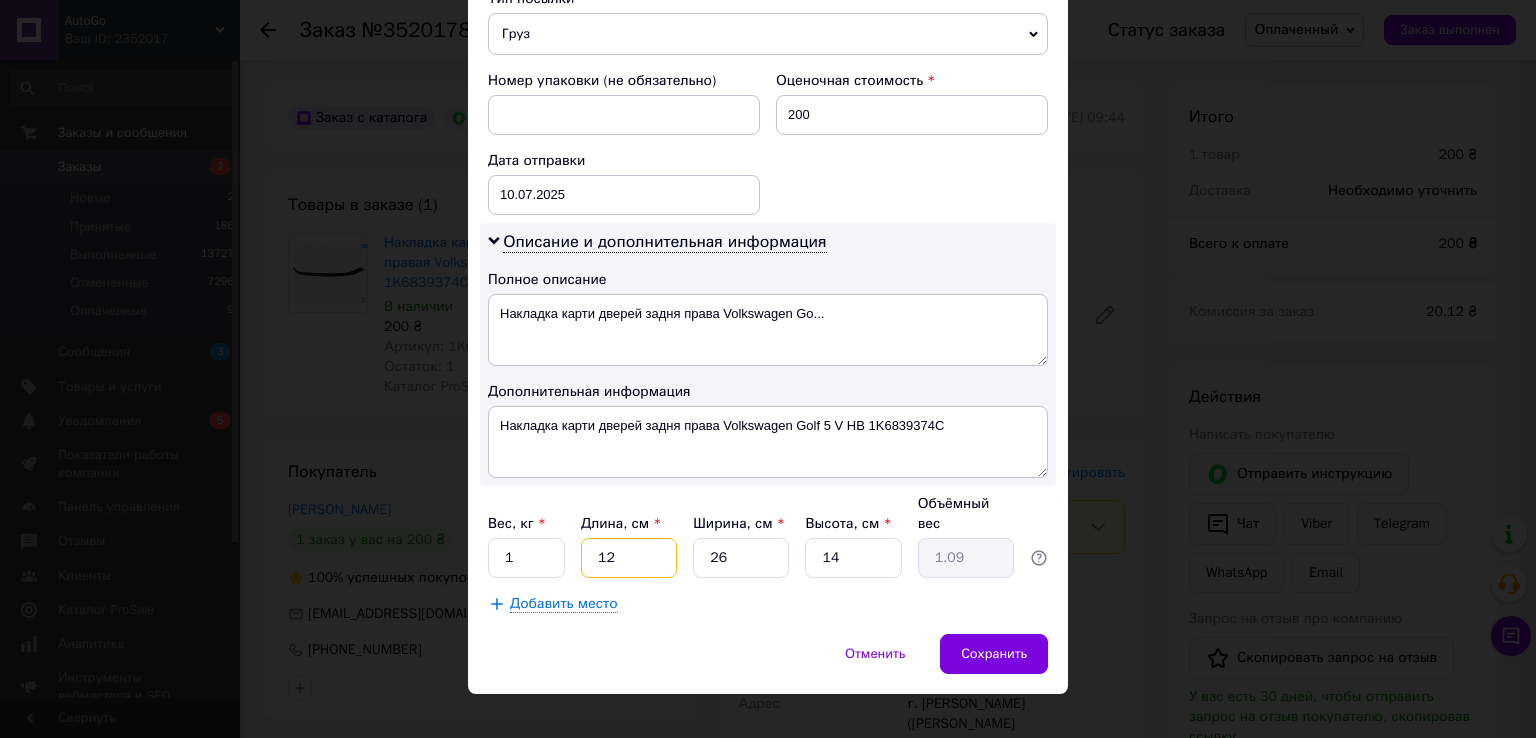 type on "120" 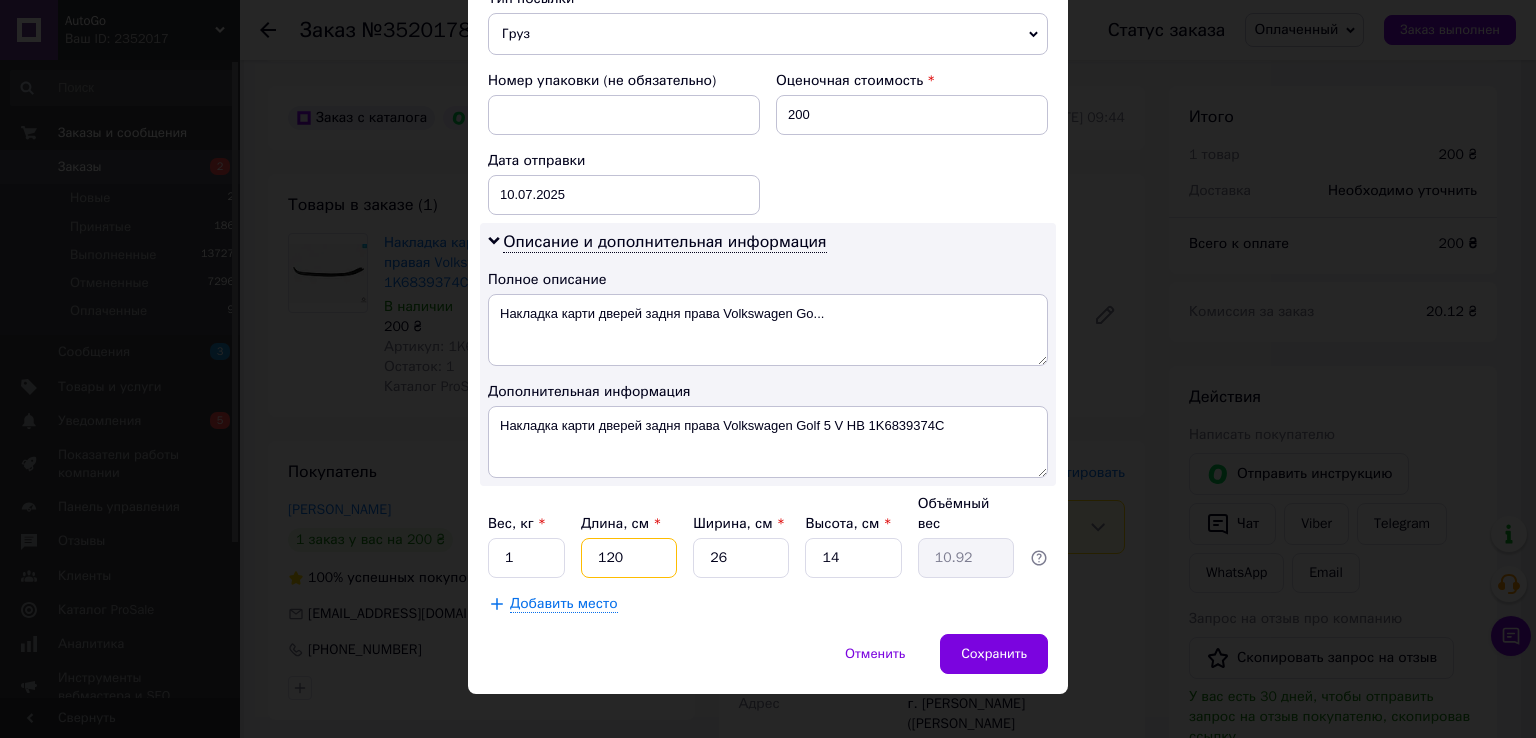 type on "120" 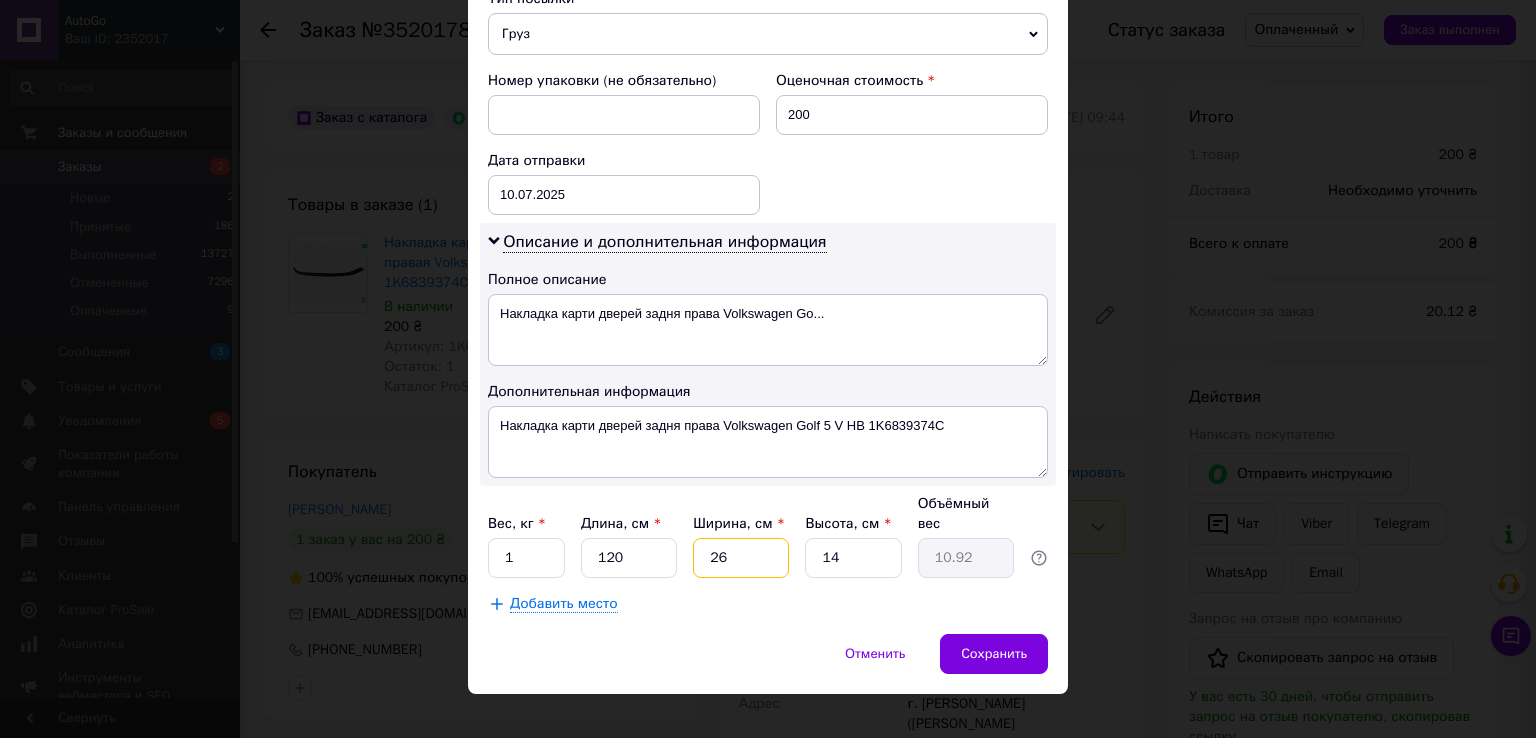 click on "26" at bounding box center (741, 558) 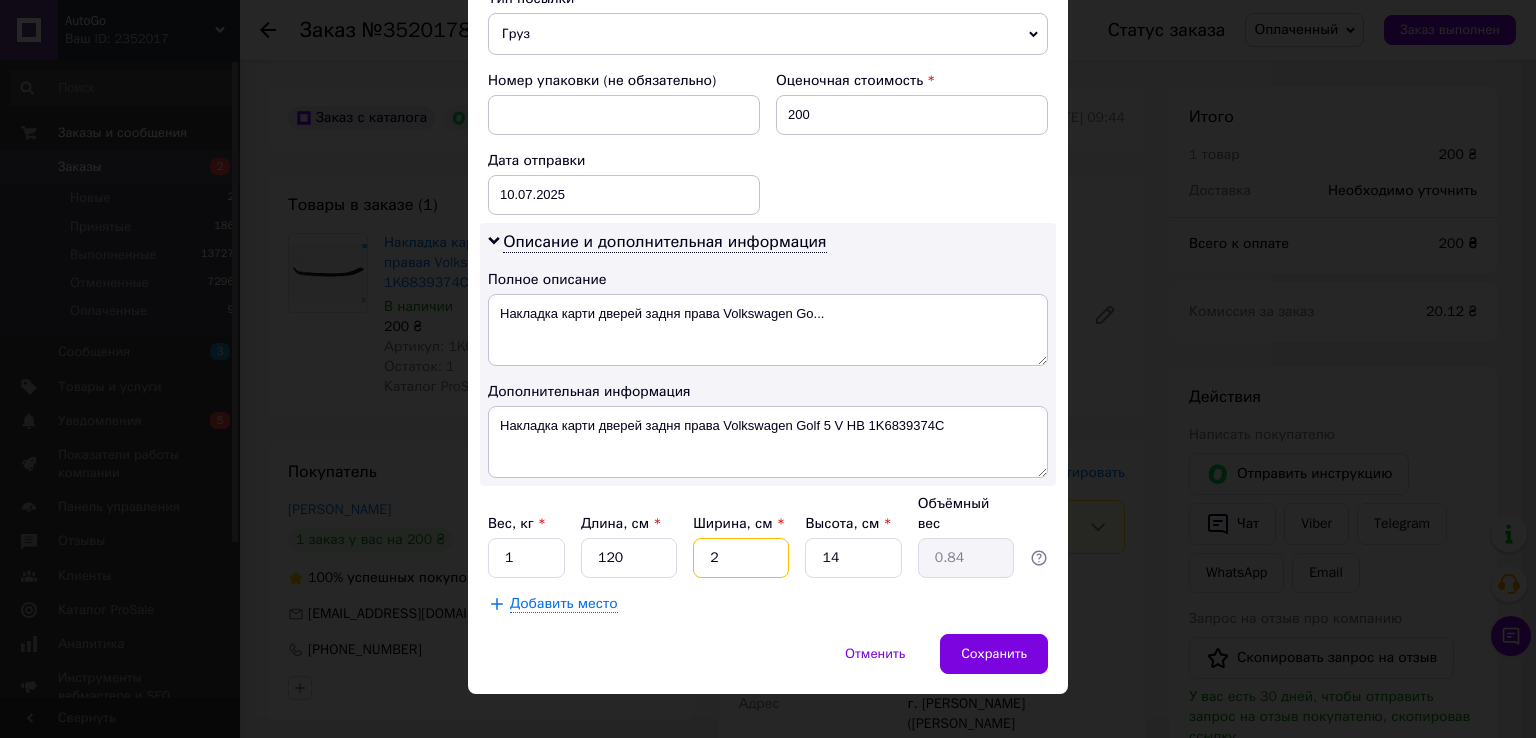 type 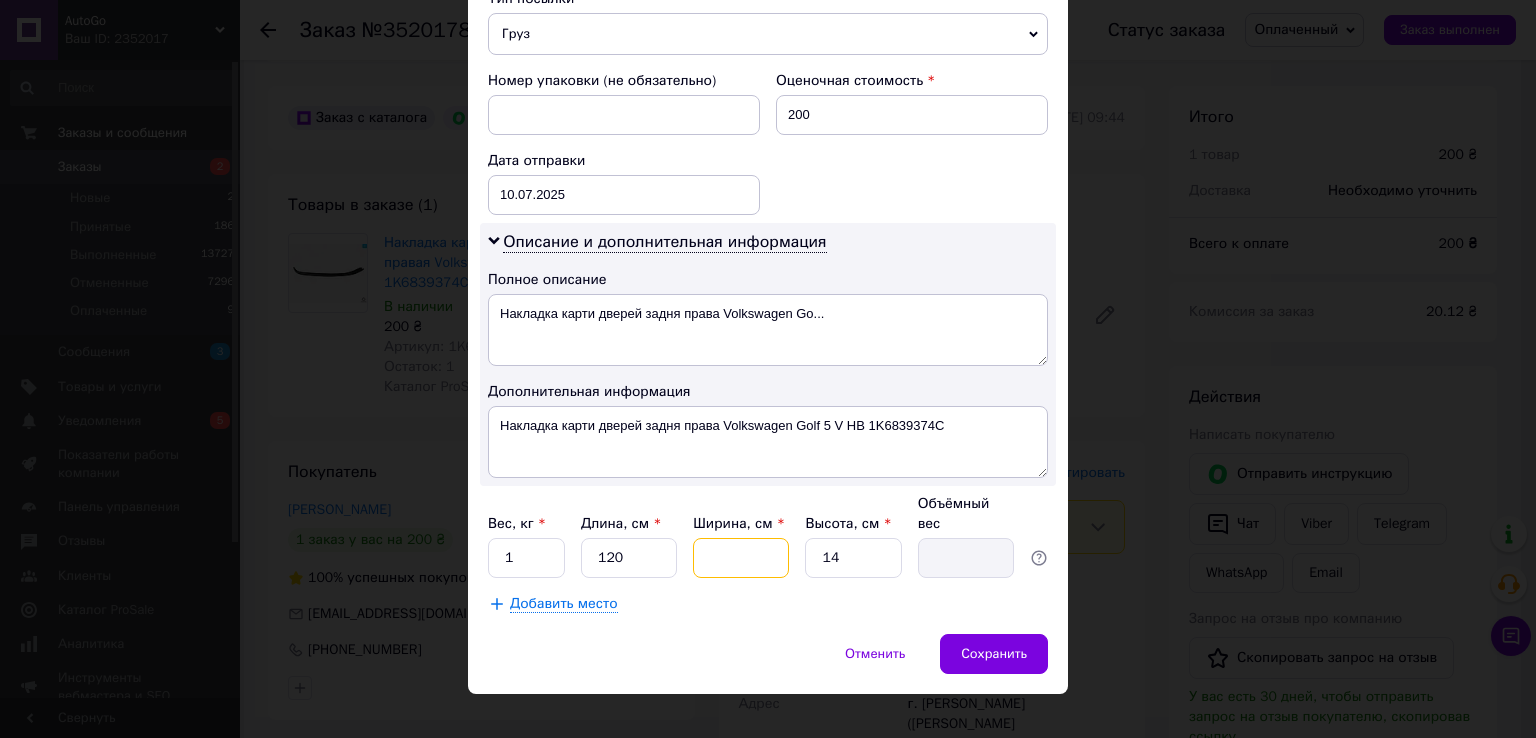 type on "1" 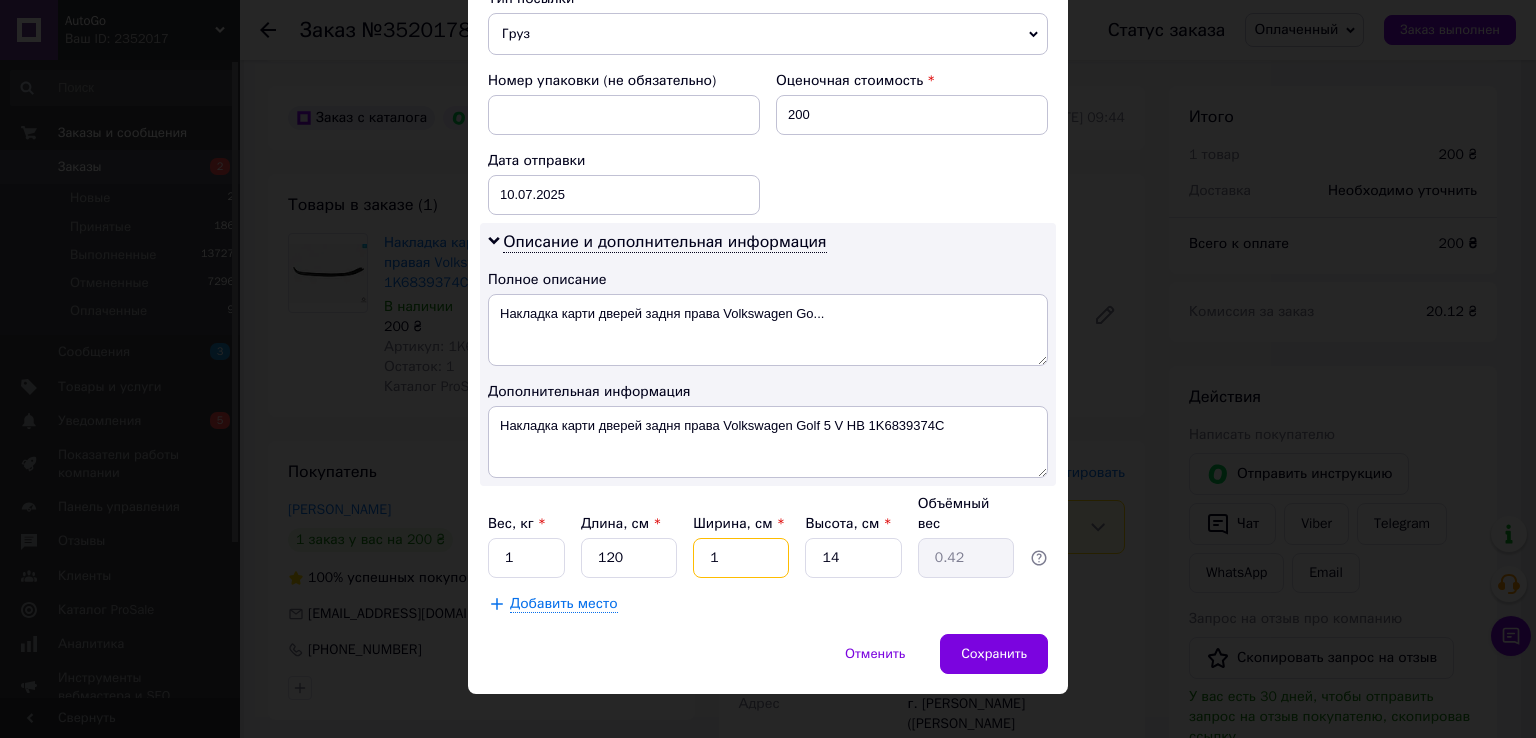 type on "12" 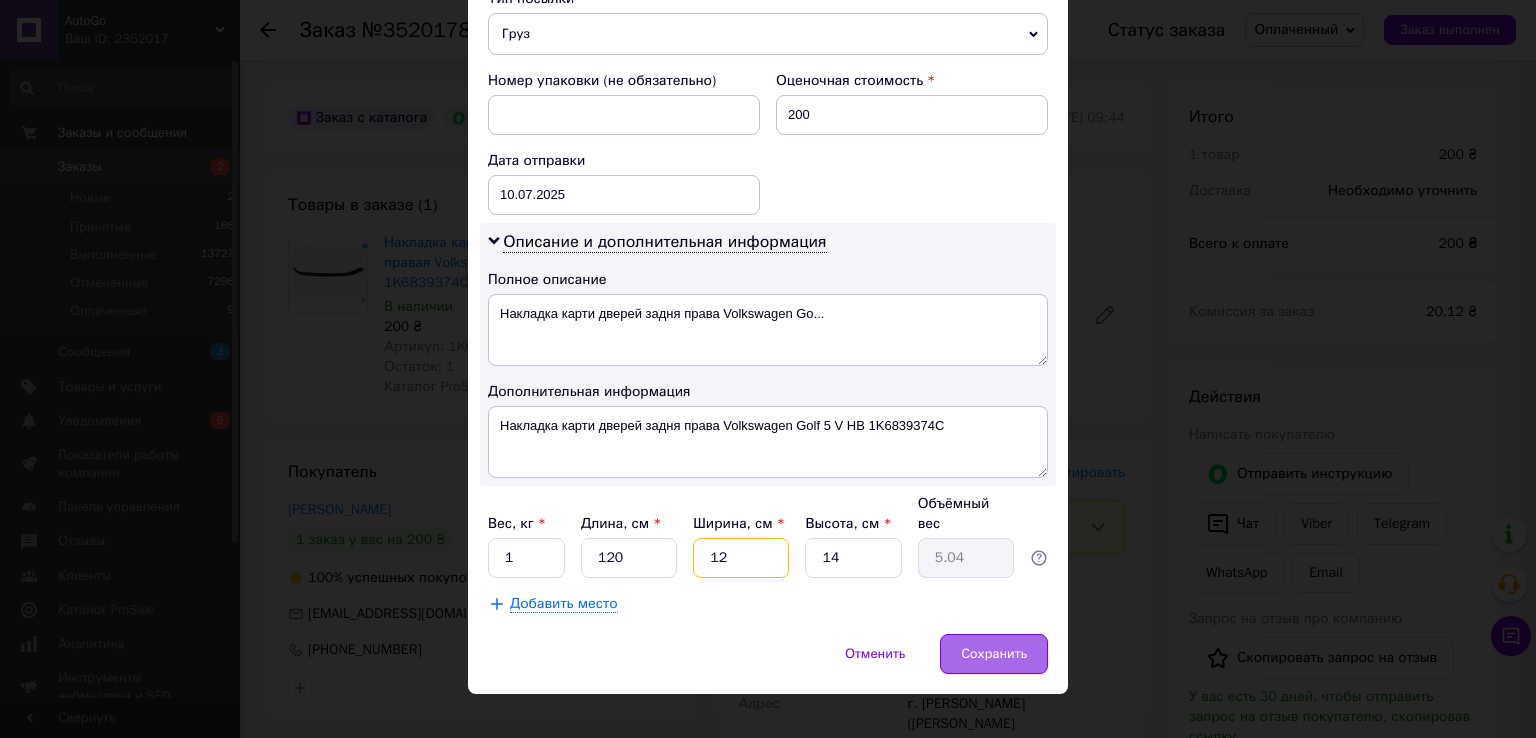type on "12" 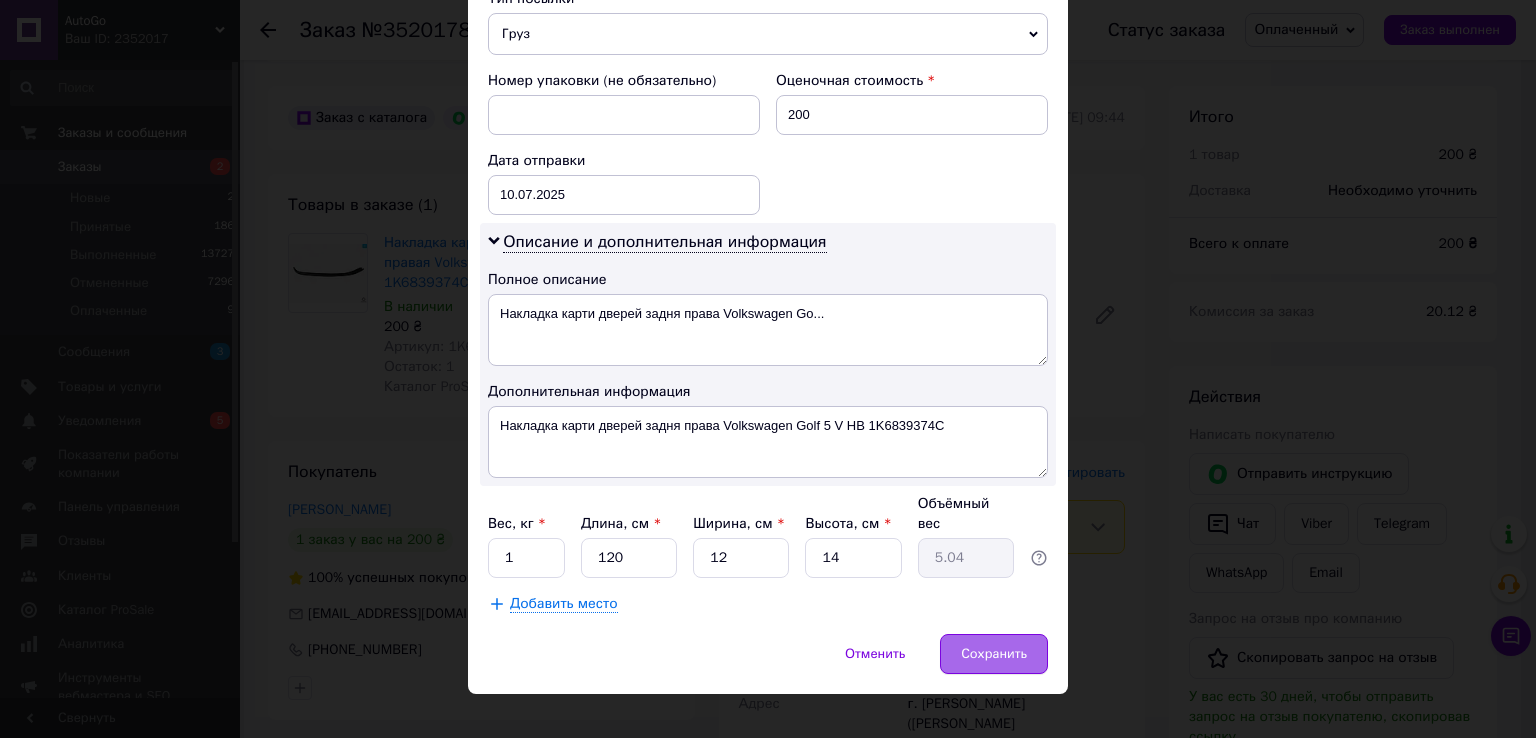 click on "Сохранить" at bounding box center (994, 654) 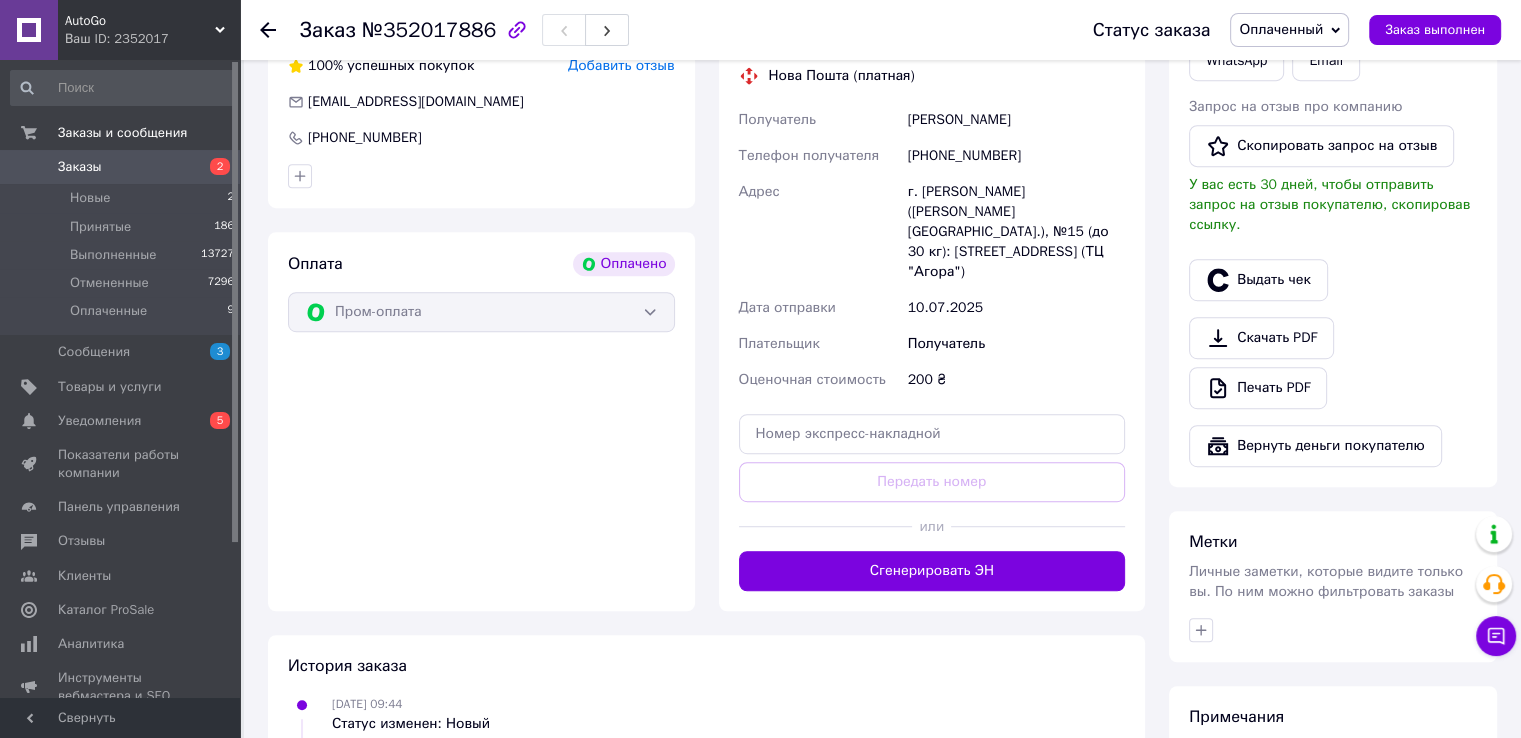 scroll, scrollTop: 1200, scrollLeft: 0, axis: vertical 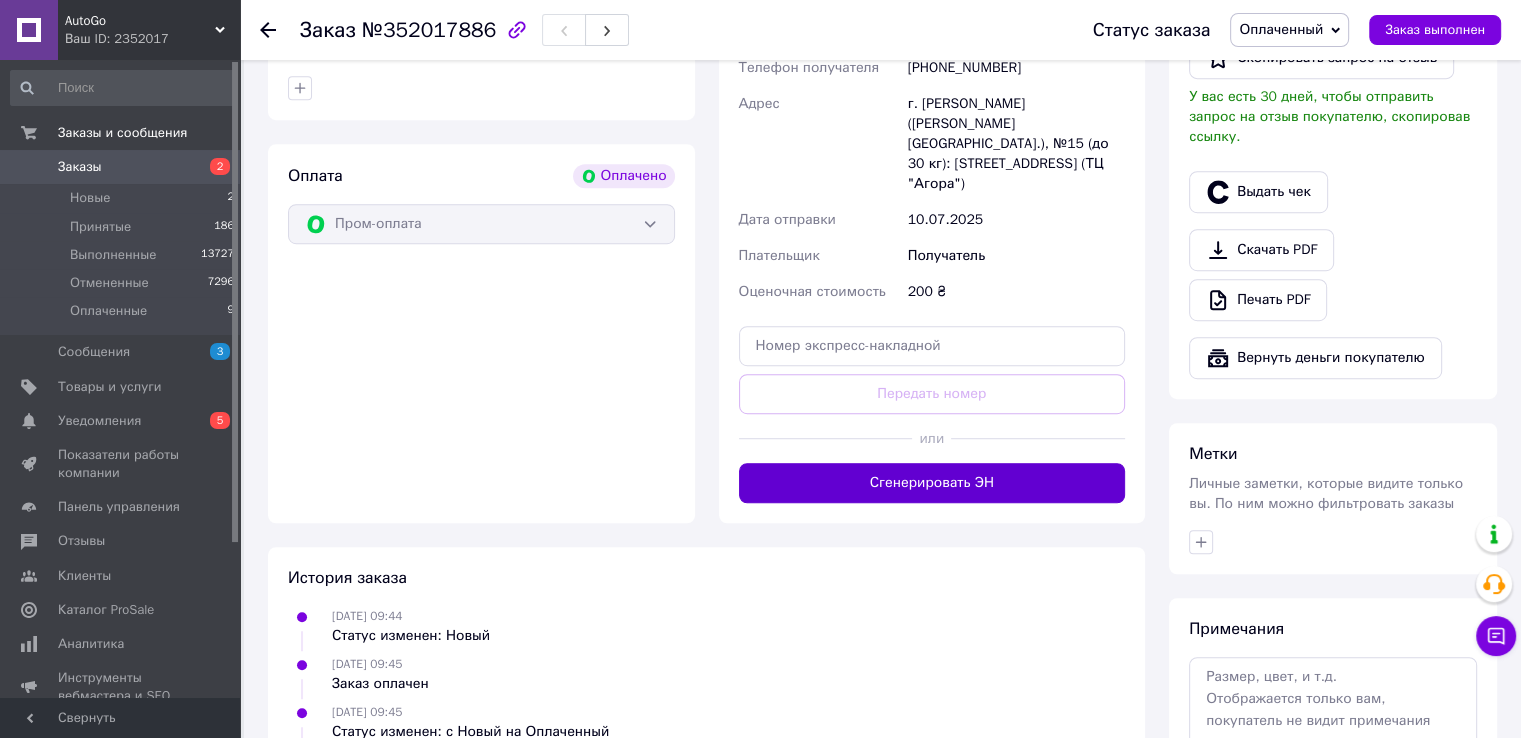 click on "Сгенерировать ЭН" at bounding box center (932, 483) 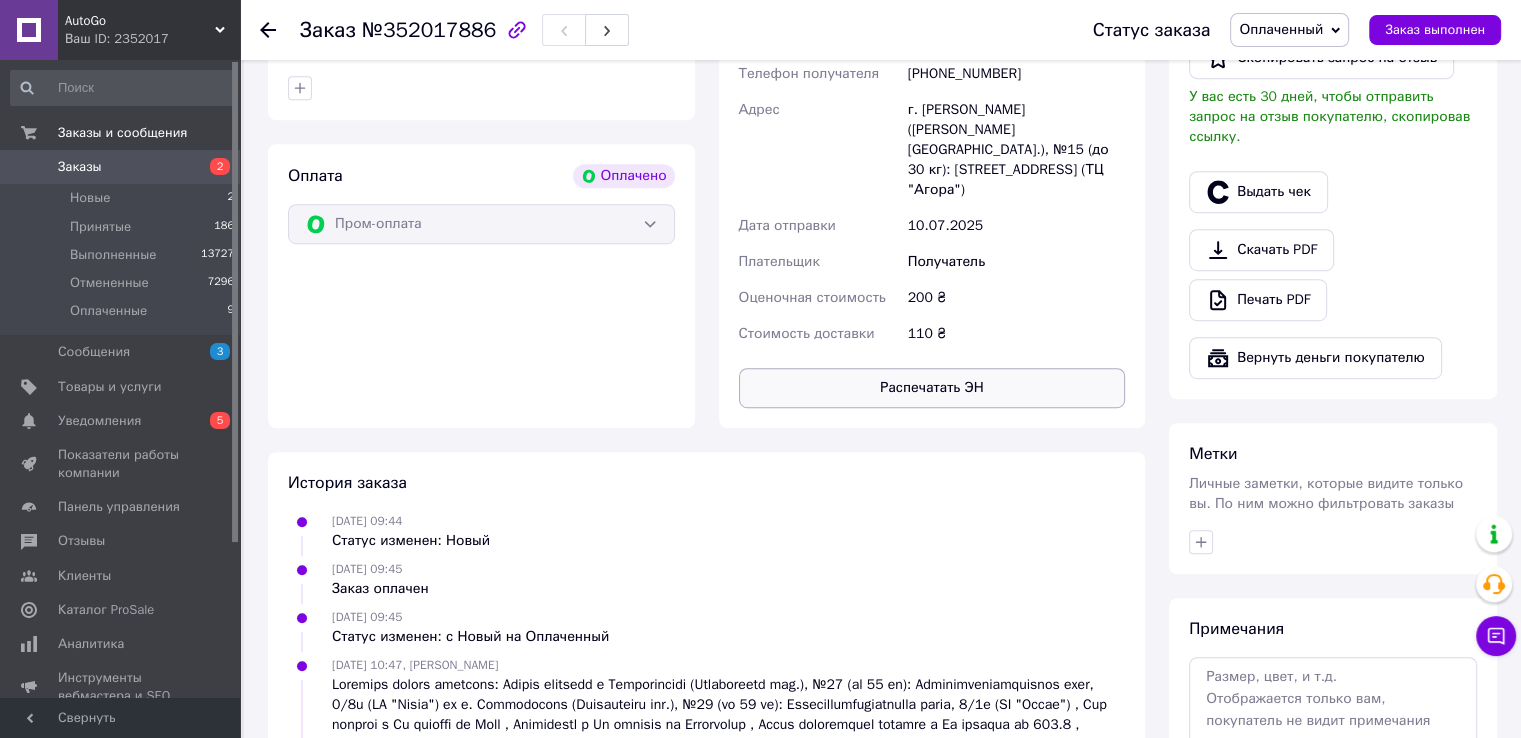 click on "Распечатать ЭН" at bounding box center (932, 388) 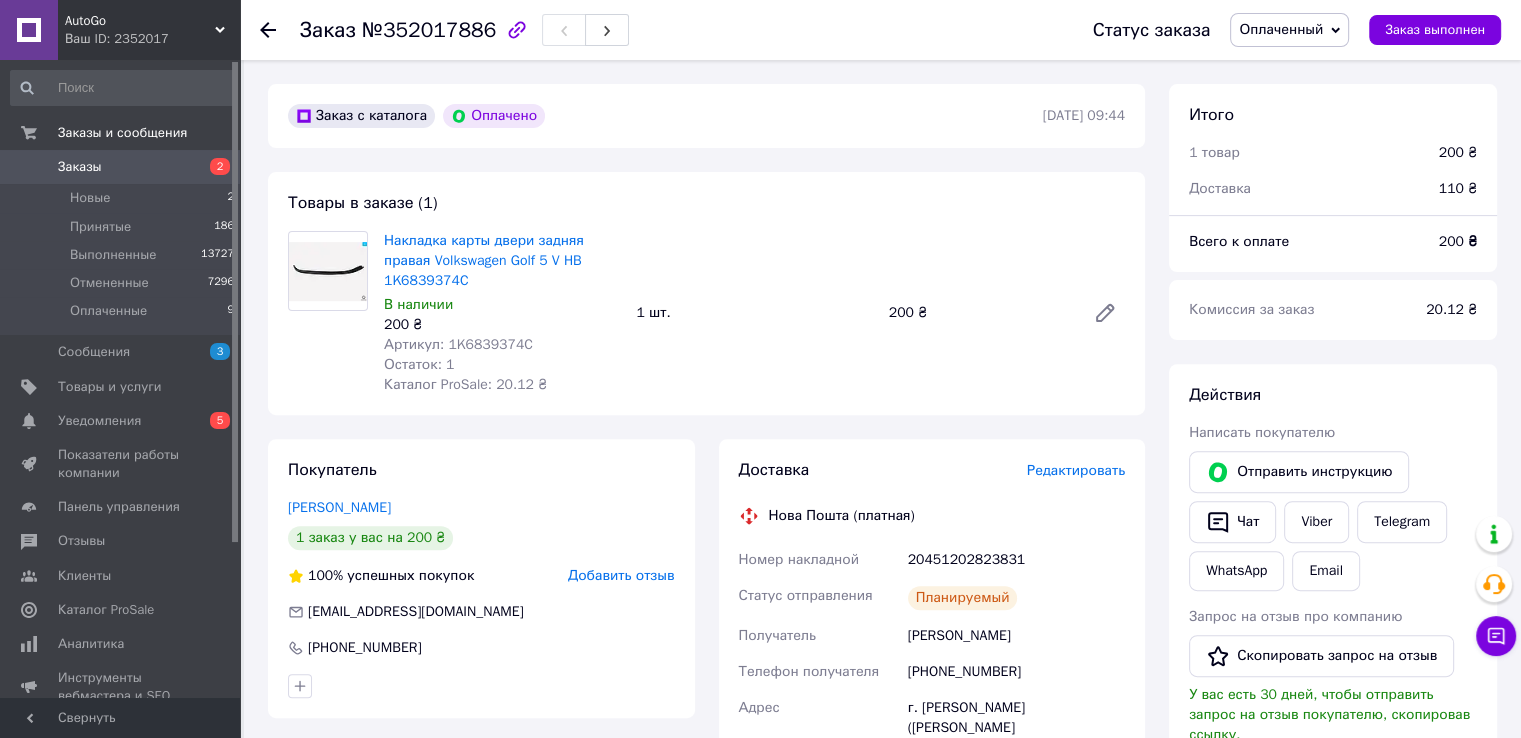 scroll, scrollTop: 600, scrollLeft: 0, axis: vertical 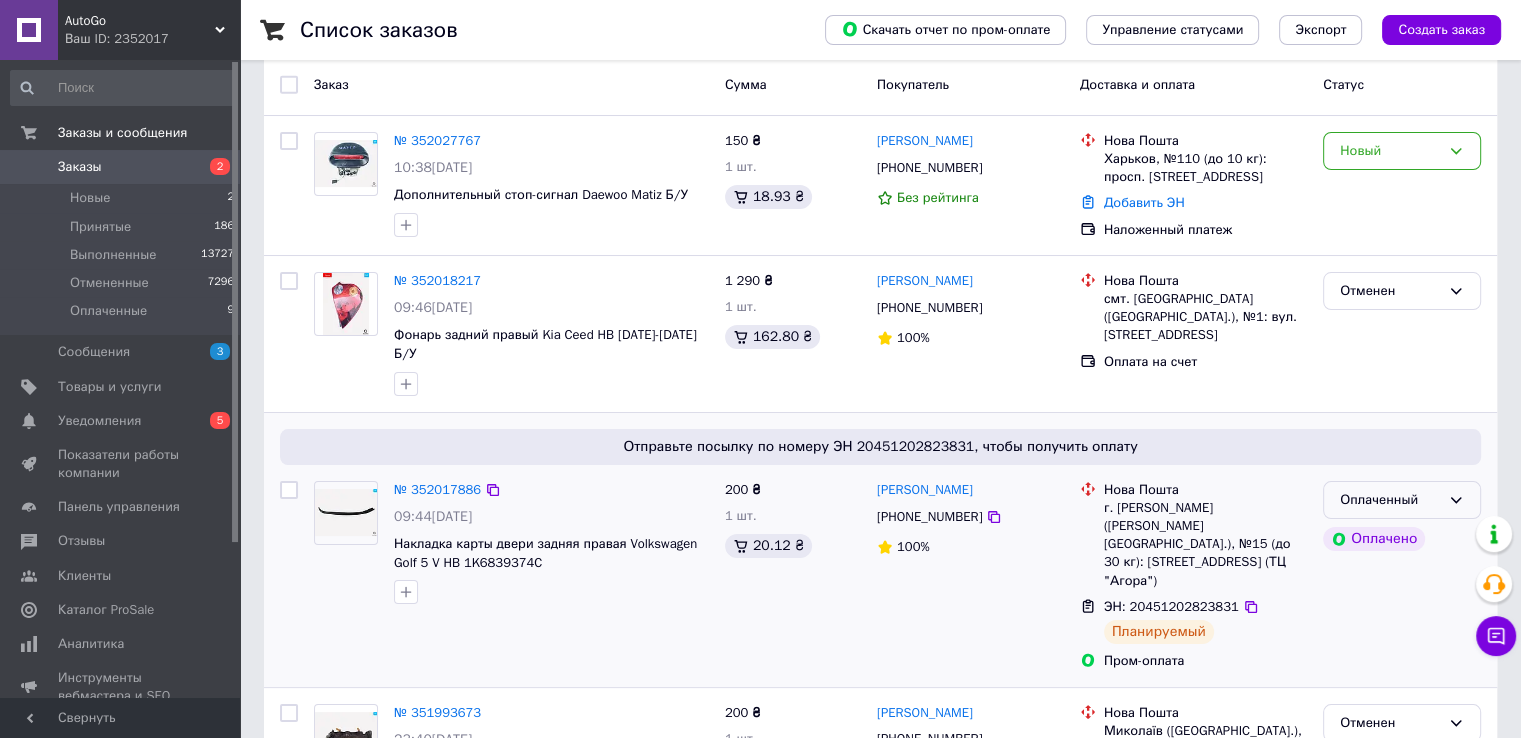 click on "Оплаченный" at bounding box center (1390, 500) 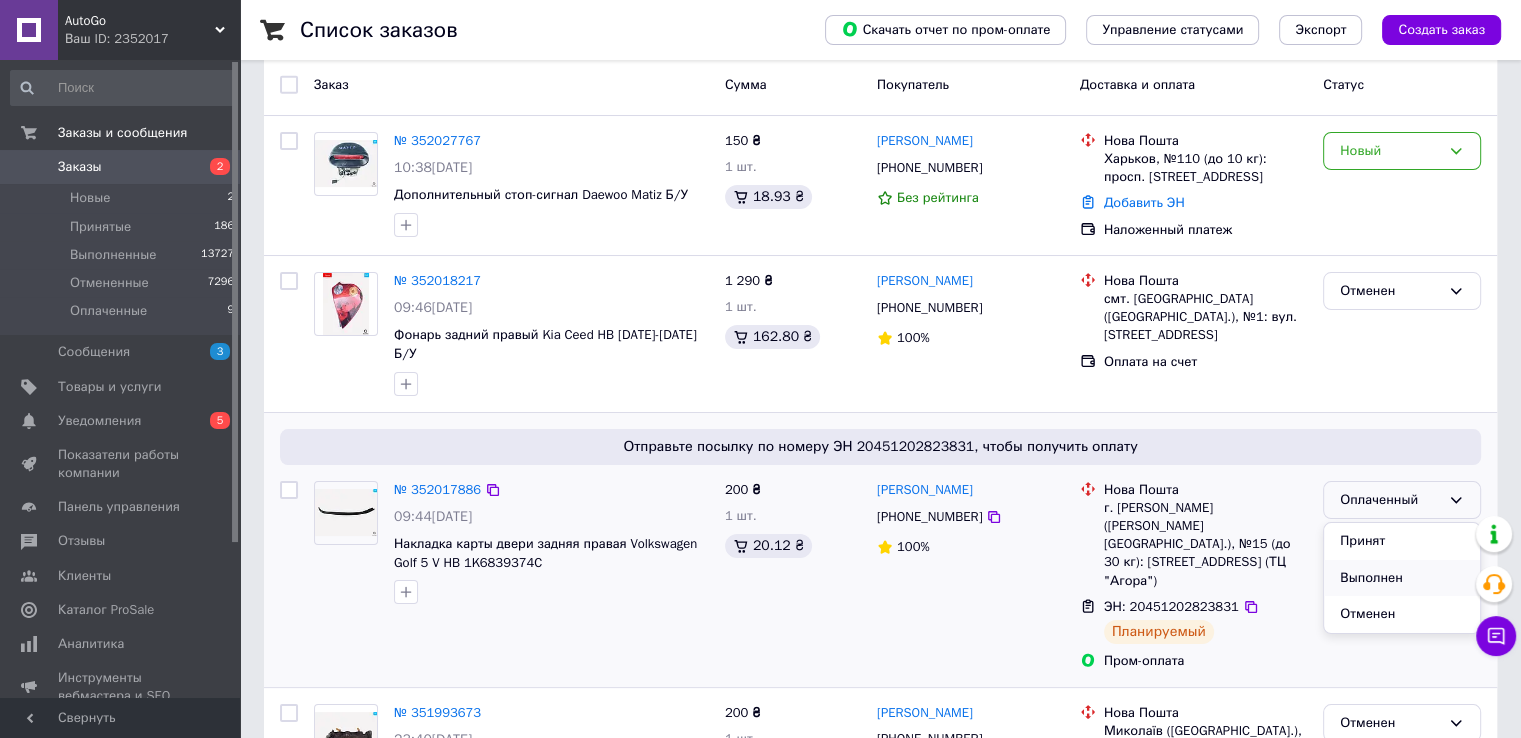 click on "Выполнен" at bounding box center [1402, 578] 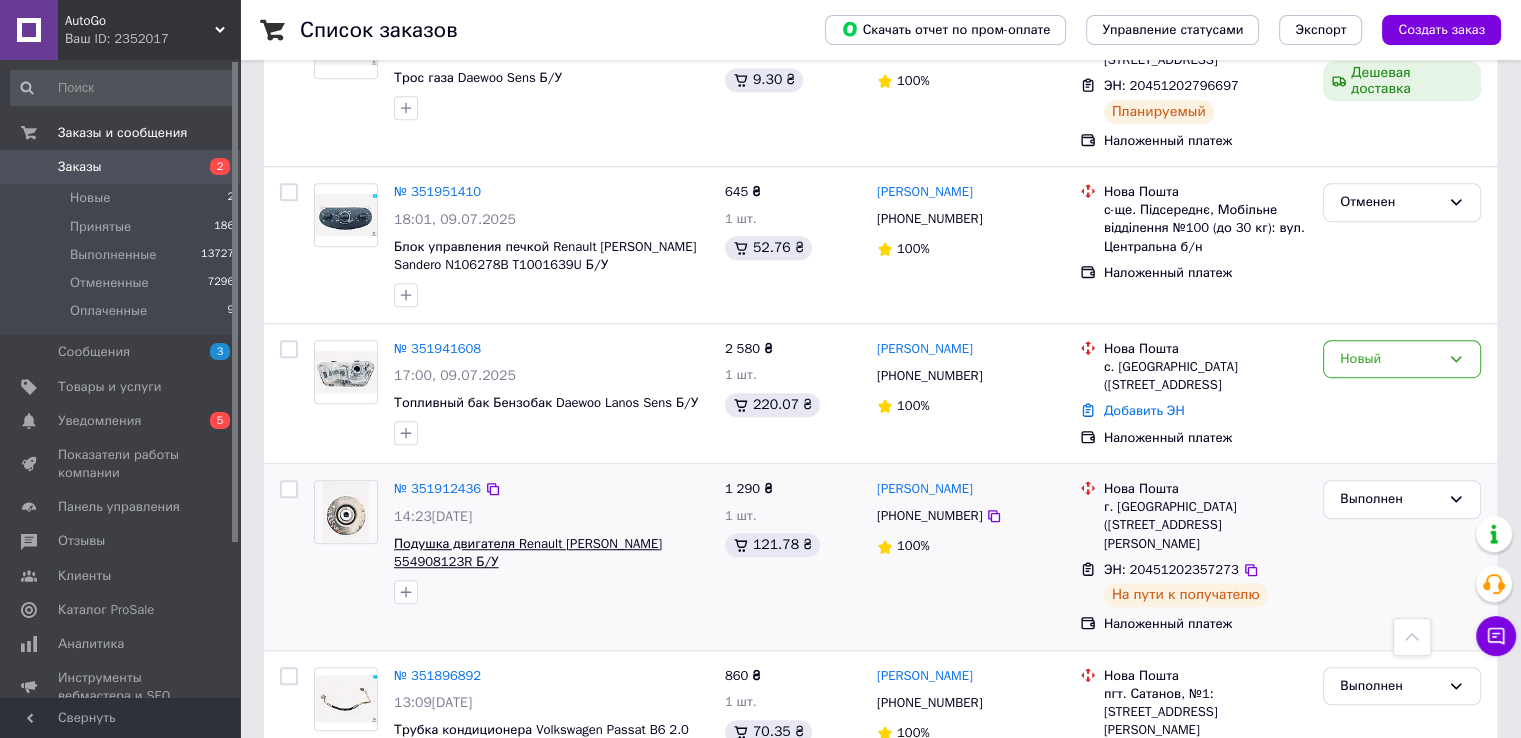 scroll, scrollTop: 1200, scrollLeft: 0, axis: vertical 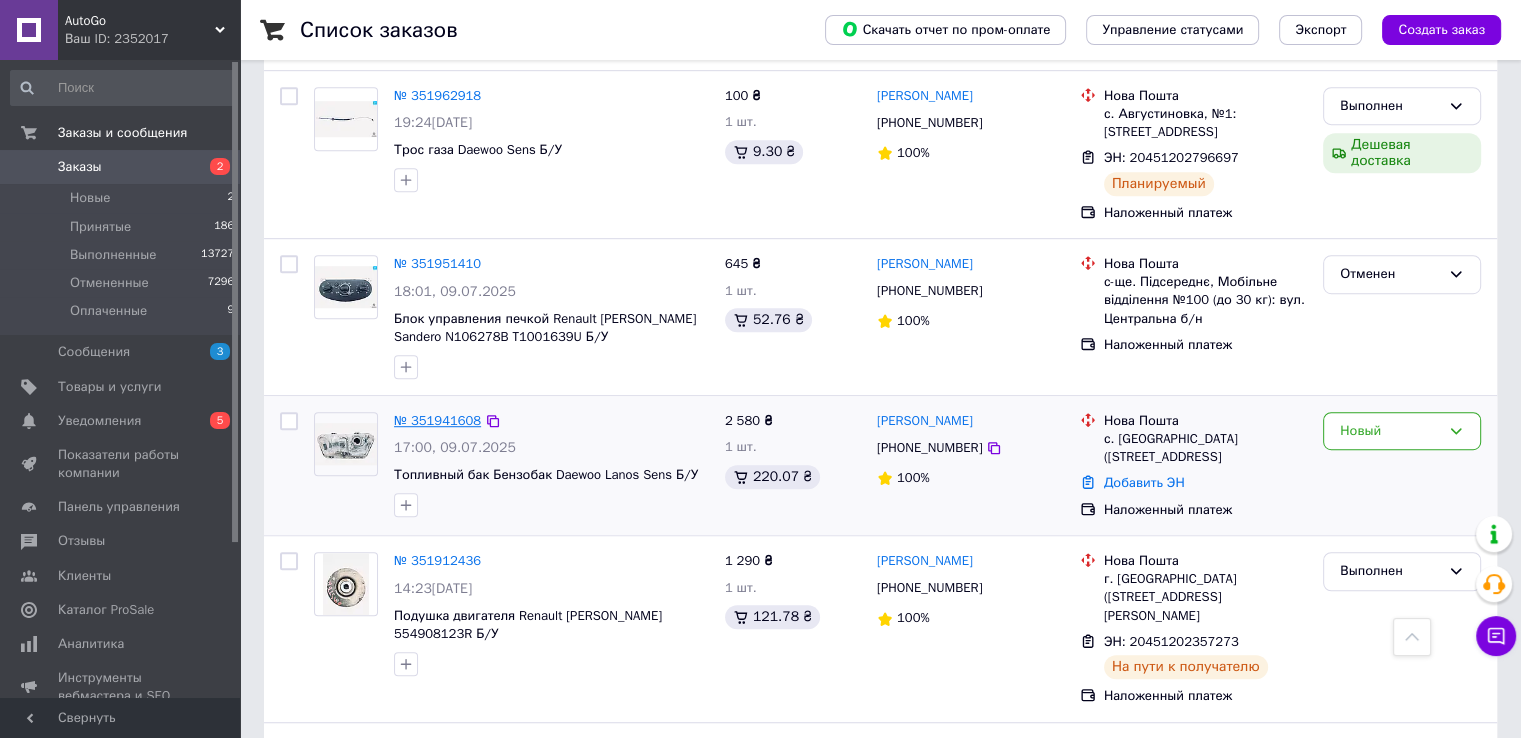 click on "№ 351941608" at bounding box center [437, 420] 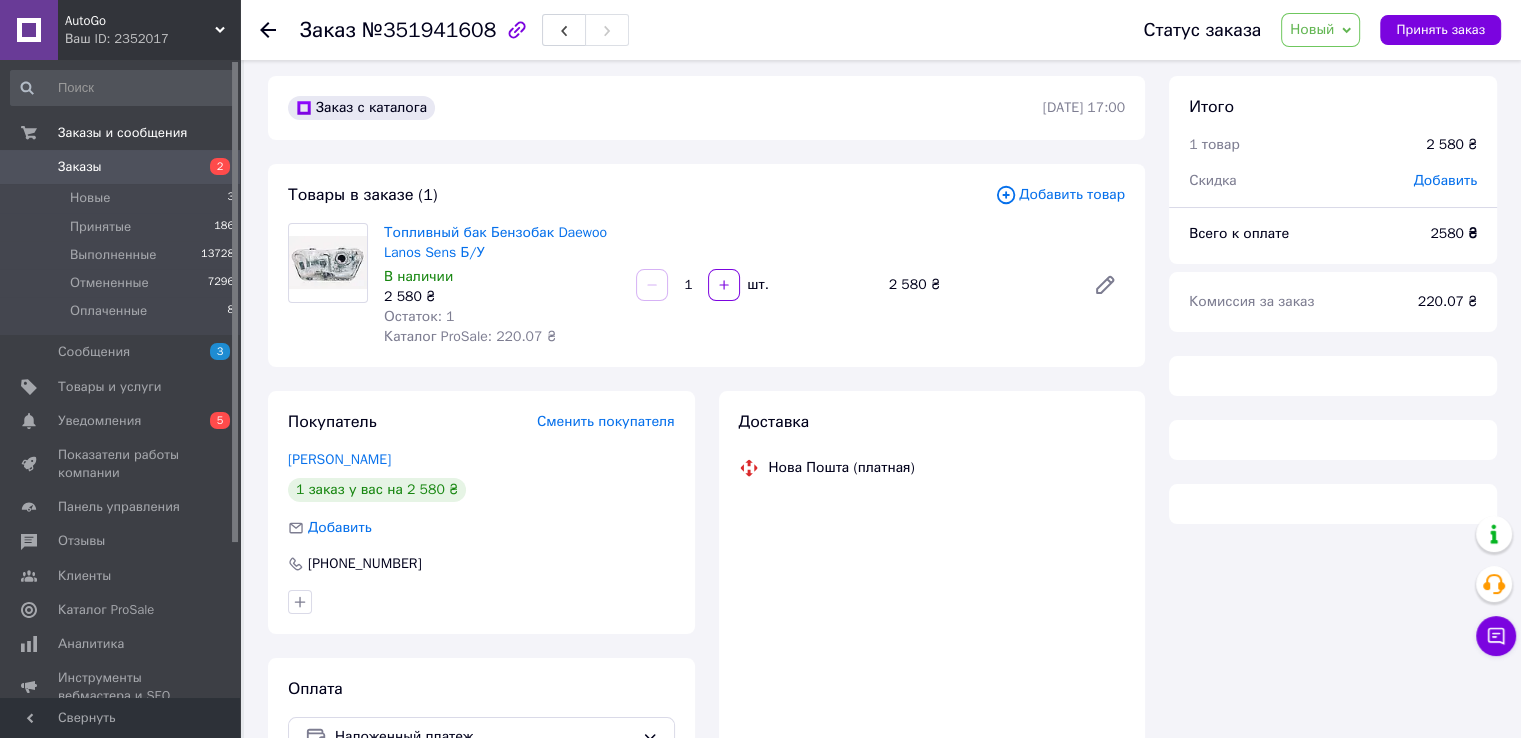 scroll, scrollTop: 0, scrollLeft: 0, axis: both 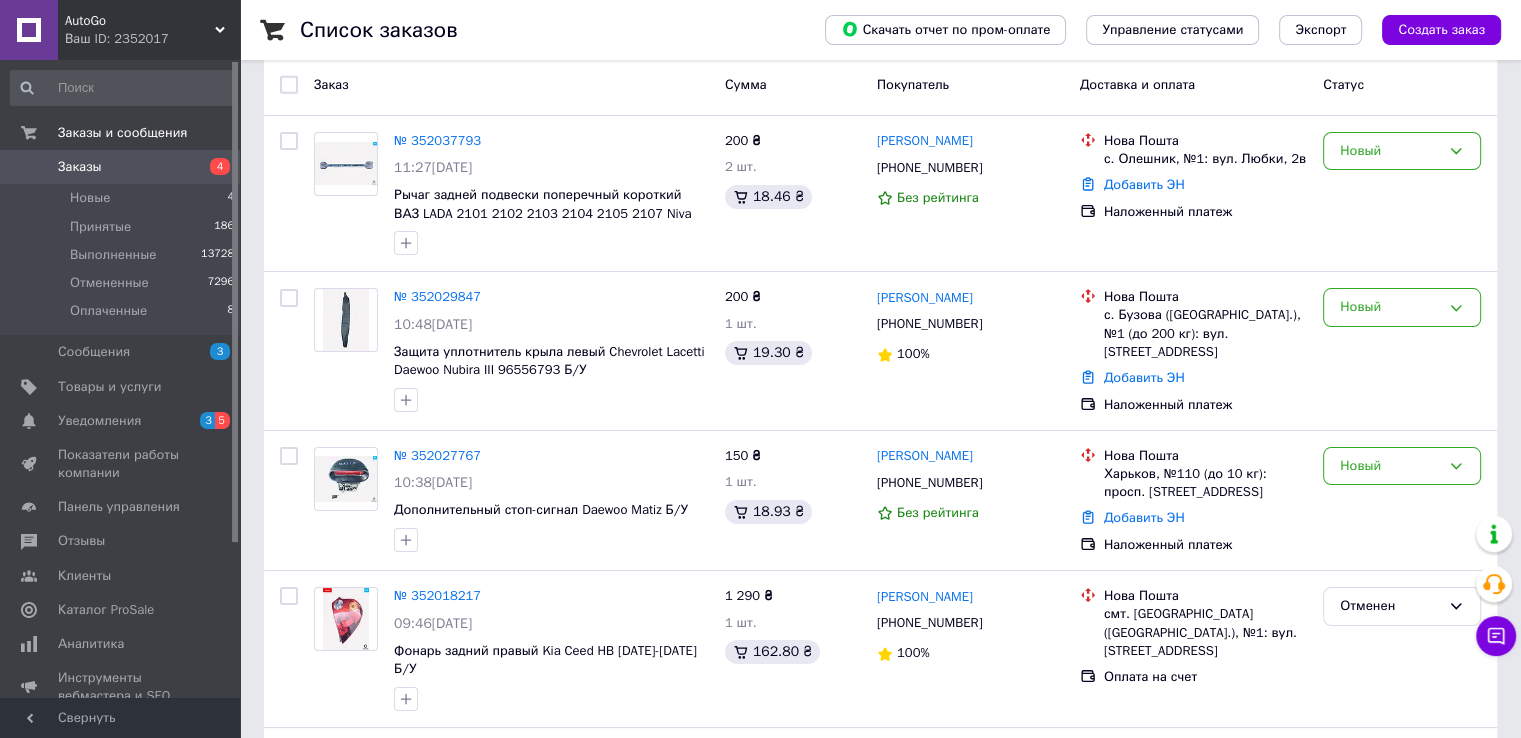 click on "№ 352029847" at bounding box center (437, 296) 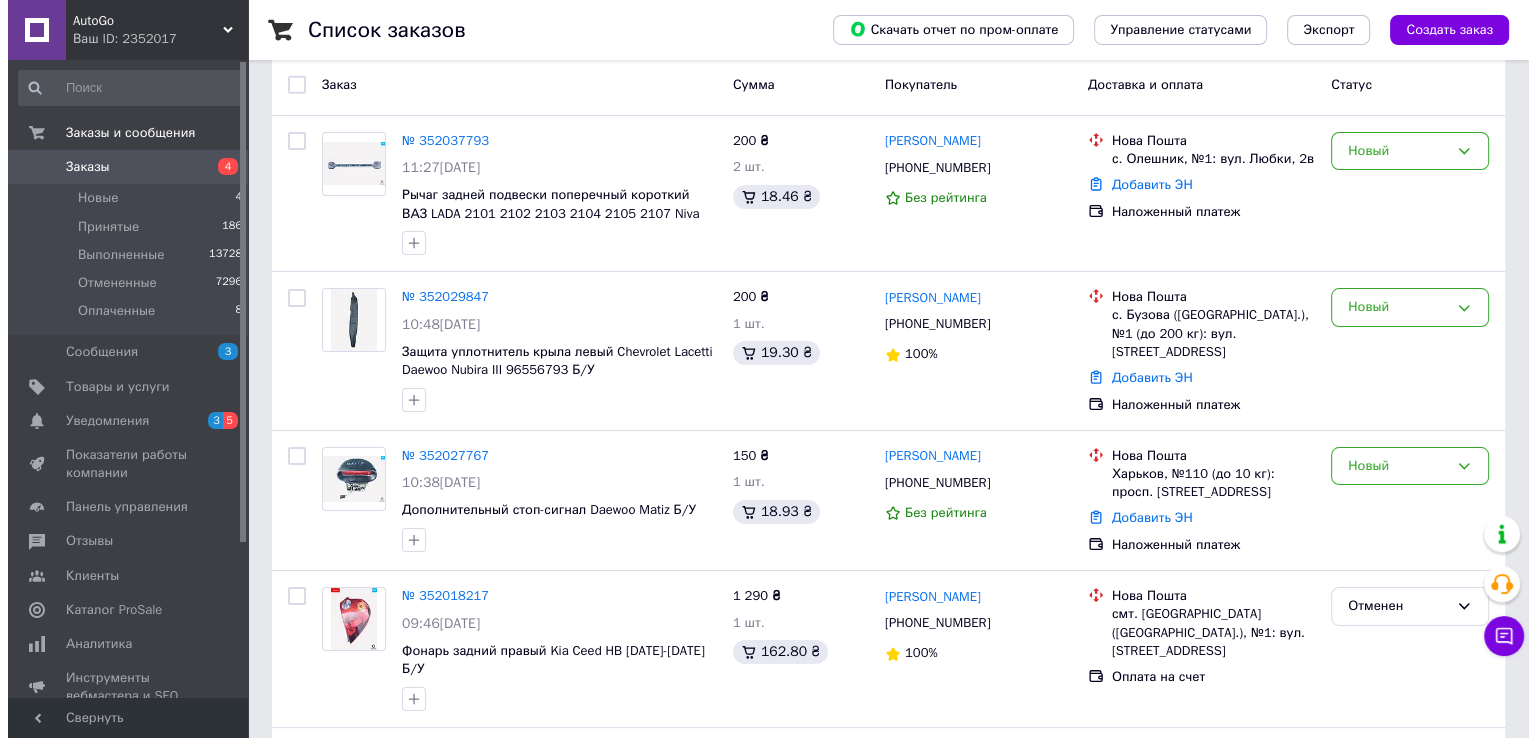 scroll, scrollTop: 0, scrollLeft: 0, axis: both 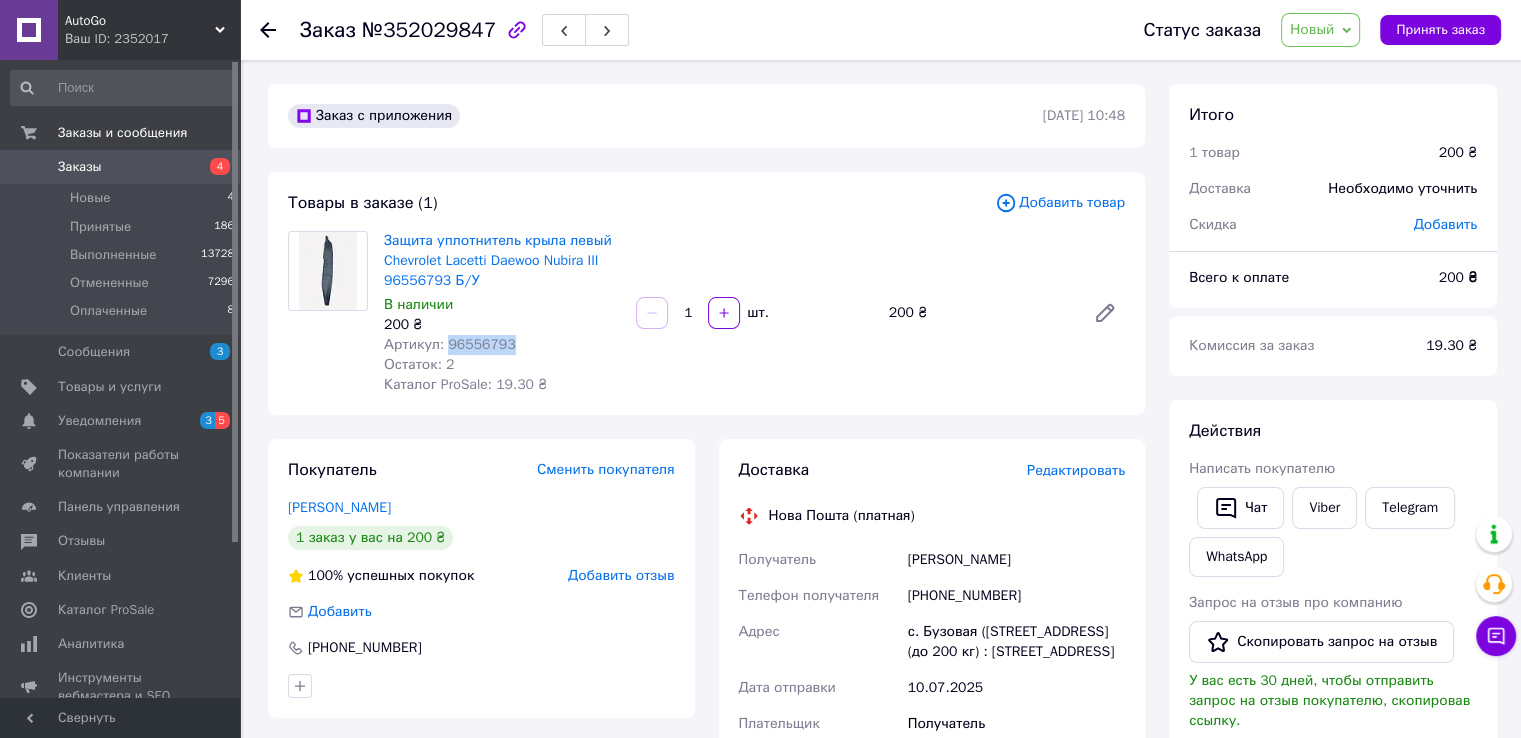 drag, startPoint x: 442, startPoint y: 339, endPoint x: 513, endPoint y: 341, distance: 71.02816 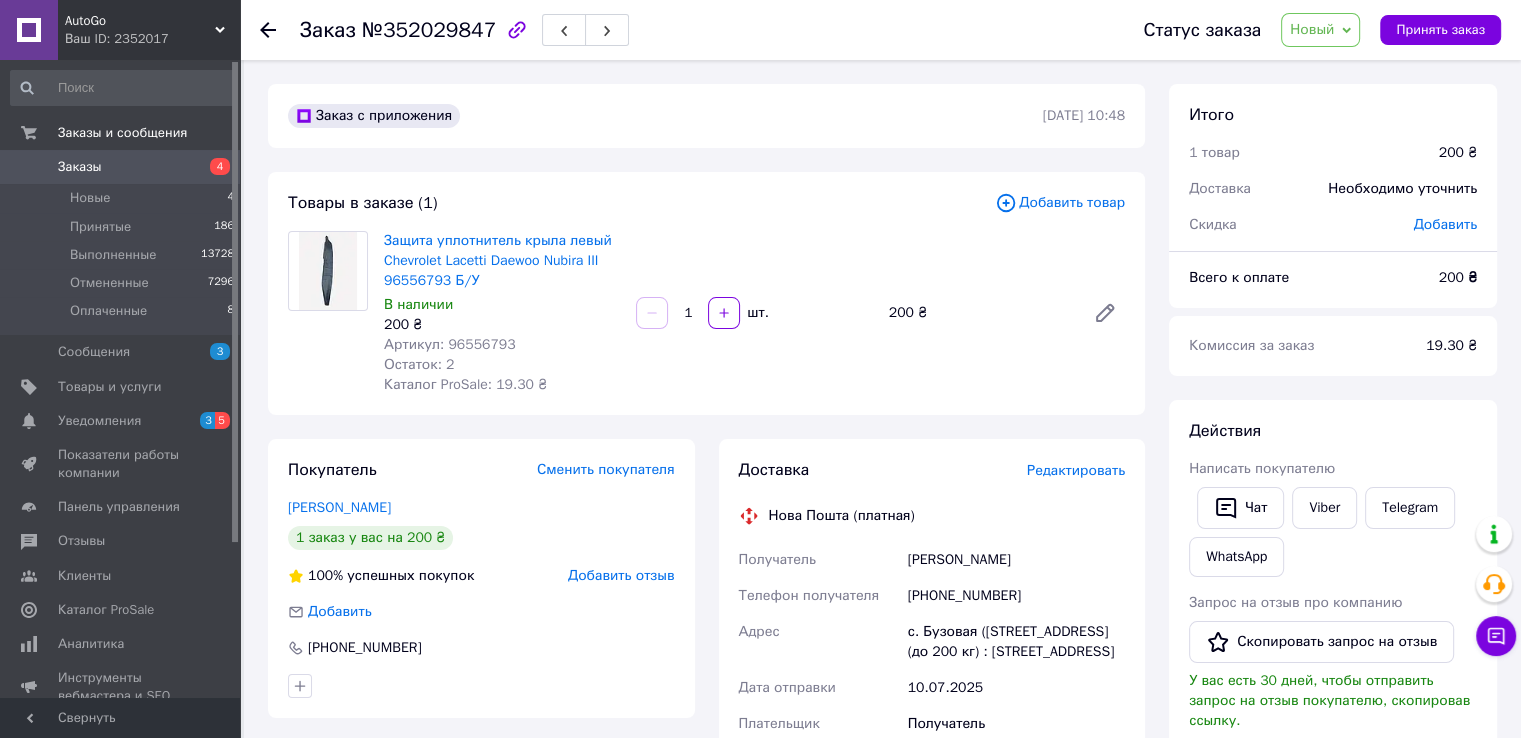 click on "Редактировать" at bounding box center (1076, 470) 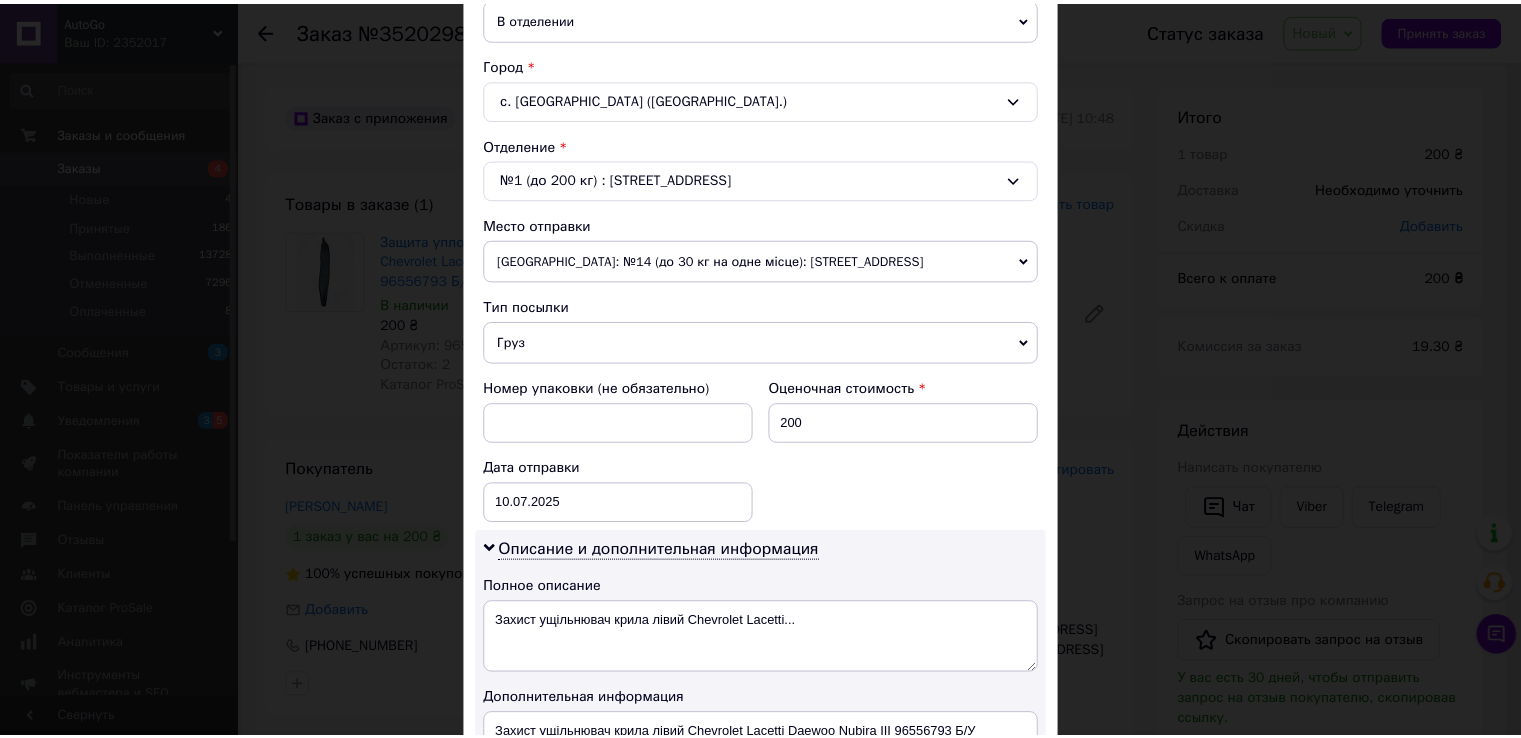 scroll, scrollTop: 1005, scrollLeft: 0, axis: vertical 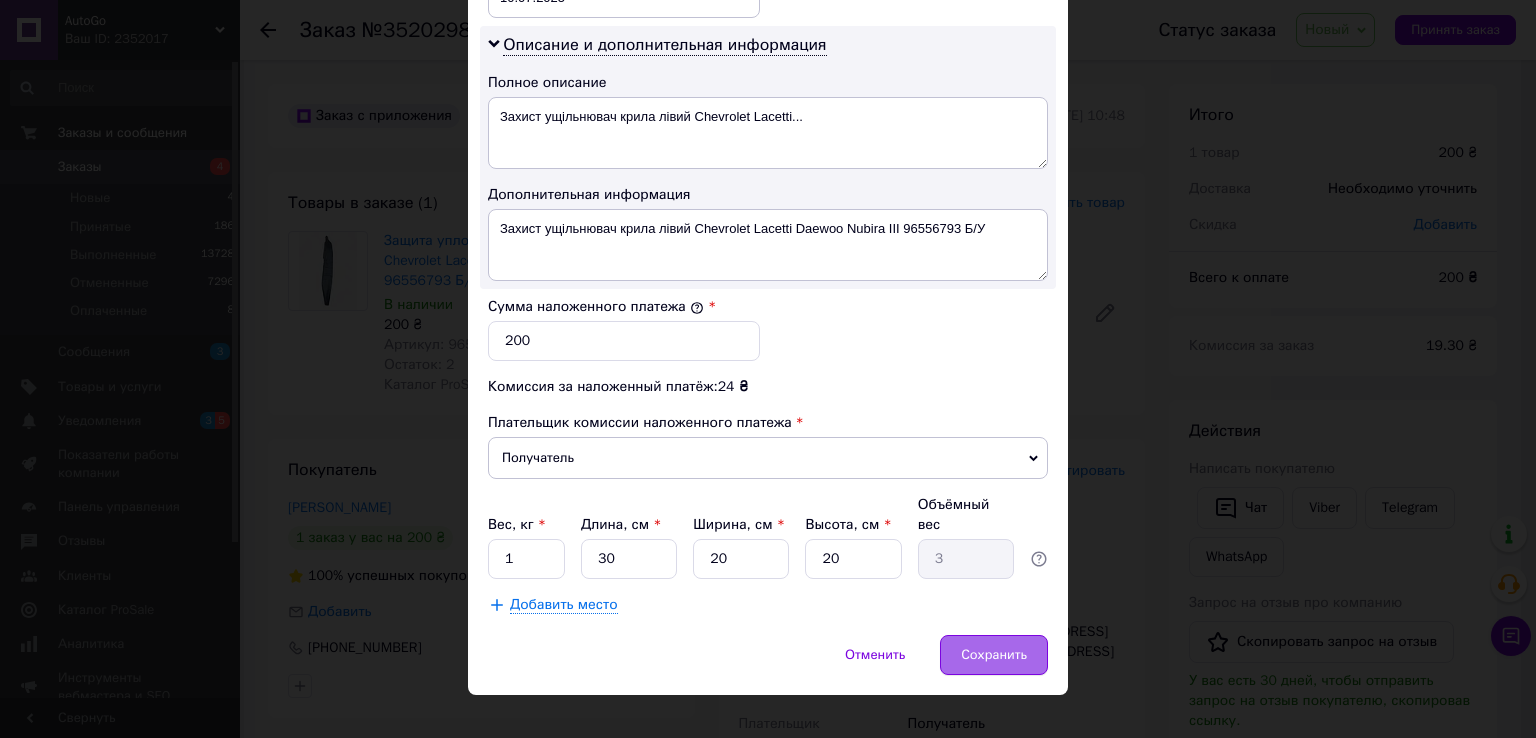 click on "Сохранить" at bounding box center (994, 655) 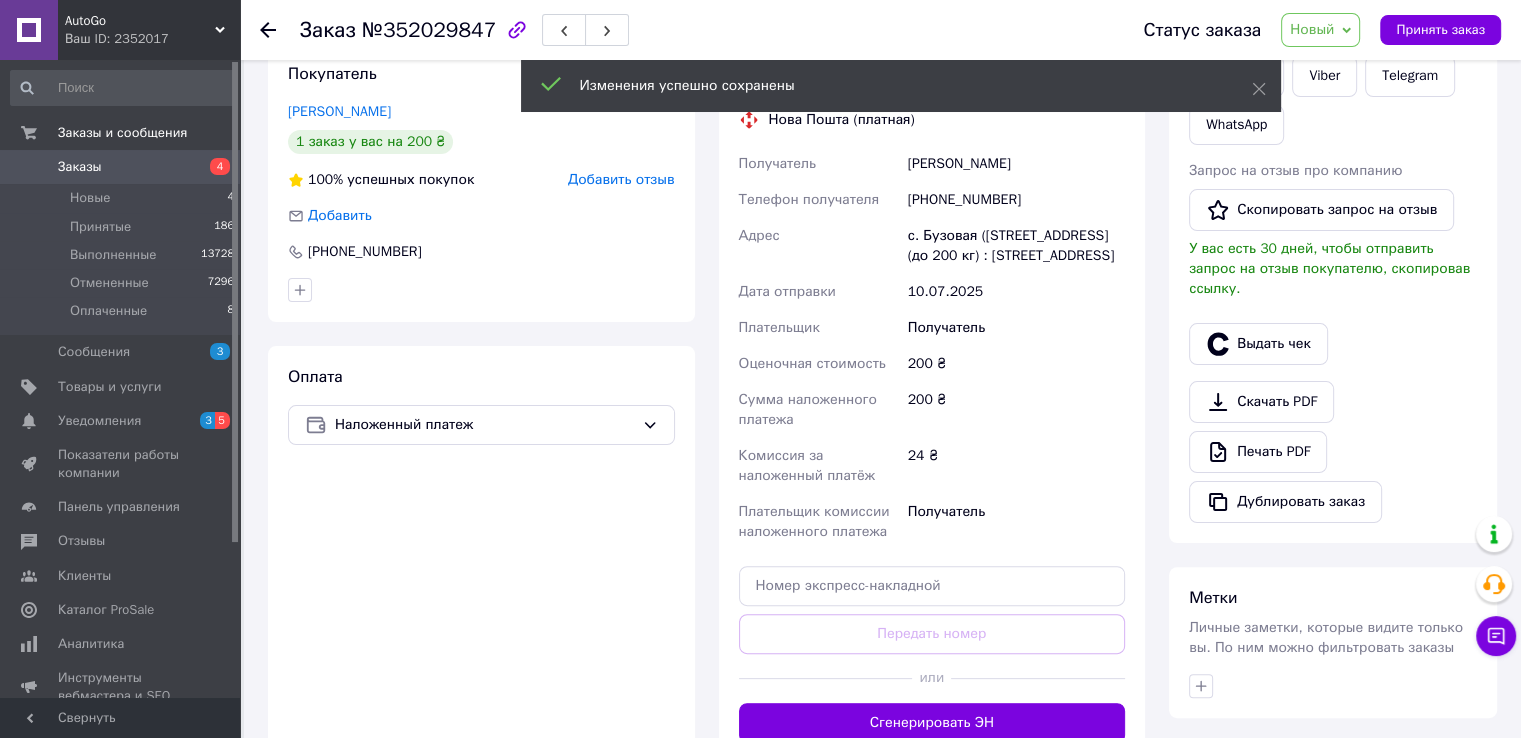 scroll, scrollTop: 500, scrollLeft: 0, axis: vertical 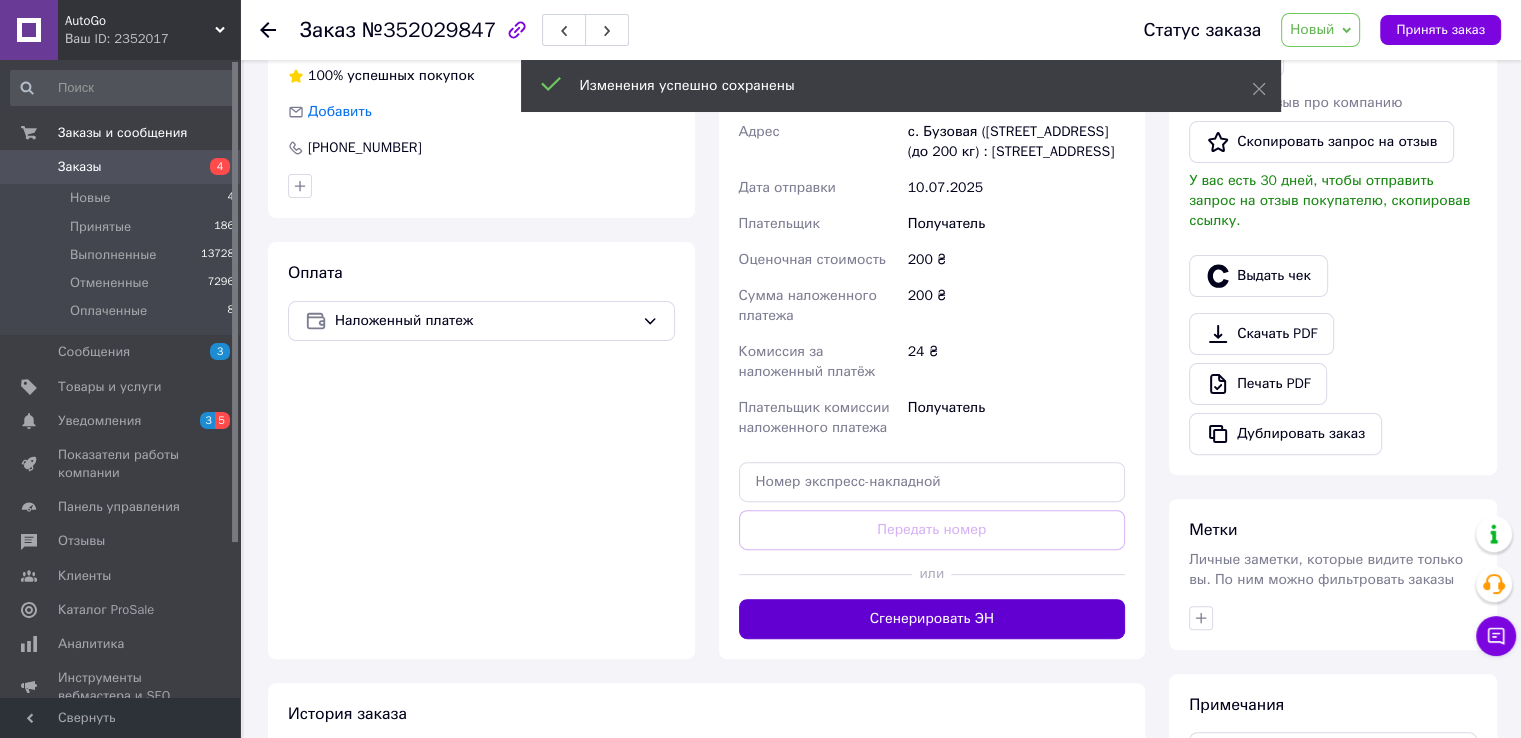 click on "Сгенерировать ЭН" at bounding box center [932, 619] 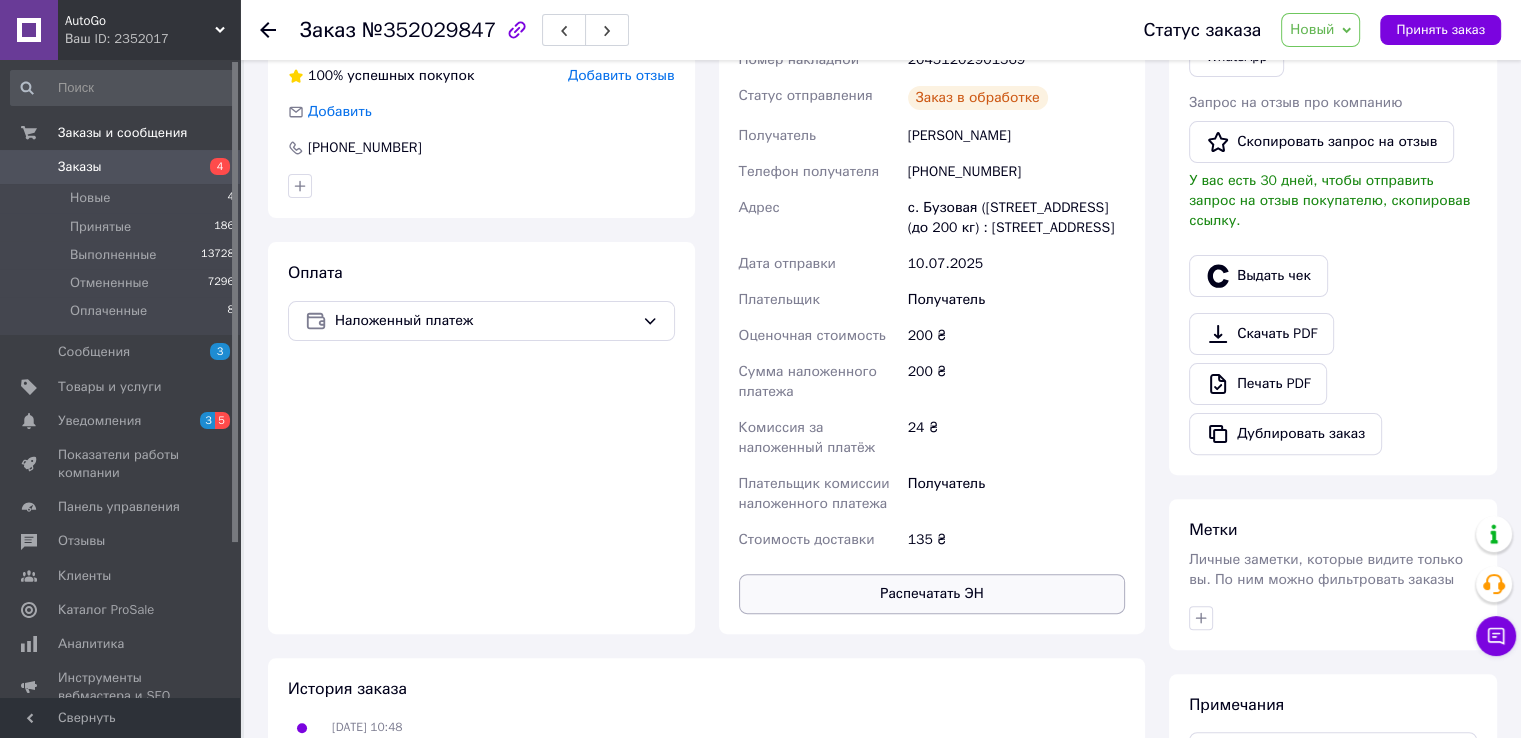 click on "Распечатать ЭН" at bounding box center (932, 594) 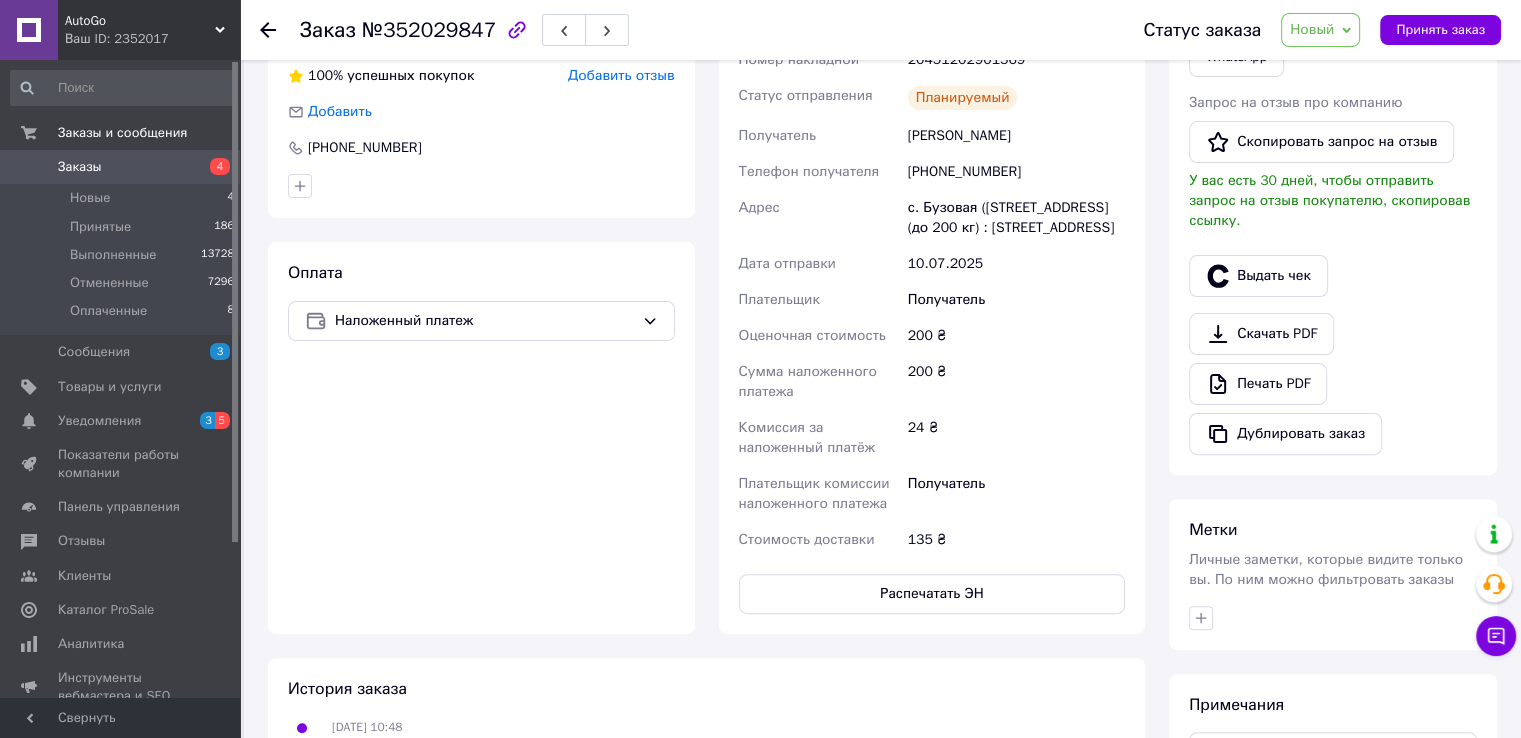scroll, scrollTop: 0, scrollLeft: 0, axis: both 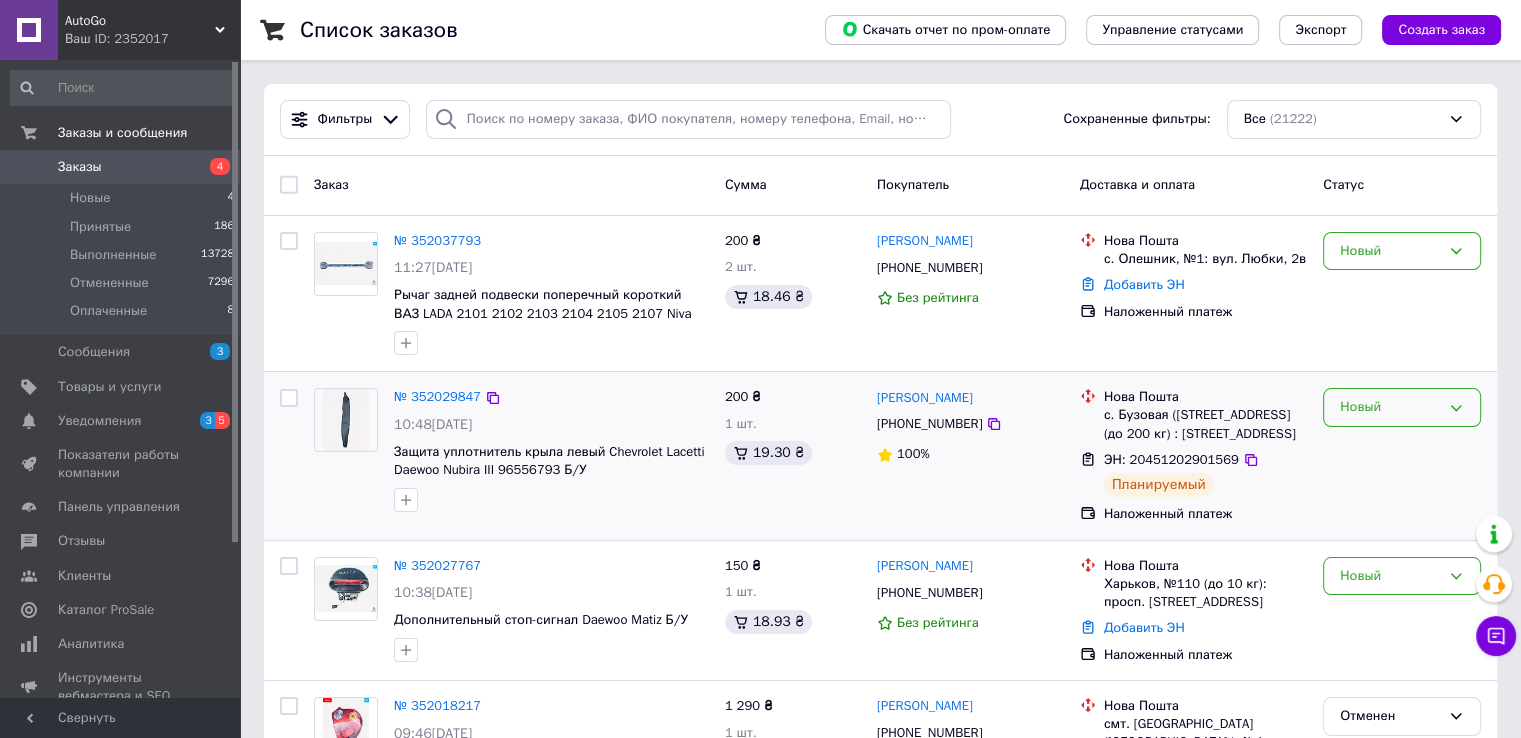 click on "Новый" at bounding box center (1402, 407) 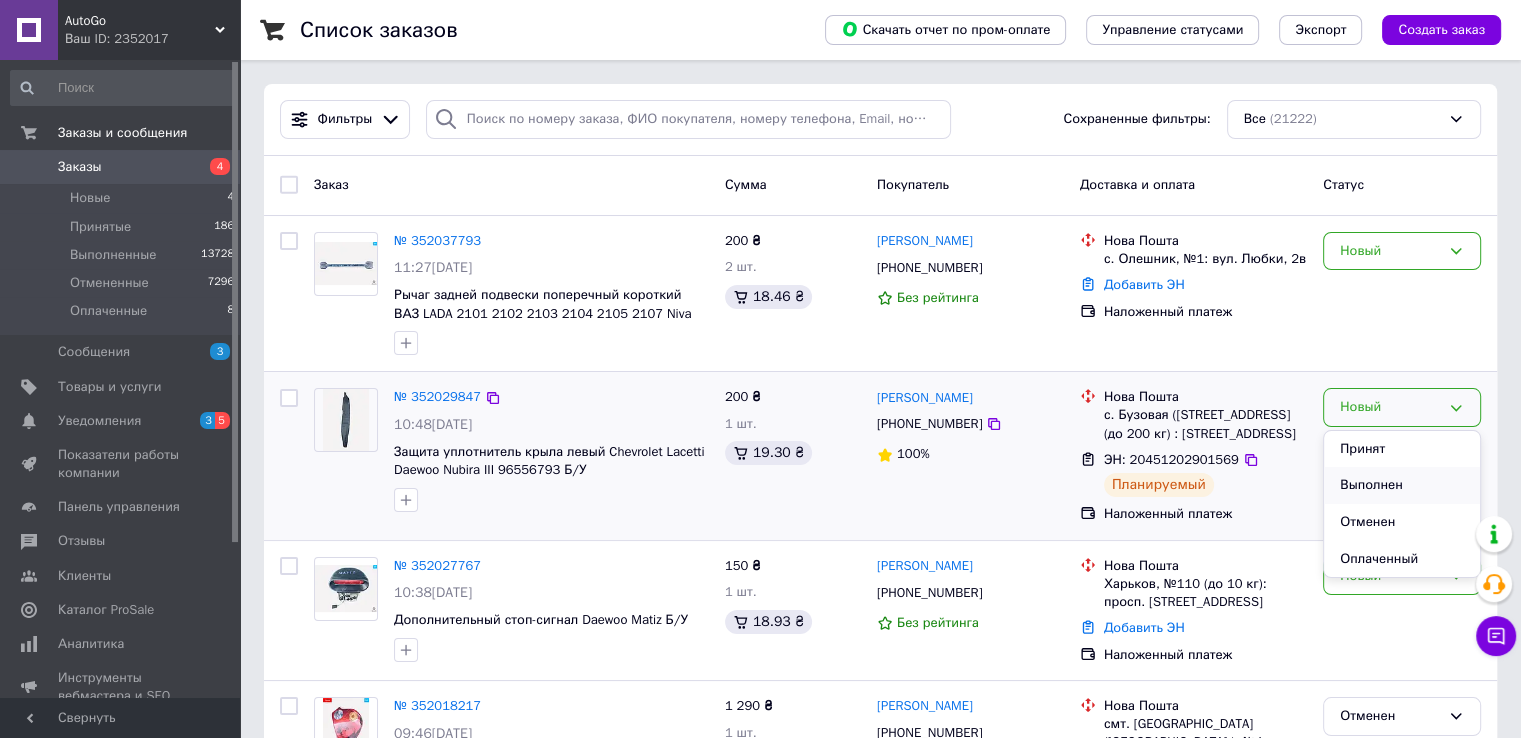 click on "Выполнен" at bounding box center [1402, 485] 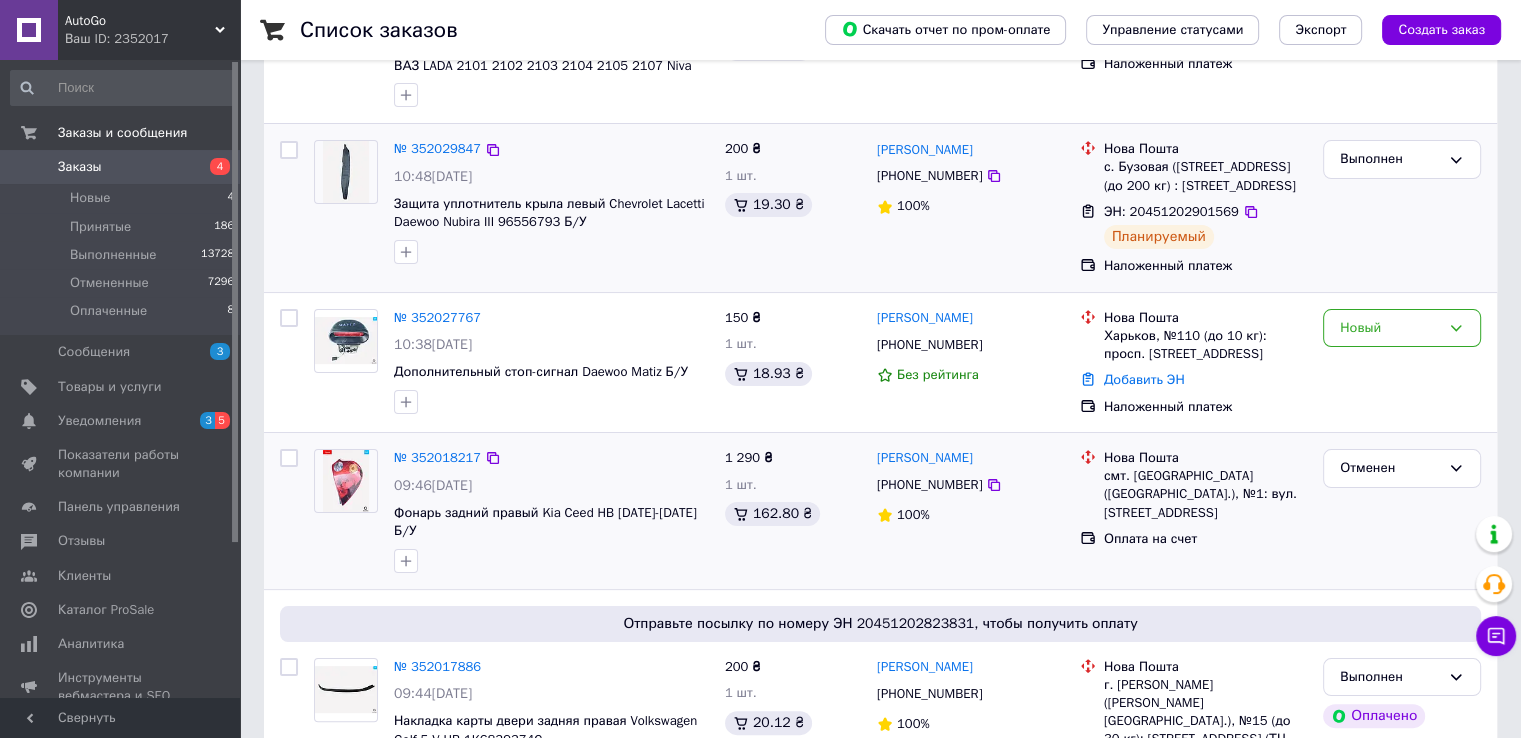 scroll, scrollTop: 300, scrollLeft: 0, axis: vertical 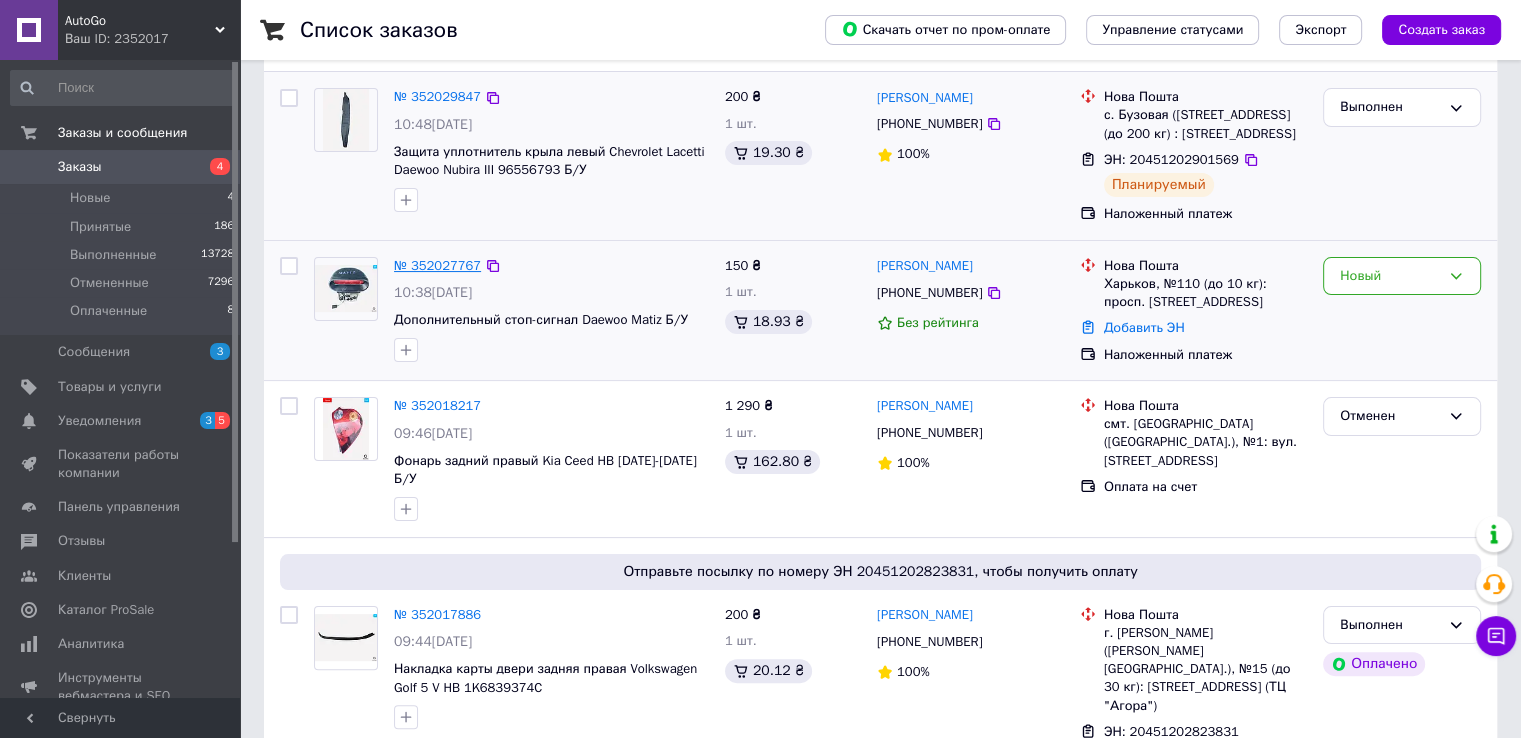click on "№ 352027767" at bounding box center [437, 265] 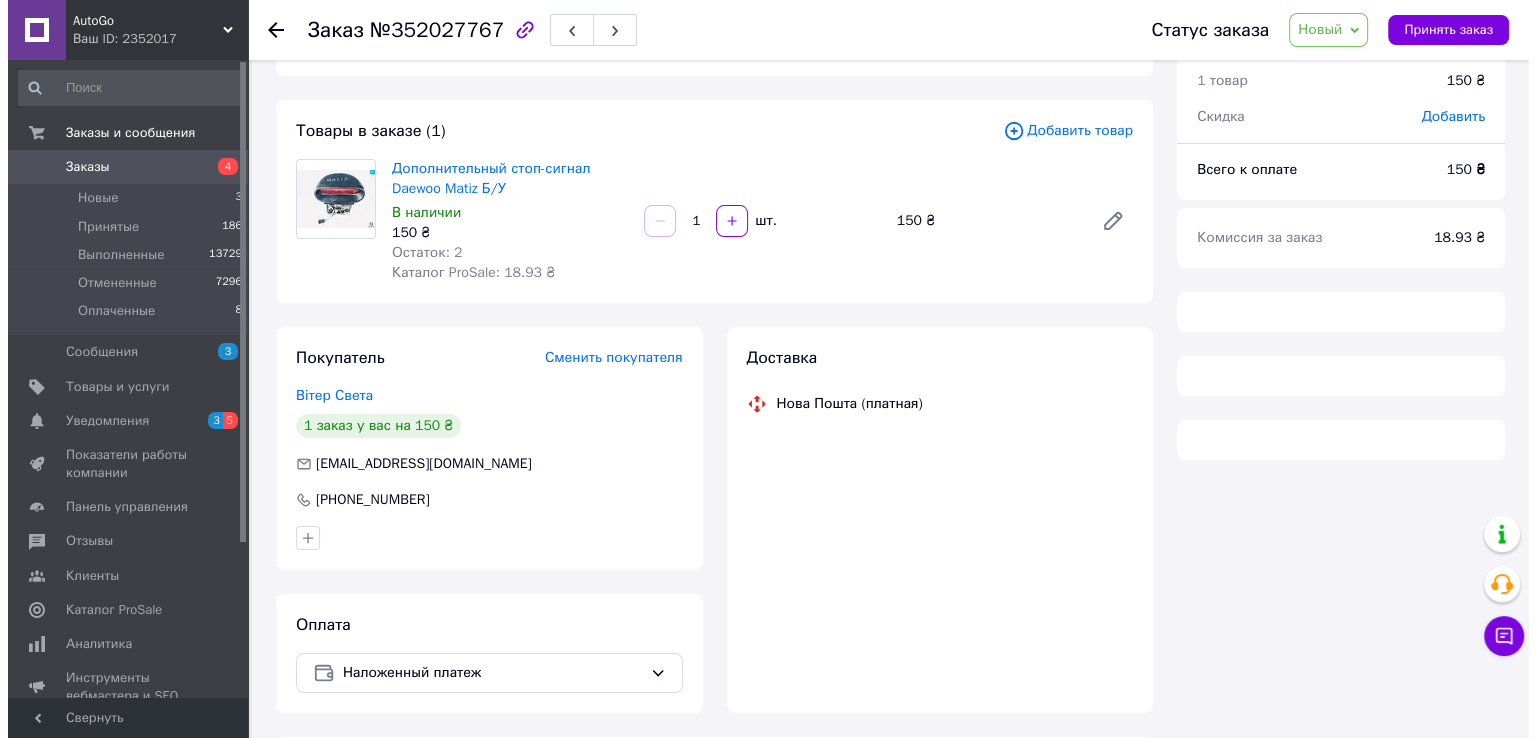 scroll, scrollTop: 0, scrollLeft: 0, axis: both 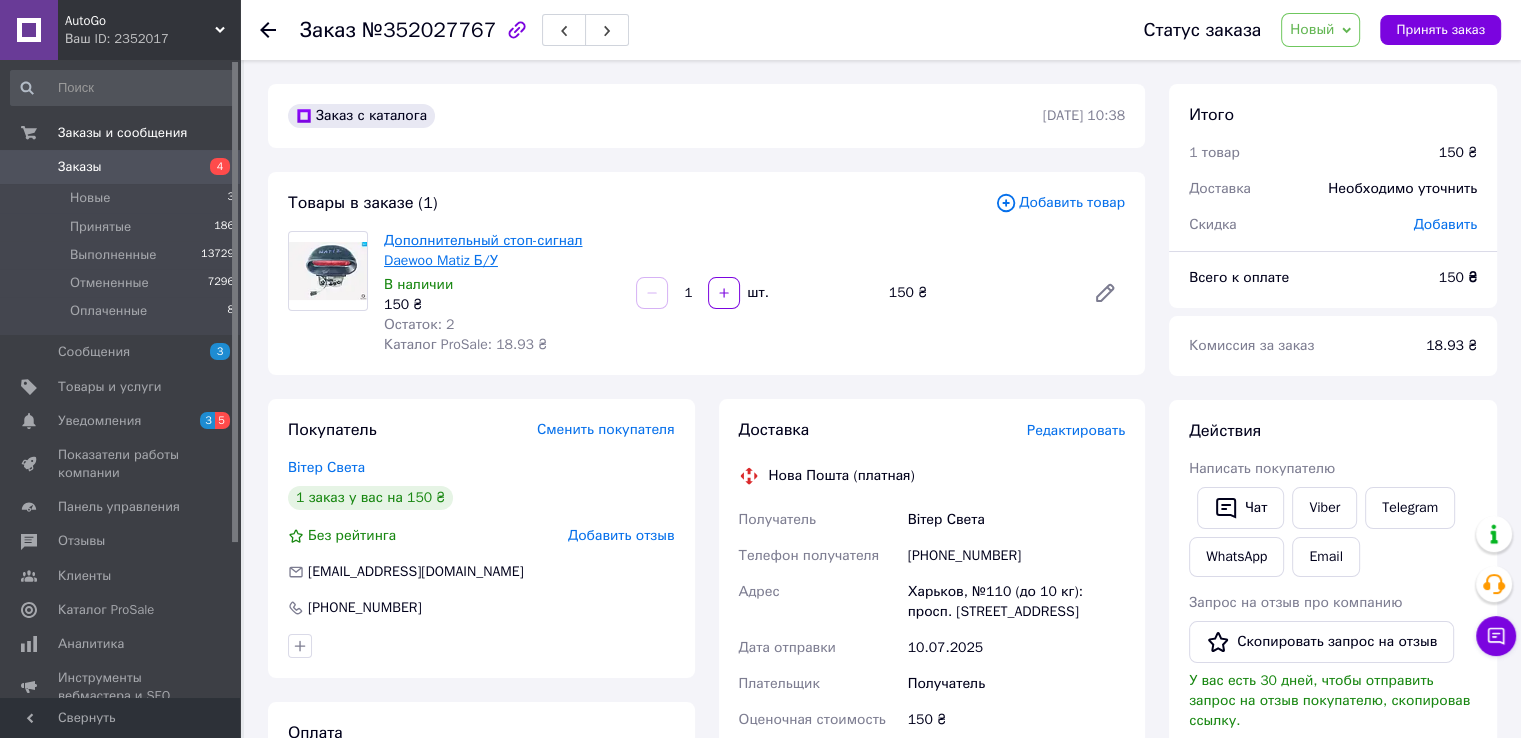 click on "Дополнительный стоп-сигнал Daewoo Matiz Б/У" at bounding box center (483, 250) 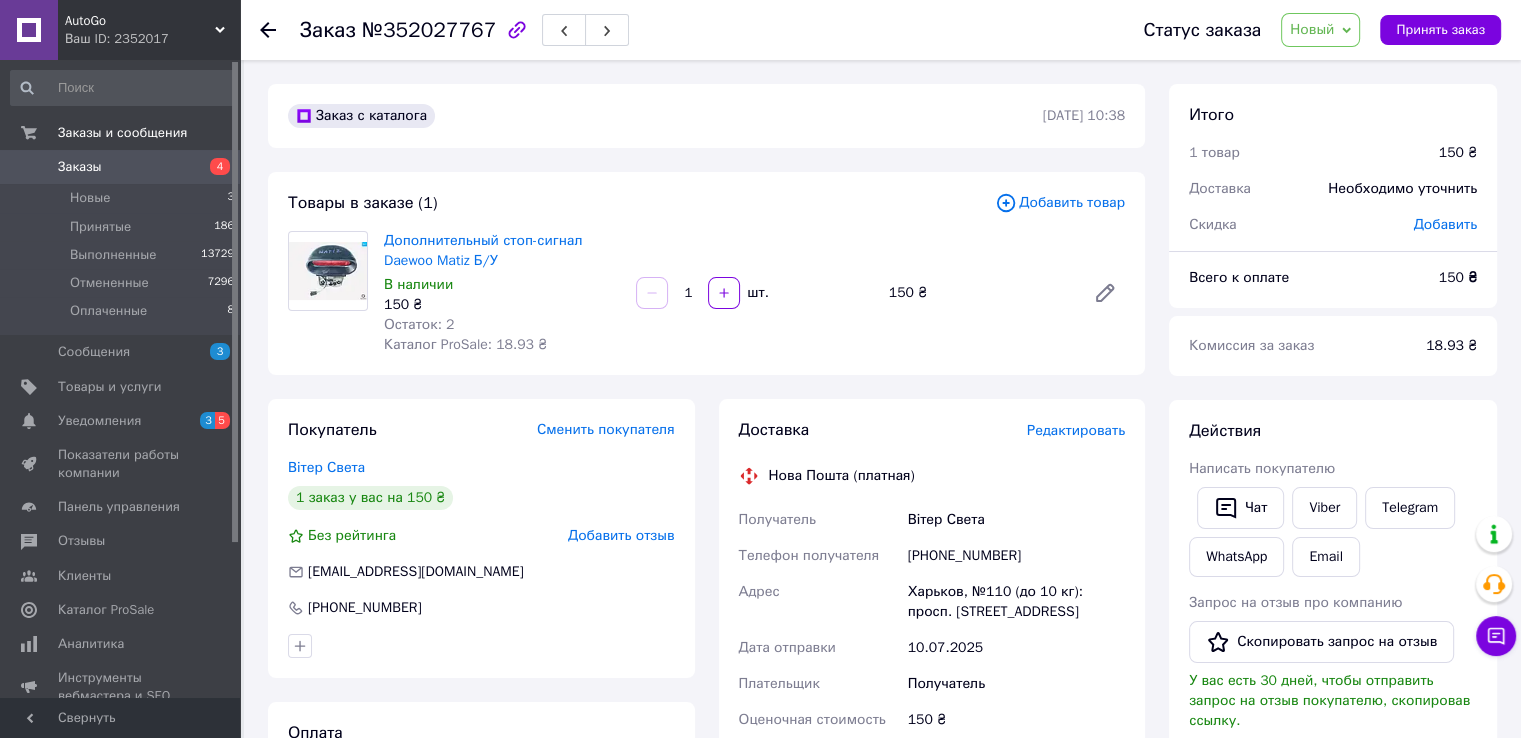 click on "Редактировать" at bounding box center (1076, 430) 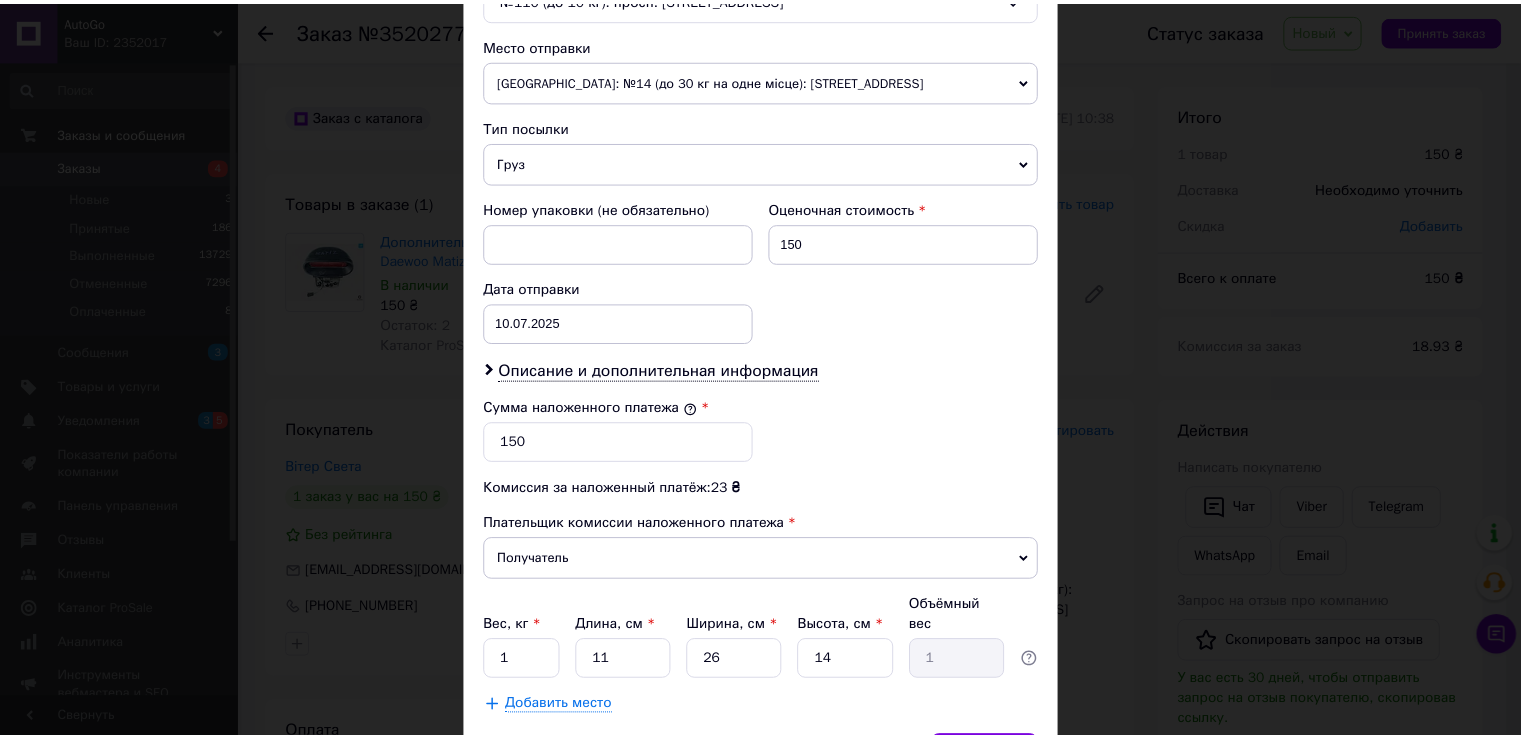 scroll, scrollTop: 782, scrollLeft: 0, axis: vertical 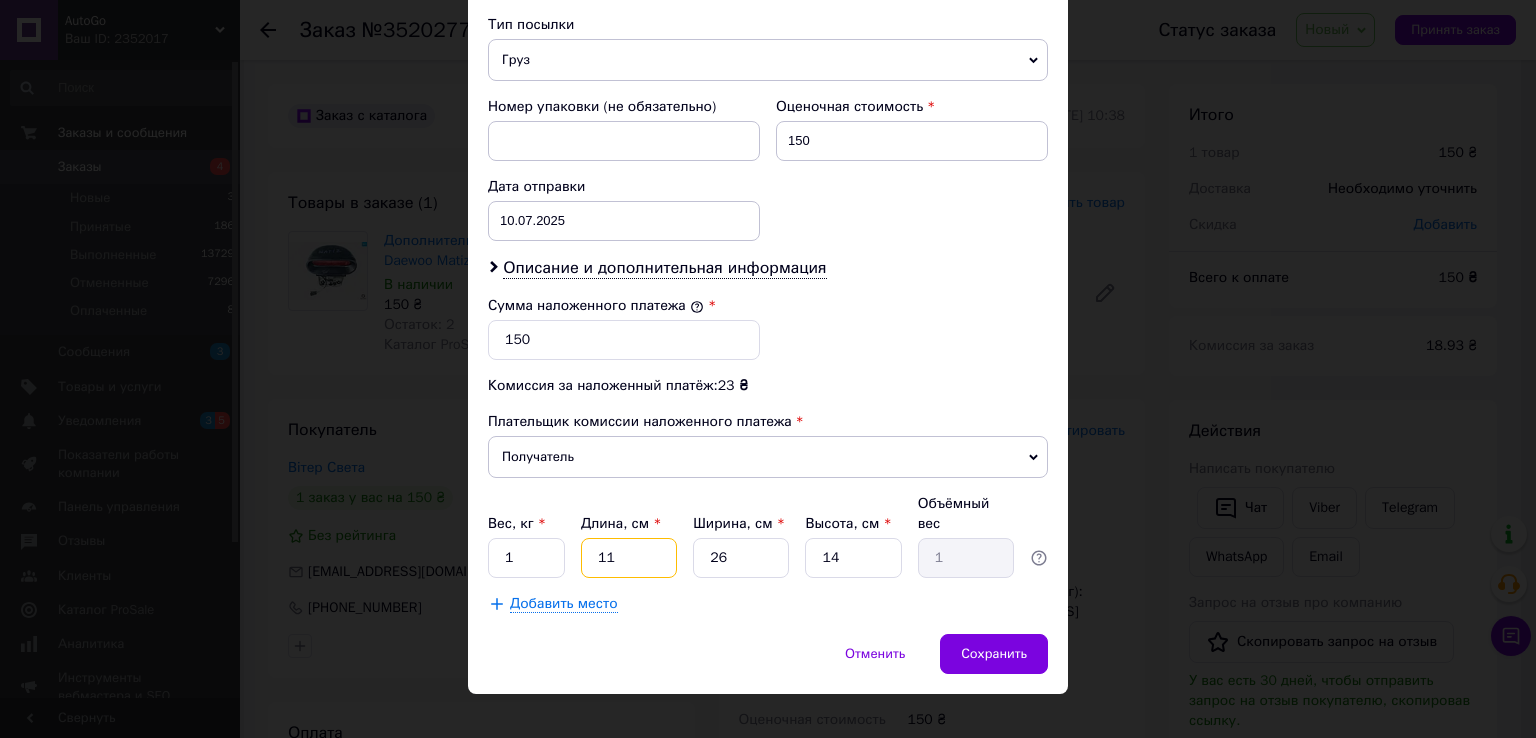 drag, startPoint x: 602, startPoint y: 541, endPoint x: 631, endPoint y: 536, distance: 29.427877 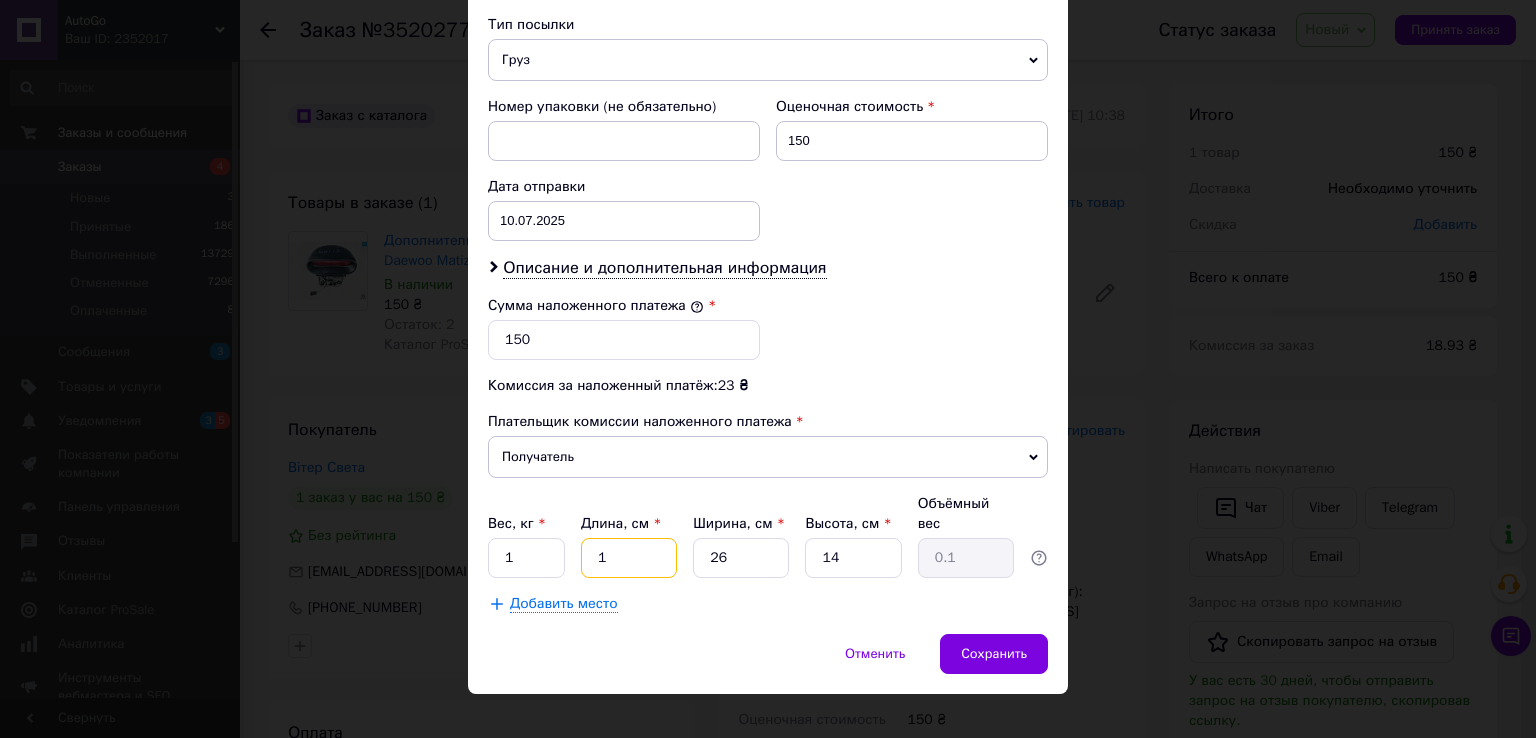 type 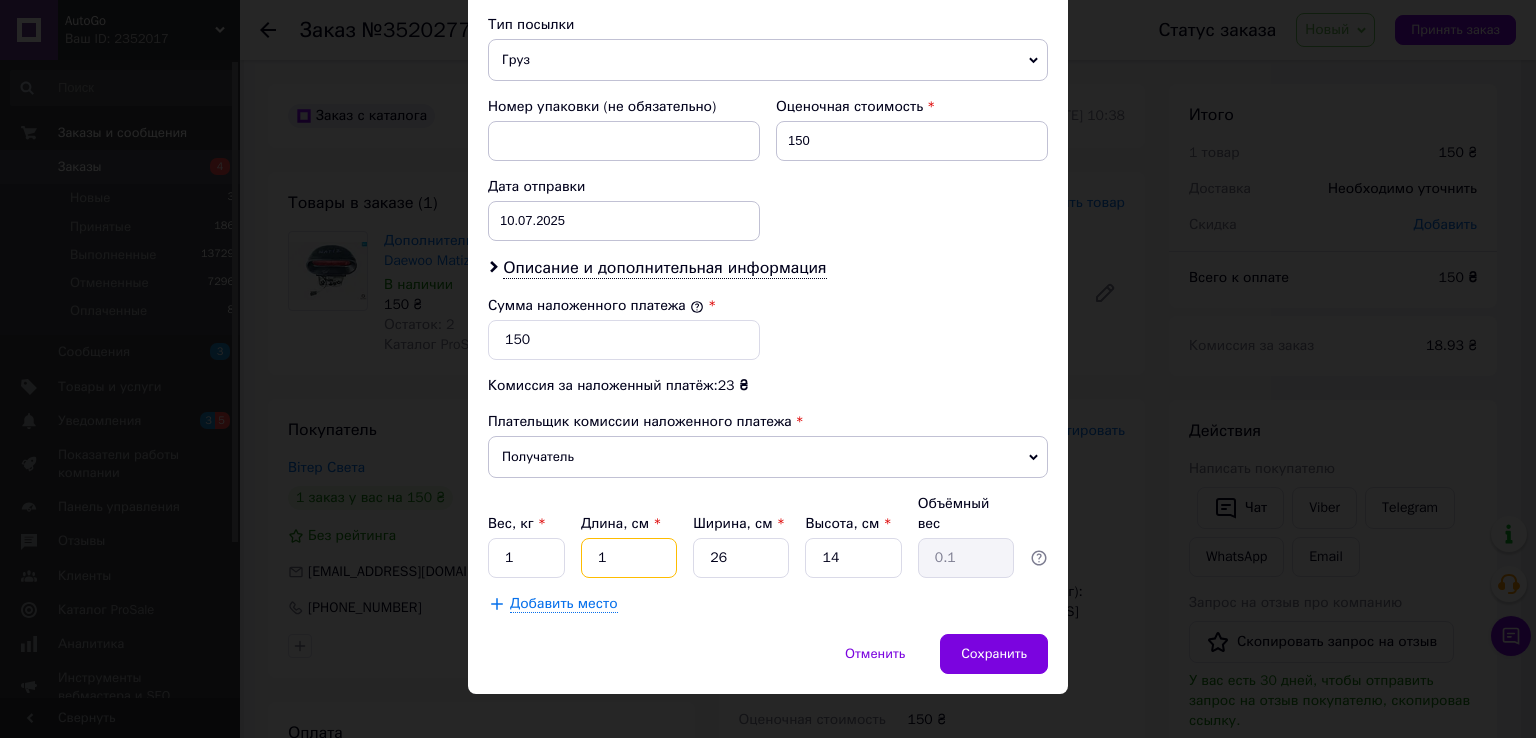 type 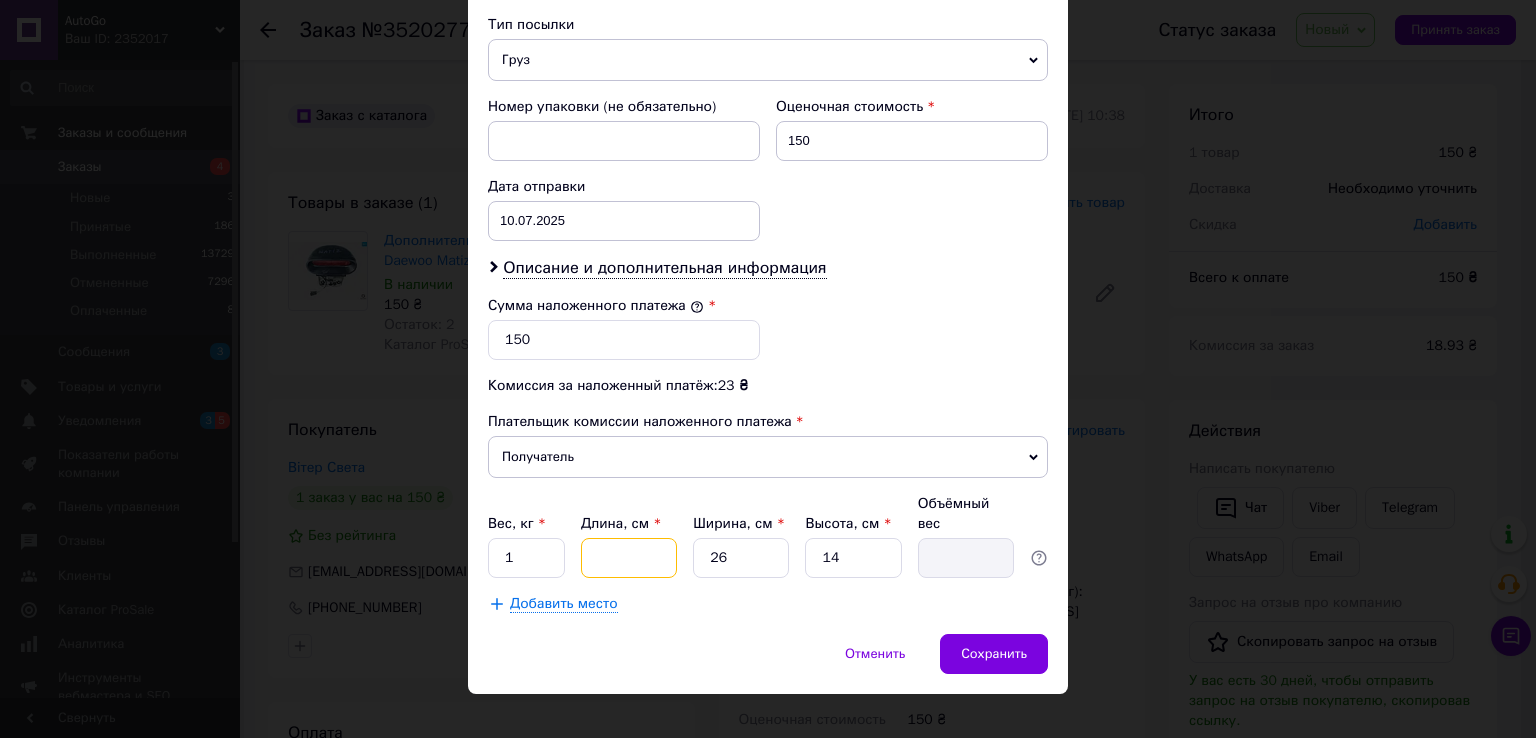 type on "2" 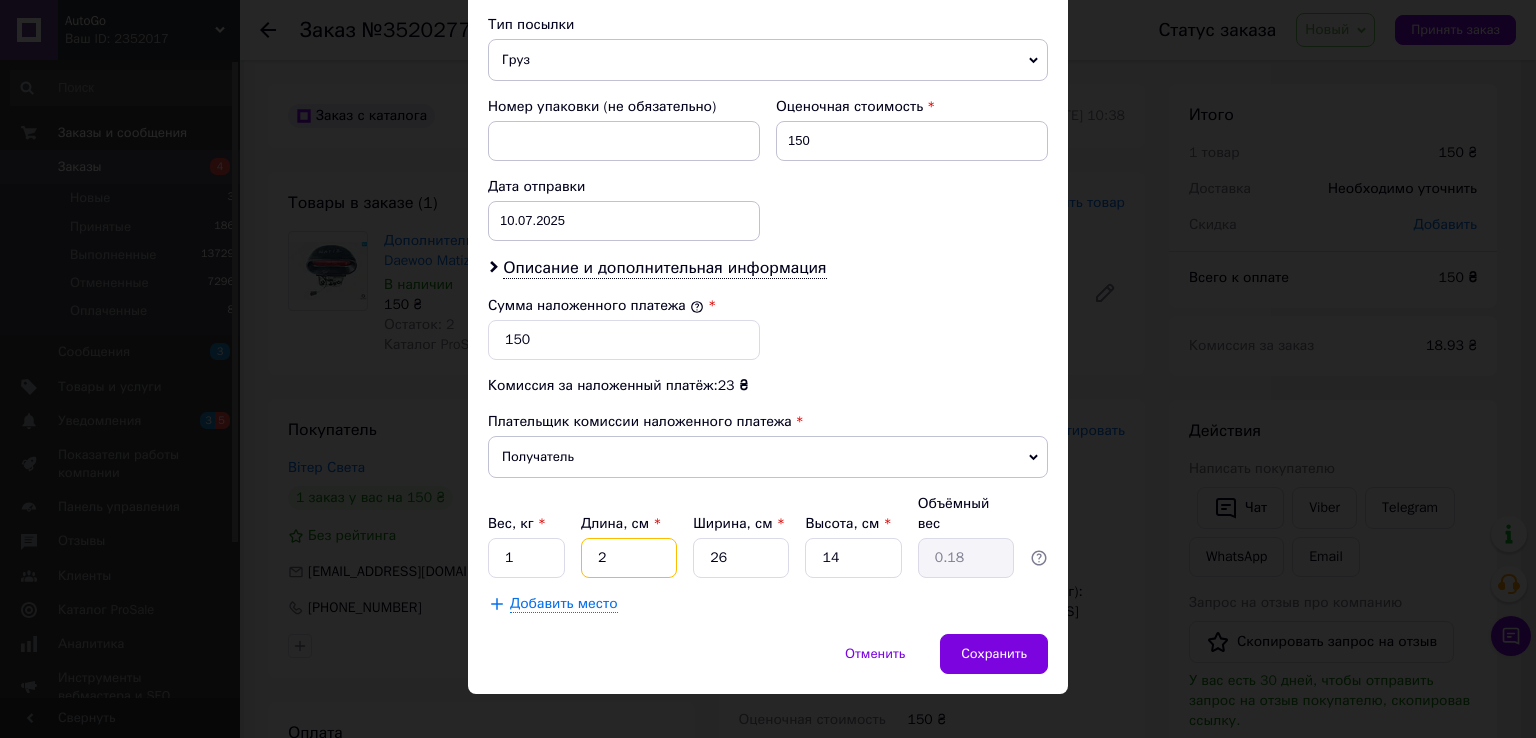 type on "20" 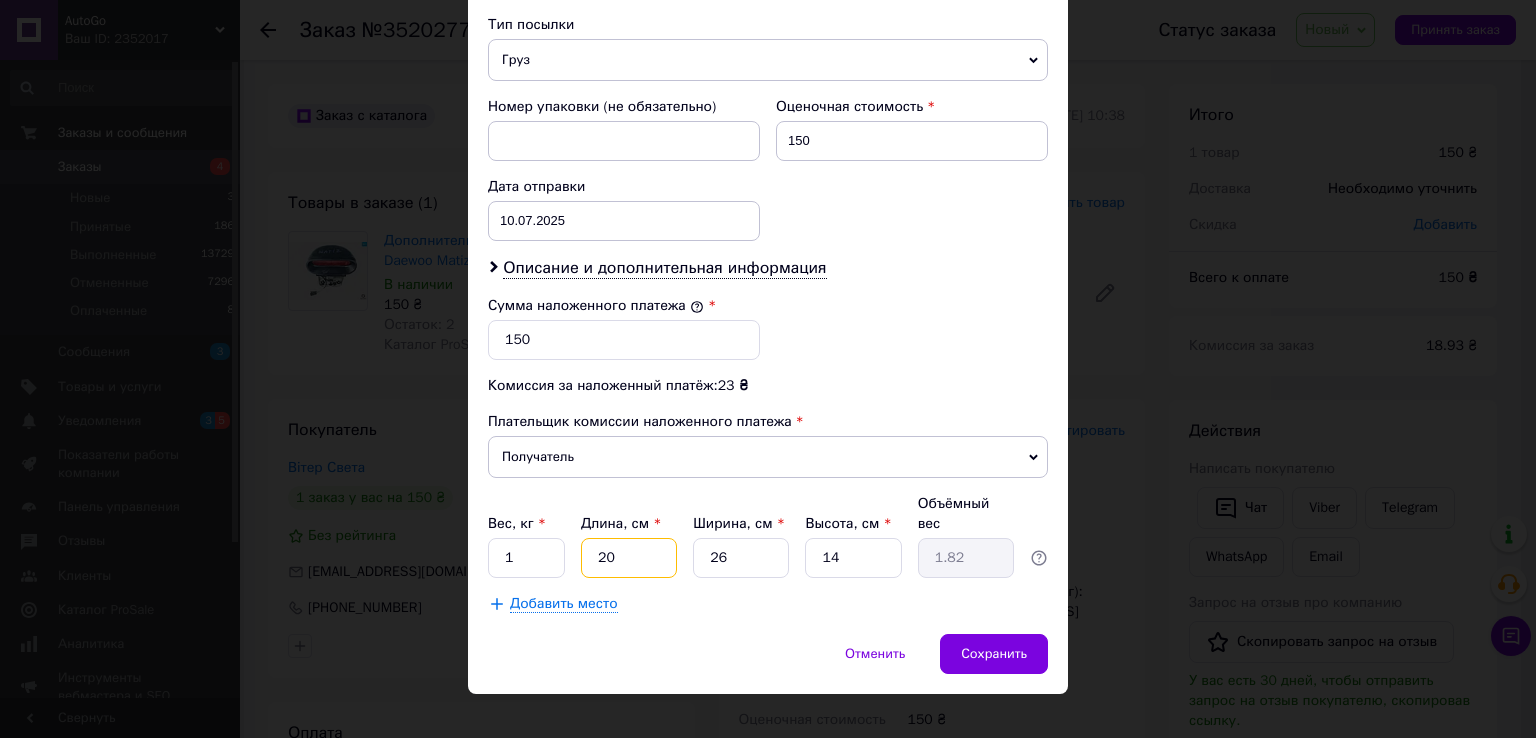 type on "20" 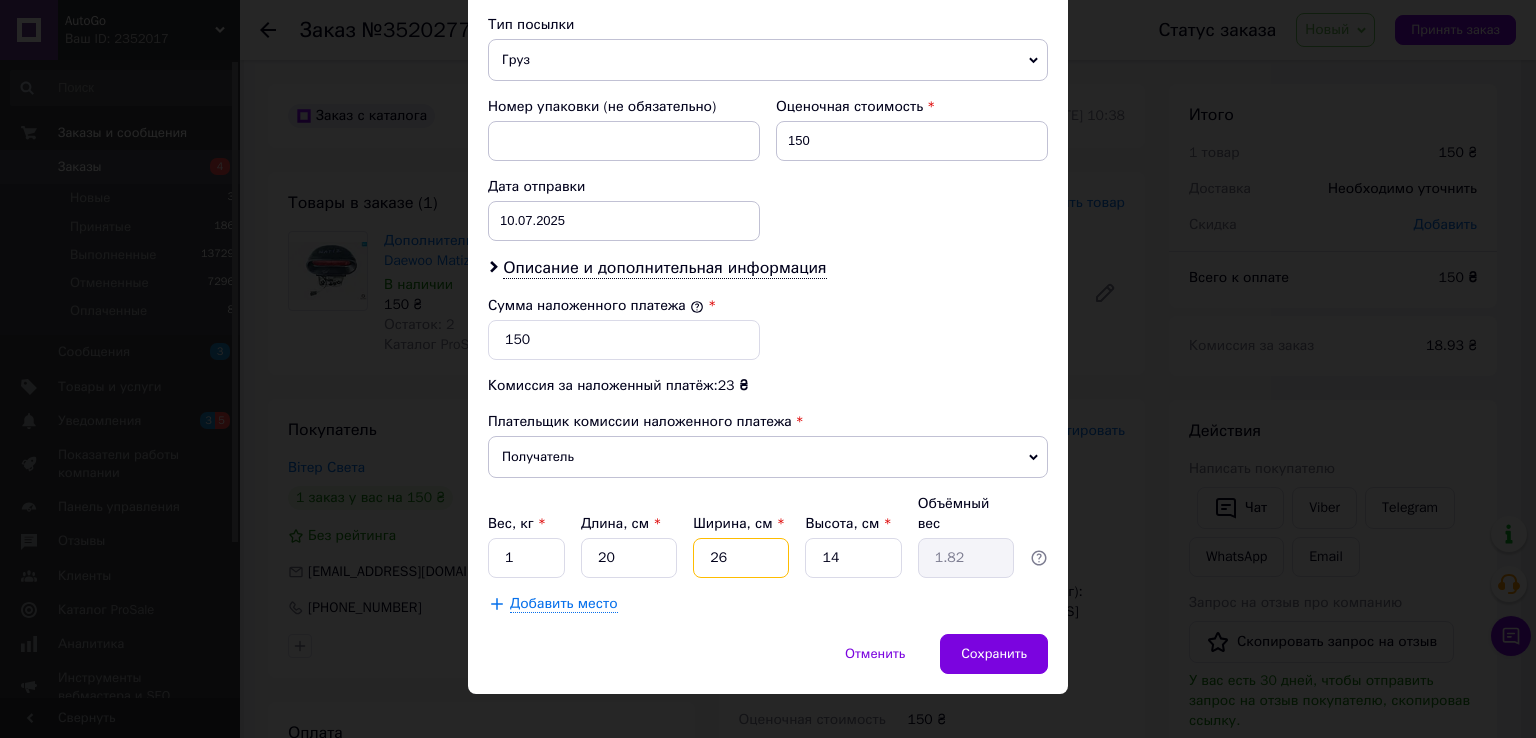 click on "26" at bounding box center [741, 558] 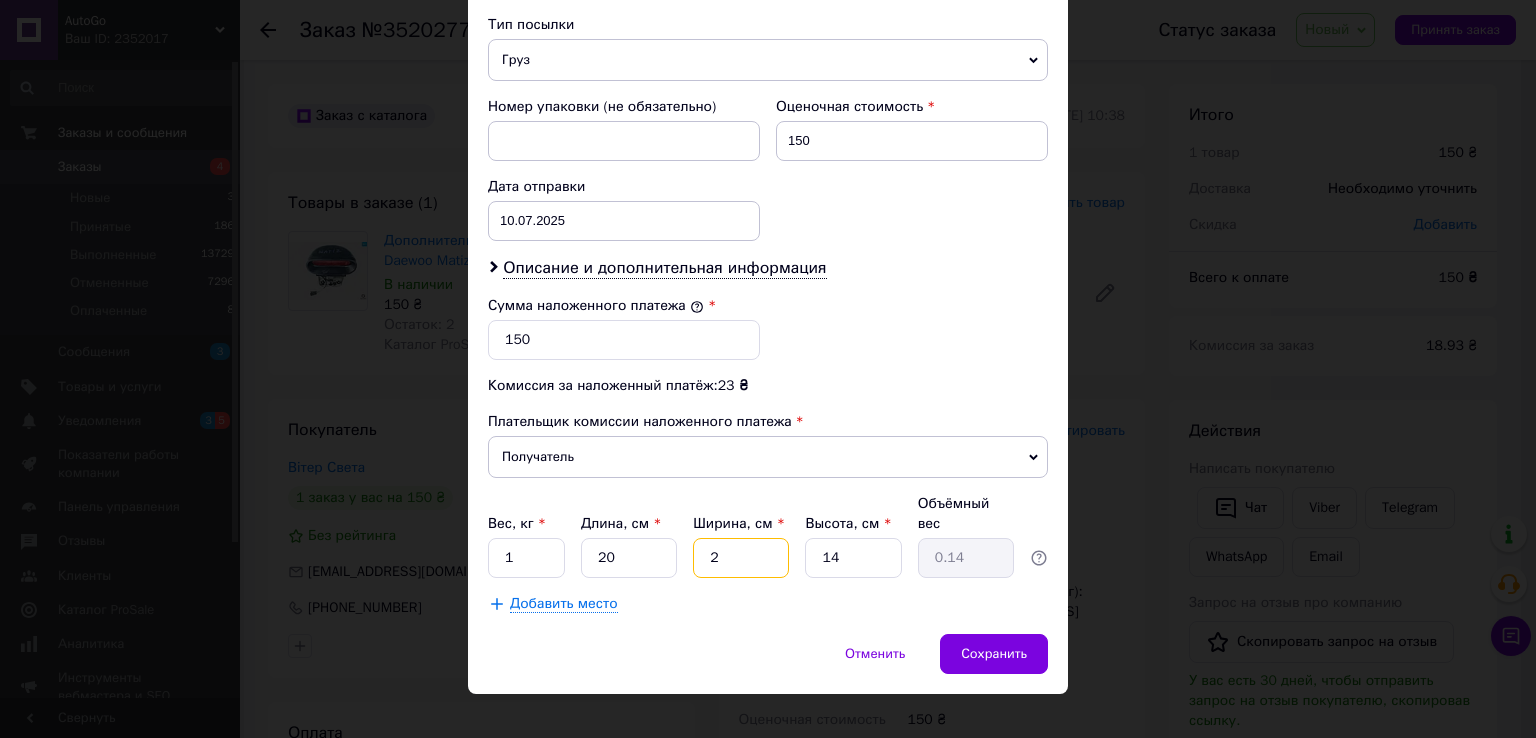 type on "20" 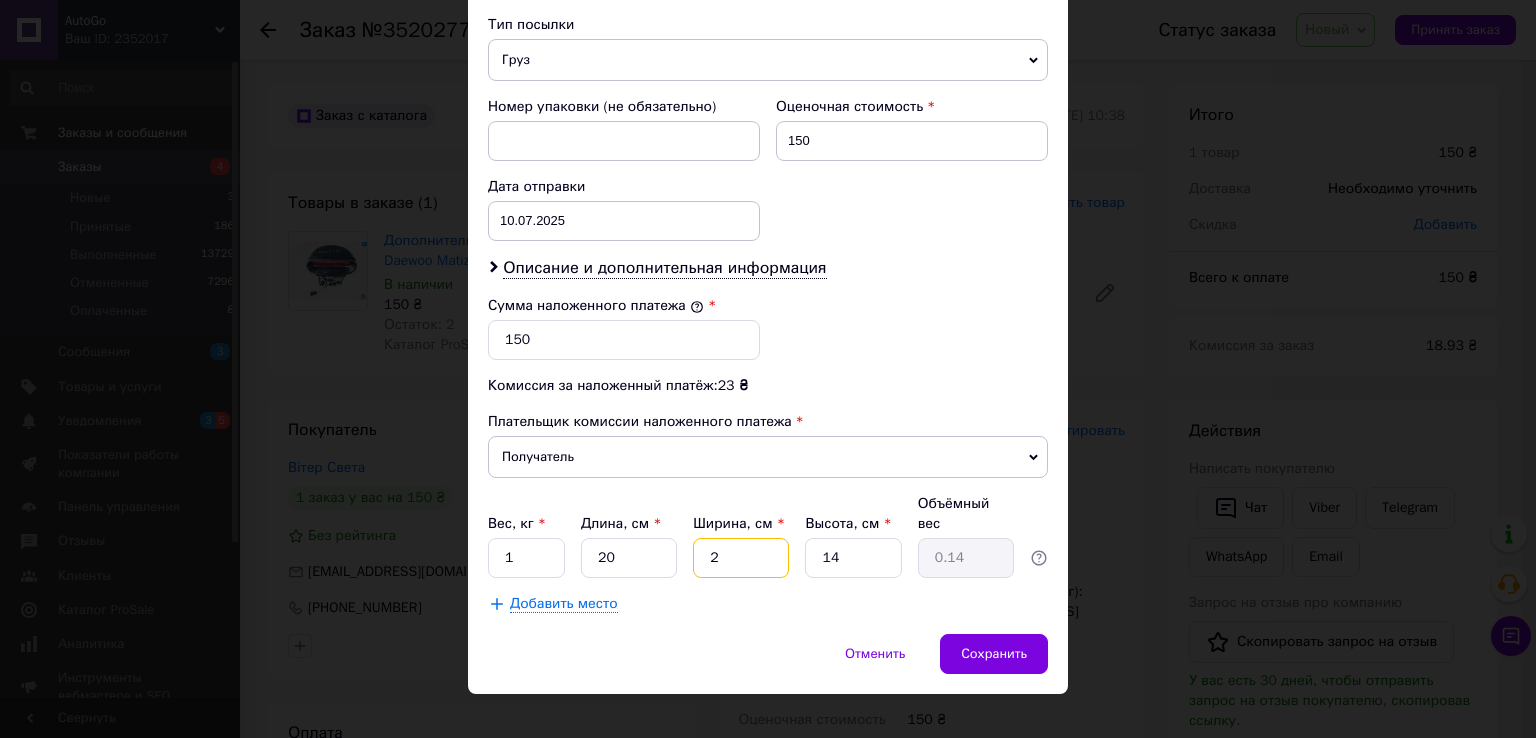type on "1.4" 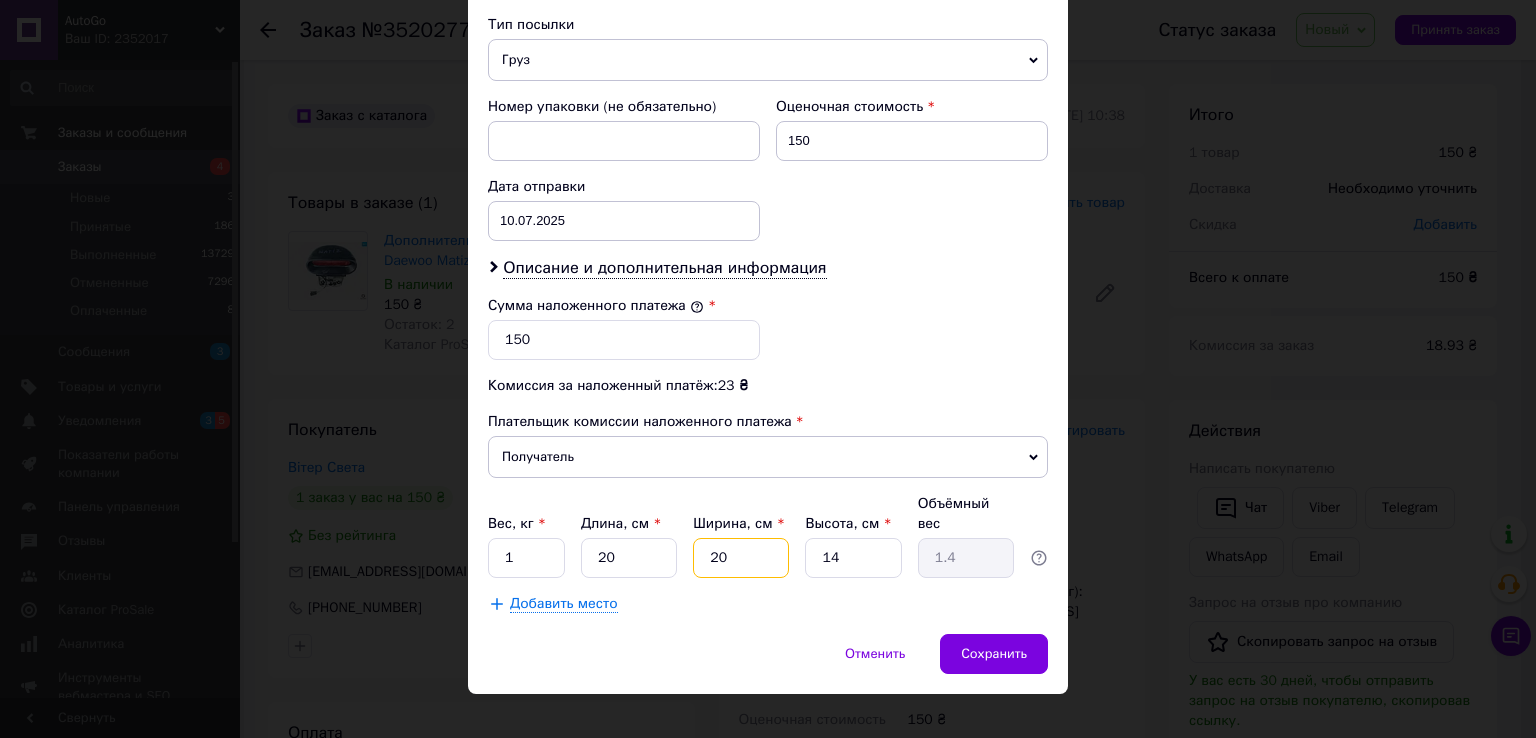 type on "20" 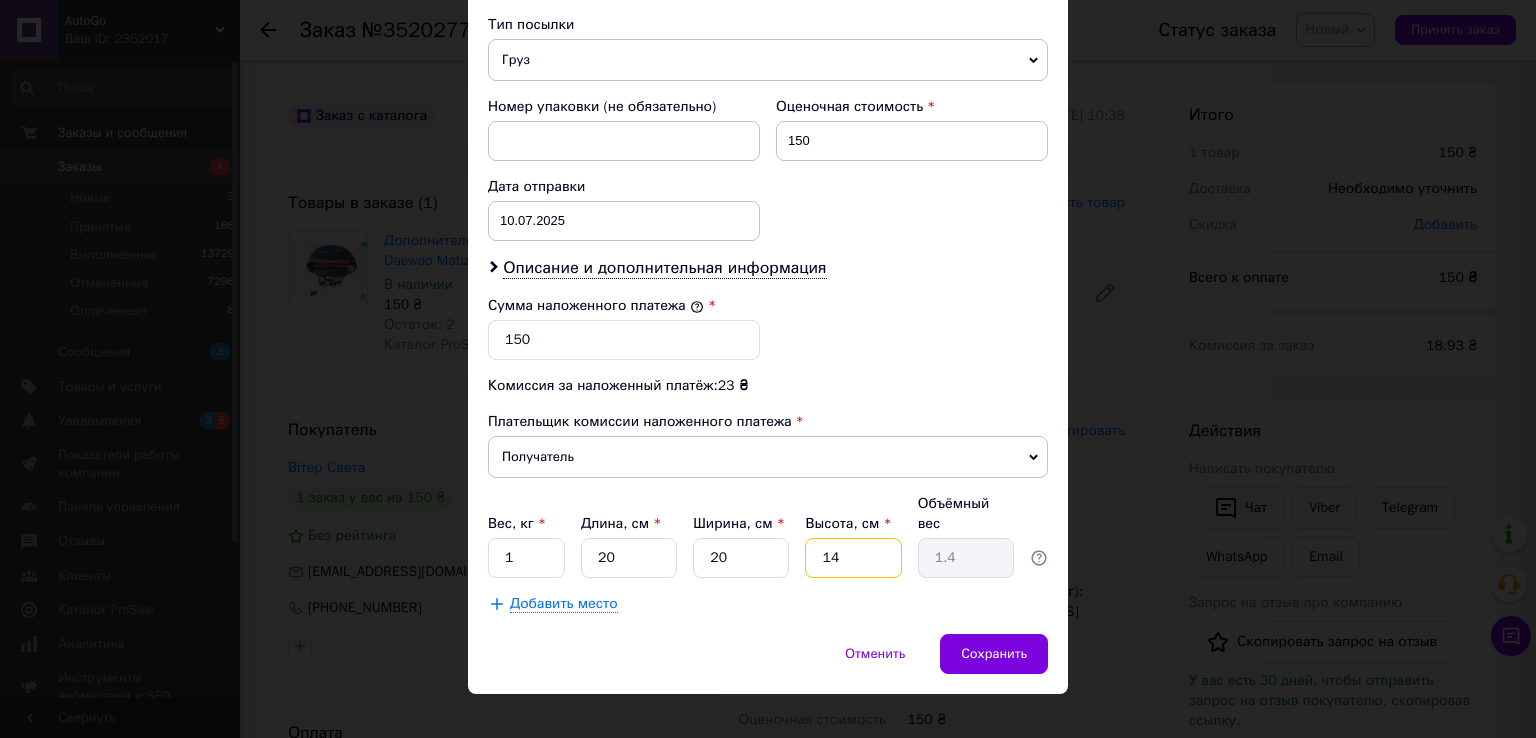 click on "14" at bounding box center [853, 558] 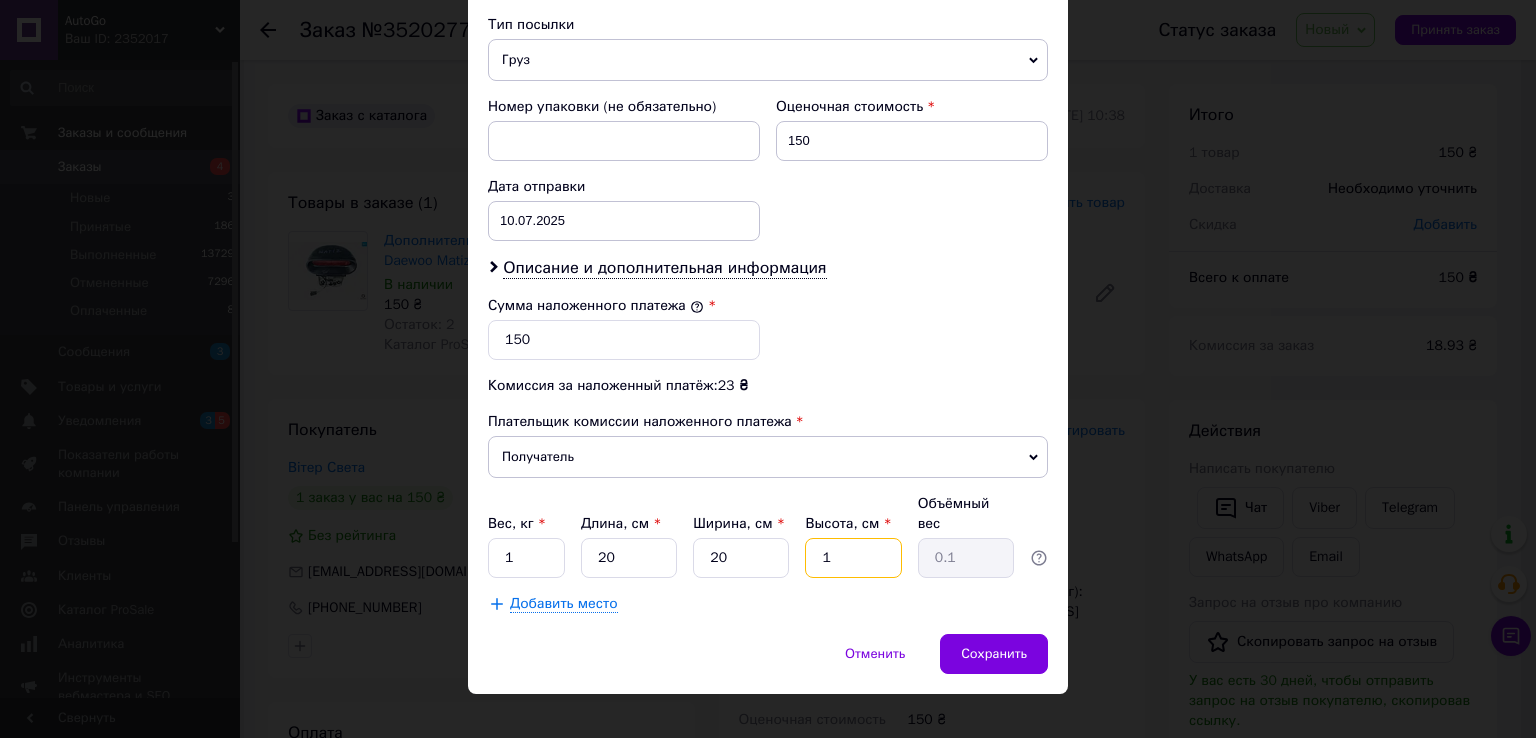 type 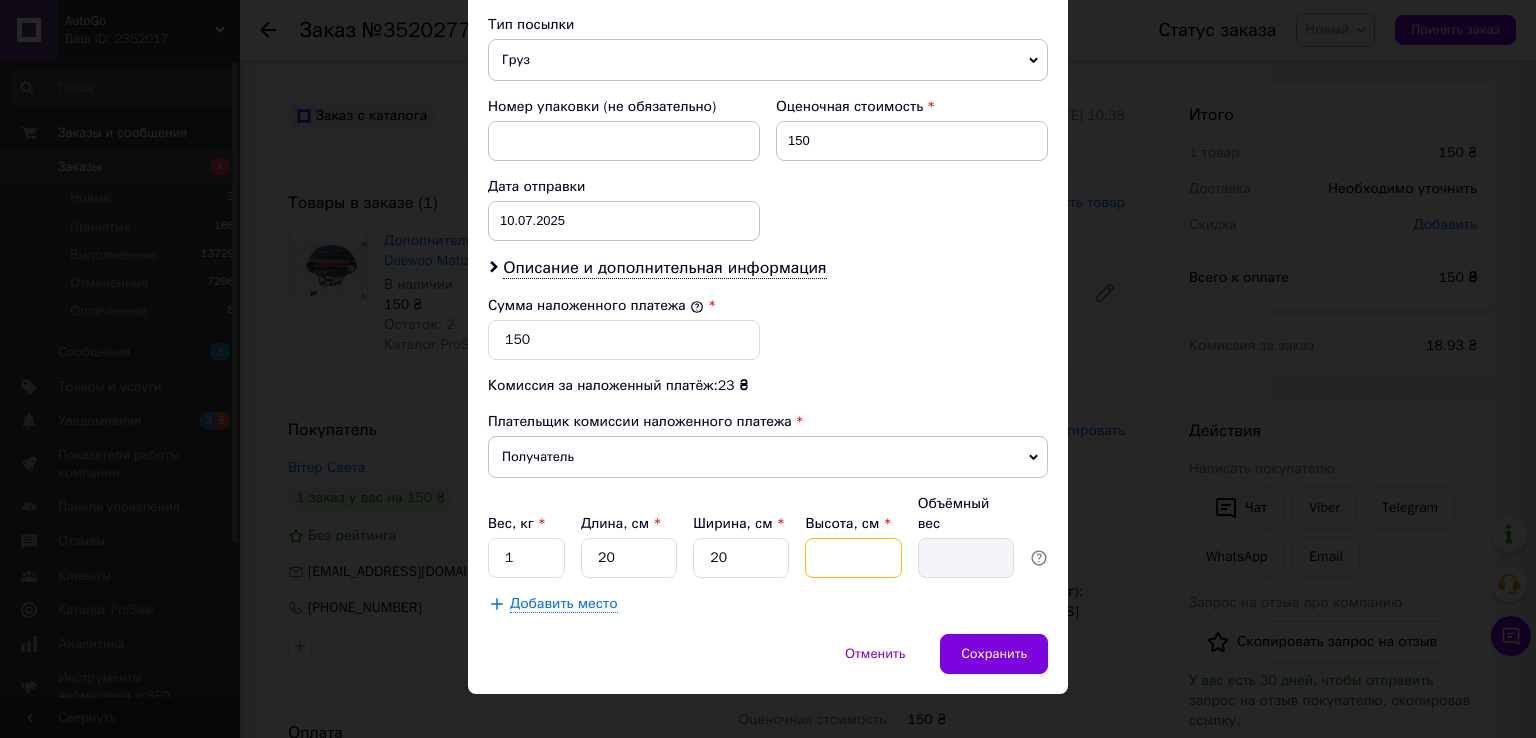 type on "2" 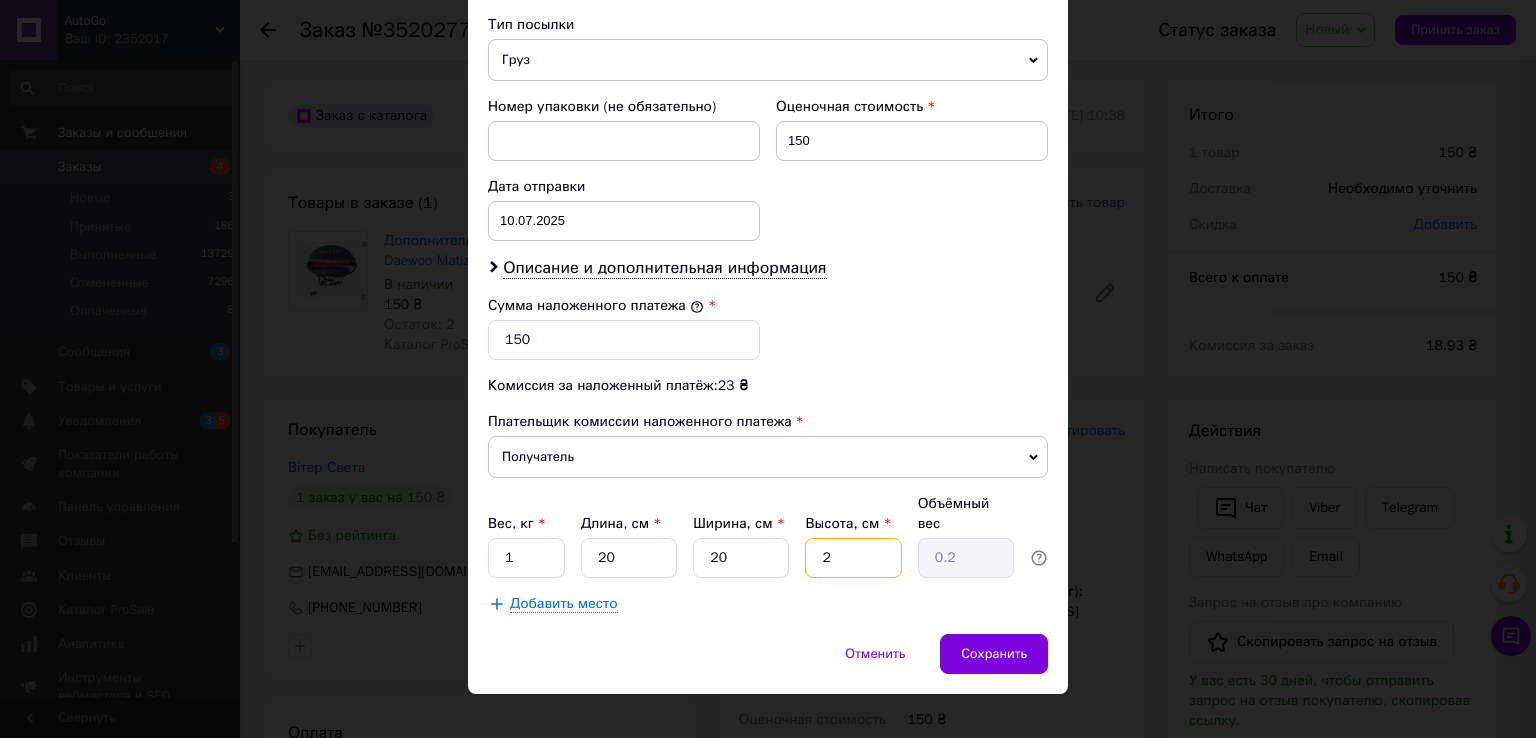 type on "20" 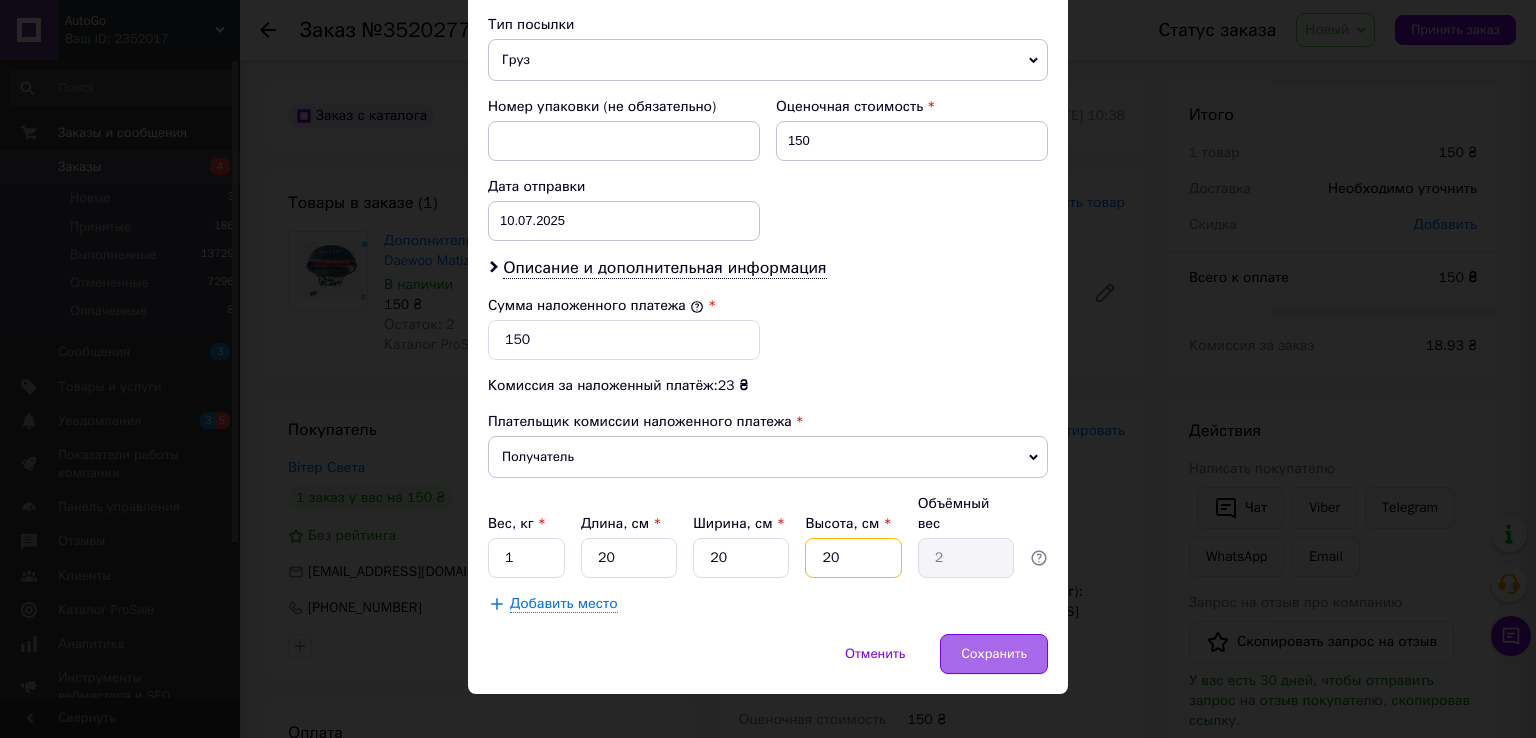 type on "20" 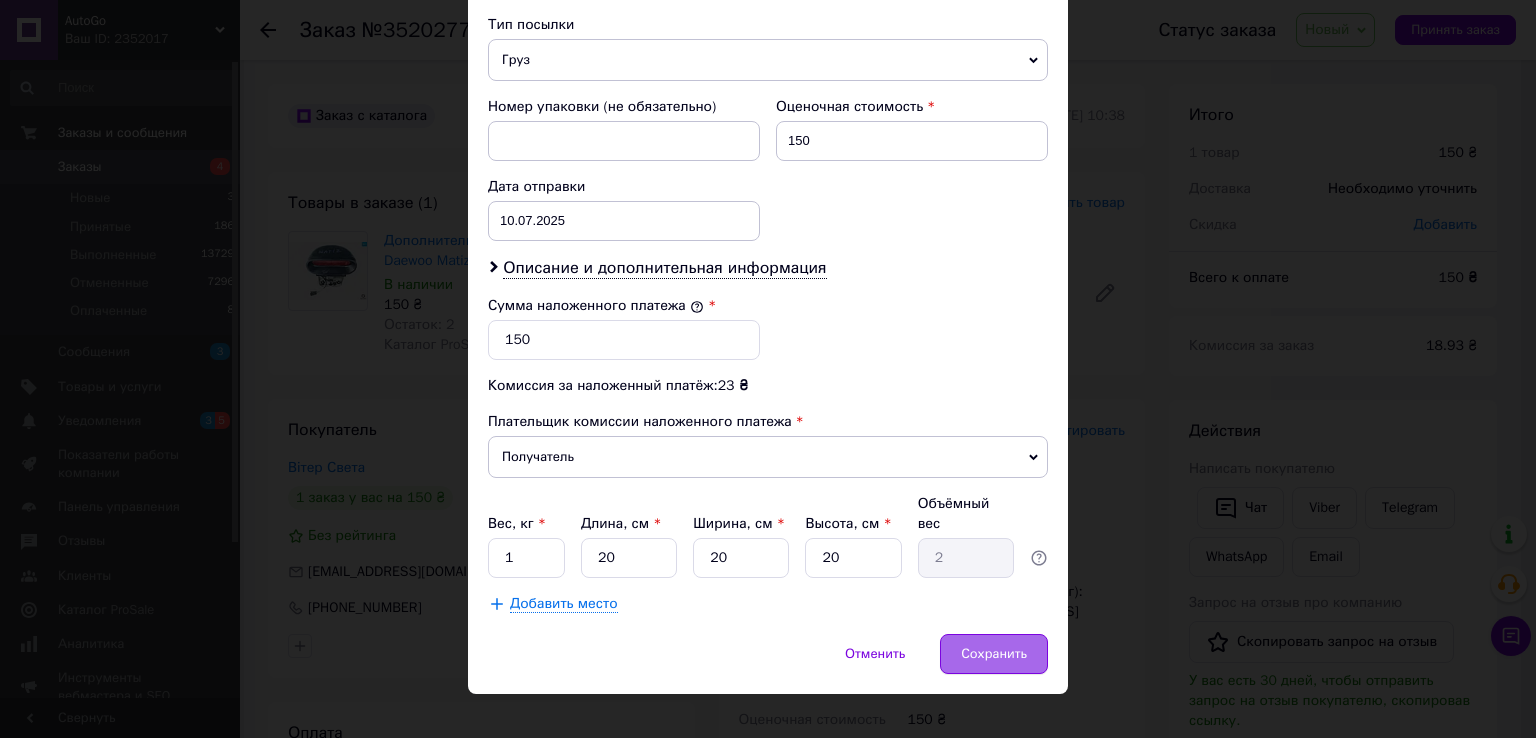 click on "Сохранить" at bounding box center (994, 654) 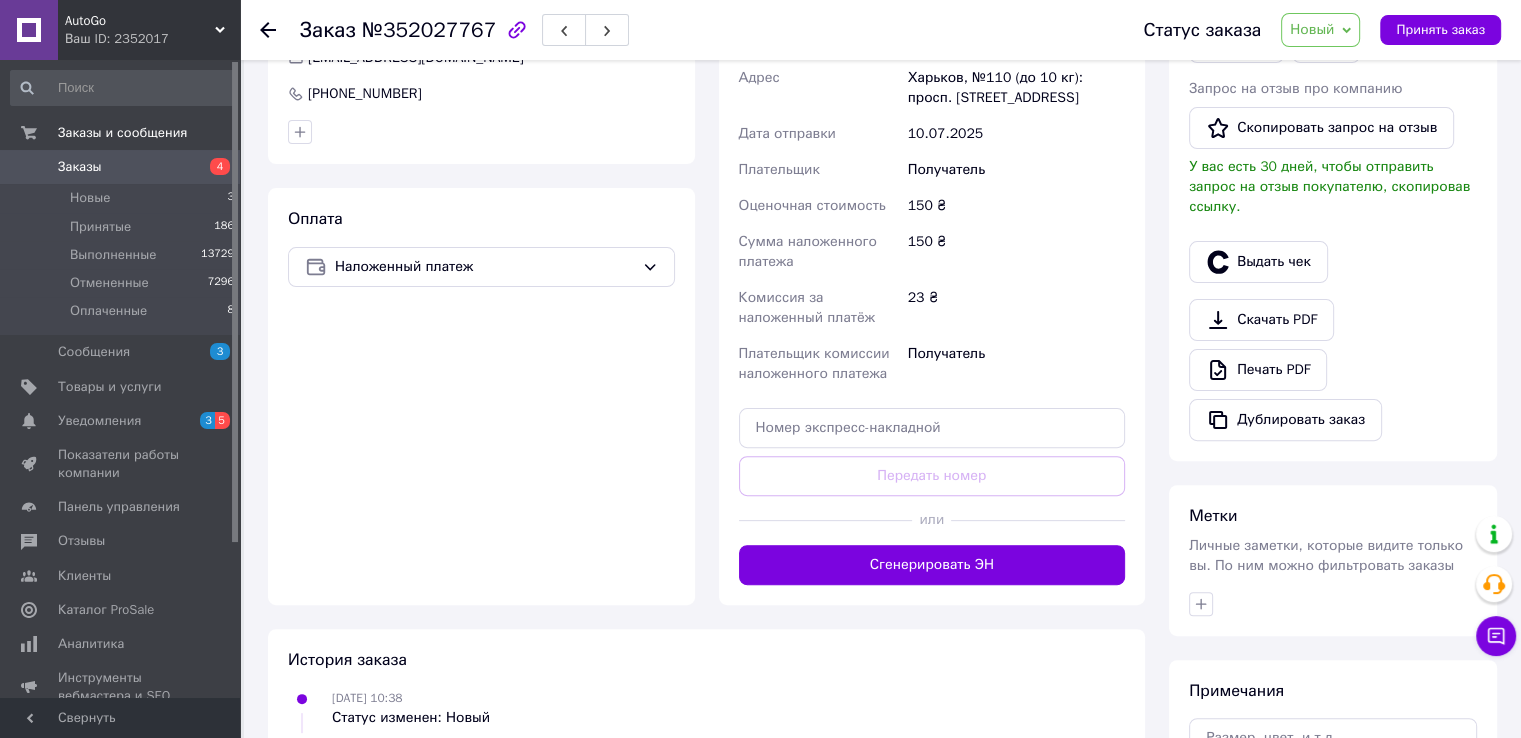 scroll, scrollTop: 600, scrollLeft: 0, axis: vertical 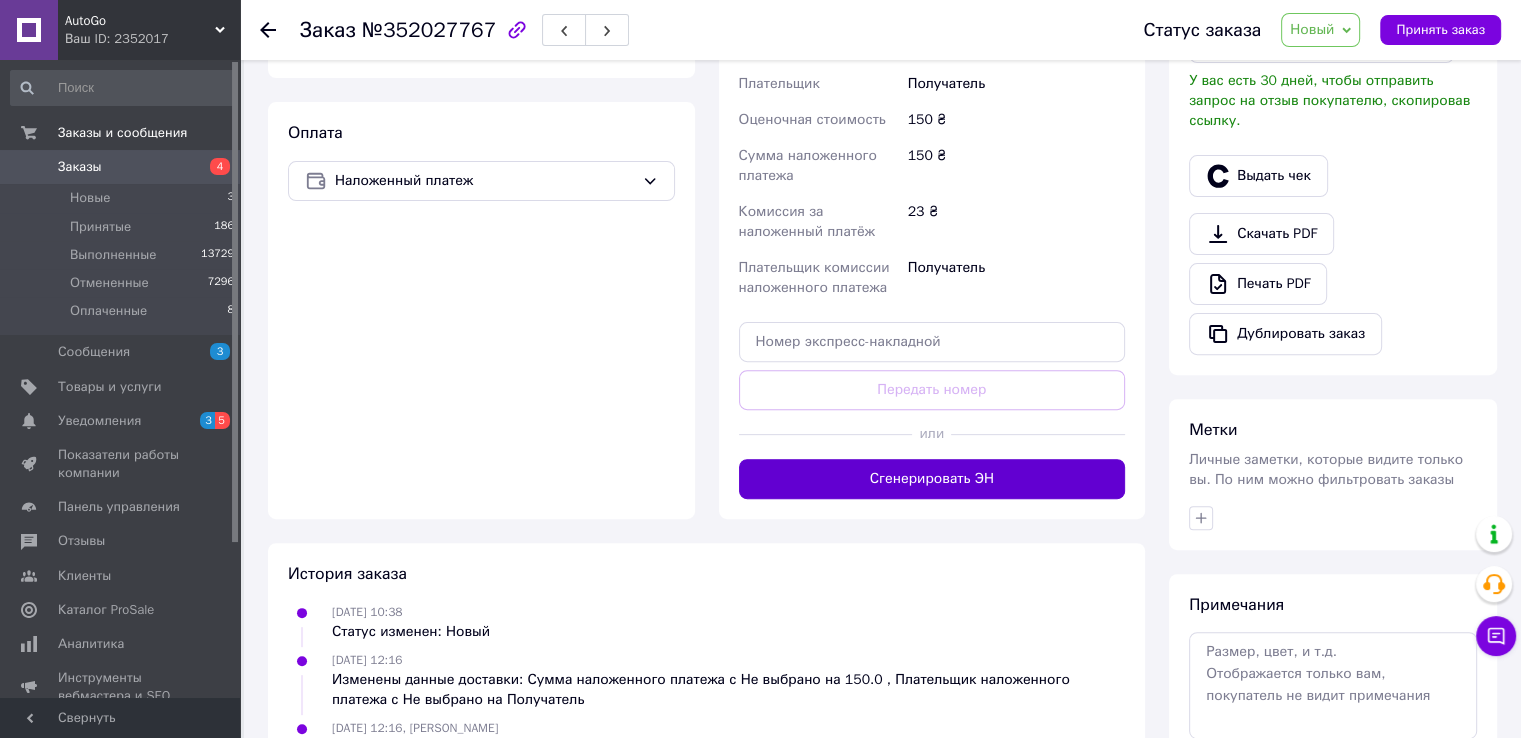 click on "Сгенерировать ЭН" at bounding box center [932, 479] 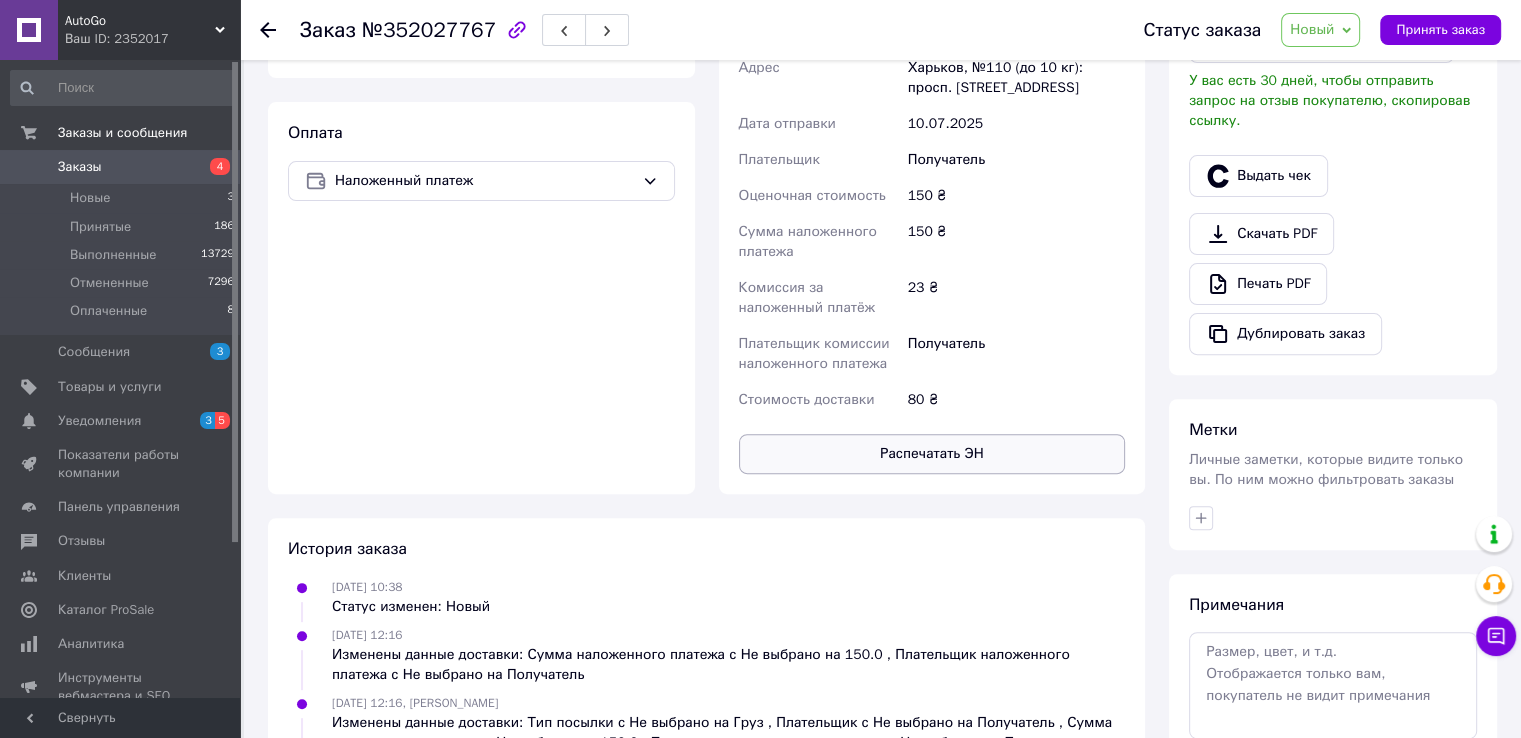 click on "Распечатать ЭН" at bounding box center [932, 454] 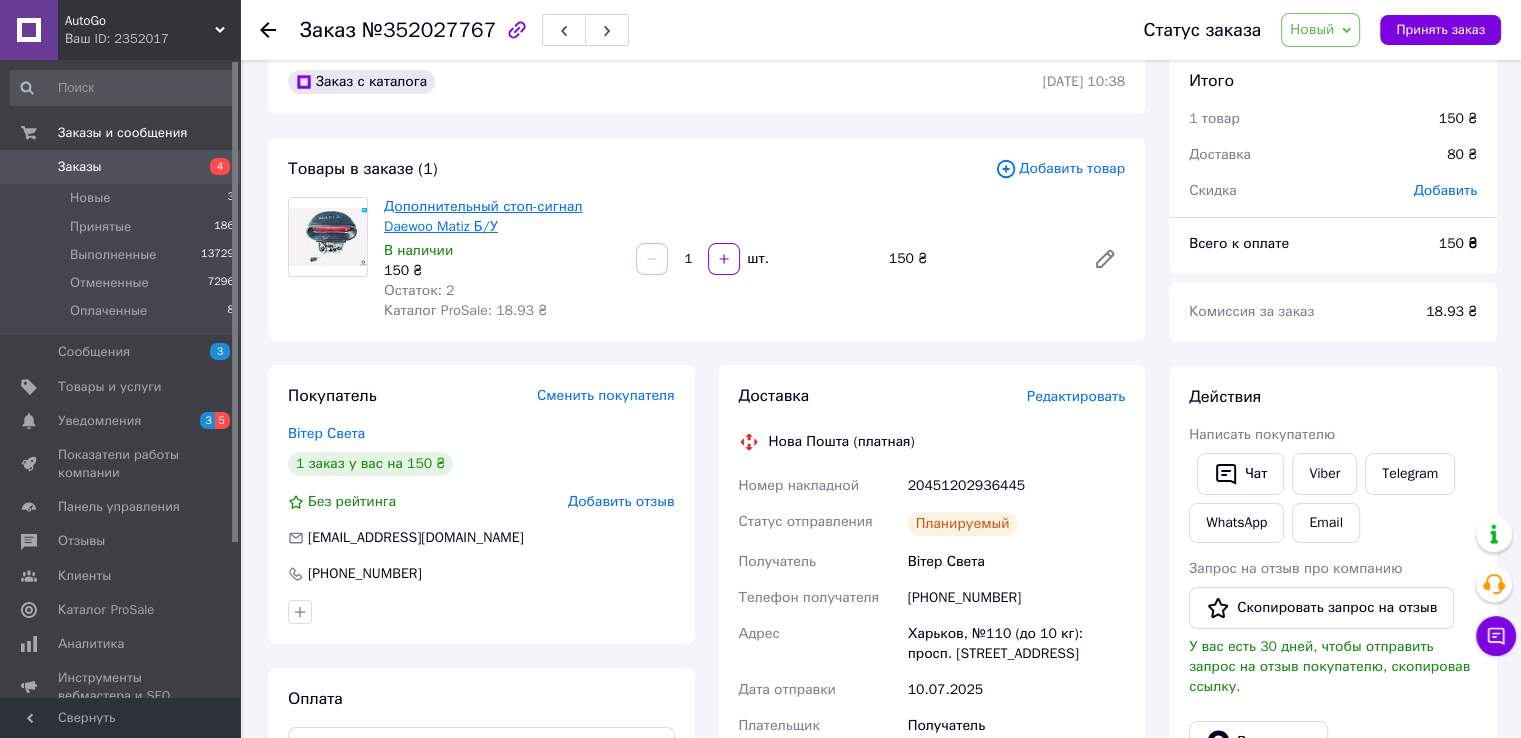 scroll, scrollTop: 0, scrollLeft: 0, axis: both 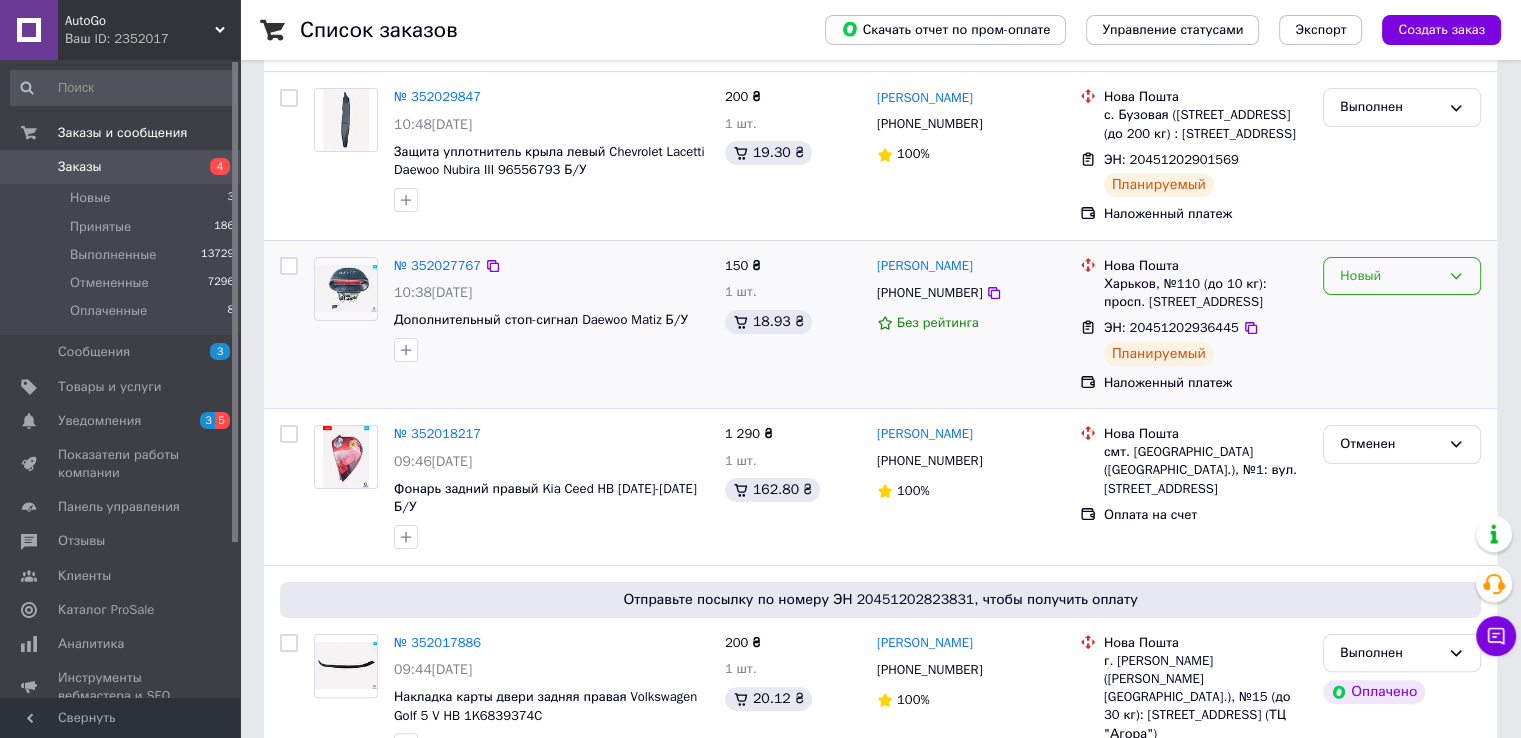 click on "Новый" at bounding box center [1390, 276] 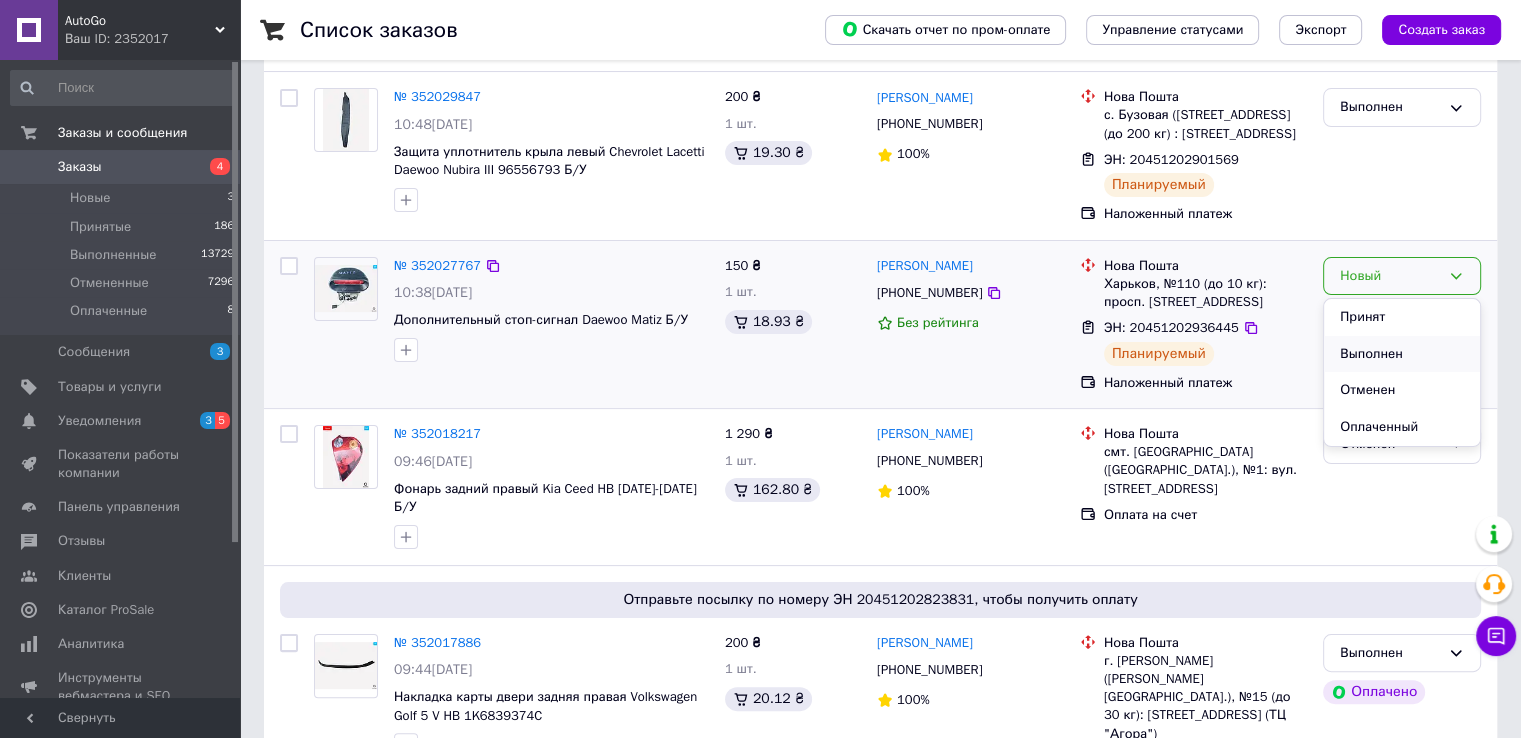 click on "Выполнен" at bounding box center (1402, 354) 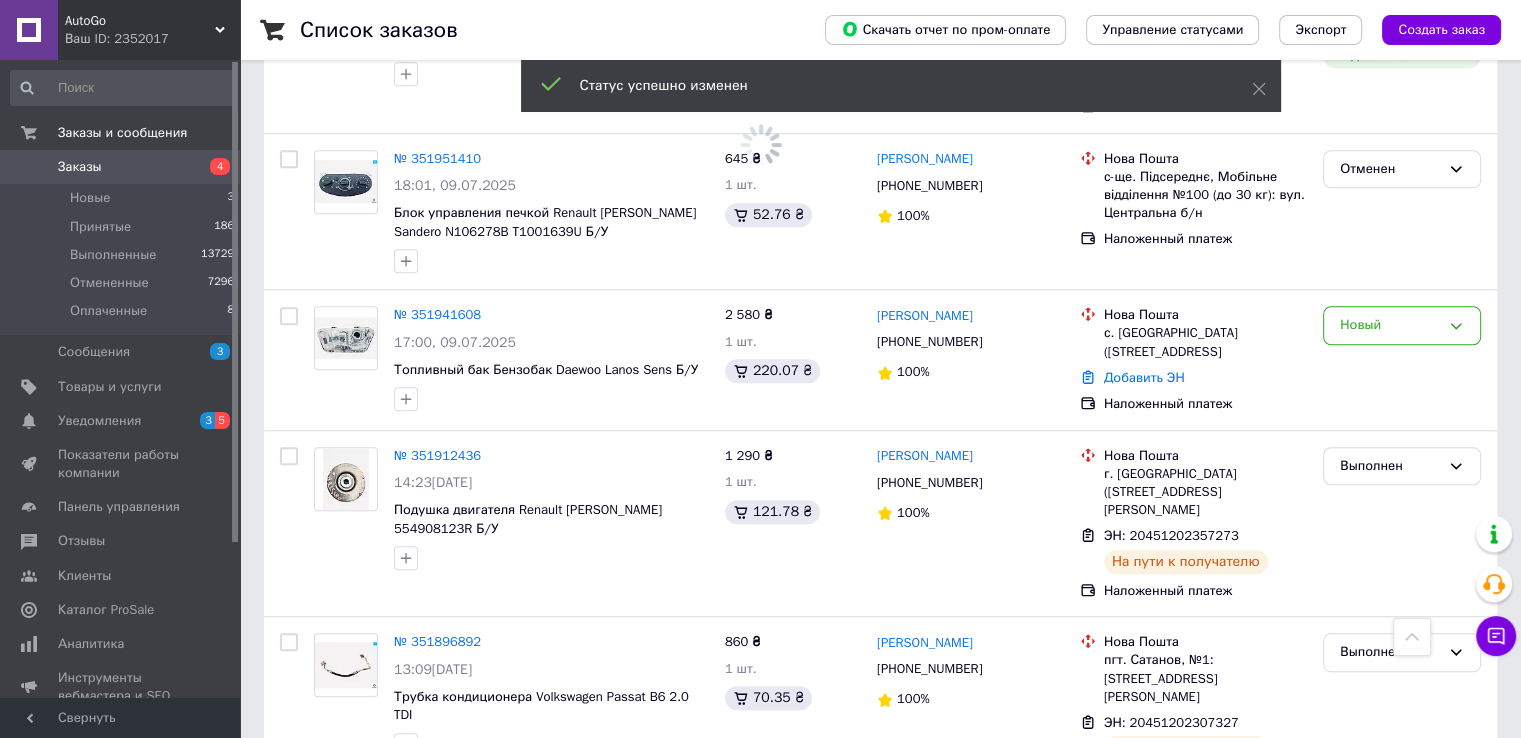 scroll, scrollTop: 1500, scrollLeft: 0, axis: vertical 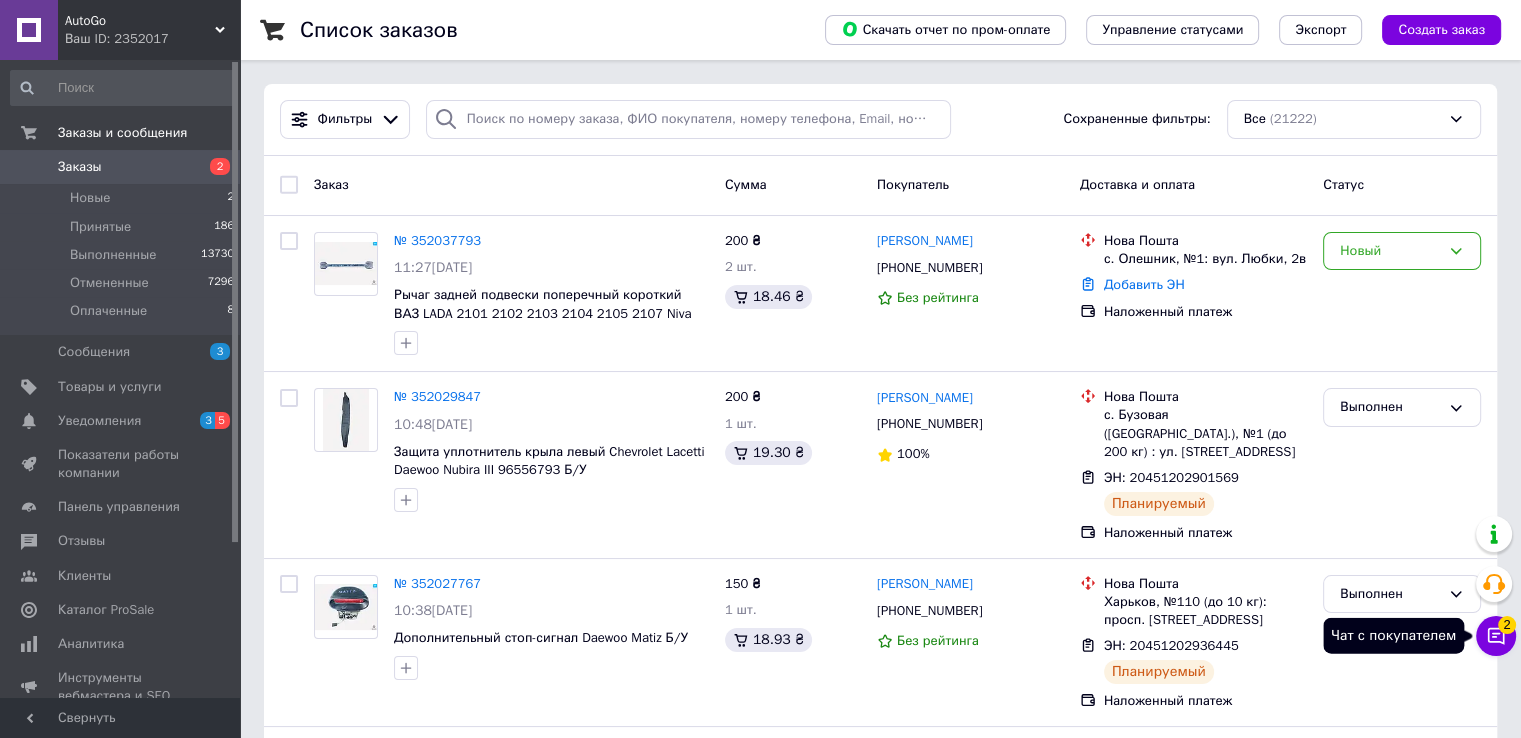 click on "2" at bounding box center (1507, 625) 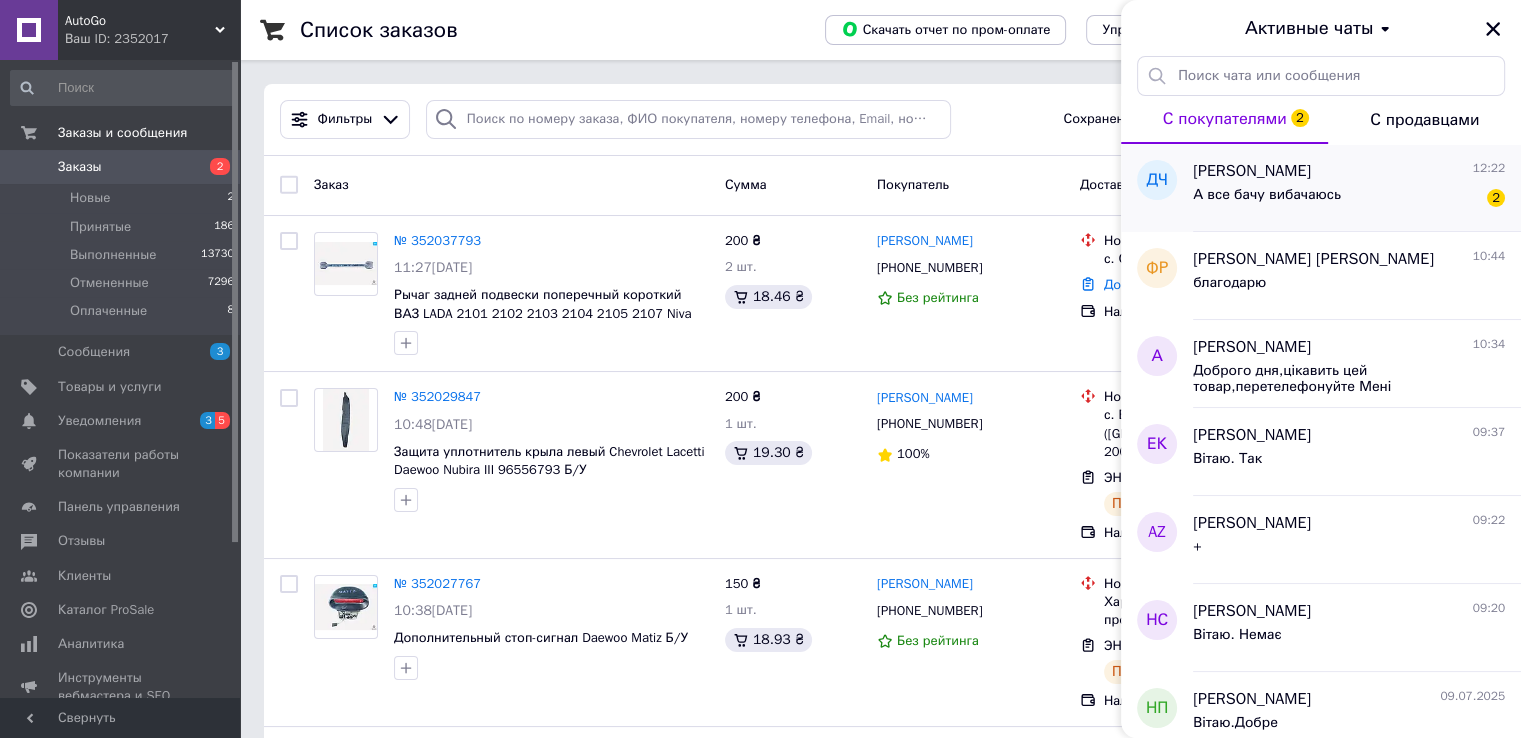 click on "А все бачу вибачаюсь" at bounding box center [1267, 201] 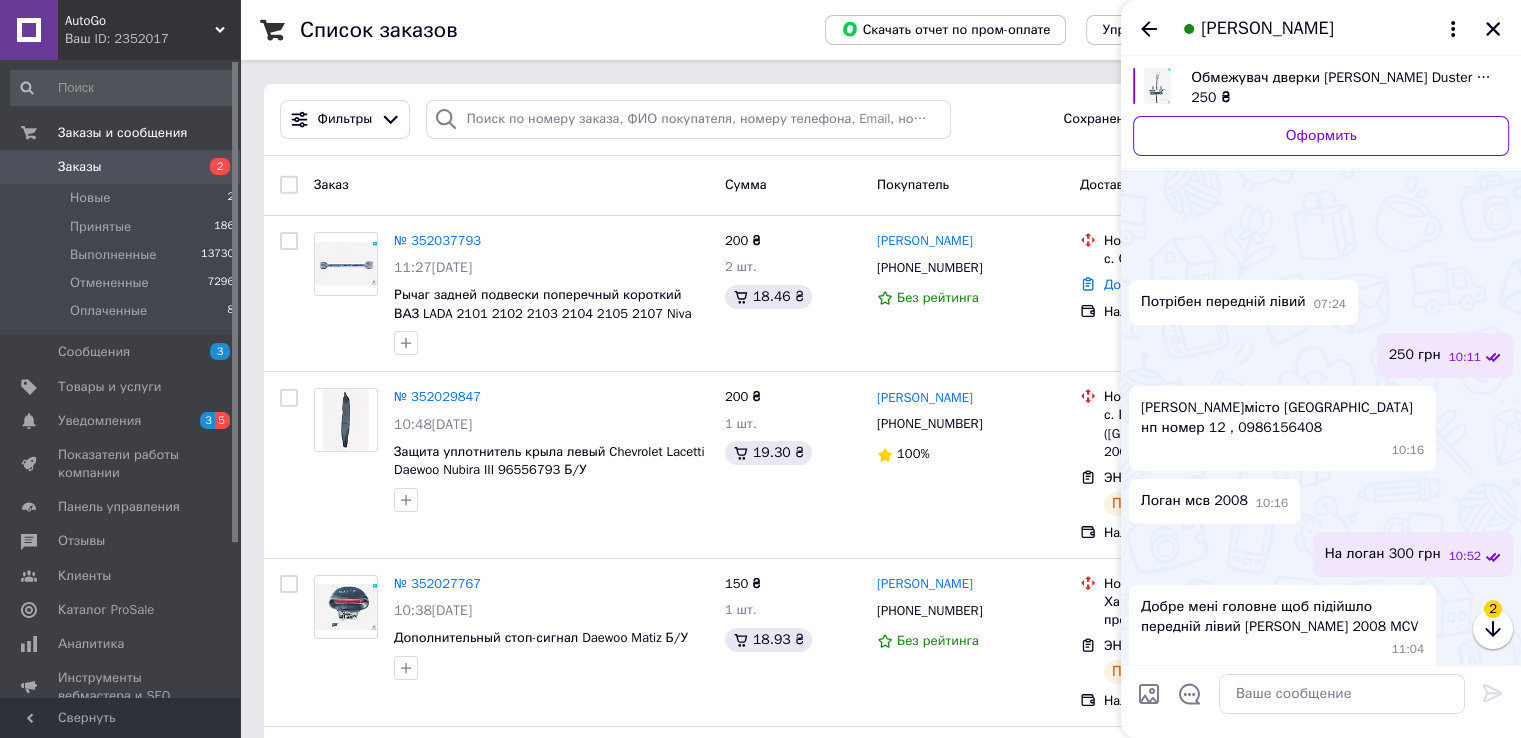 scroll, scrollTop: 417, scrollLeft: 0, axis: vertical 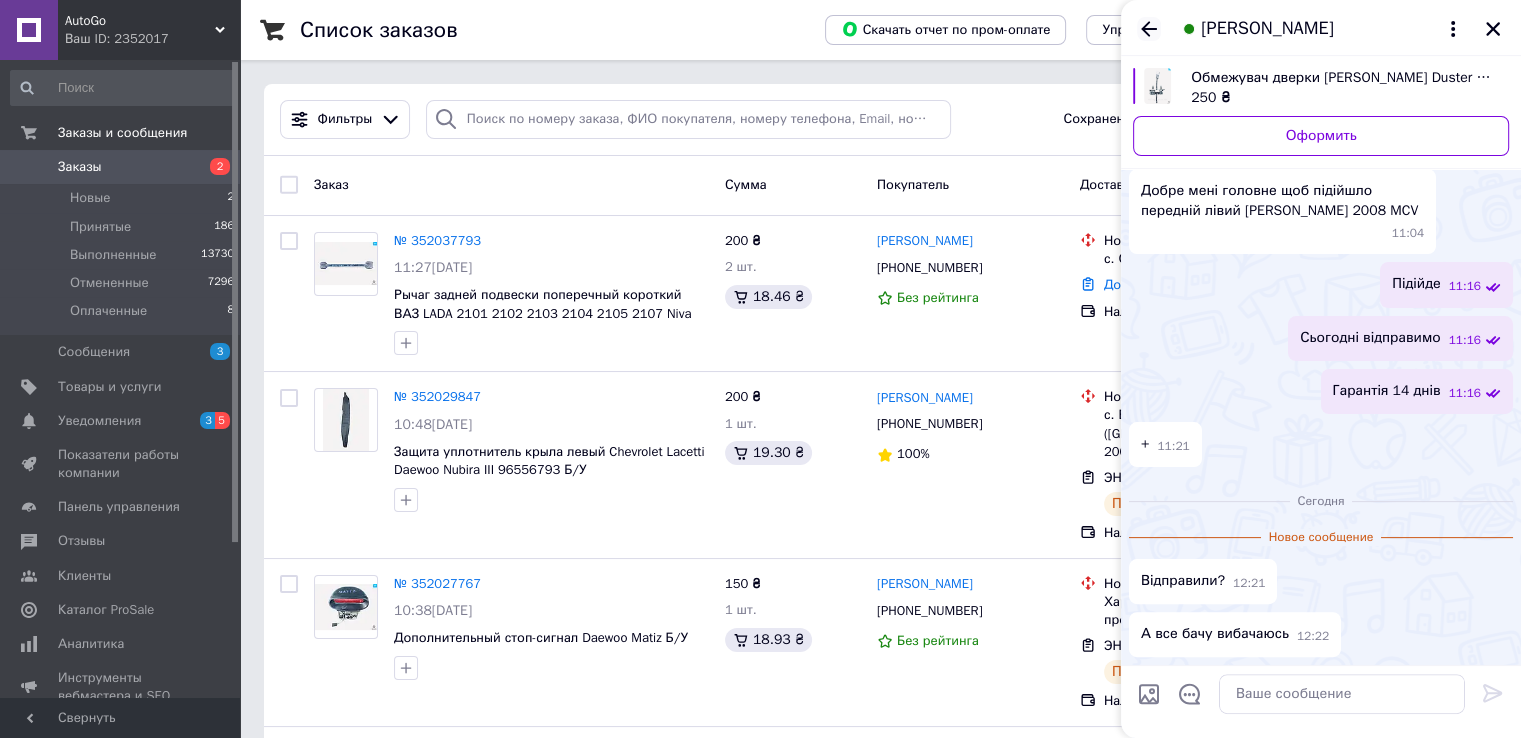 click 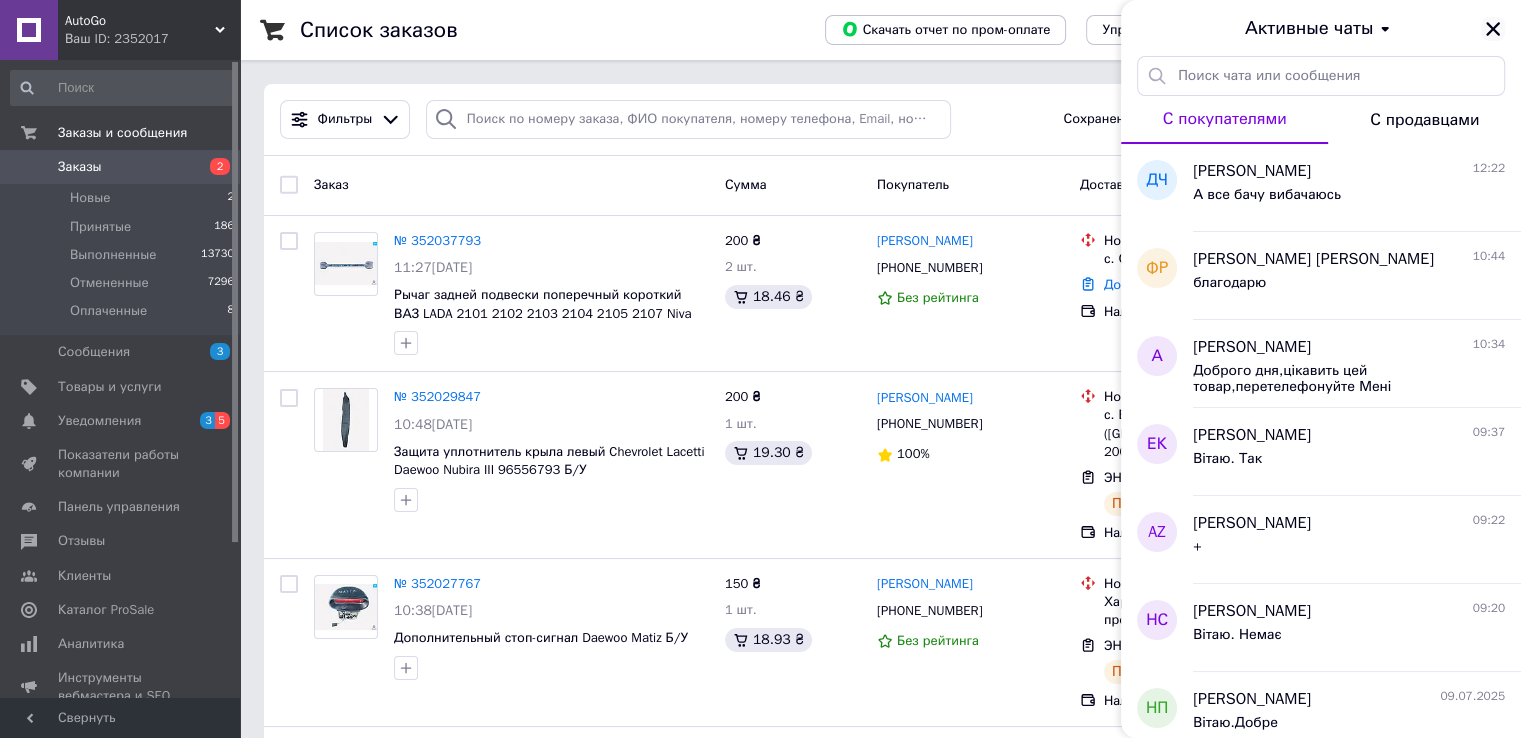 click 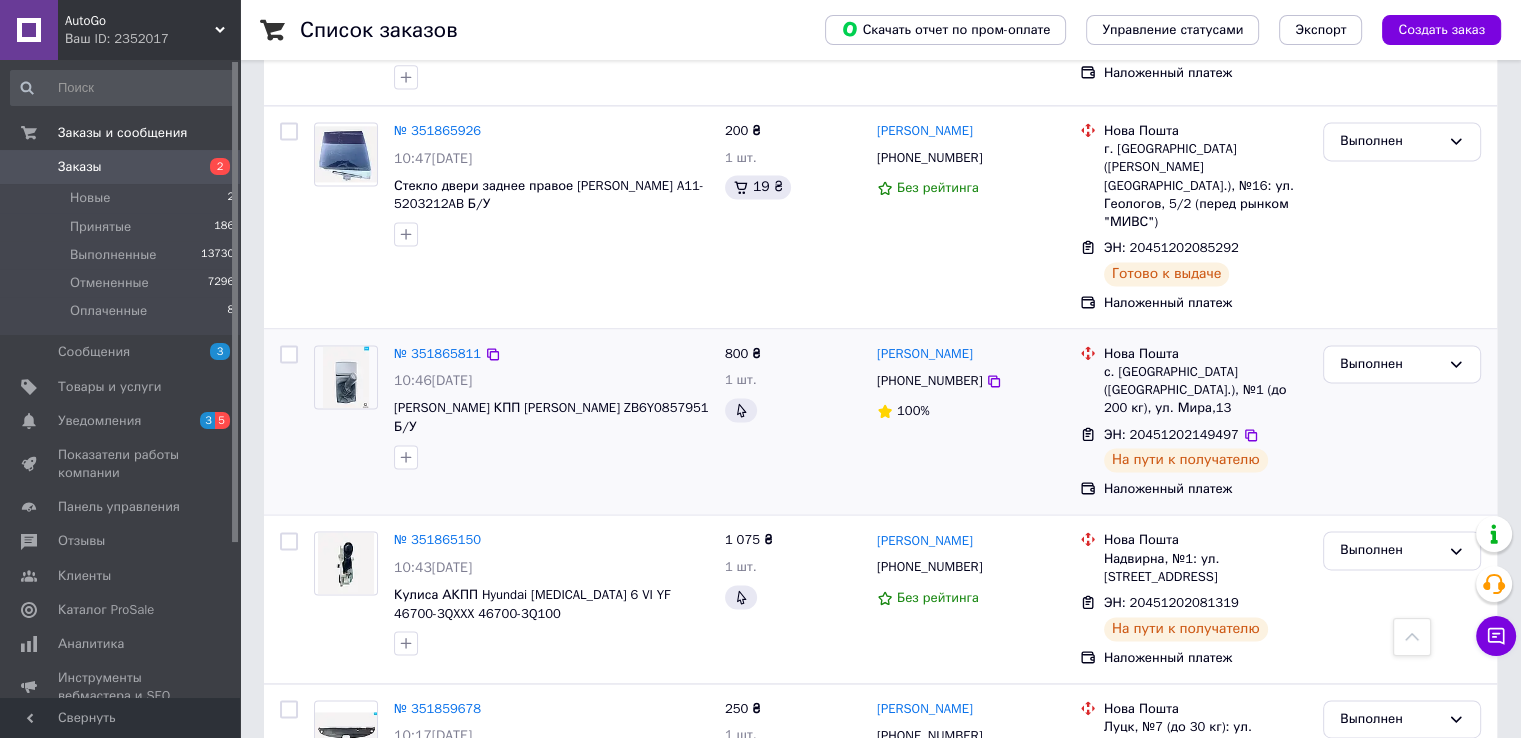 scroll, scrollTop: 2898, scrollLeft: 0, axis: vertical 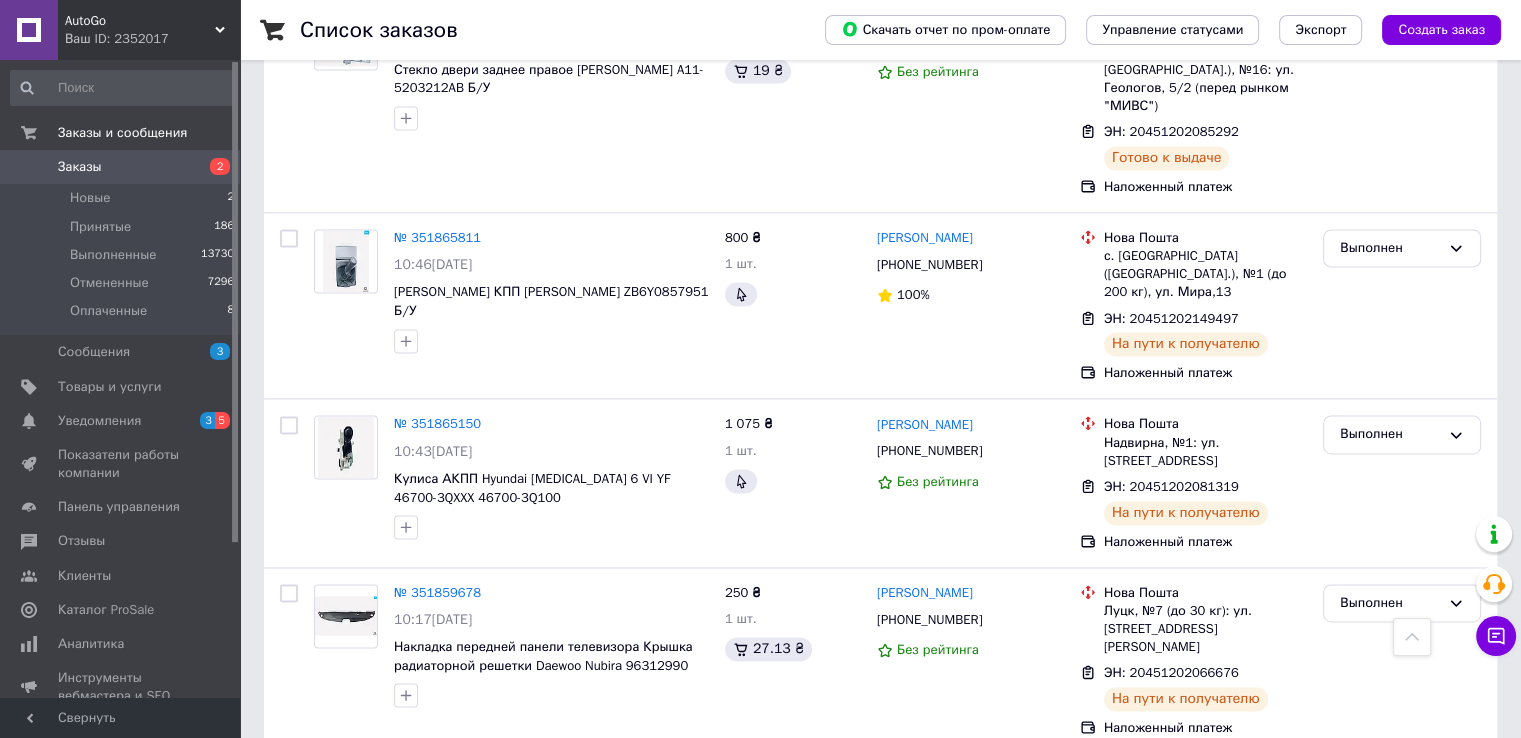 click on "2" at bounding box center [327, 967] 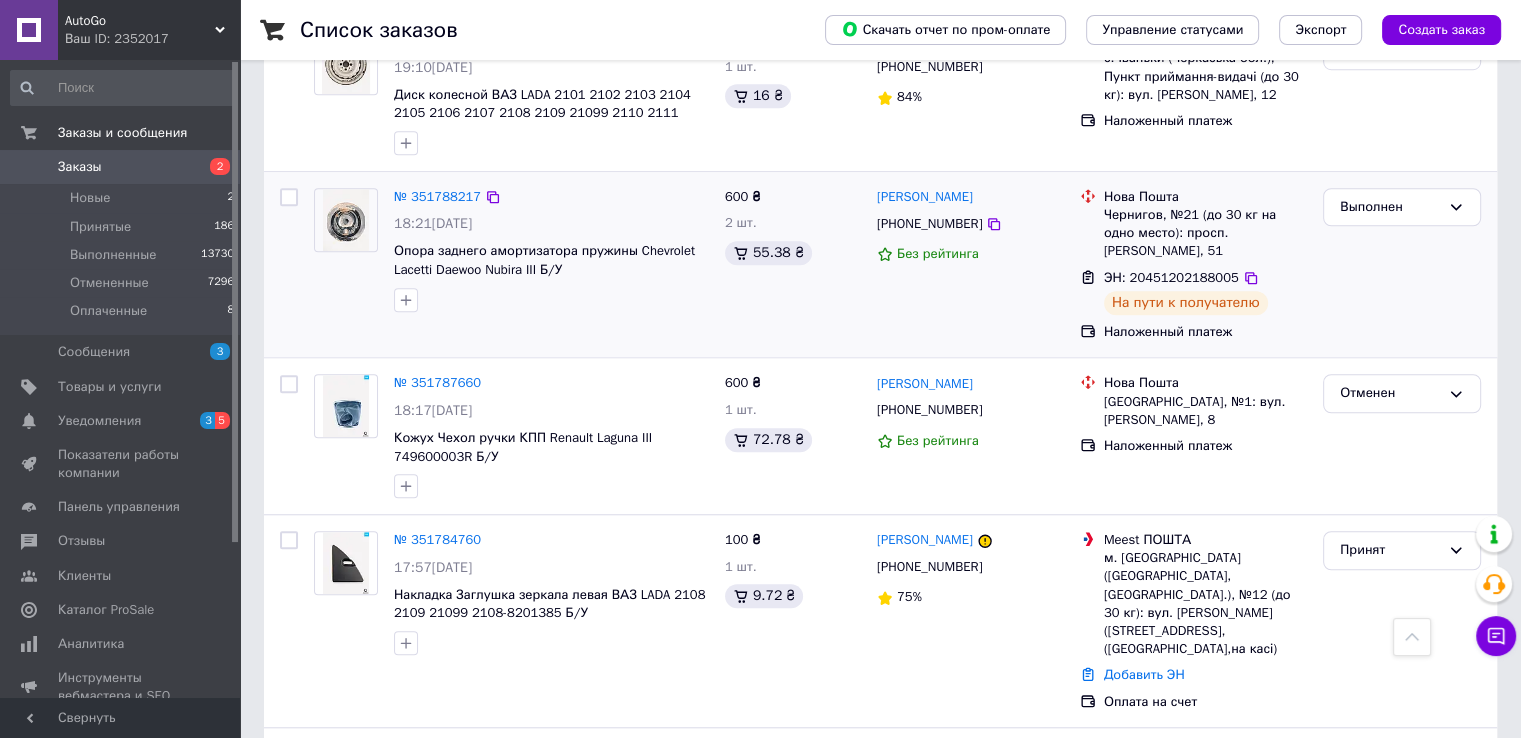 scroll, scrollTop: 1600, scrollLeft: 0, axis: vertical 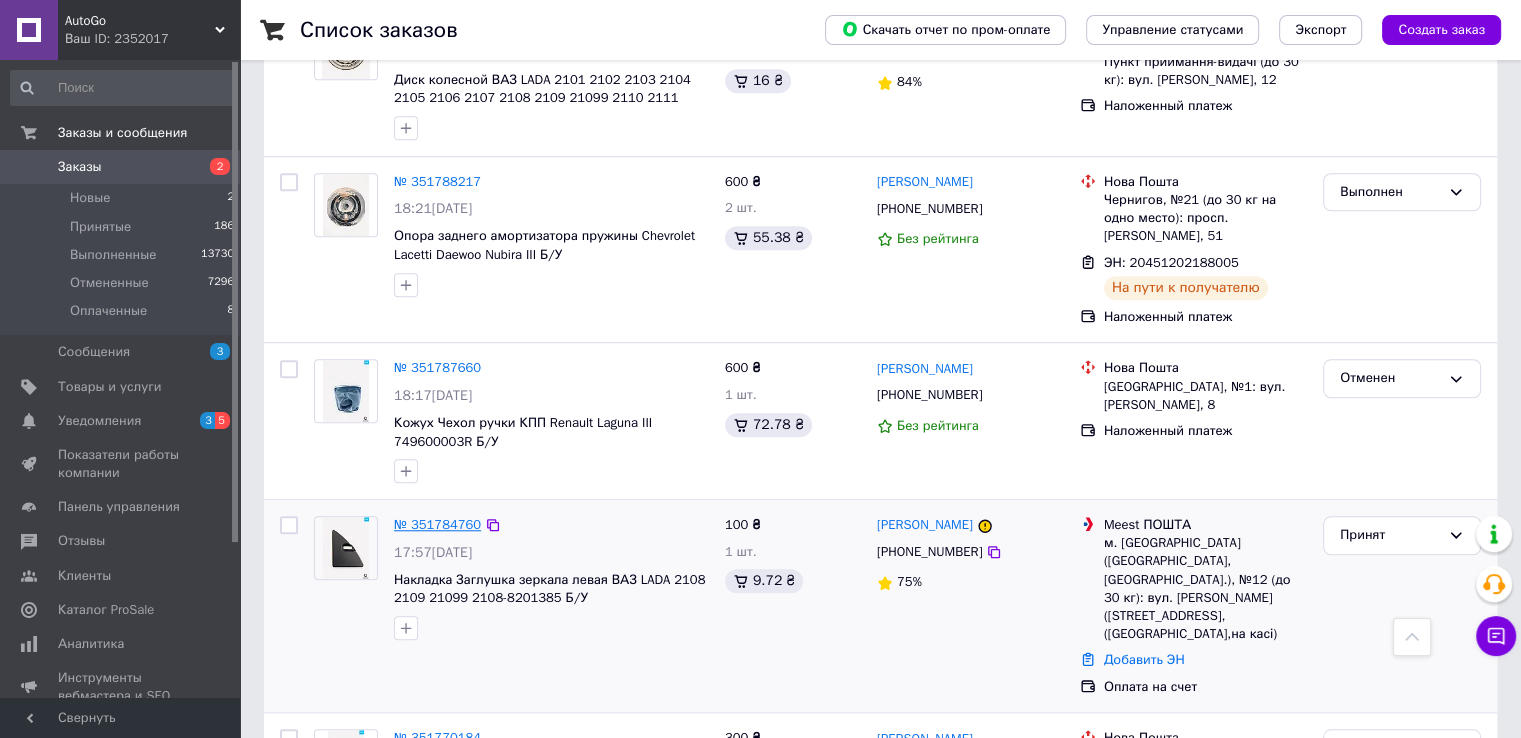 click on "№ 351784760" at bounding box center (437, 524) 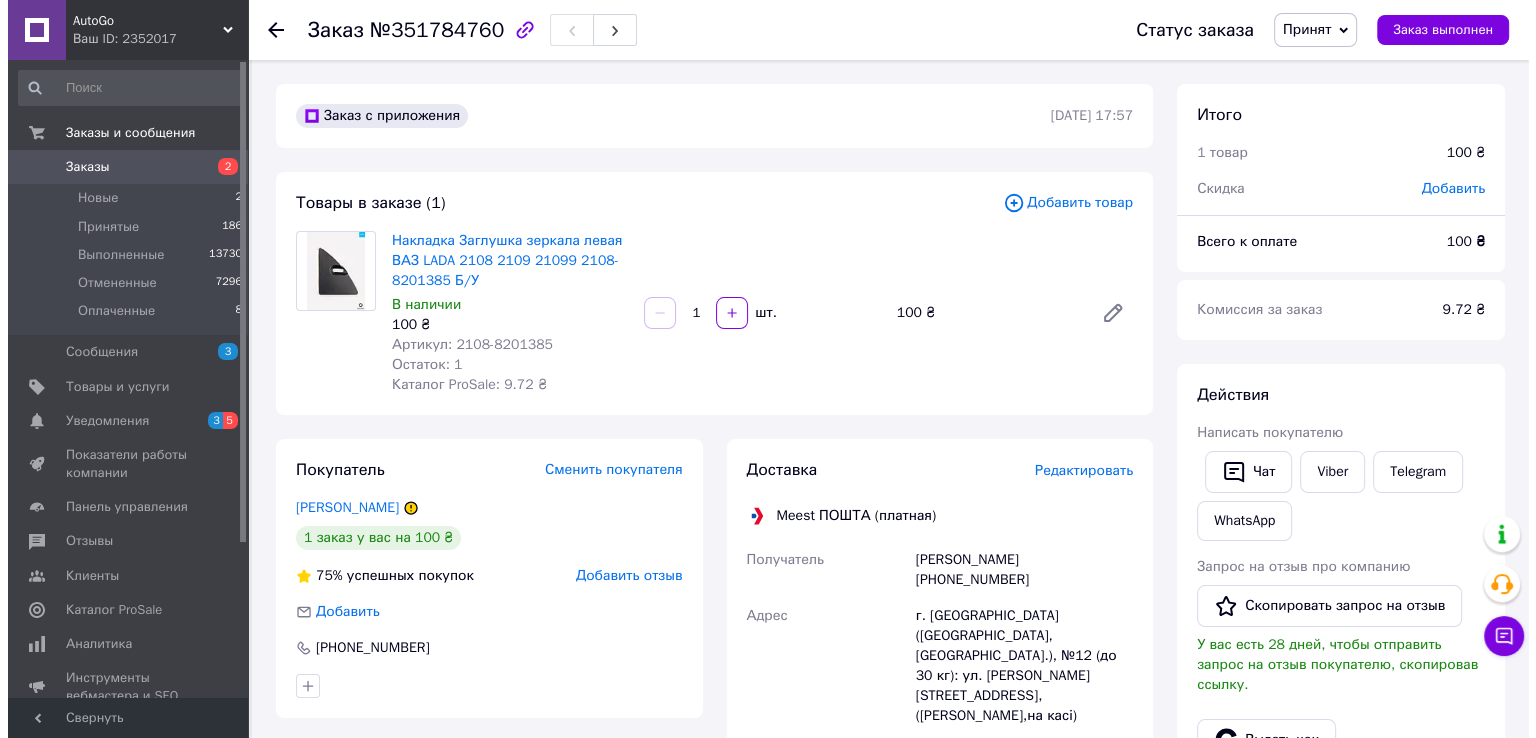 scroll, scrollTop: 200, scrollLeft: 0, axis: vertical 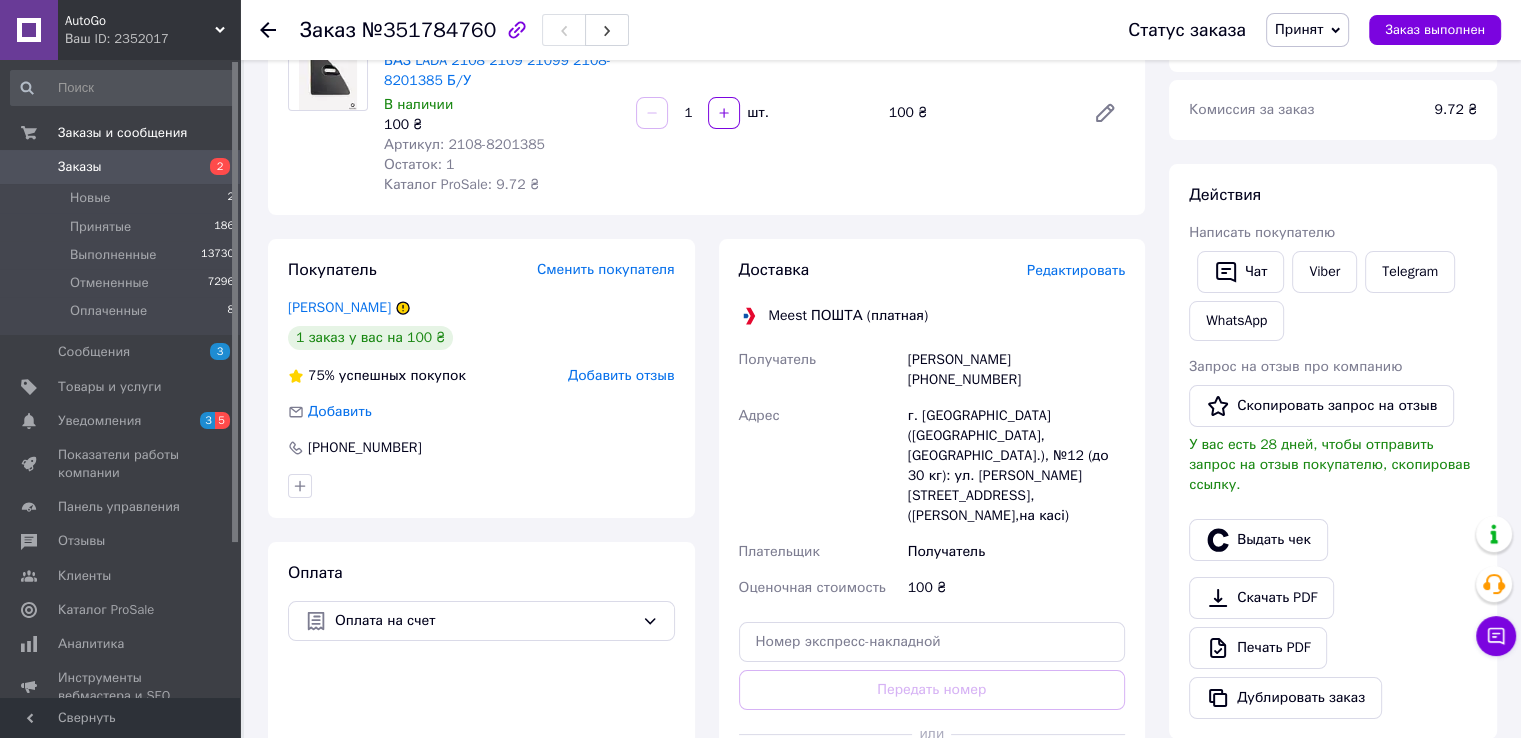 click on "Редактировать" at bounding box center (1076, 270) 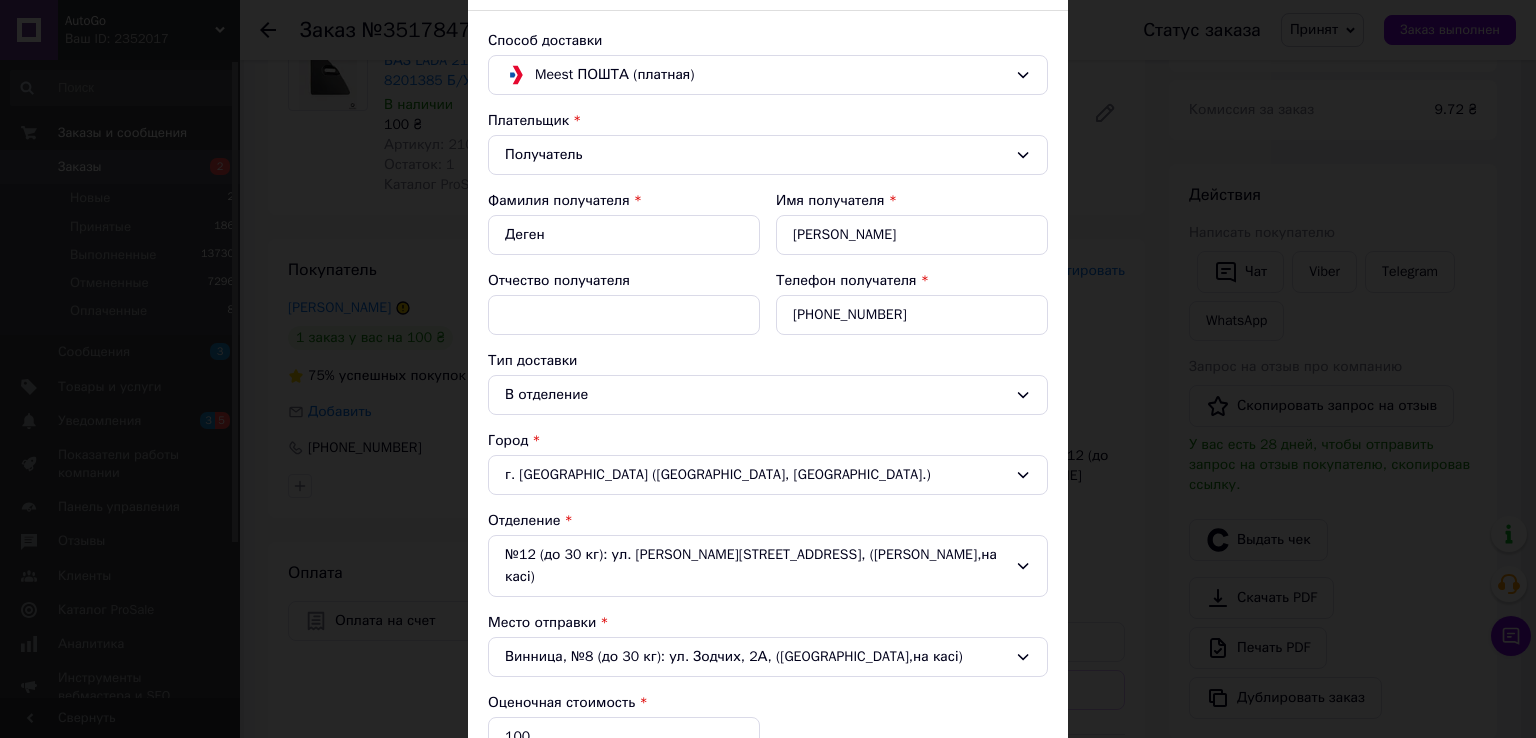 scroll, scrollTop: 300, scrollLeft: 0, axis: vertical 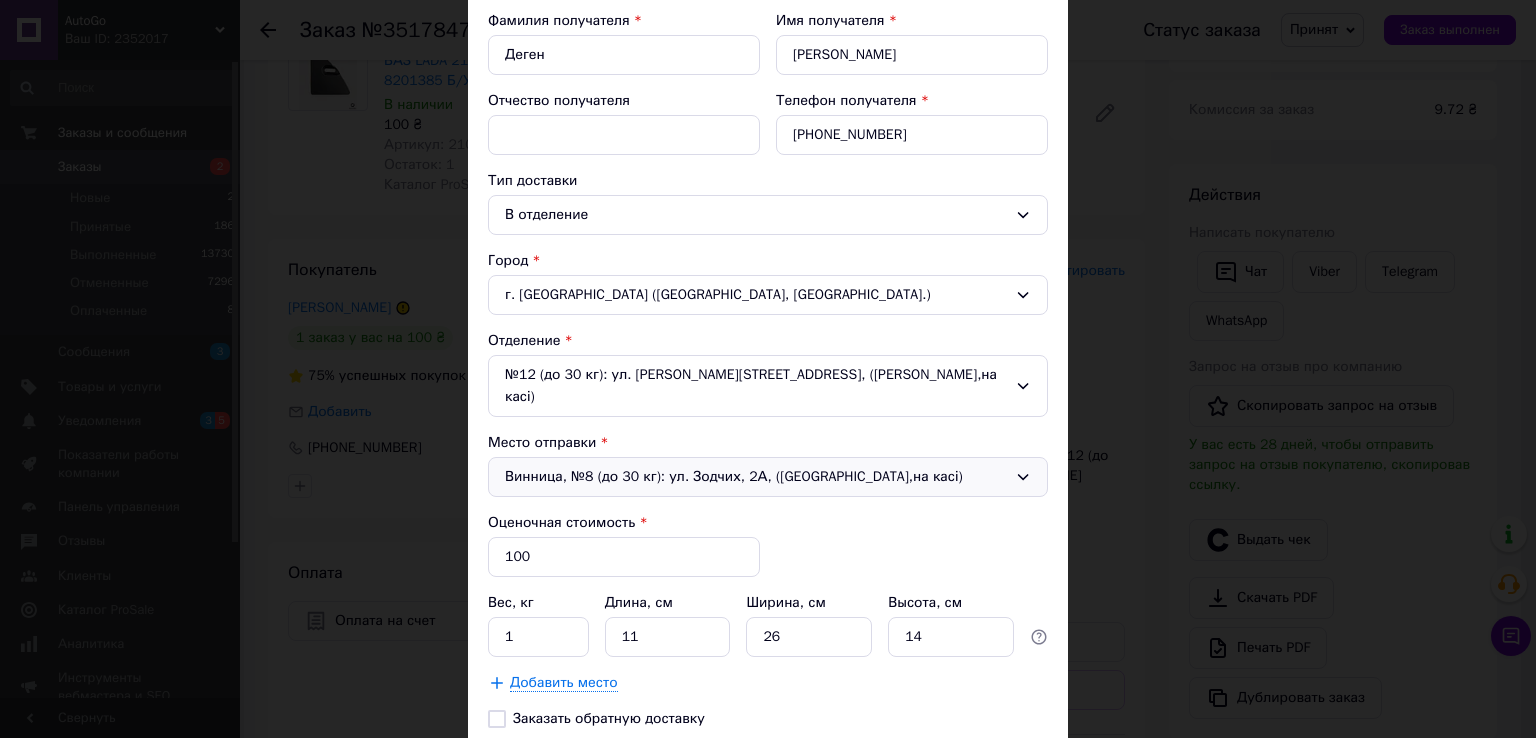 click on "Винница, №8 (до 30 кг): ул. Зодчих, 2А, (Rozetka,на касі)" at bounding box center (768, 477) 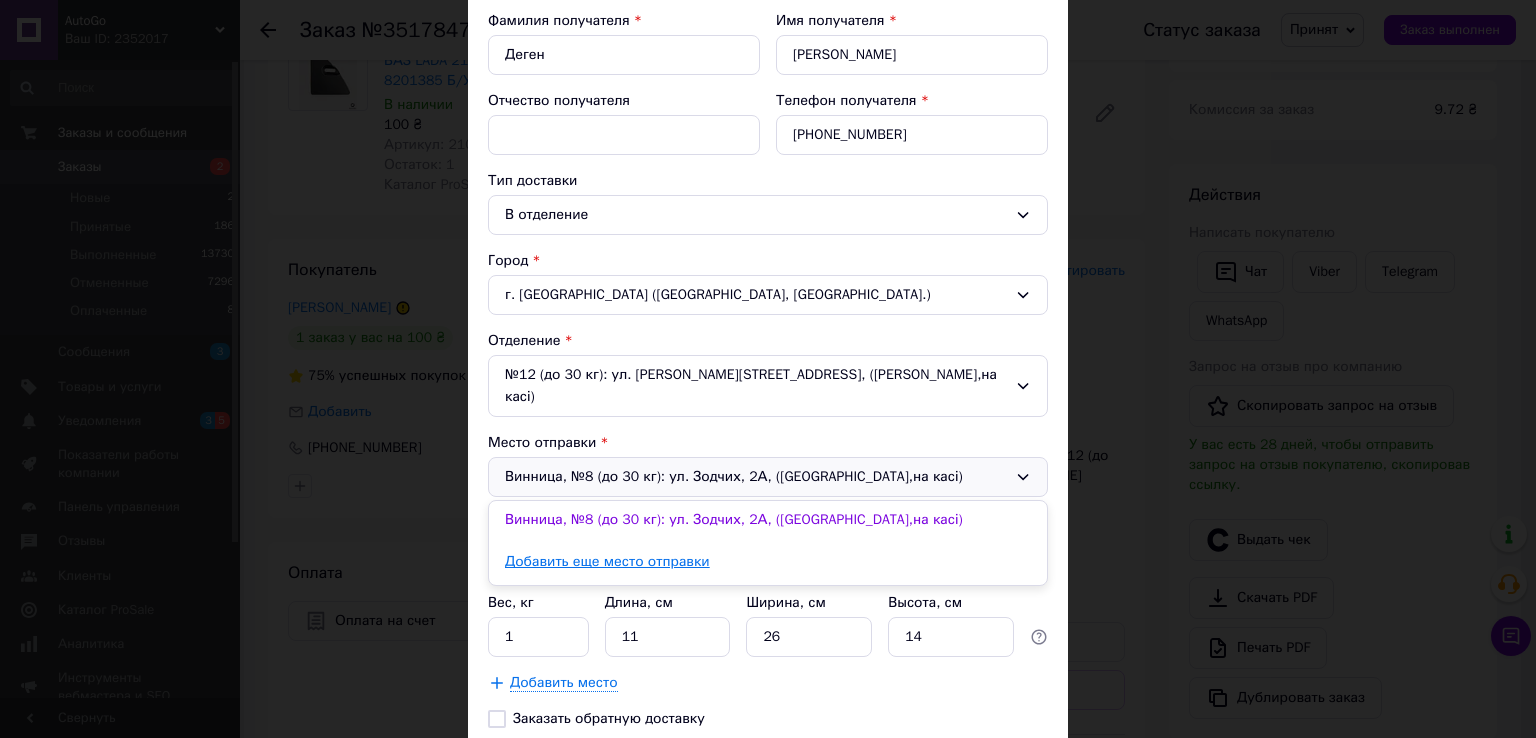 click on "Добавить еще место отправки" at bounding box center [768, 562] 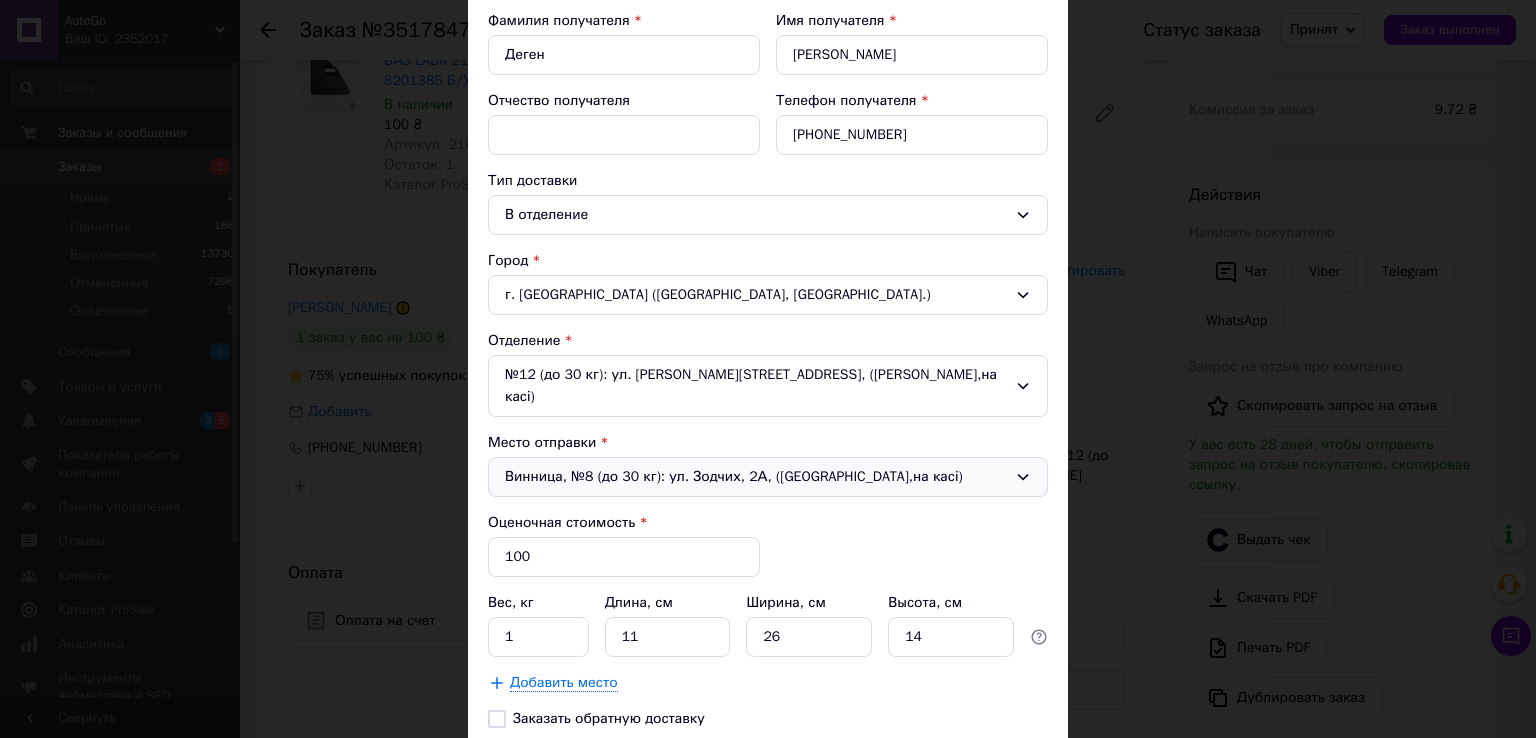 click on "Винница, №8 (до 30 кг): ул. Зодчих, 2А, (Rozetka,на касі)" at bounding box center [768, 477] 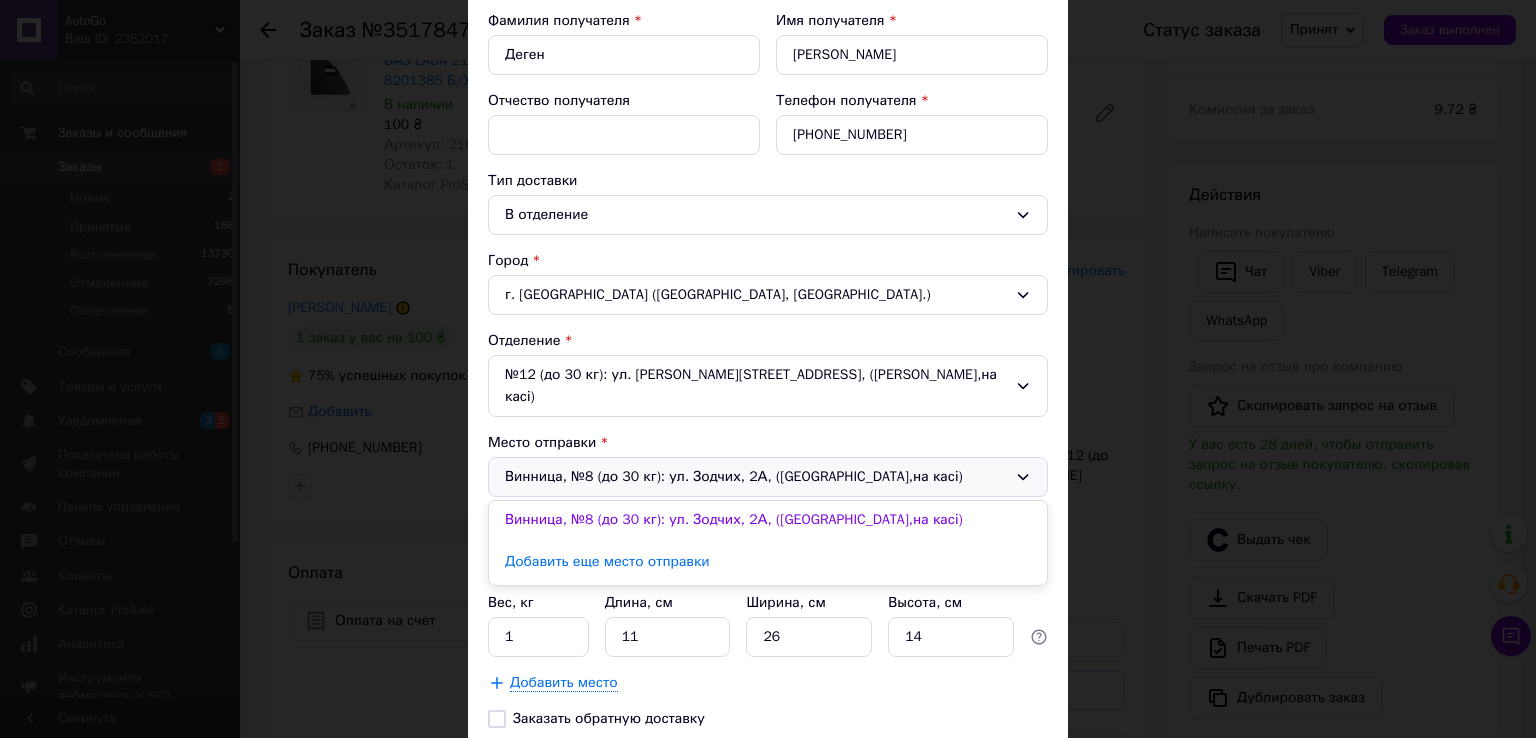 click on "× Редактирование доставки Способ доставки Meest ПОШТА (платная) Плательщик Получатель Фамилия получателя   * Деген Имя получателя   * Евгений Отчество получателя Телефон получателя   * +380667078284 Тип доставки В отделение Город г. Запорожье (Запорожская обл., Запорожский р-н.) Отделение №12 (до 30 кг): ул. Петра Сагайдачного, 9, (Rozetka,на касі) Место отправки Винница, №8 (до 30 кг): ул. Зодчих, 2А, (Rozetka,на касі) Винница, №8 (до 30 кг): ул. Зодчих, 2А, (Rozetka,на касі) Добавить еще место отправки Оценочная стоимость   * 100 Вес, кг   1 Длина, см   11 Ширина, см   26 Высота, см   14 Добавить место" at bounding box center (768, 369) 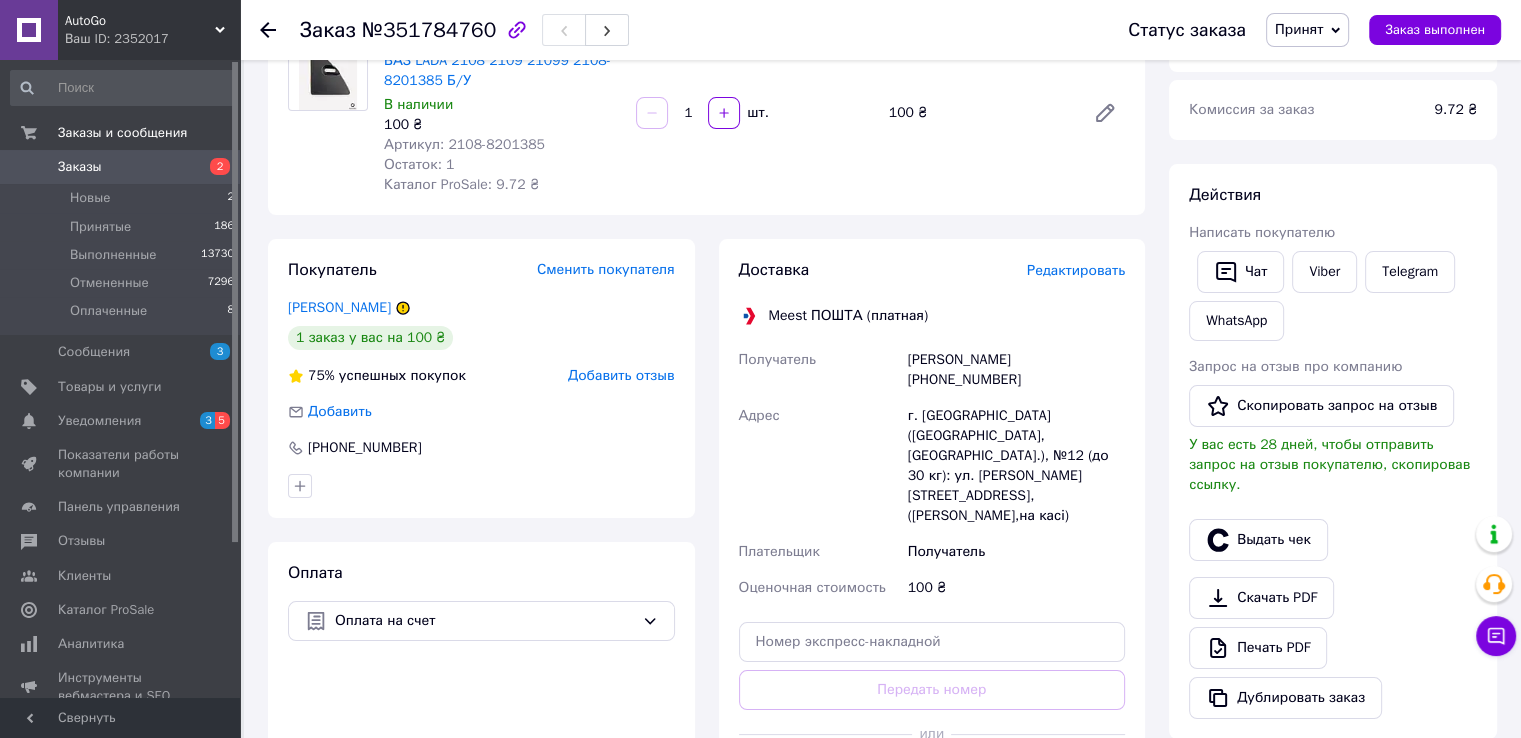 click on "Доставка Редактировать" at bounding box center (932, 270) 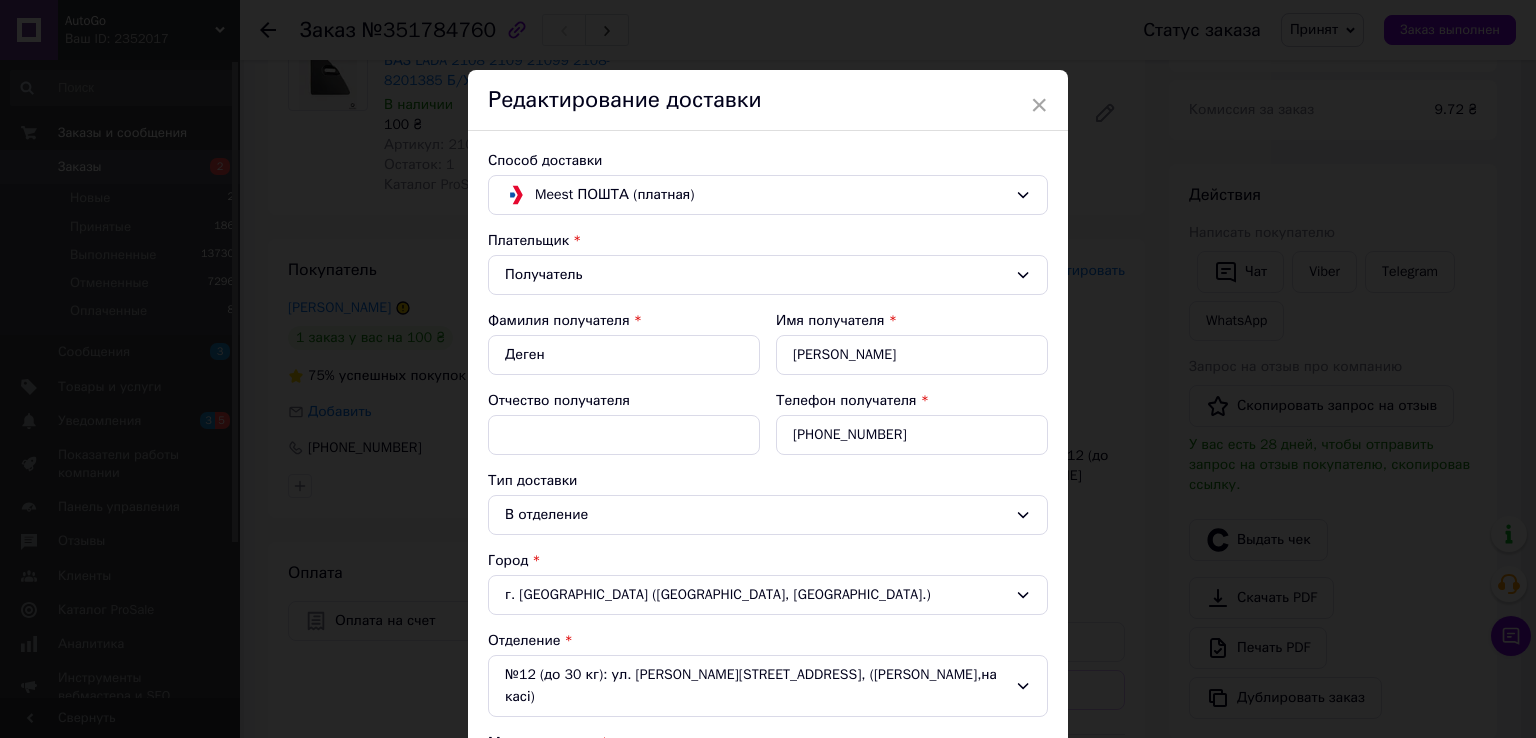 scroll, scrollTop: 300, scrollLeft: 0, axis: vertical 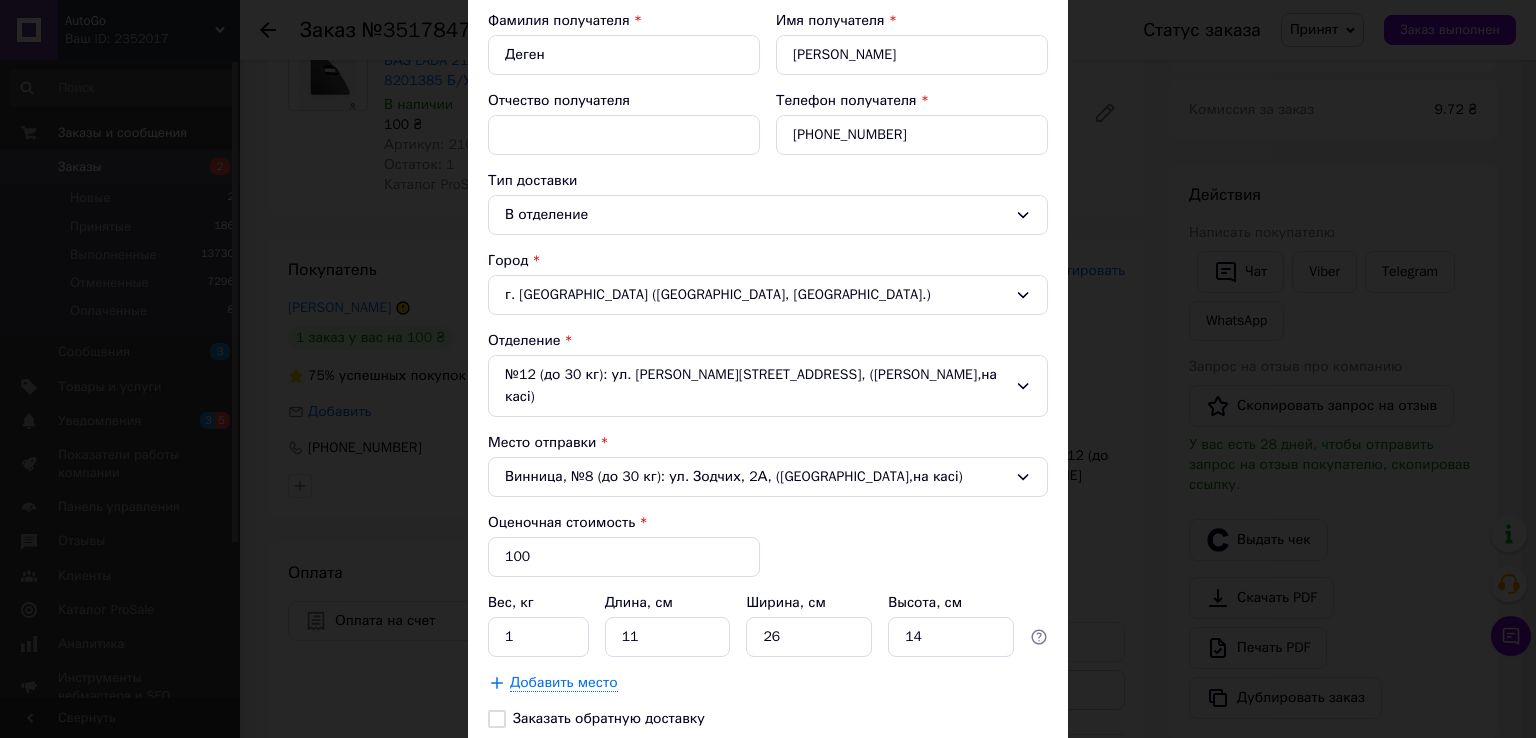 click on "№12 (до 30 кг): ул. Петра Сагайдачного, 9, (Rozetka,на касі)" at bounding box center (768, 386) 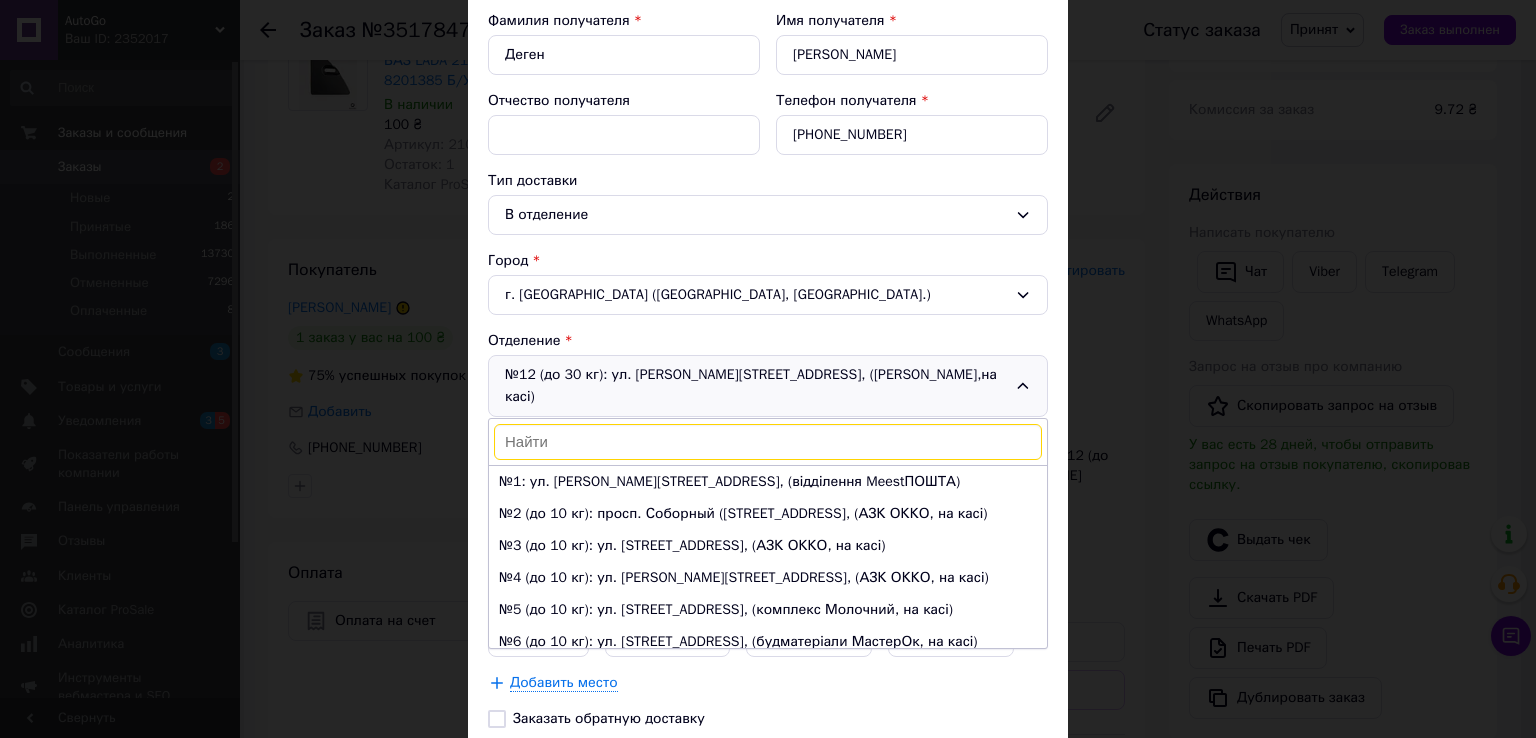 scroll, scrollTop: 310, scrollLeft: 0, axis: vertical 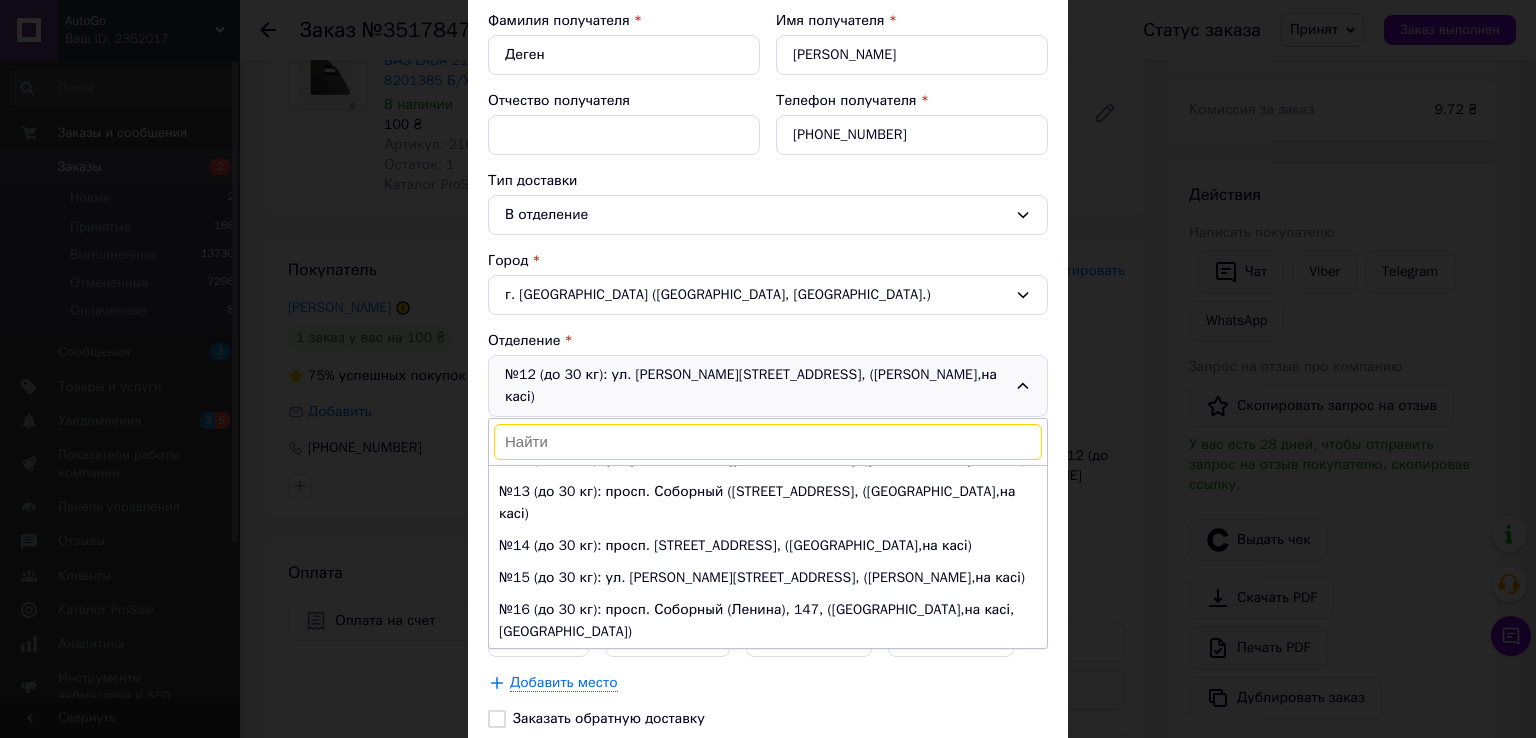 click on "№12 (до 30 кг): ул. Петра Сагайдачного, 9, (Rozetka,на касі) №1: ул. Миколи Корищенка, 34, (відділення MeestПОШТА) №2 (до 10 кг): просп. Соборный (Ленина), 17В, (АЗК ОККО, на касі) №3 (до 10 кг): ул. Морфлотская, 52Априм.3, (АЗК ОККО, на касі) №4 (до 10 кг): ул. Зачиняева, 15, (АЗК ОККО, на касі) №5 (до 10 кг): ул. Демократическая, 63А, (комплекс Молочний, на касі) №6 (до 10 кг): ул. Европейская, 7, (будматеріали МастерОк, на касі) №7 (до 30 кг): ул. Чаривная, 40Б, (Rozetka,на касі) №8 (до 10 кг): ул. Александровская, 3, (магазин ASPOR, на касі) №9 (до 300 кг): ул. Михаила Гончаренко (Панфиловцев), 5, (відділення MeestПОШТА)" at bounding box center [768, 386] 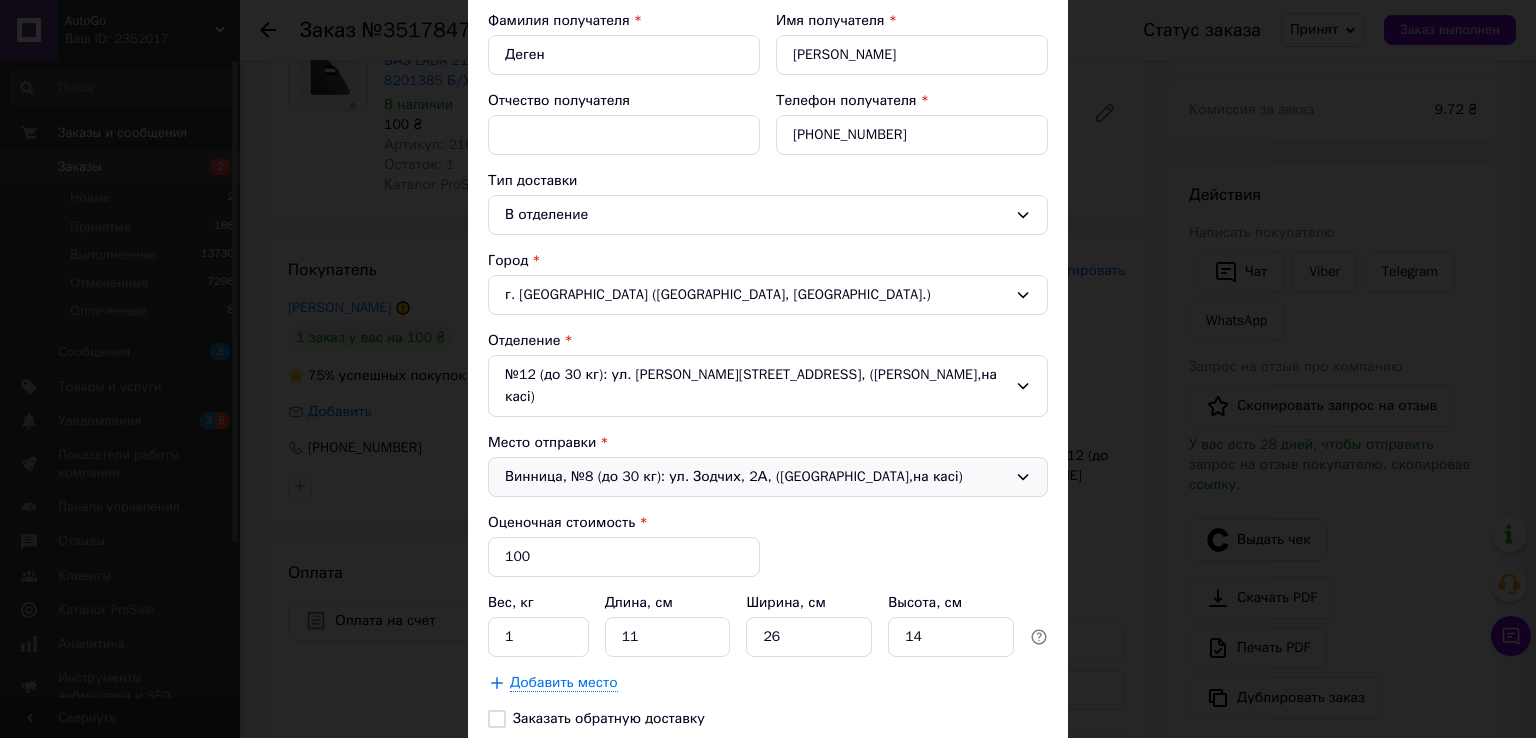 click on "Винница, №8 (до 30 кг): ул. Зодчих, 2А, (Rozetka,на касі)" at bounding box center (768, 477) 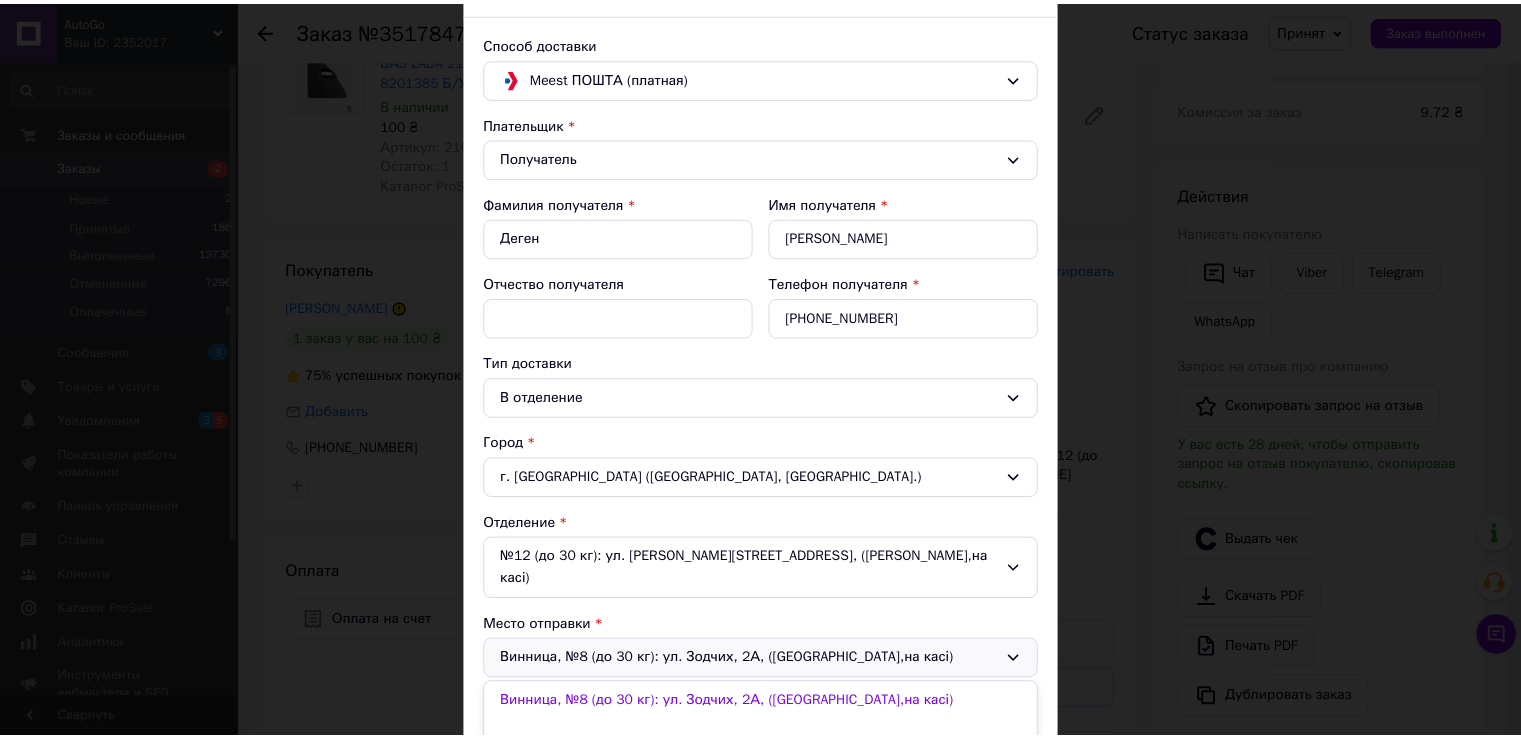 scroll, scrollTop: 0, scrollLeft: 0, axis: both 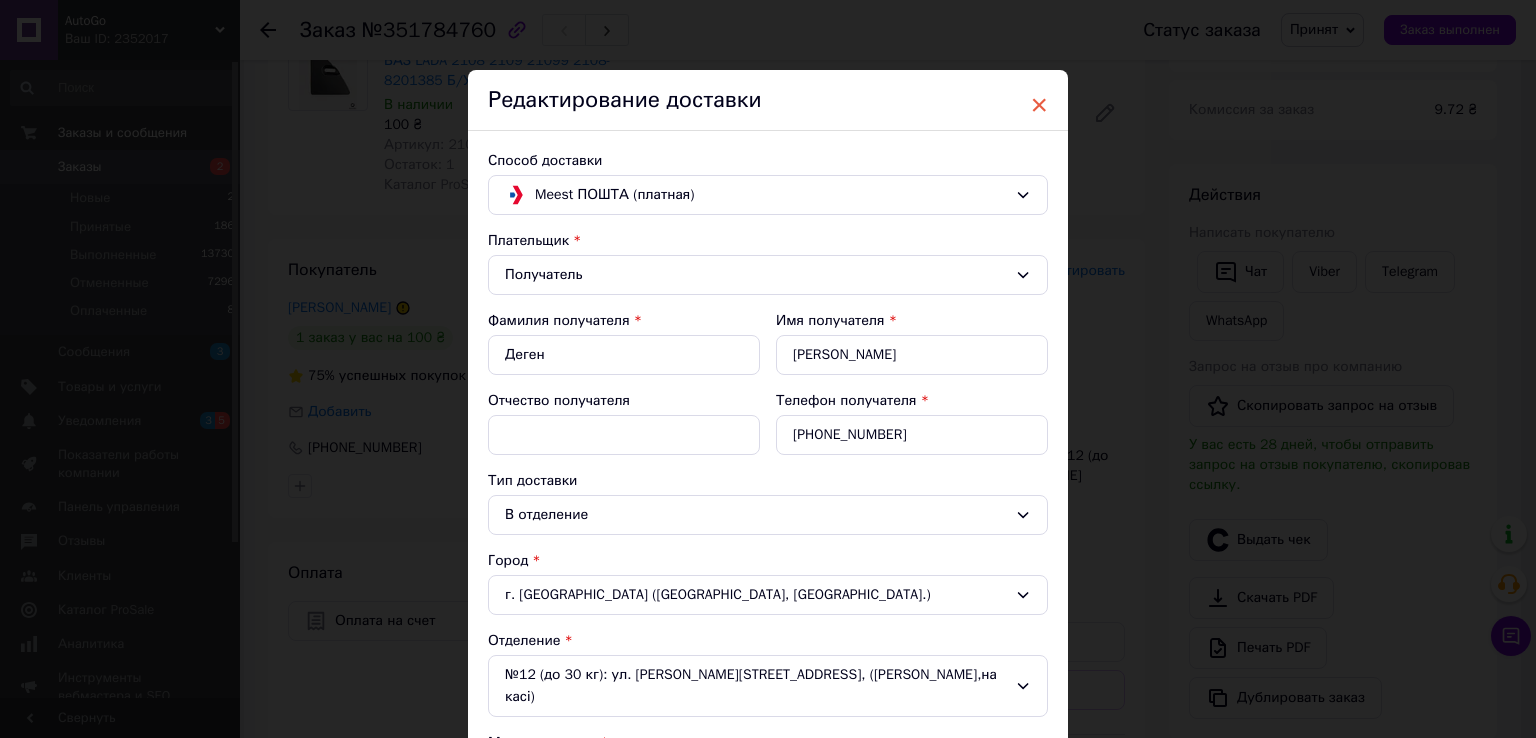 click on "×" at bounding box center [1039, 105] 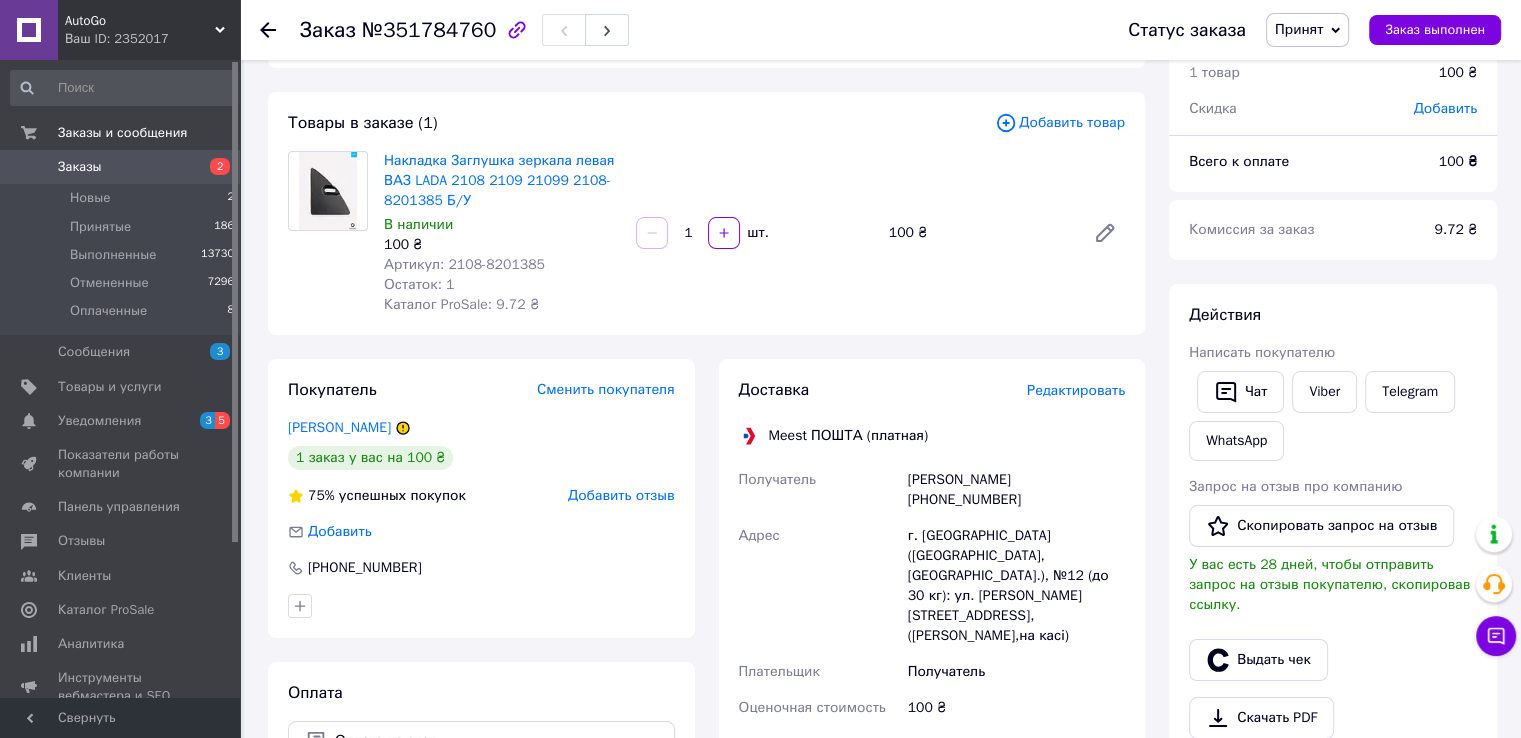 scroll, scrollTop: 0, scrollLeft: 0, axis: both 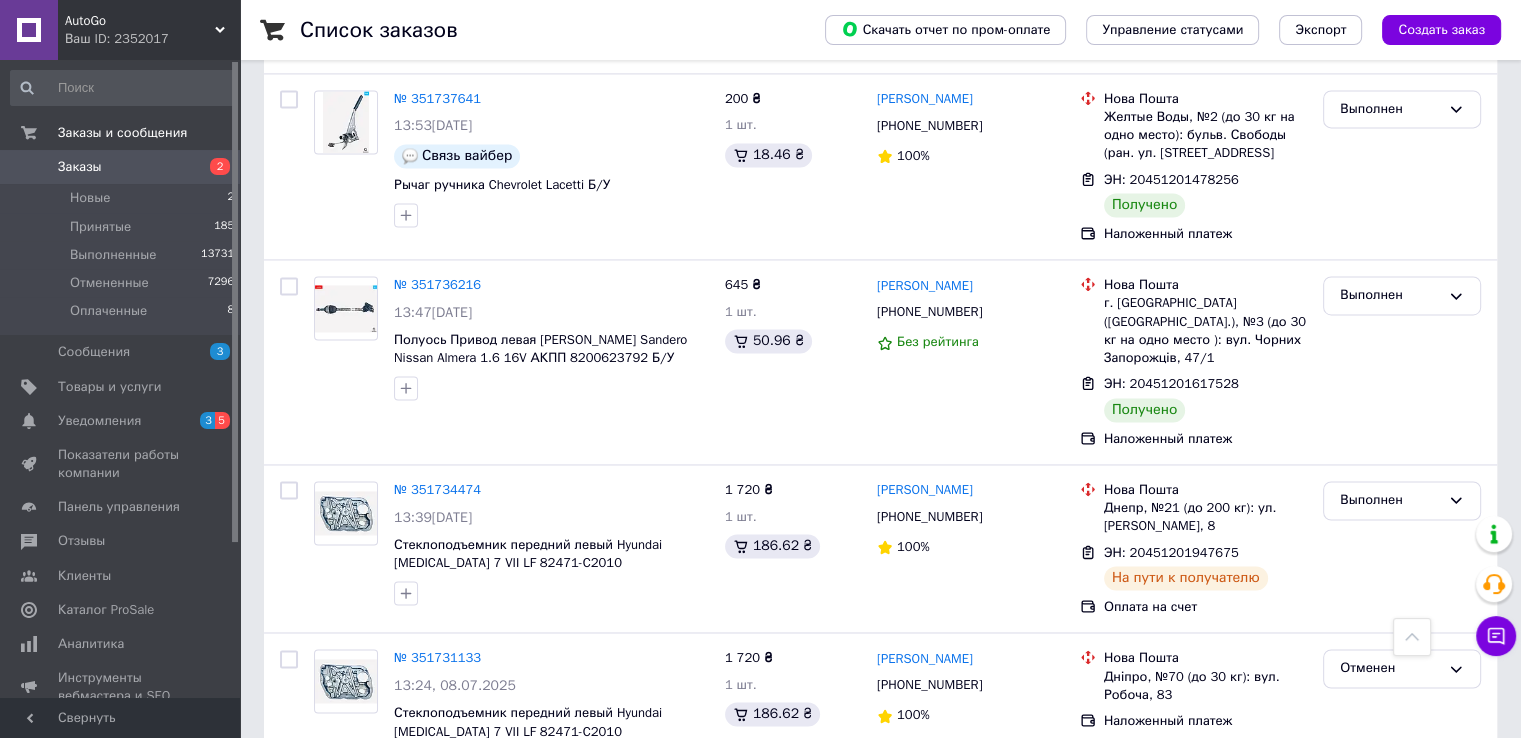 click on "1" at bounding box center (415, 1002) 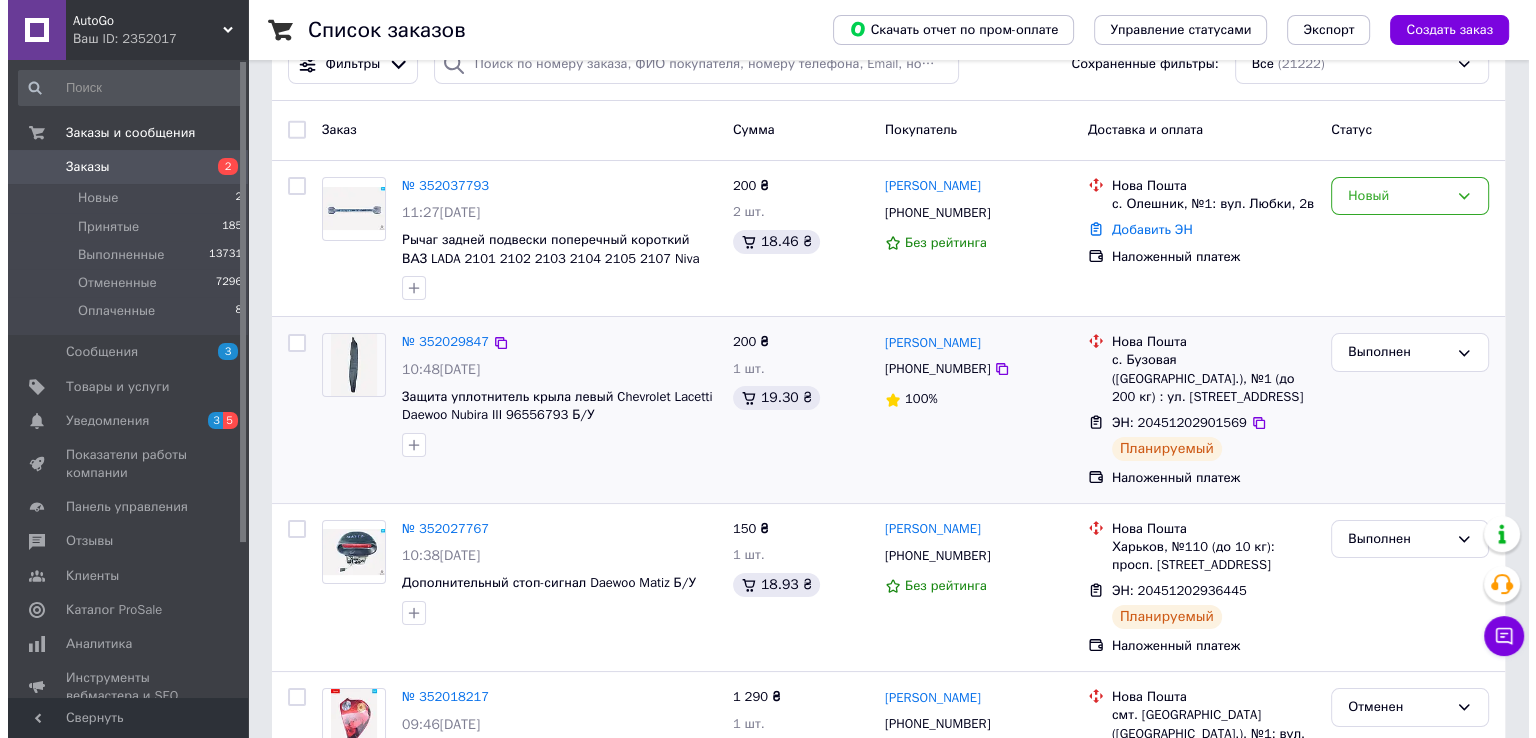 scroll, scrollTop: 0, scrollLeft: 0, axis: both 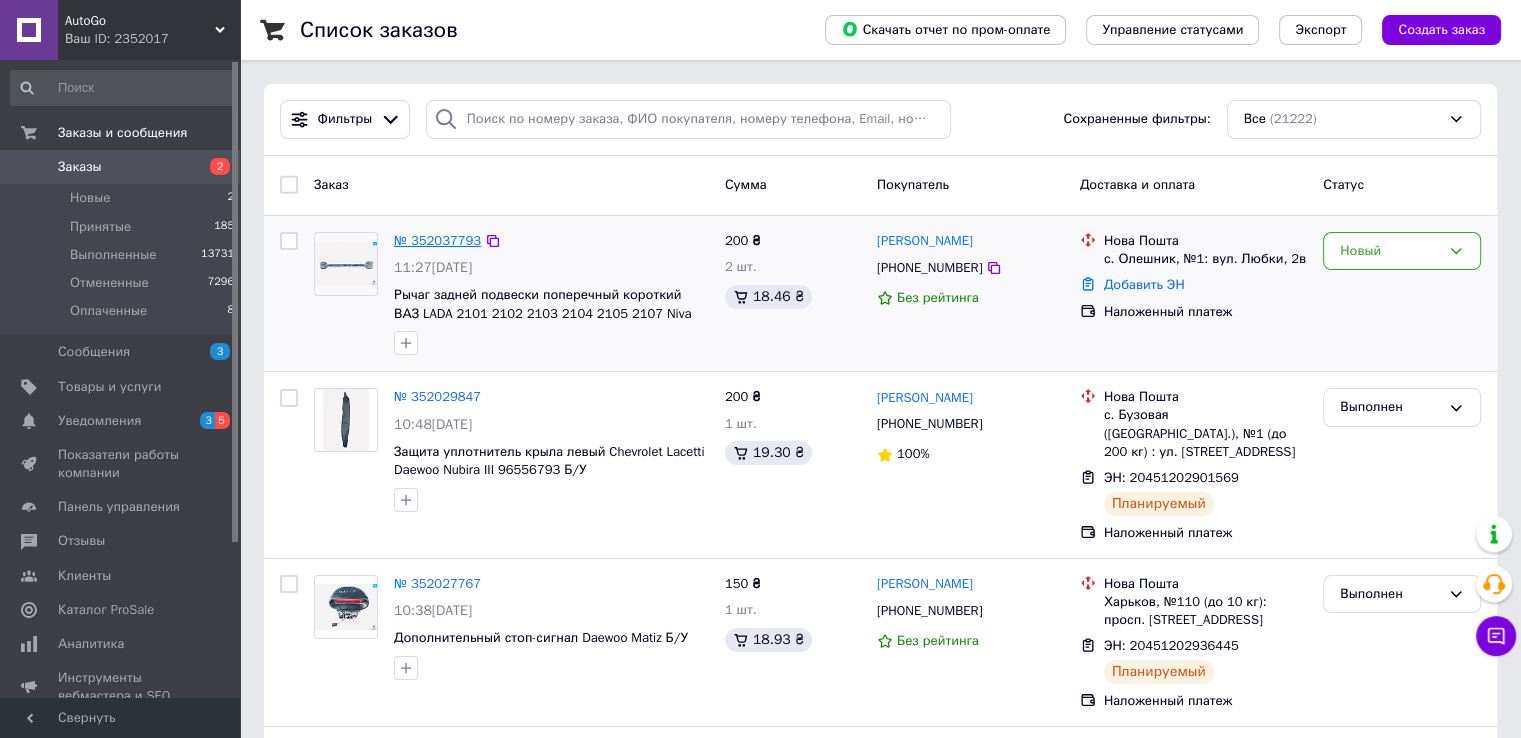 click on "№ 352037793" at bounding box center [437, 240] 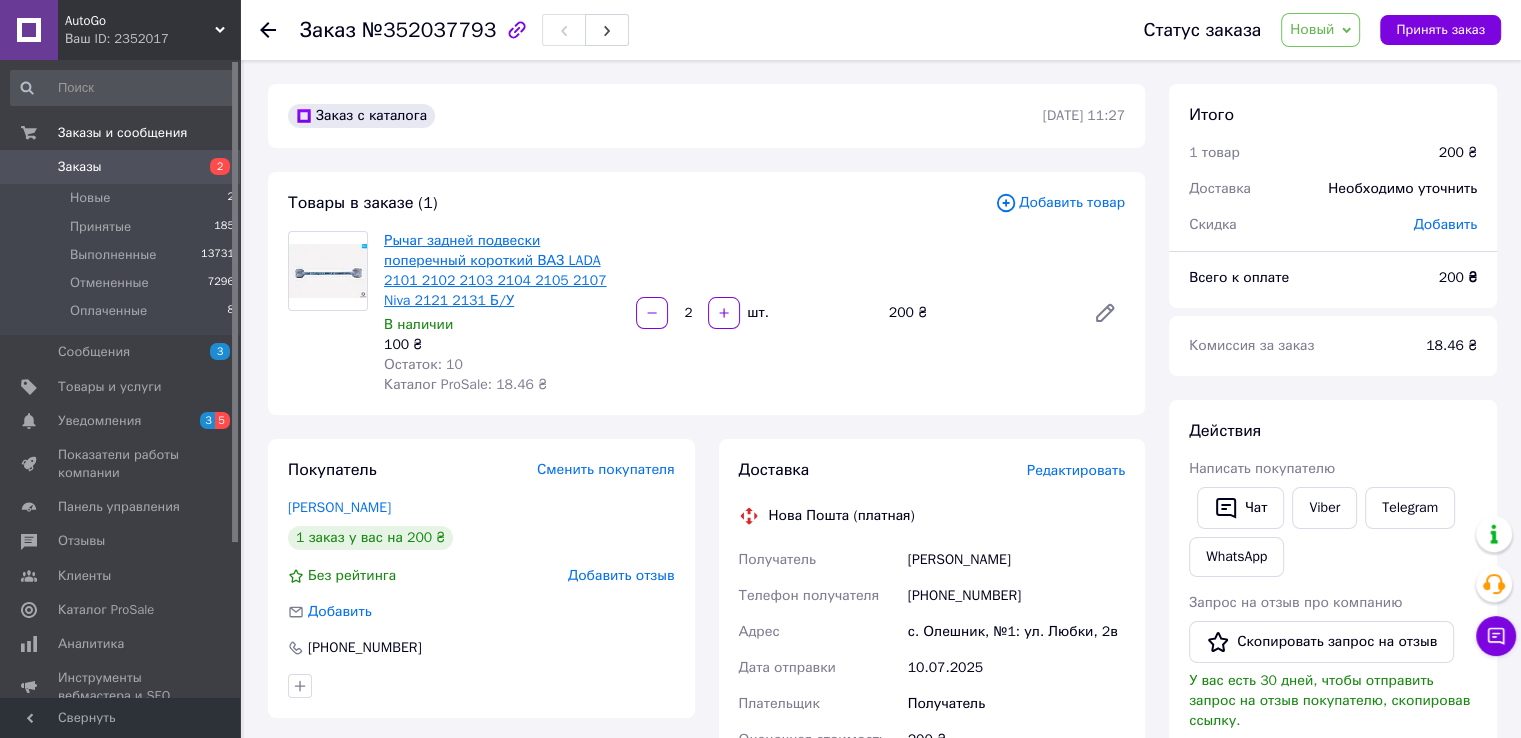 click on "Рычаг задней подвески поперечный короткий ВАЗ LADA 2101 2102 2103 2104 2105 2107 Niva 2121 2131 Б/У" at bounding box center (495, 270) 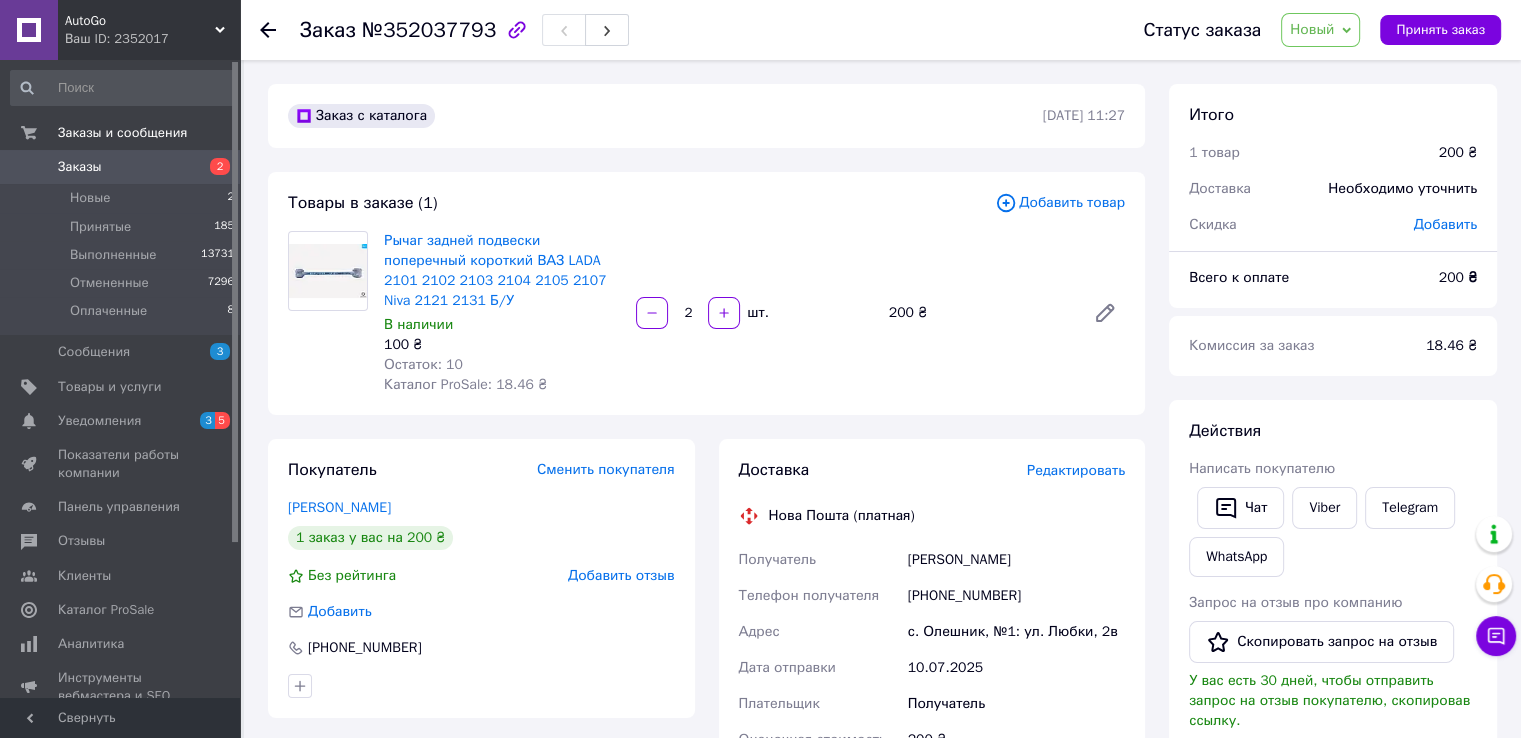 click on "Редактировать" at bounding box center [1076, 470] 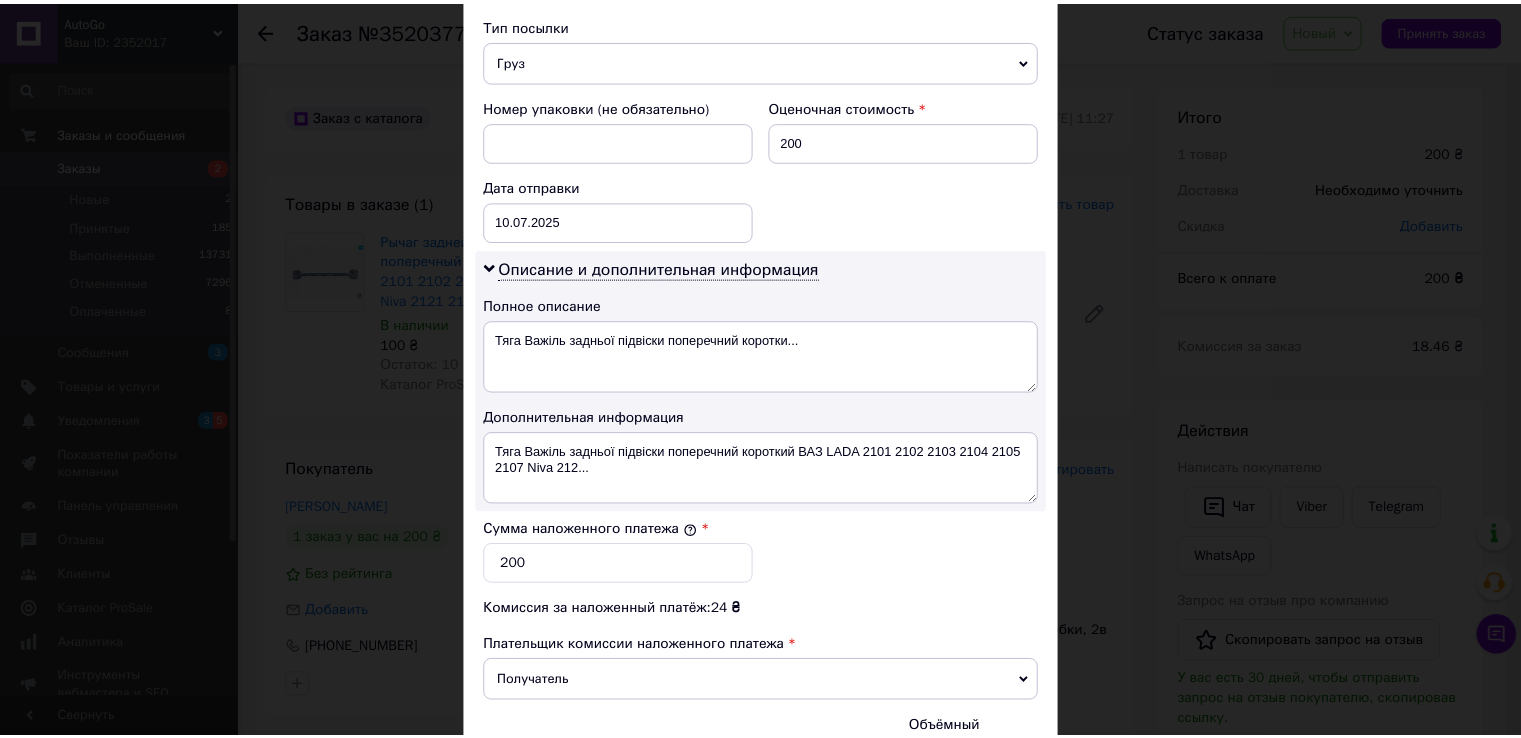 scroll, scrollTop: 1005, scrollLeft: 0, axis: vertical 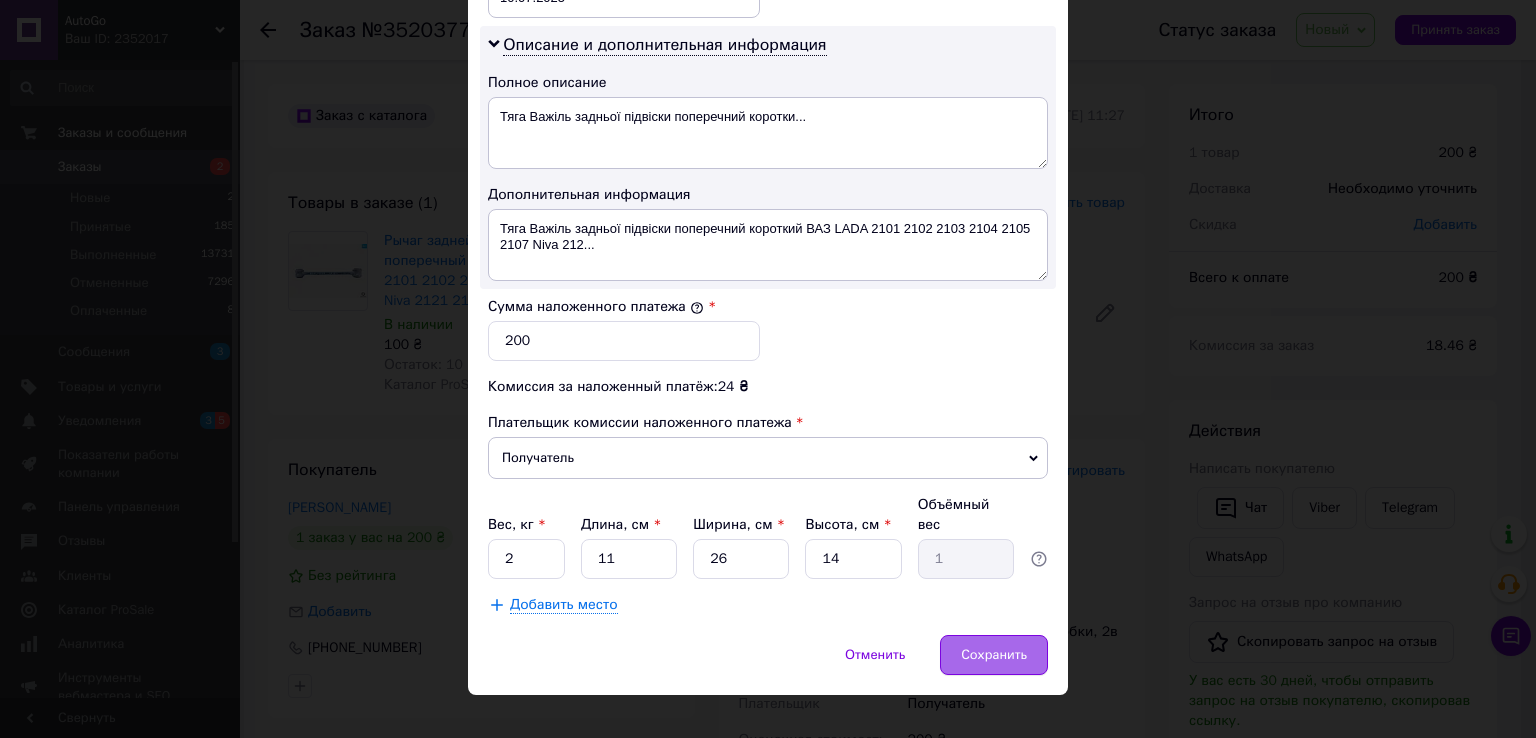click on "Сохранить" at bounding box center (994, 655) 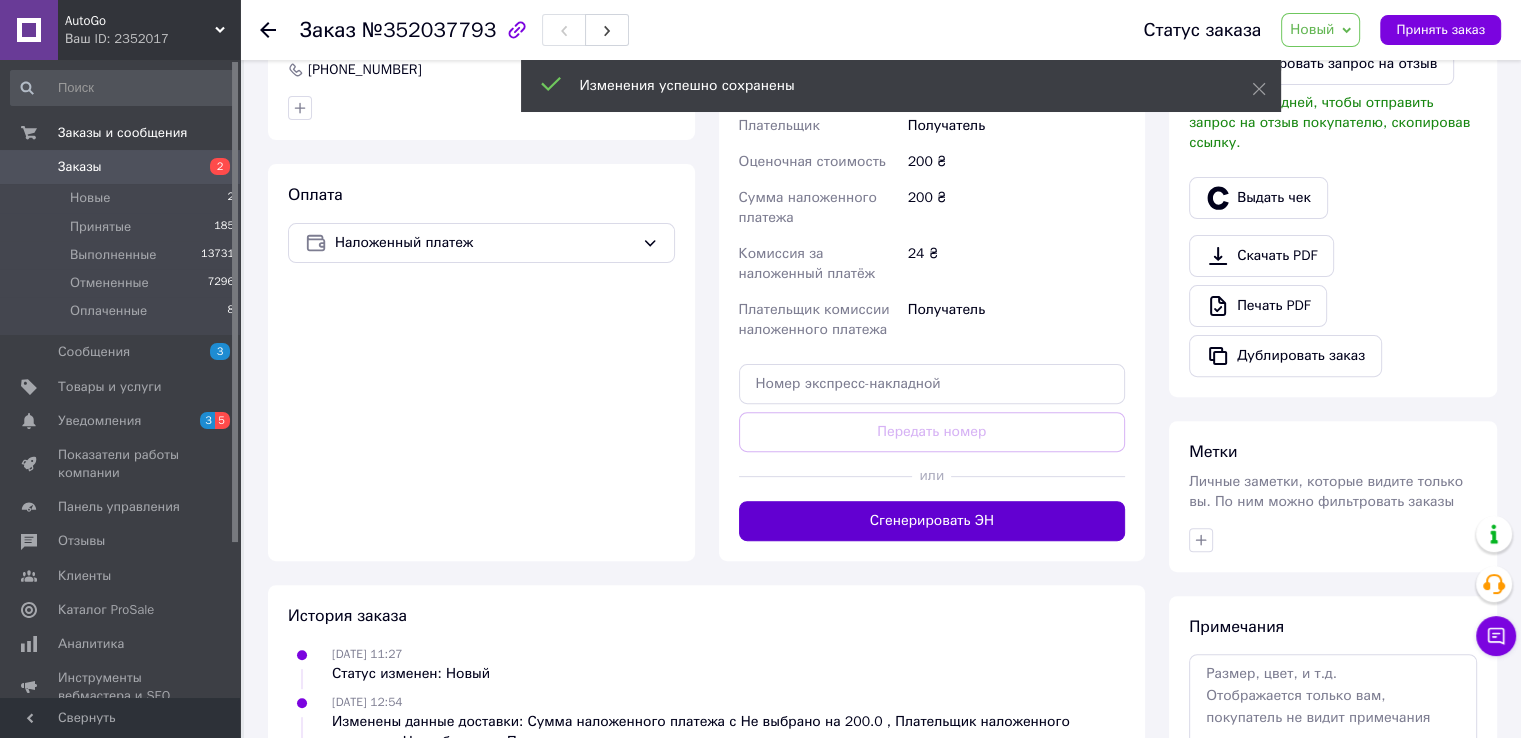scroll, scrollTop: 600, scrollLeft: 0, axis: vertical 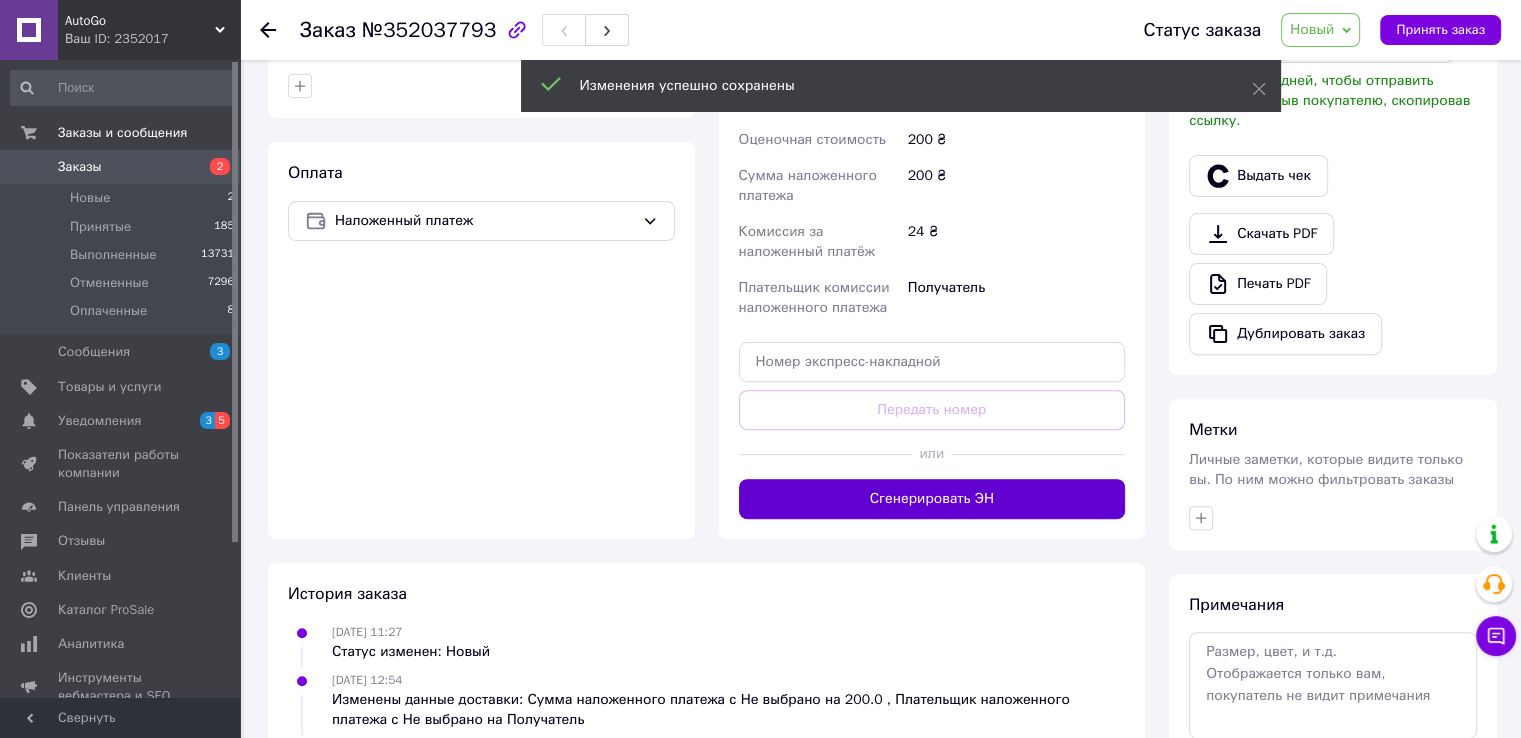 click on "Сгенерировать ЭН" at bounding box center [932, 499] 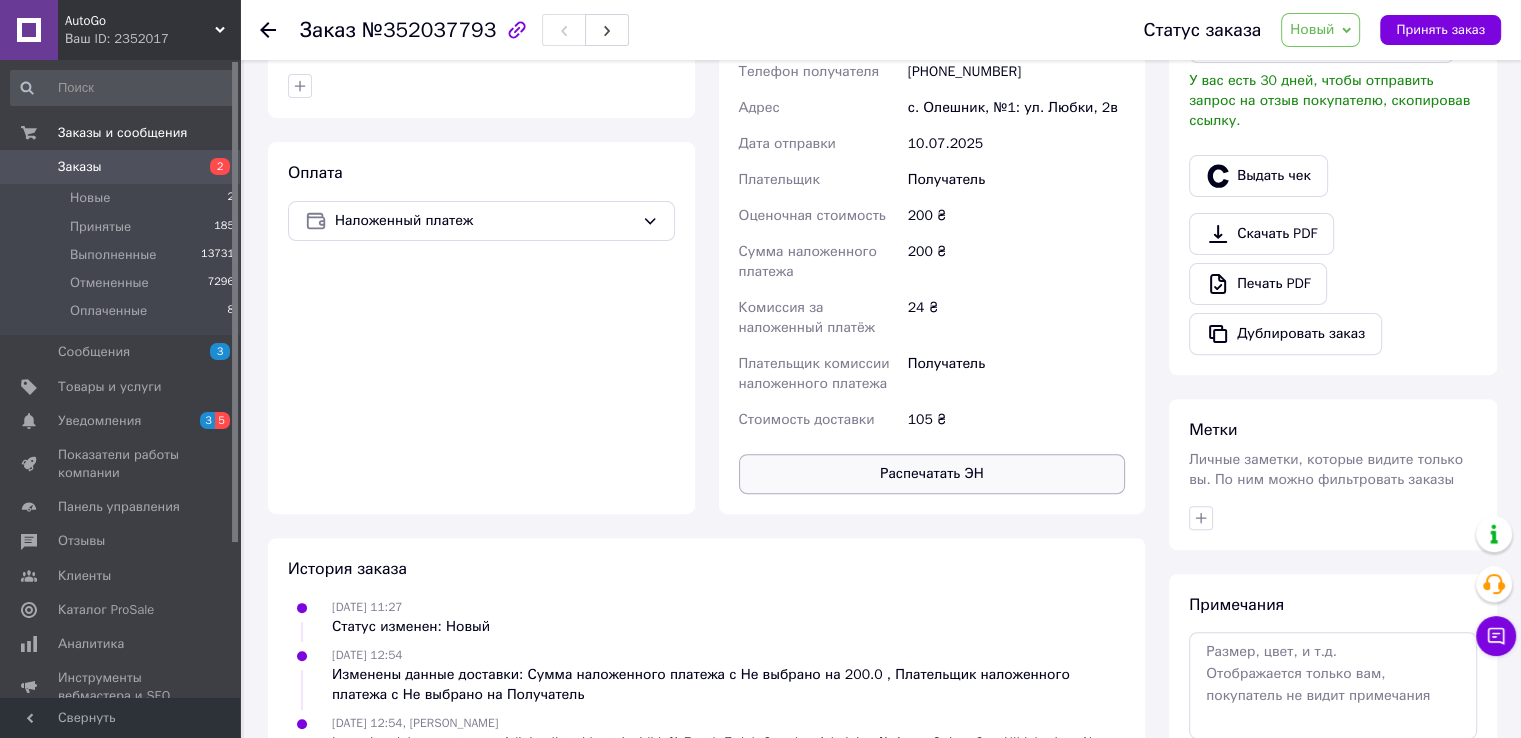click on "Распечатать ЭН" at bounding box center [932, 474] 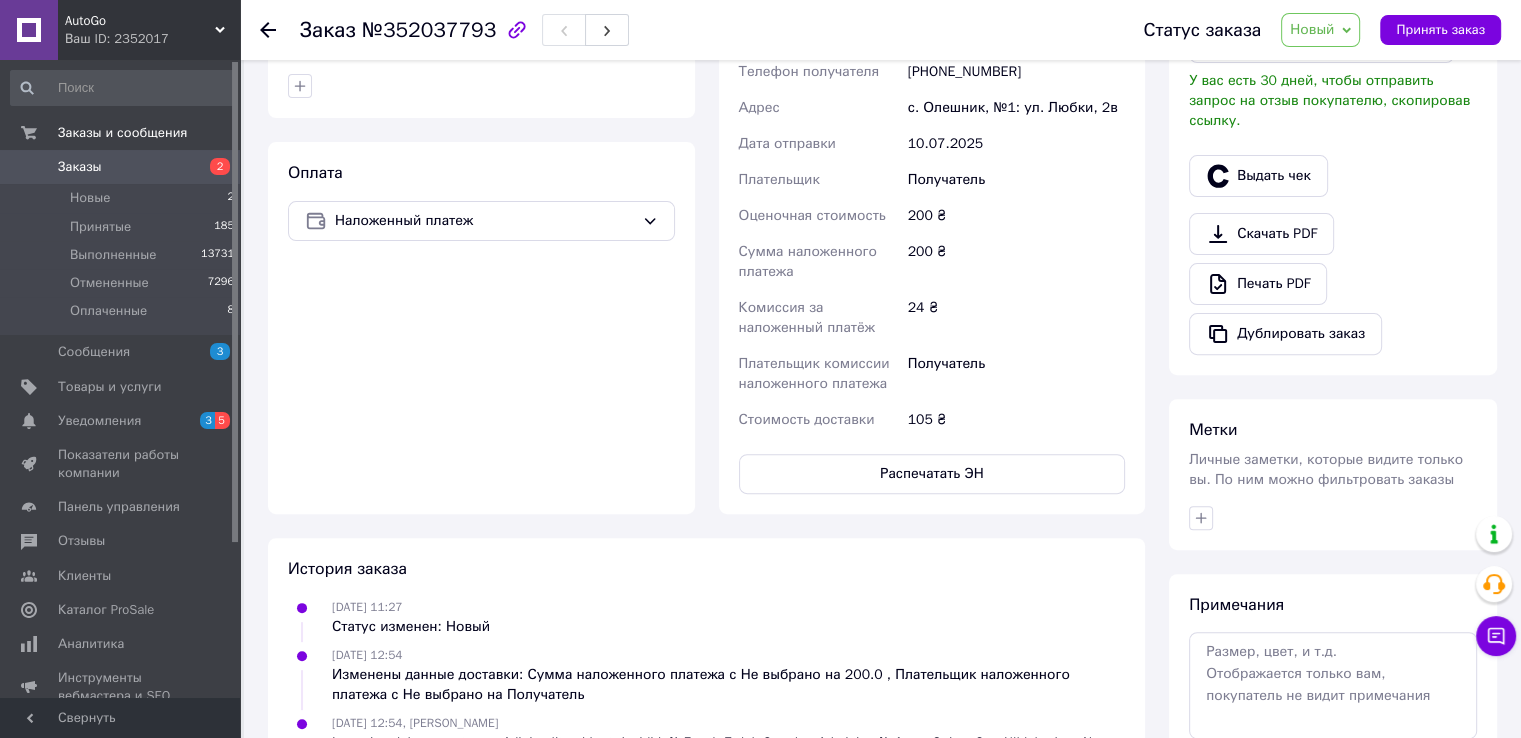 scroll, scrollTop: 0, scrollLeft: 0, axis: both 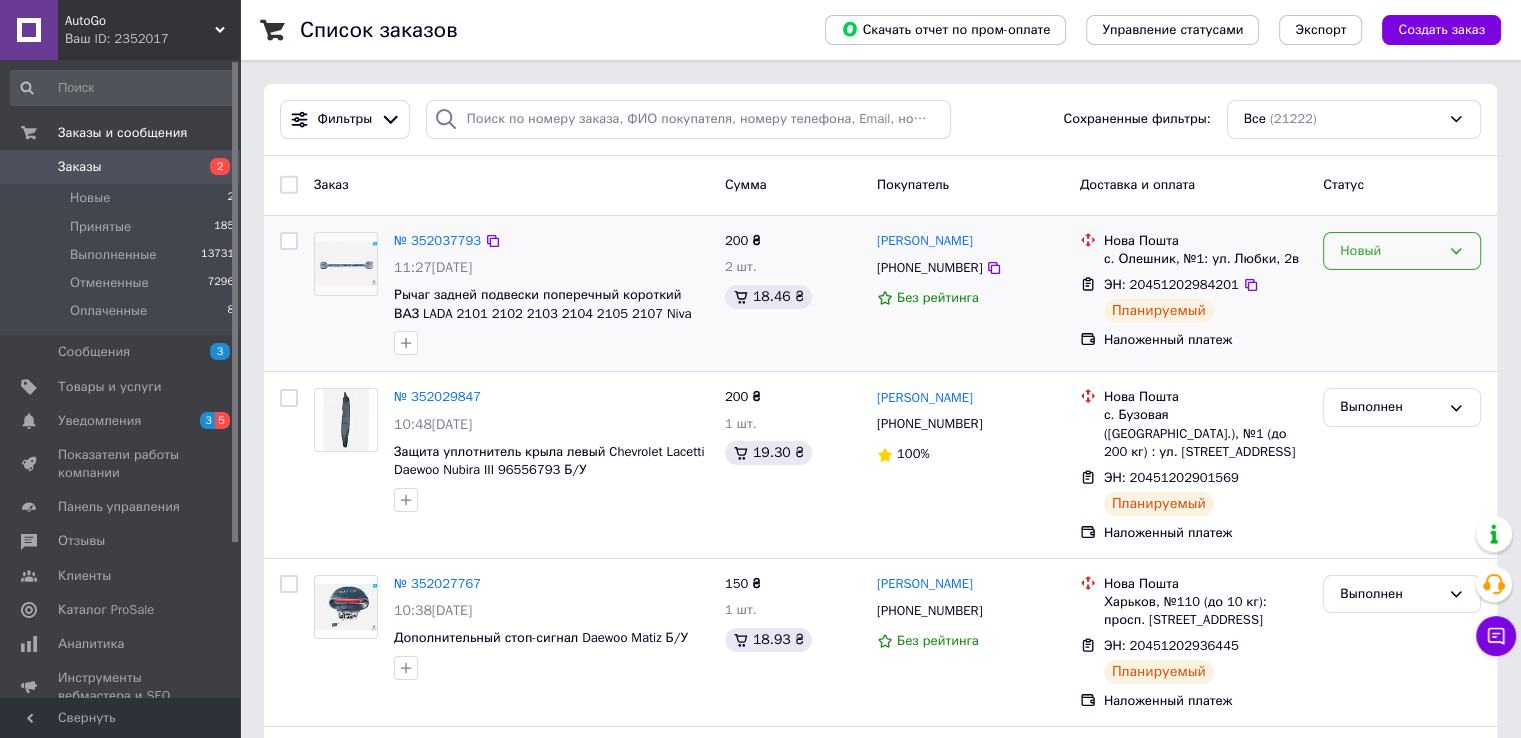click on "Новый" at bounding box center (1402, 251) 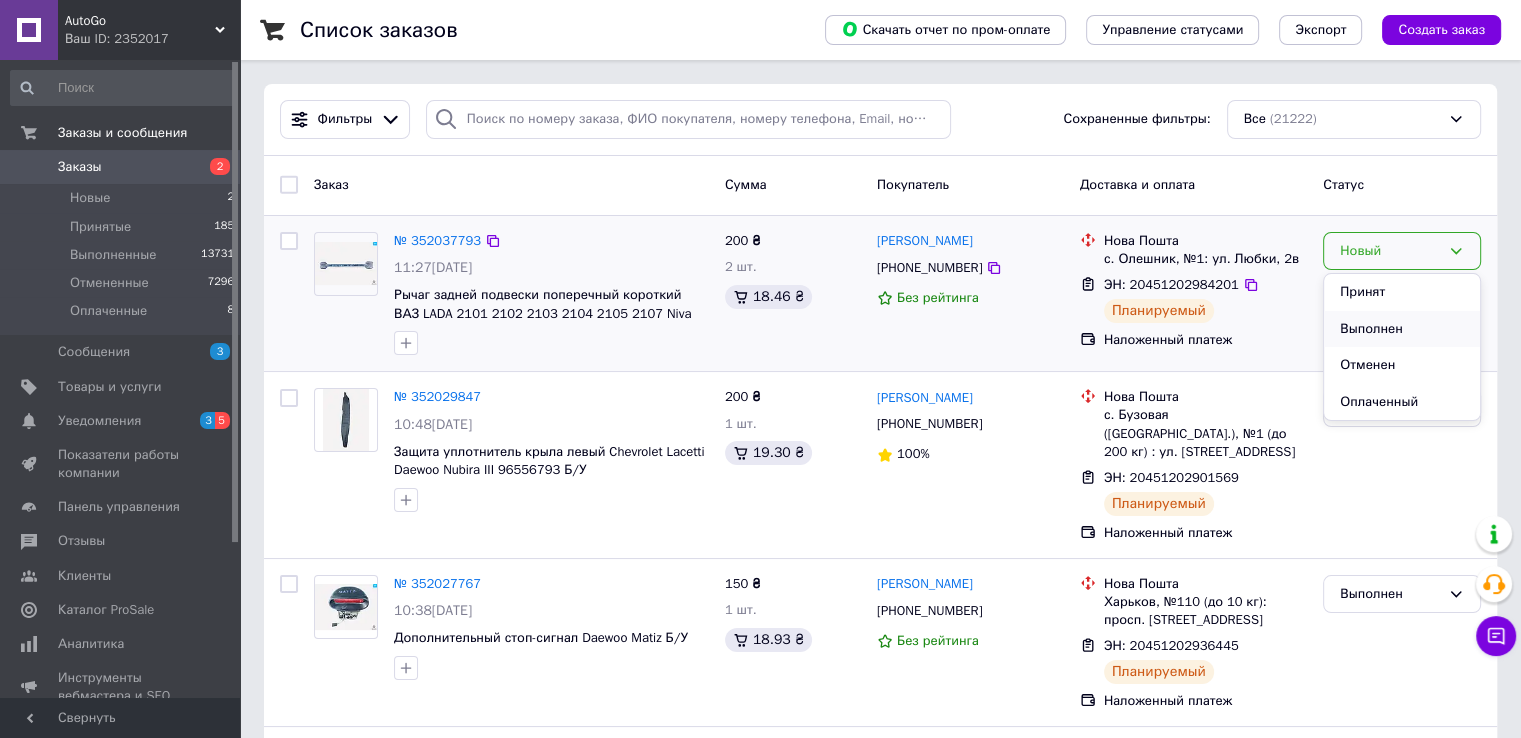 click on "Выполнен" at bounding box center [1402, 329] 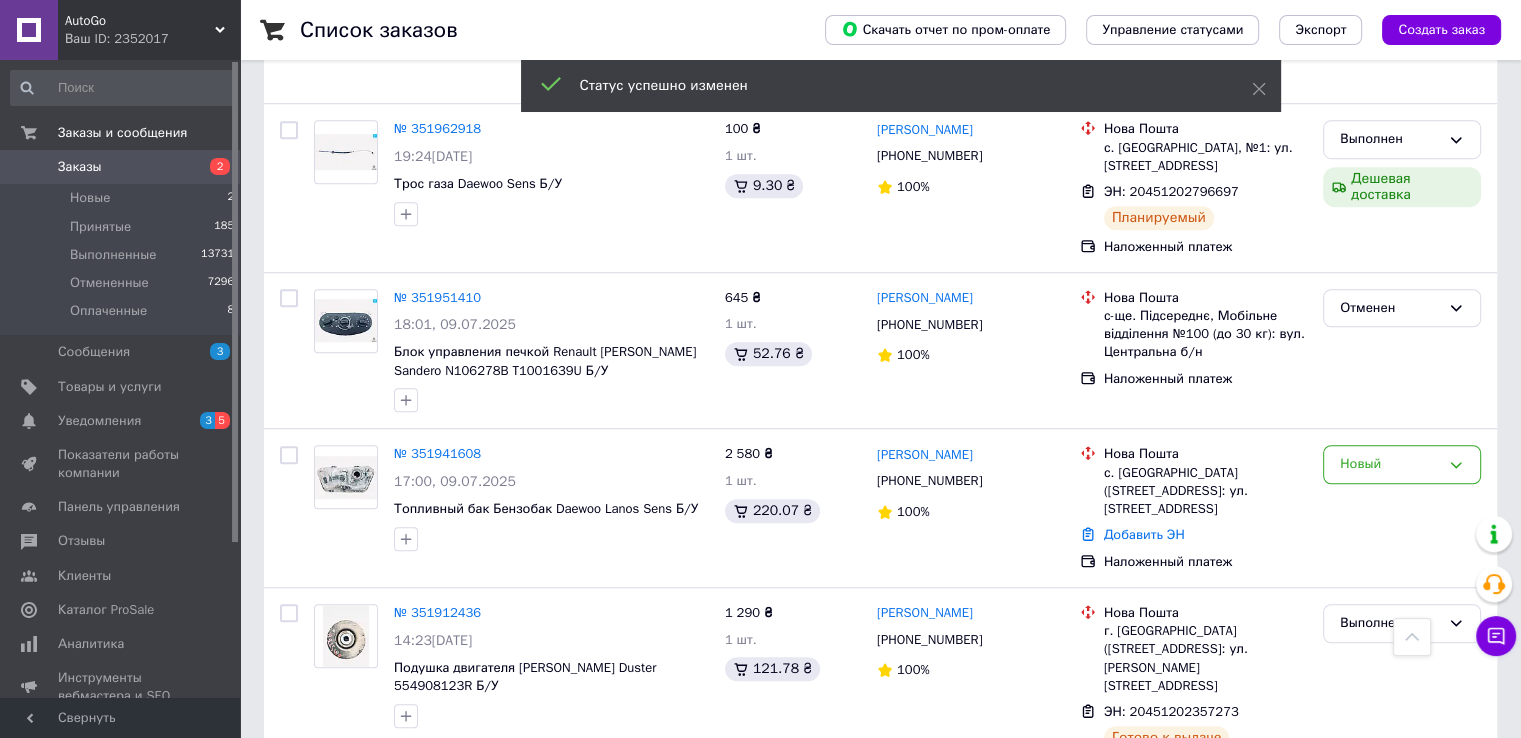 scroll, scrollTop: 1400, scrollLeft: 0, axis: vertical 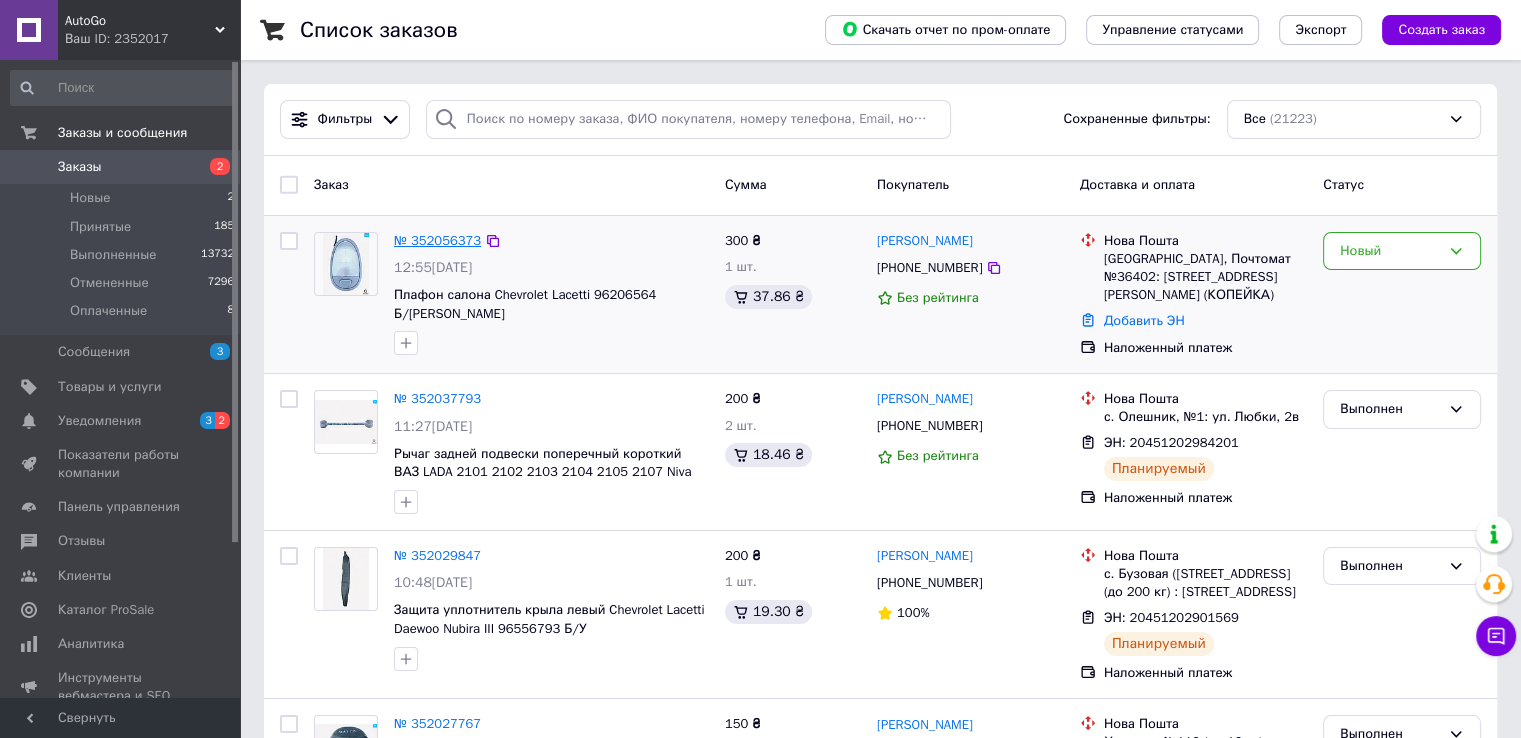 click on "№ 352056373" at bounding box center (437, 240) 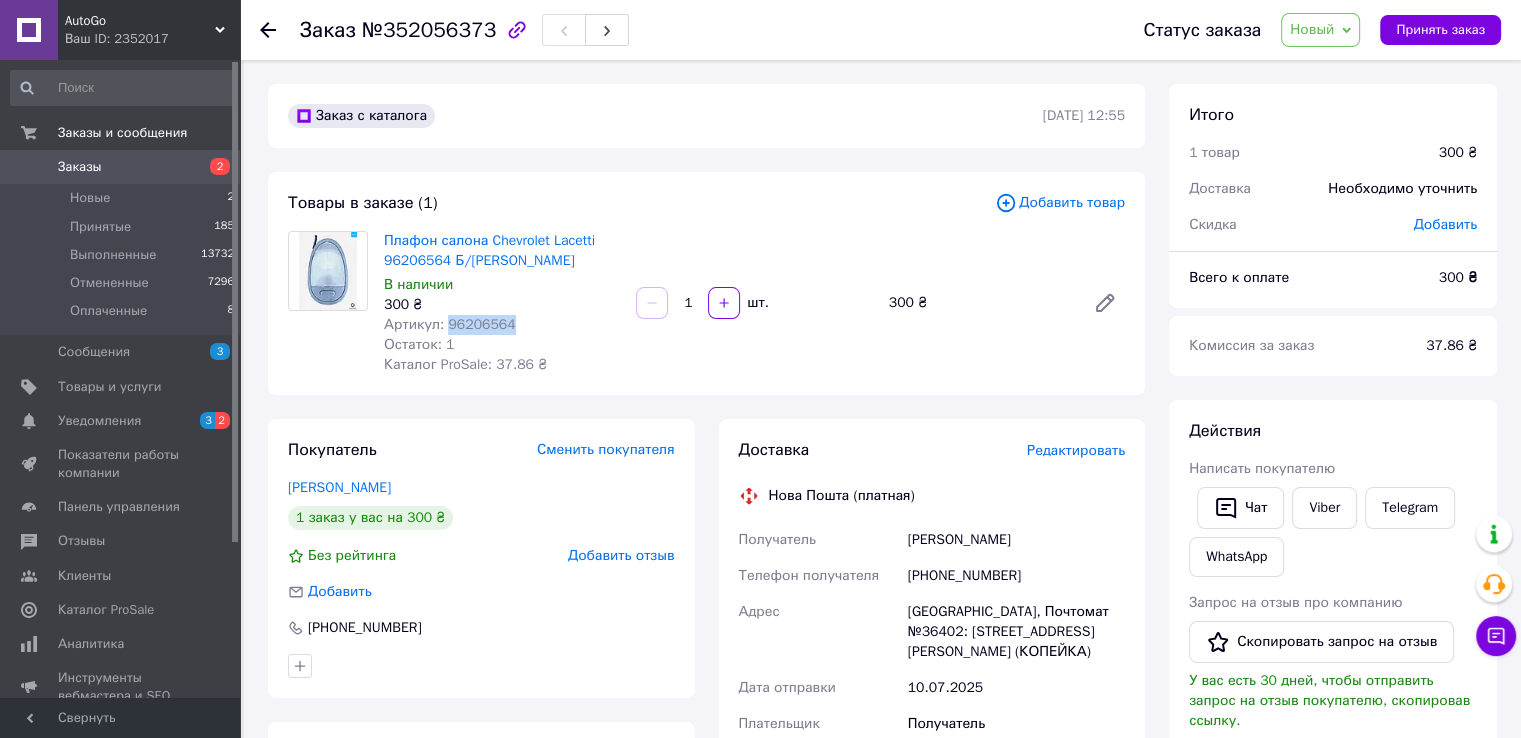 drag, startPoint x: 444, startPoint y: 325, endPoint x: 510, endPoint y: 328, distance: 66.068146 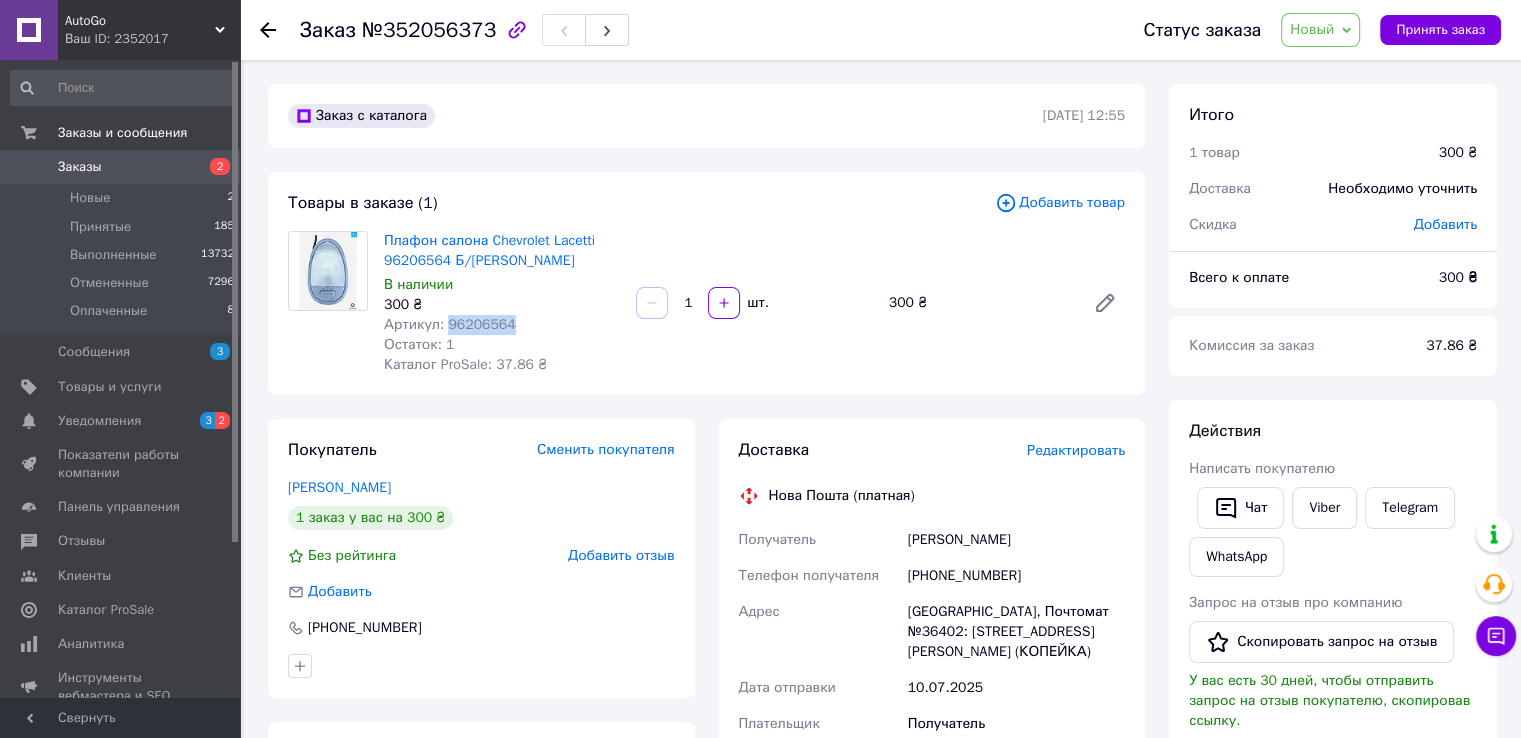 copy on "96206564" 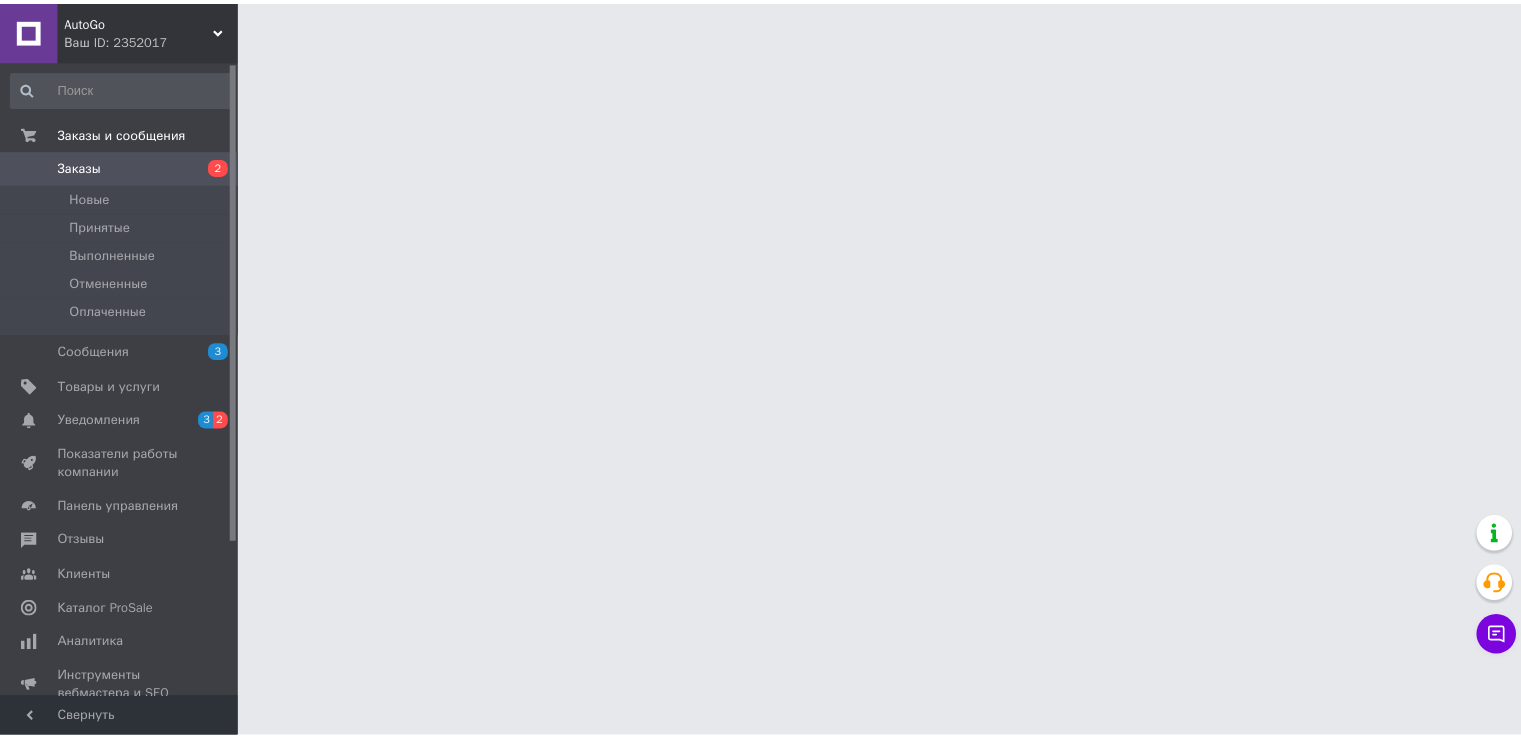 scroll, scrollTop: 0, scrollLeft: 0, axis: both 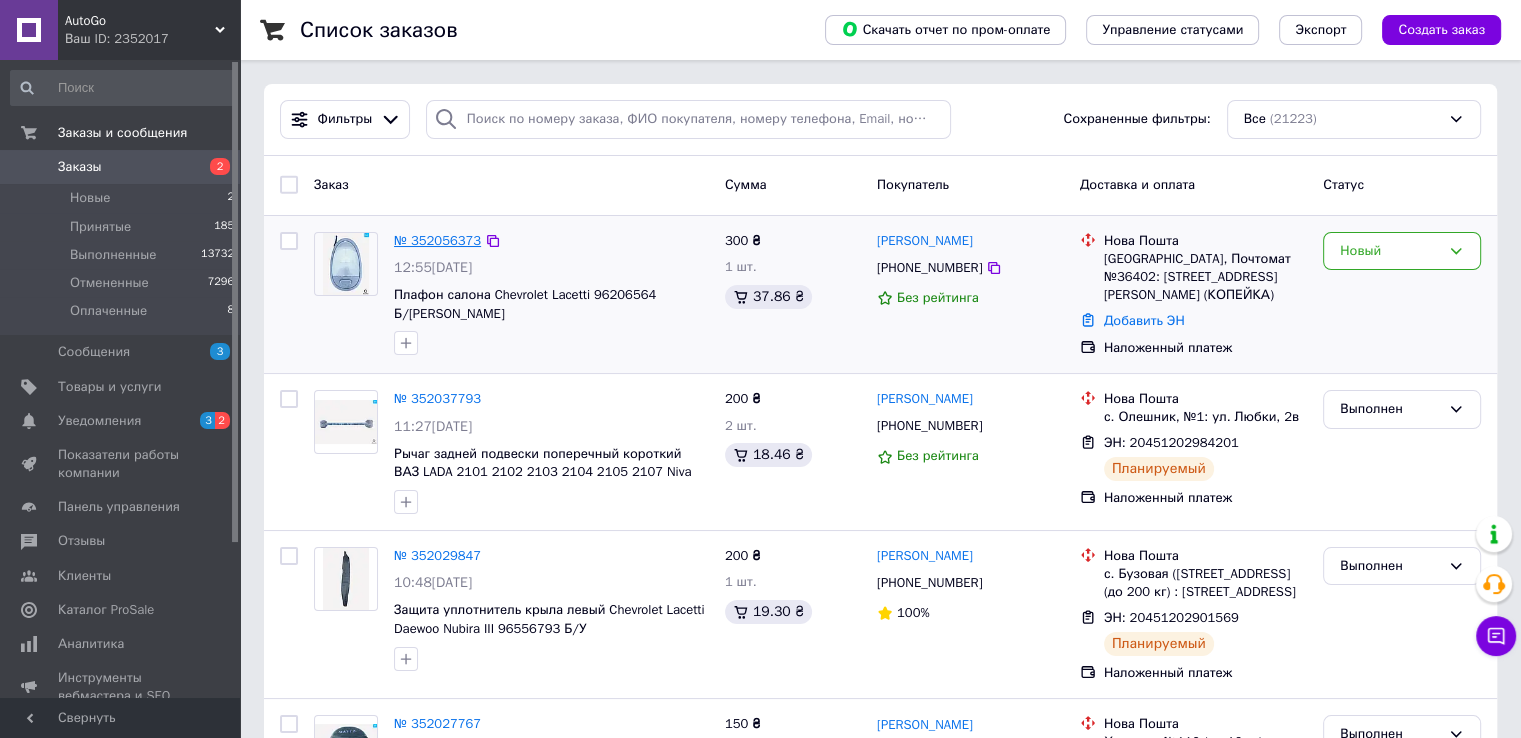 click on "№ 352056373" at bounding box center [437, 240] 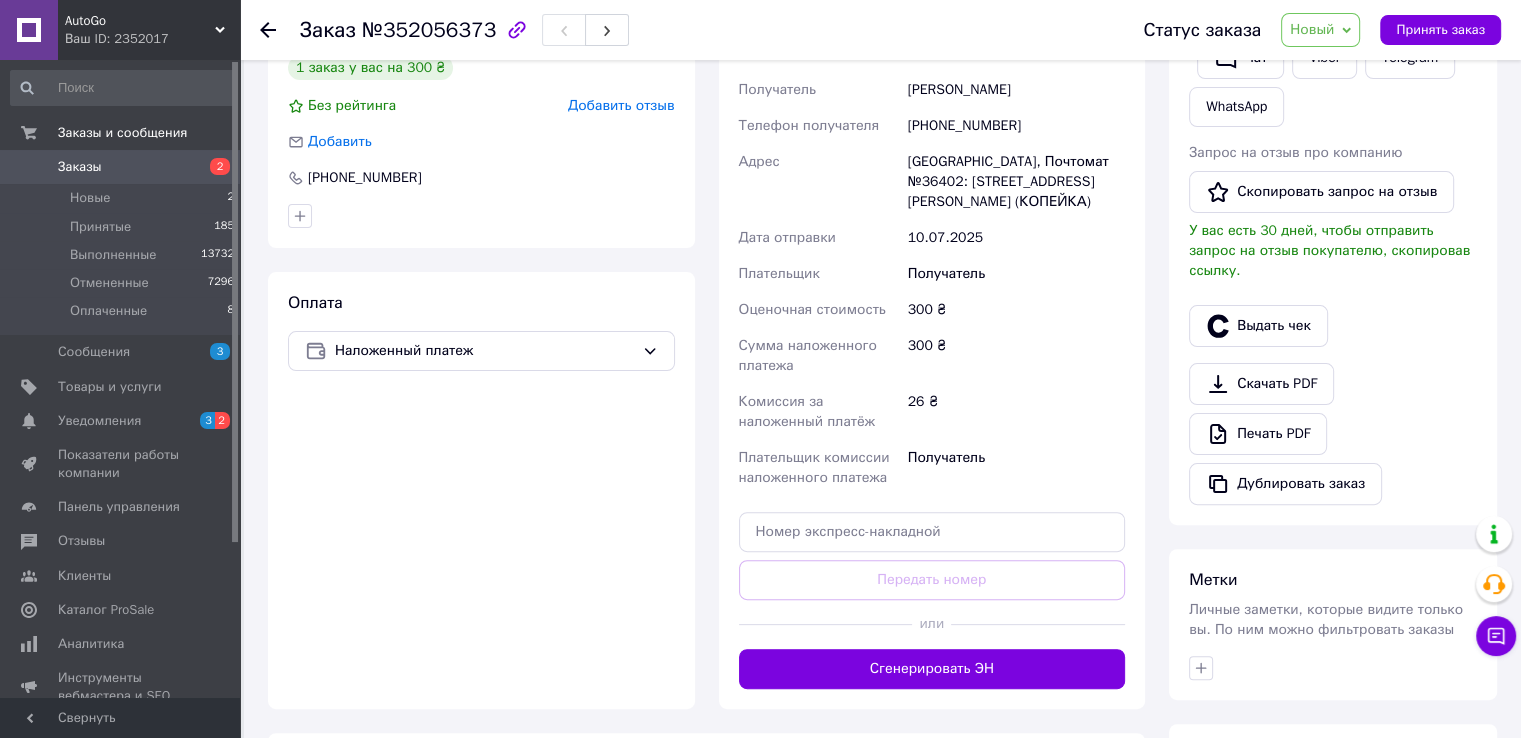 scroll, scrollTop: 600, scrollLeft: 0, axis: vertical 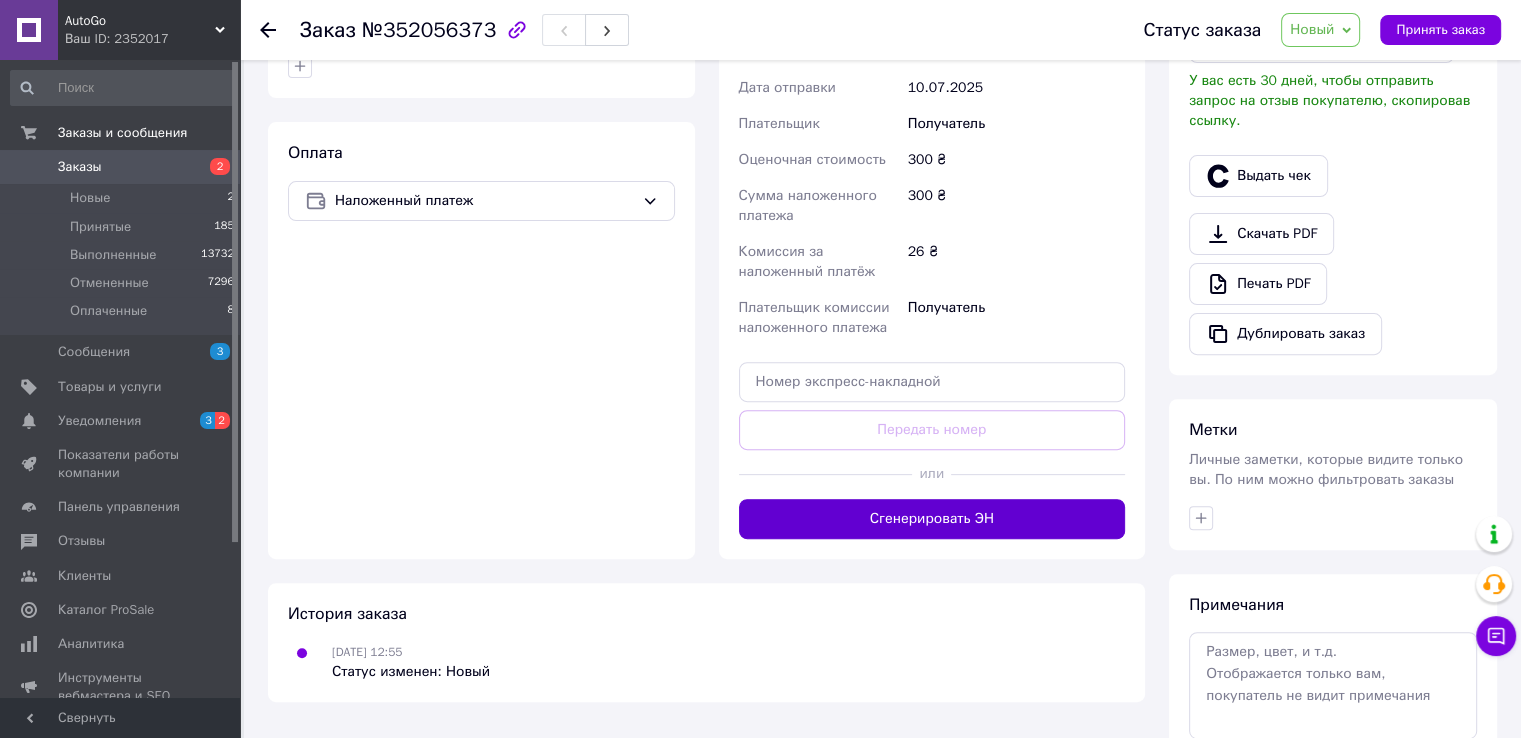 click on "Сгенерировать ЭН" at bounding box center [932, 519] 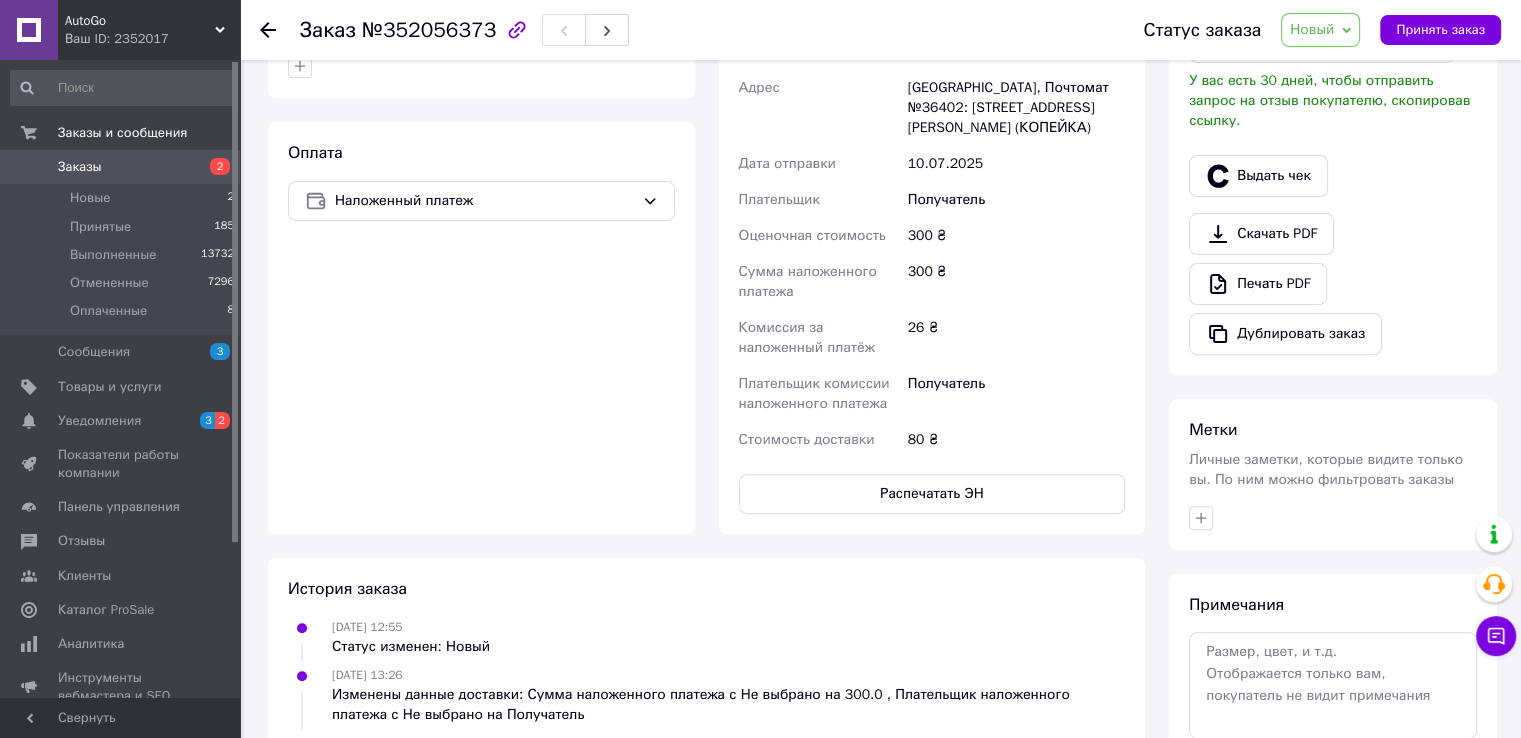 click on "Распечатать ЭН" at bounding box center (932, 494) 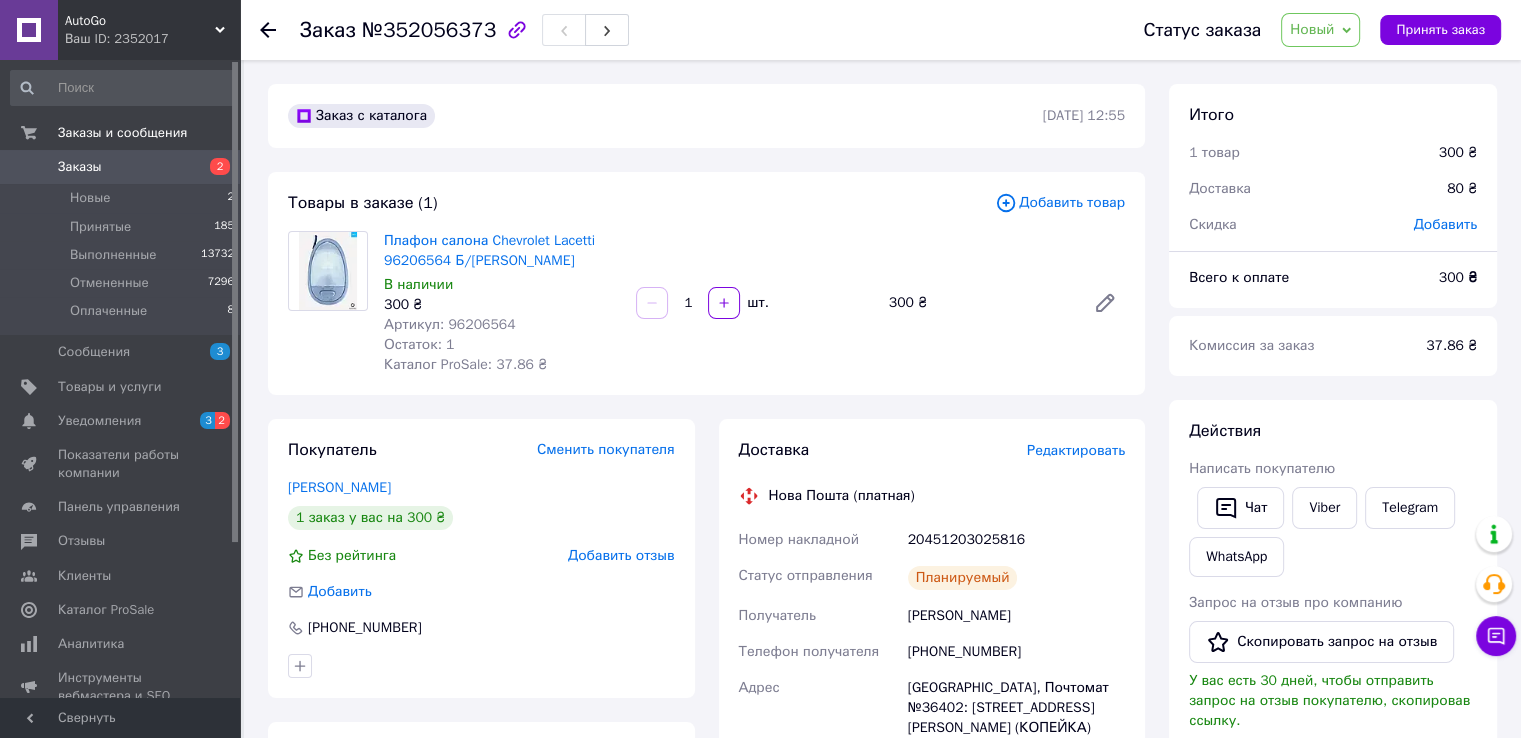 scroll, scrollTop: 0, scrollLeft: 0, axis: both 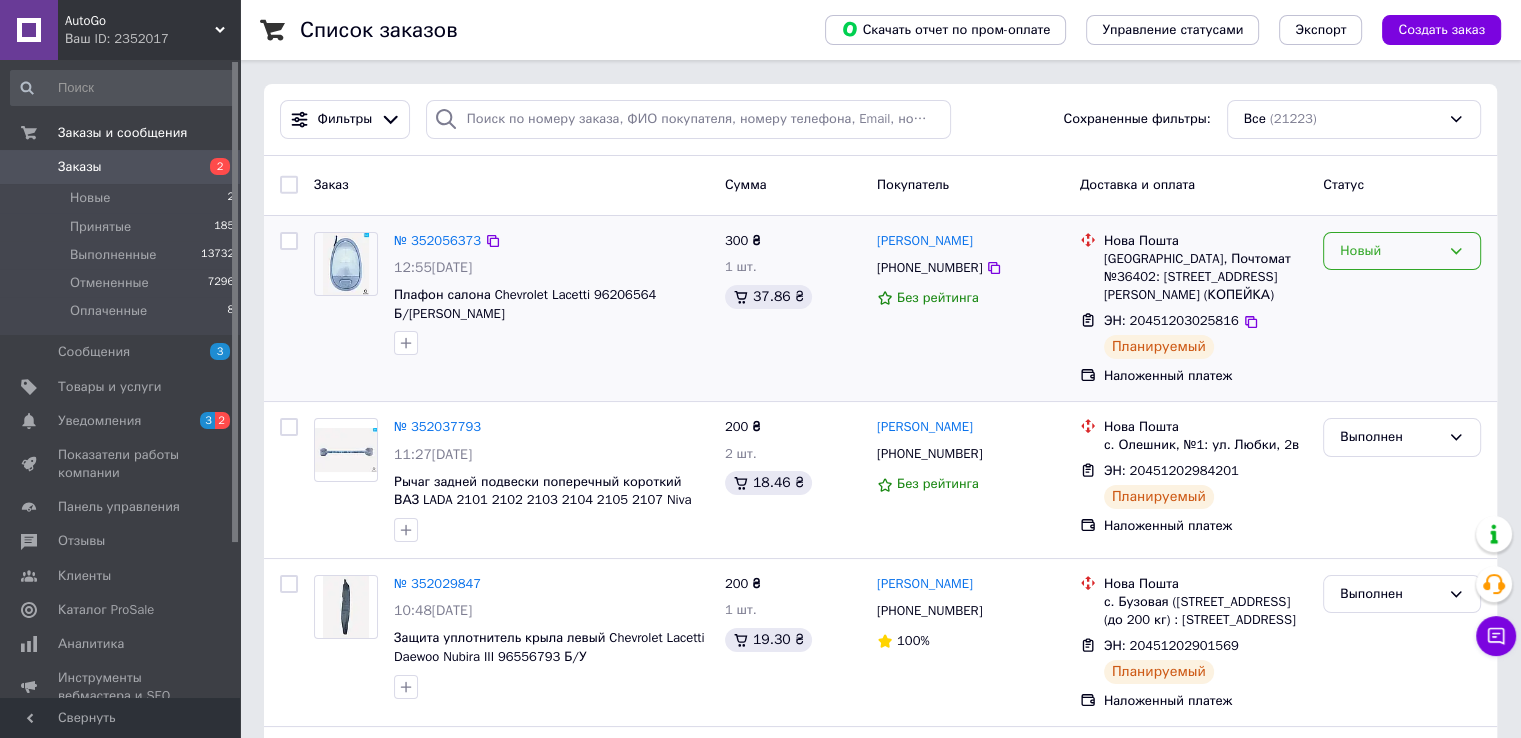 click on "Новый" at bounding box center [1390, 251] 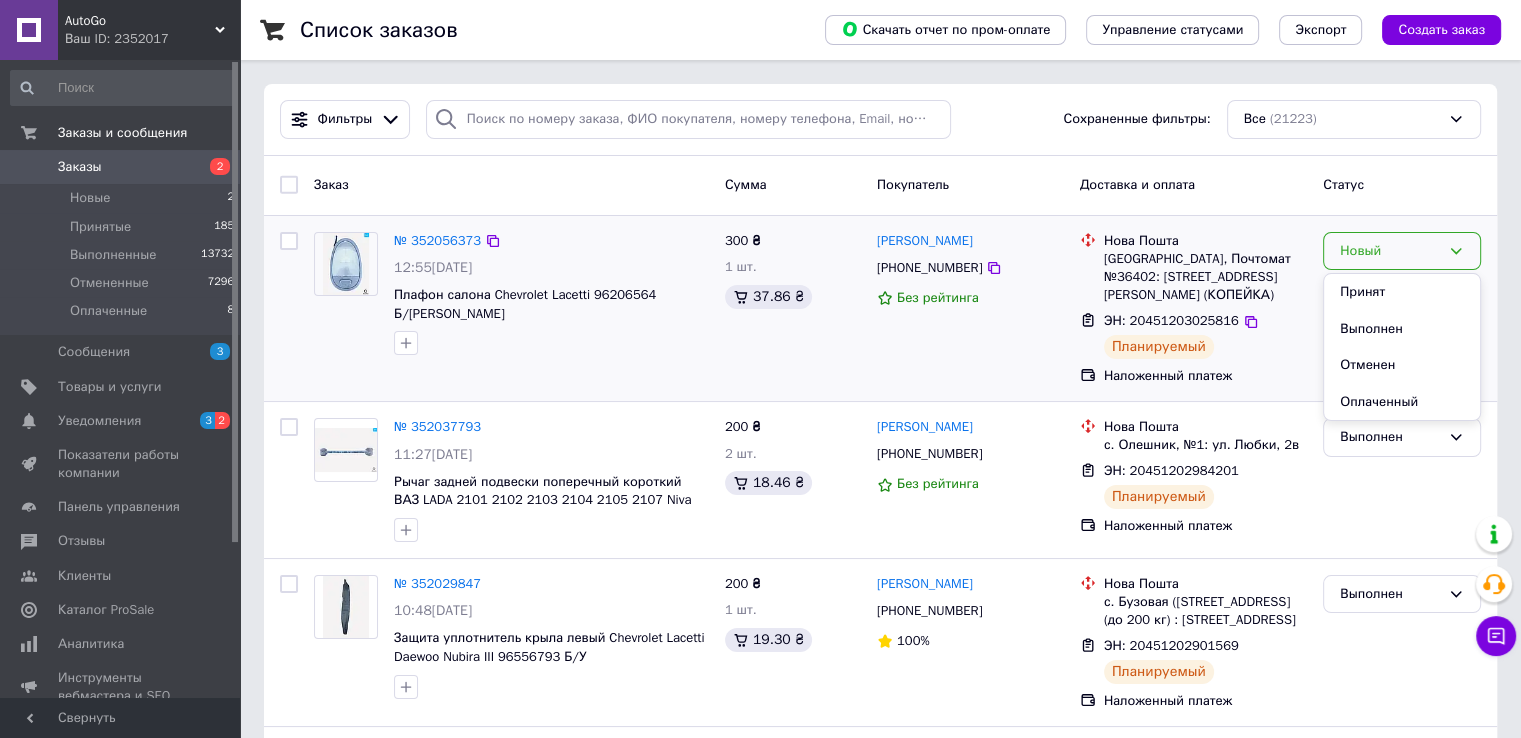 click on "Выполнен" at bounding box center (1402, 329) 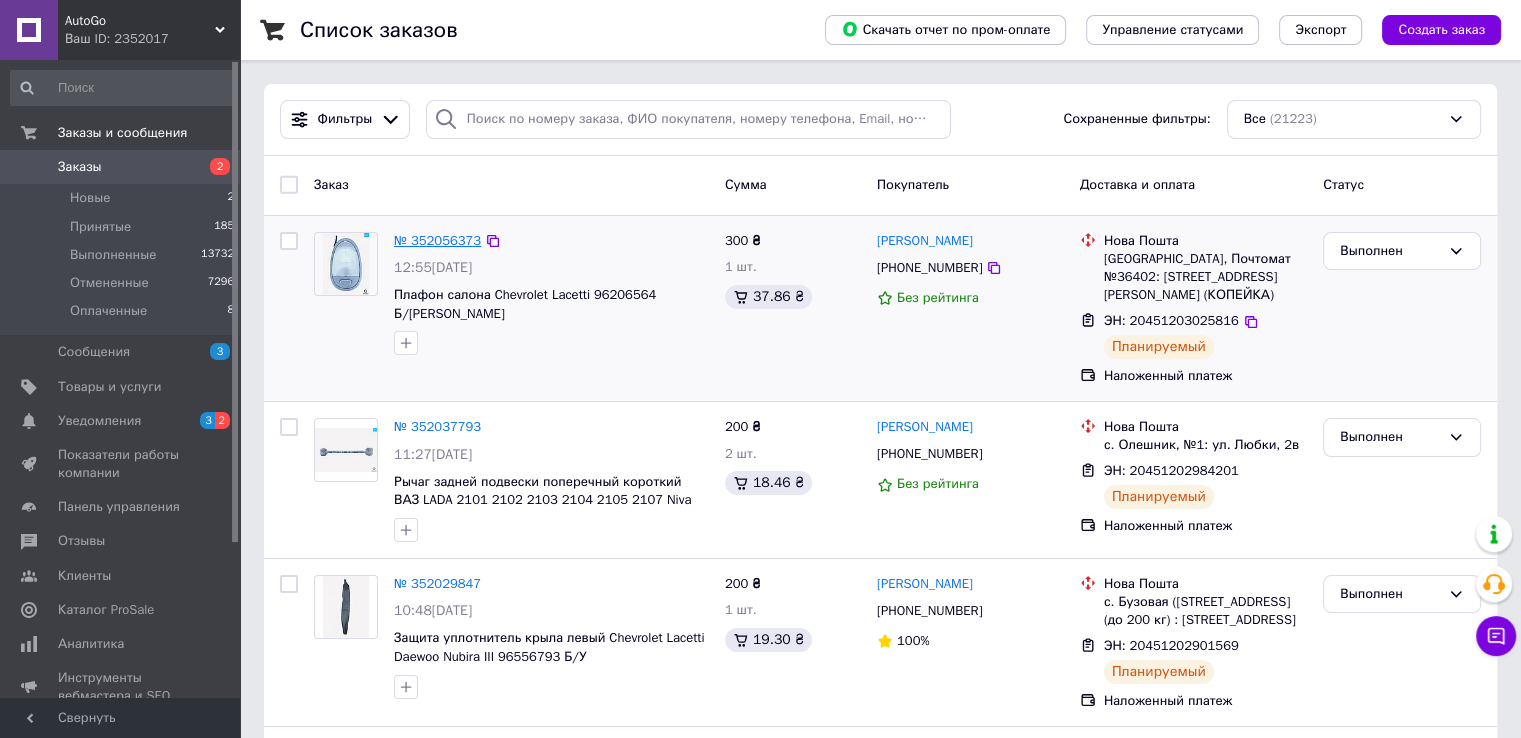 click on "№ 352056373" at bounding box center (437, 240) 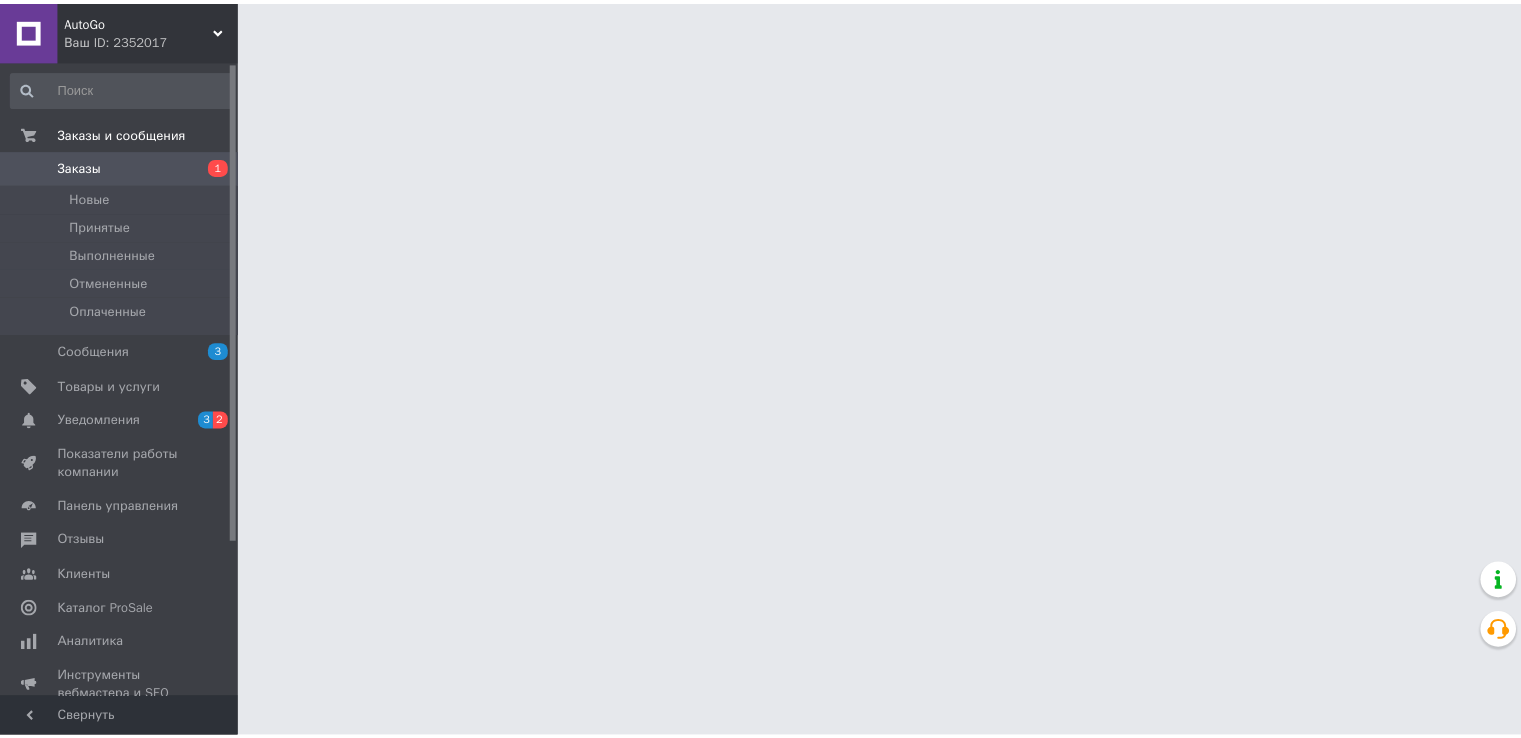 scroll, scrollTop: 0, scrollLeft: 0, axis: both 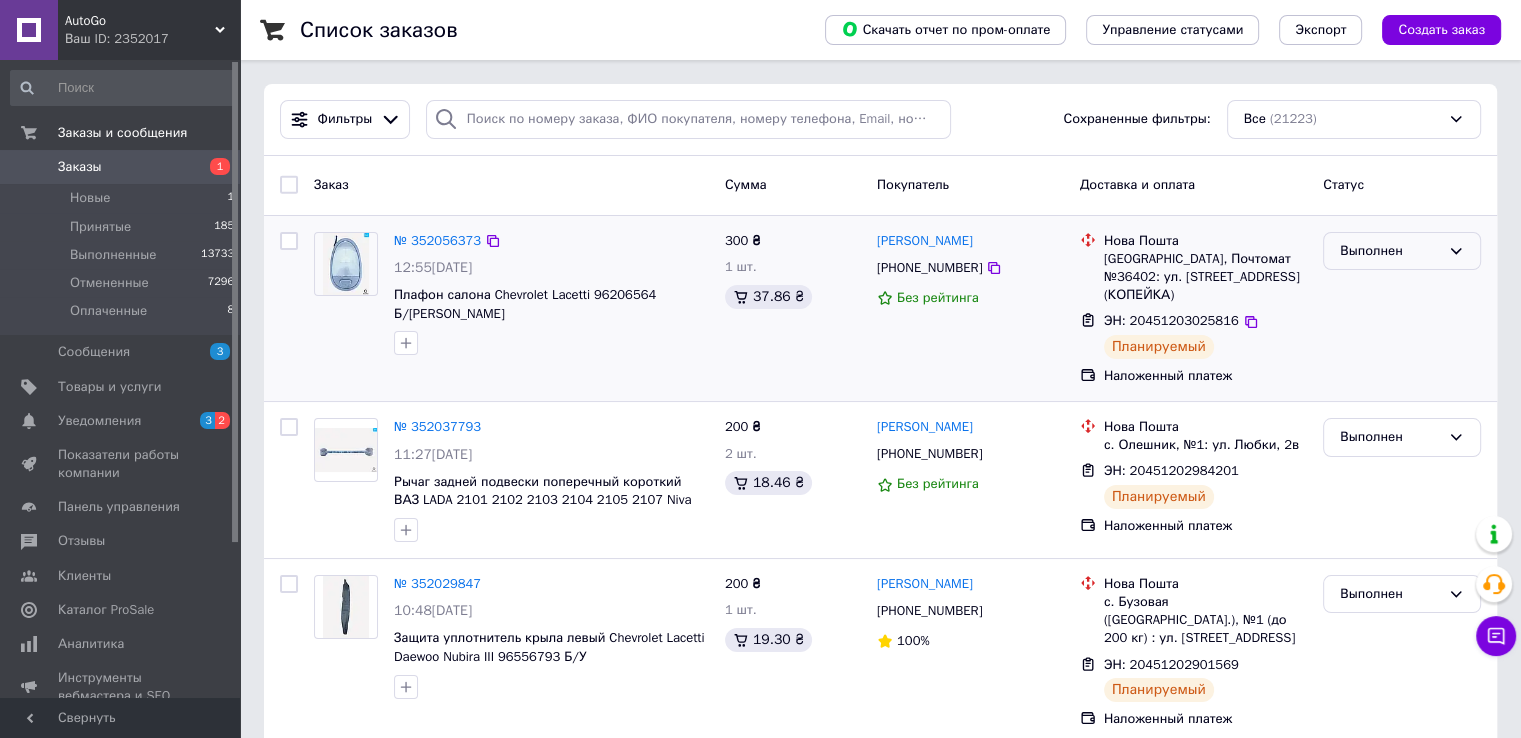 click on "Выполнен" at bounding box center [1402, 251] 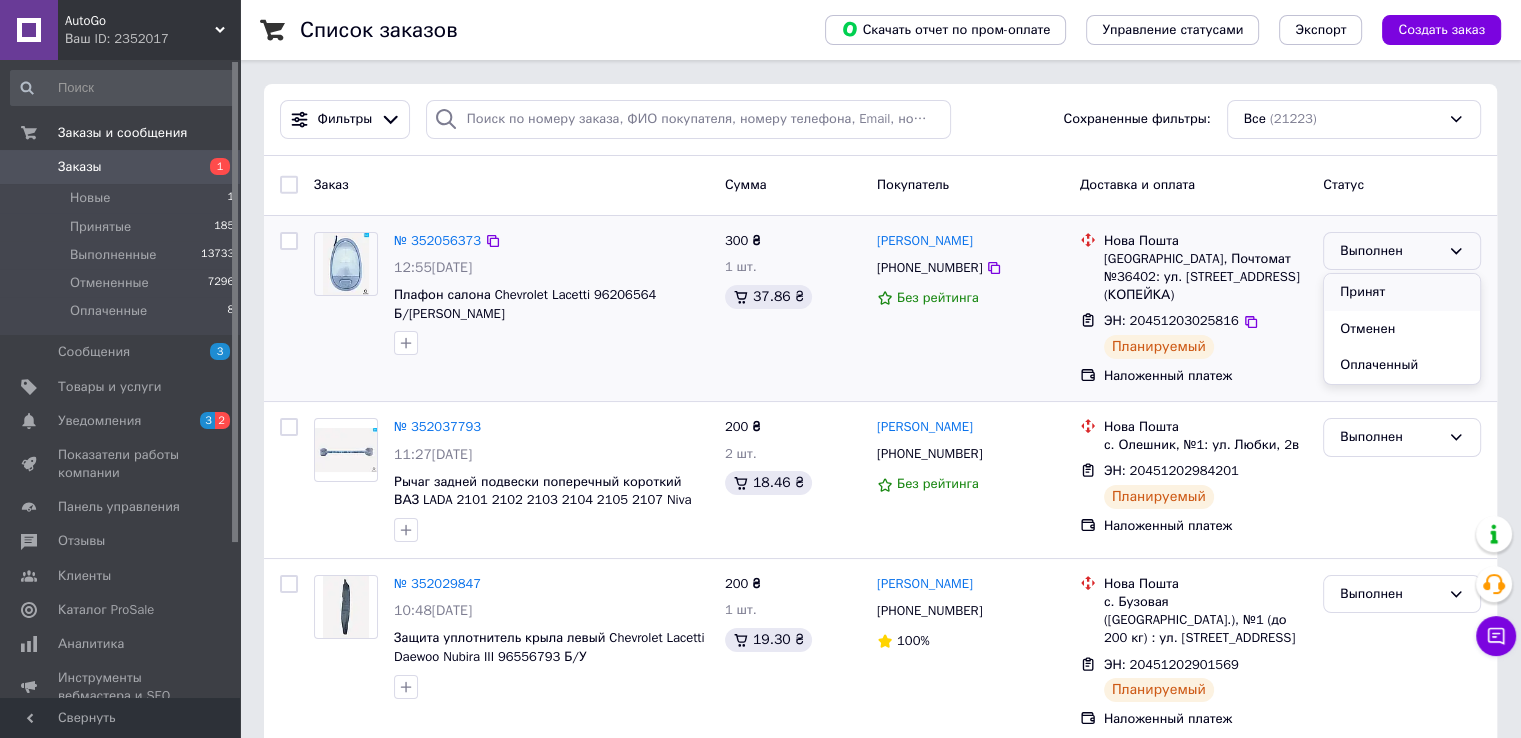 click on "Принят" at bounding box center (1402, 292) 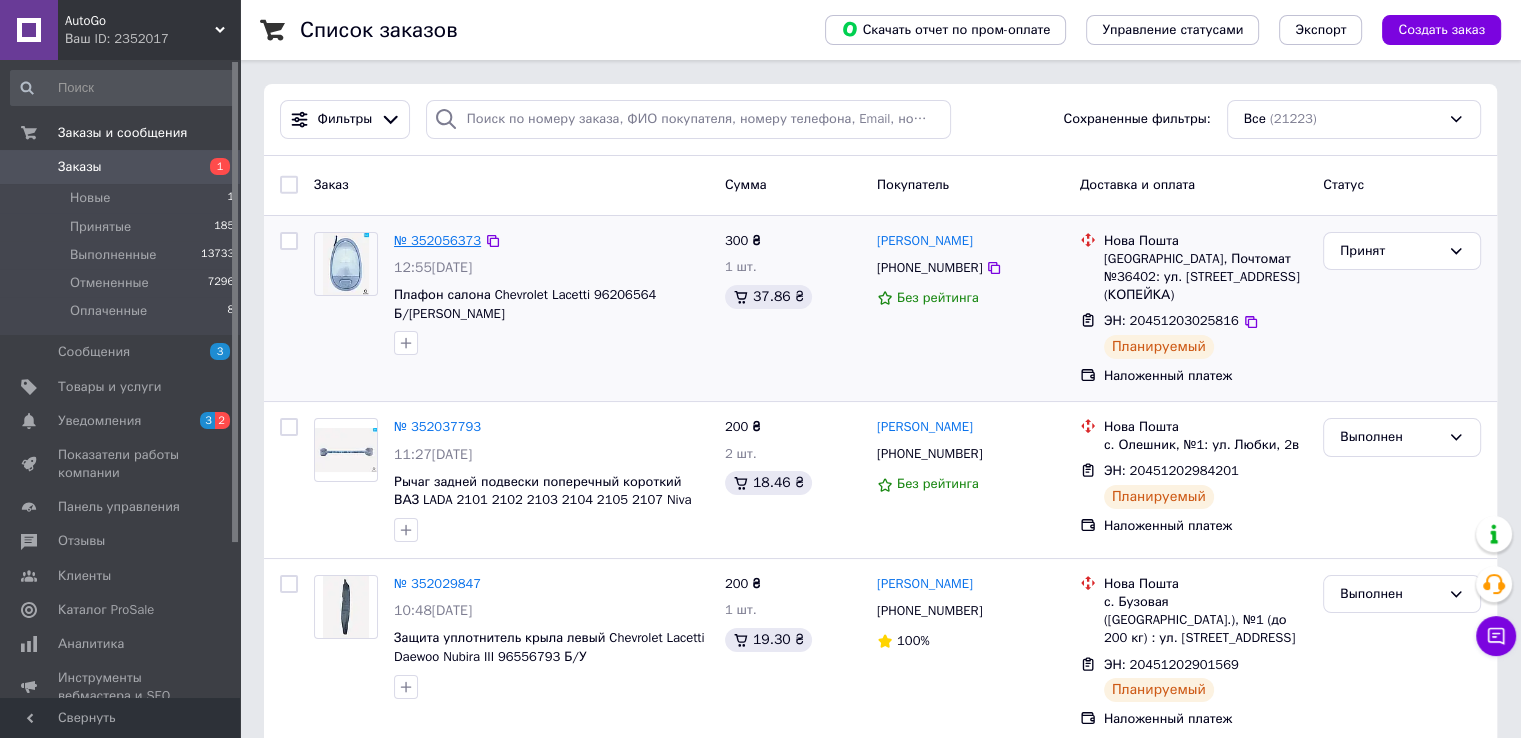click on "№ 352056373" at bounding box center [437, 240] 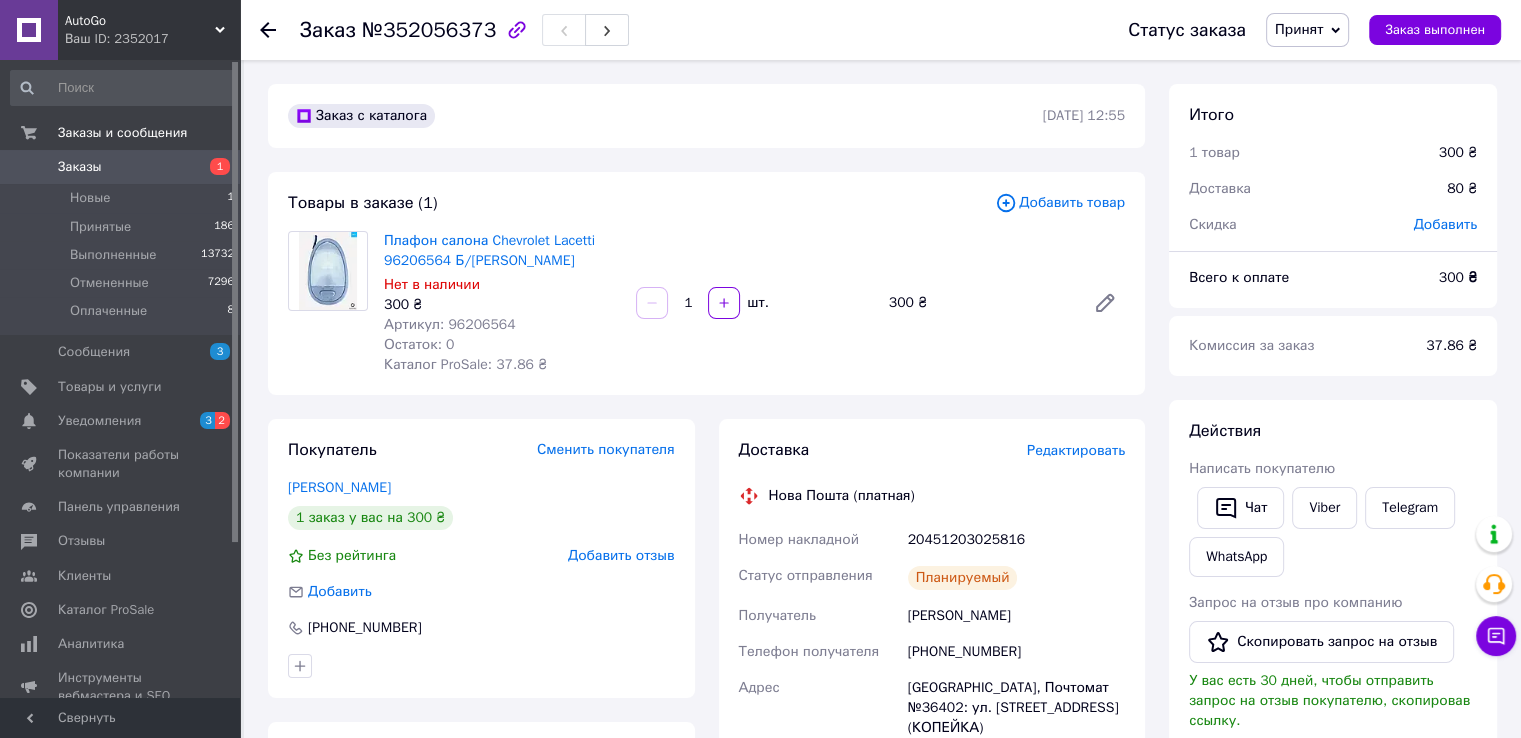 click on "Добавить" at bounding box center (1445, 224) 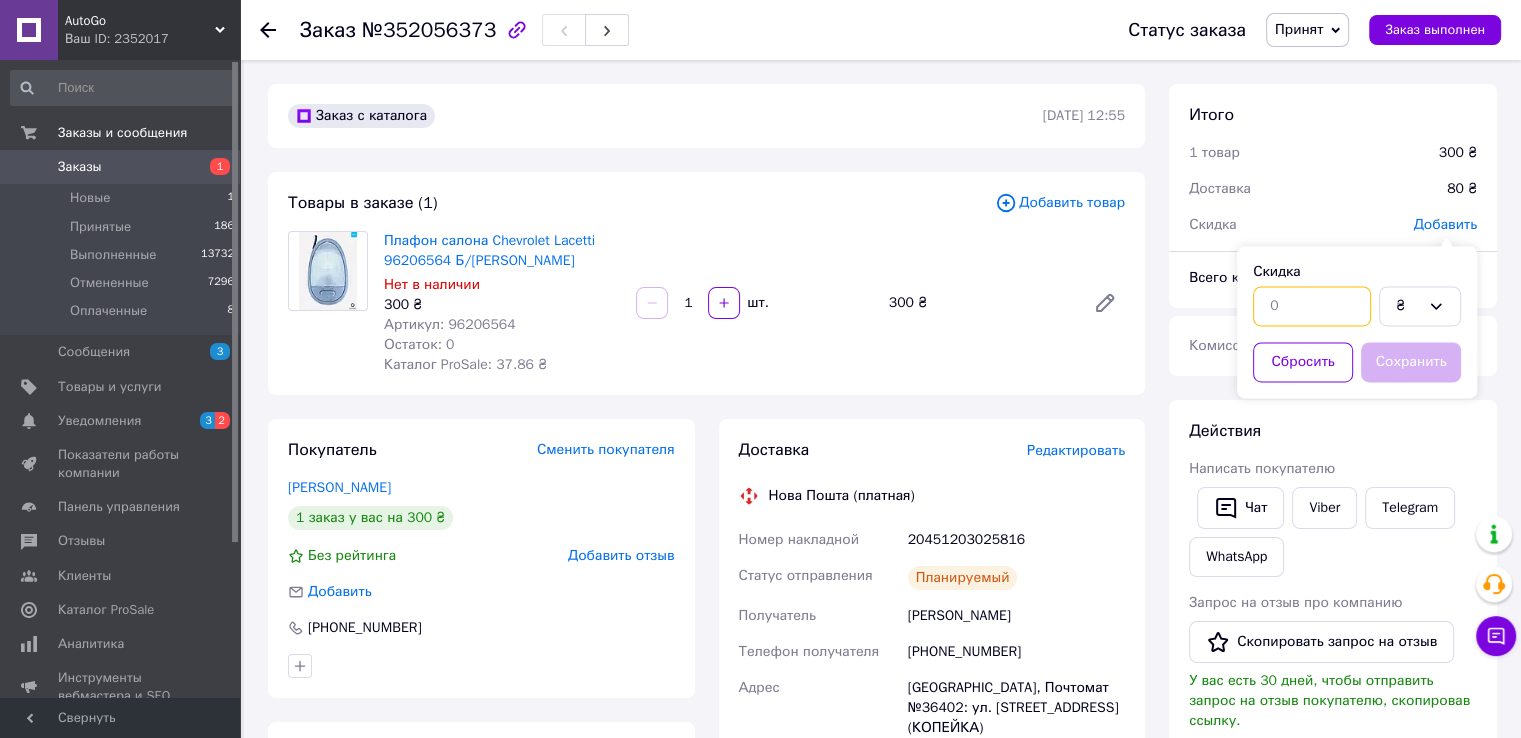 click at bounding box center [1312, 306] 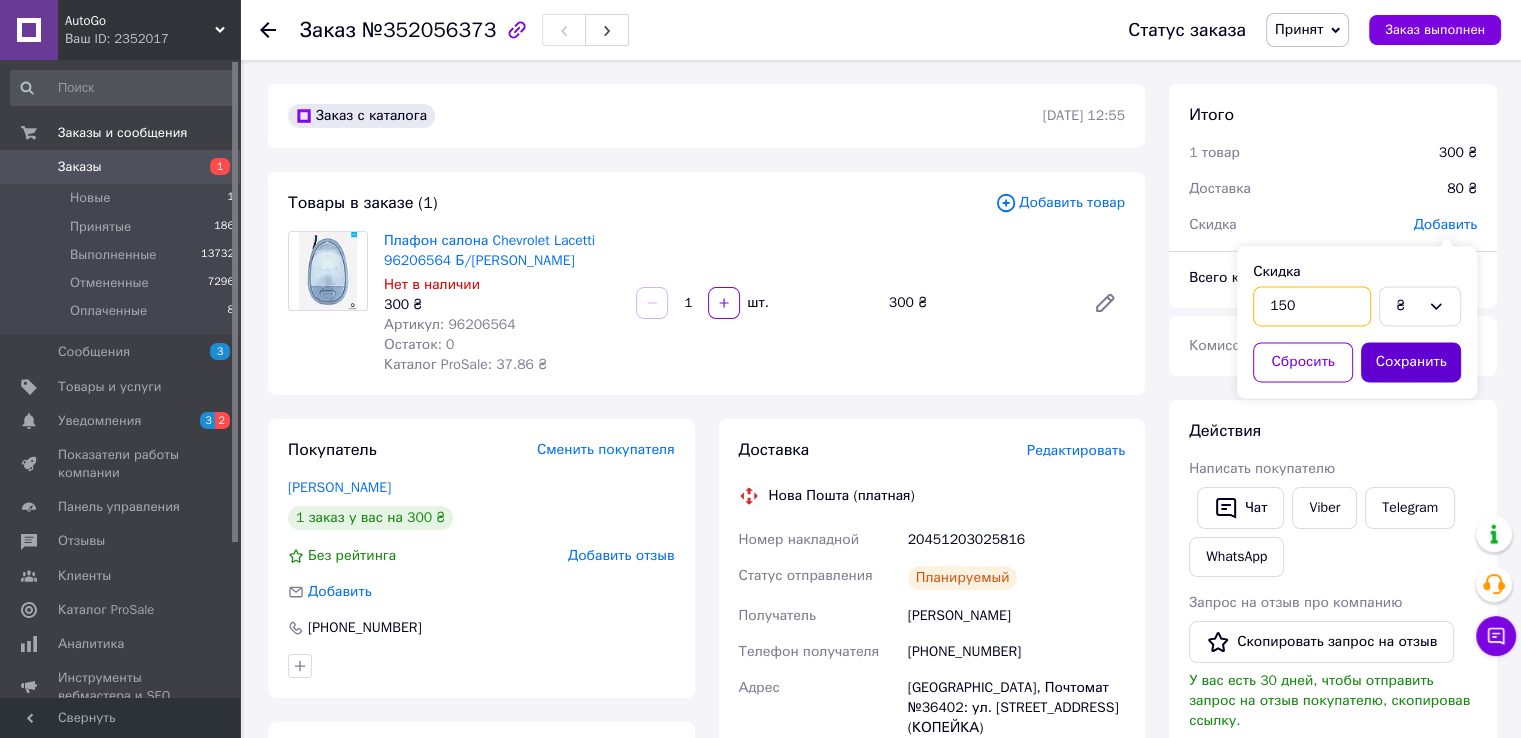 type on "150" 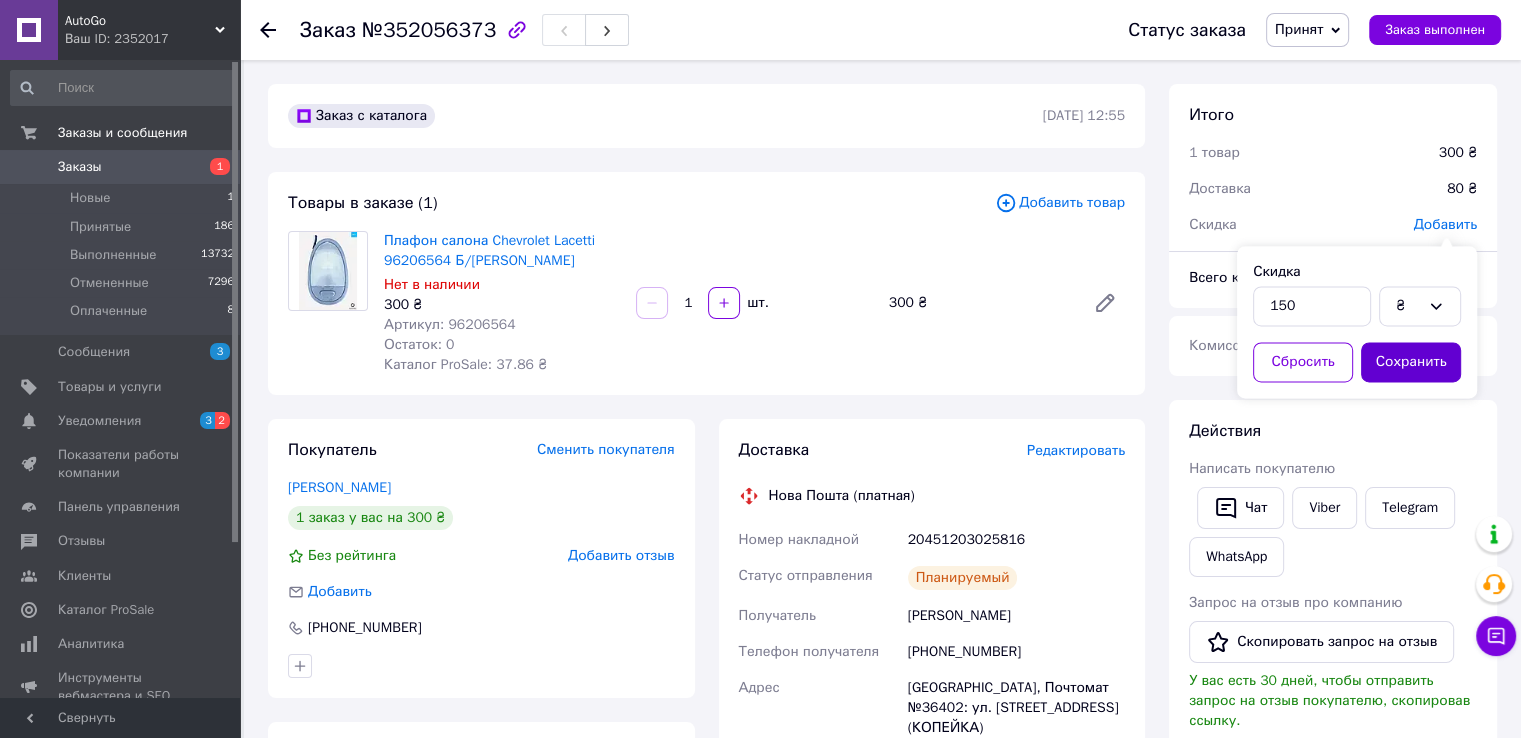 click on "Сохранить" at bounding box center [1411, 362] 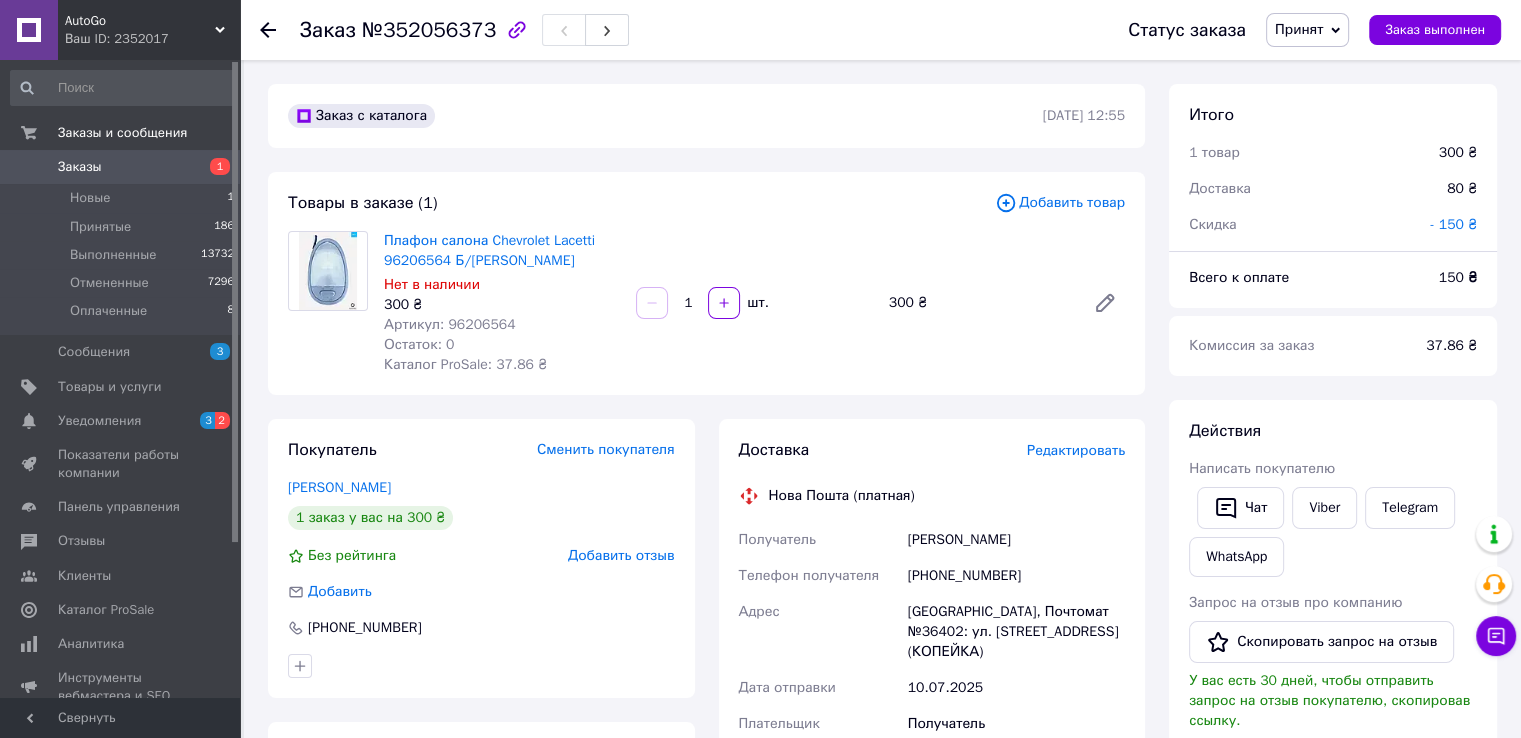 click on "Редактировать" at bounding box center [1076, 450] 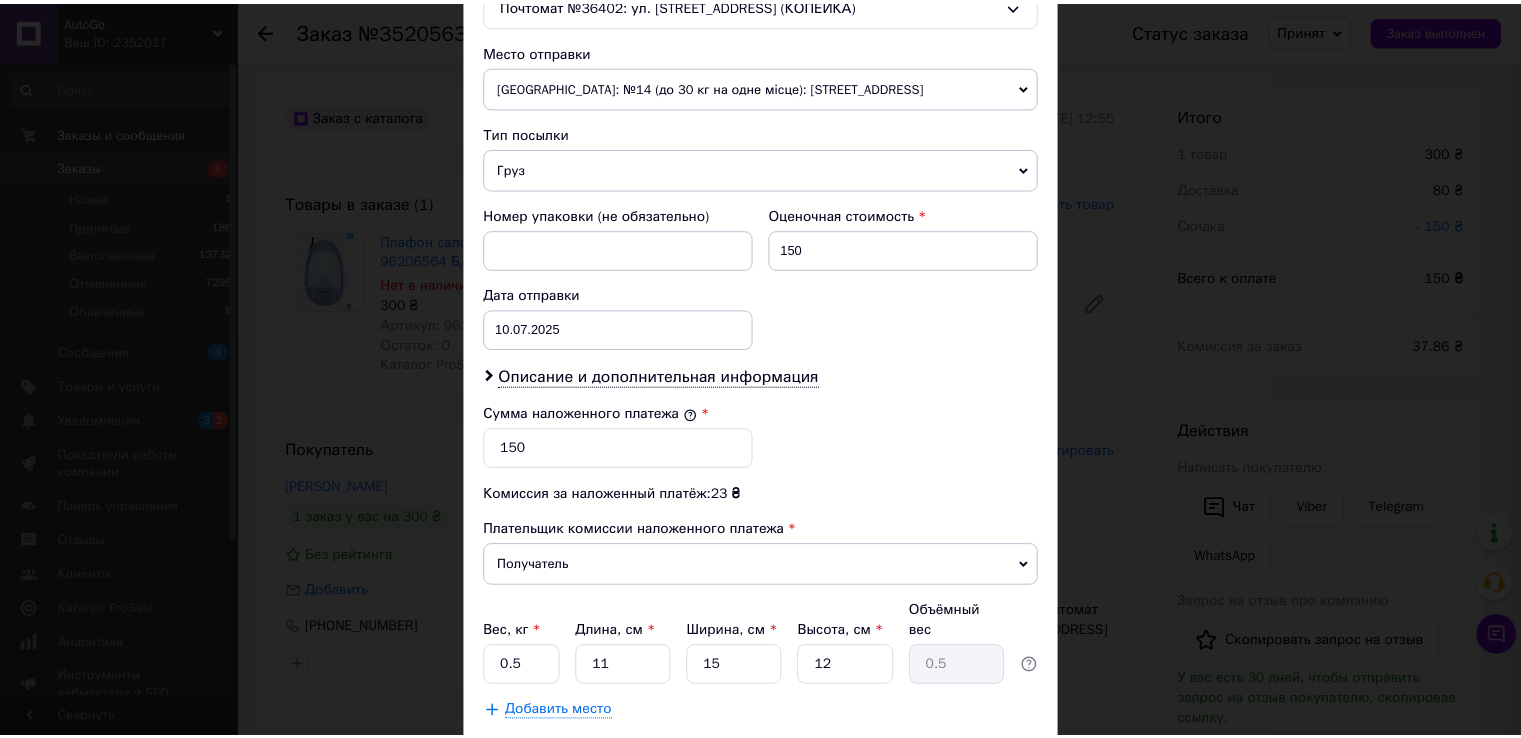 scroll, scrollTop: 782, scrollLeft: 0, axis: vertical 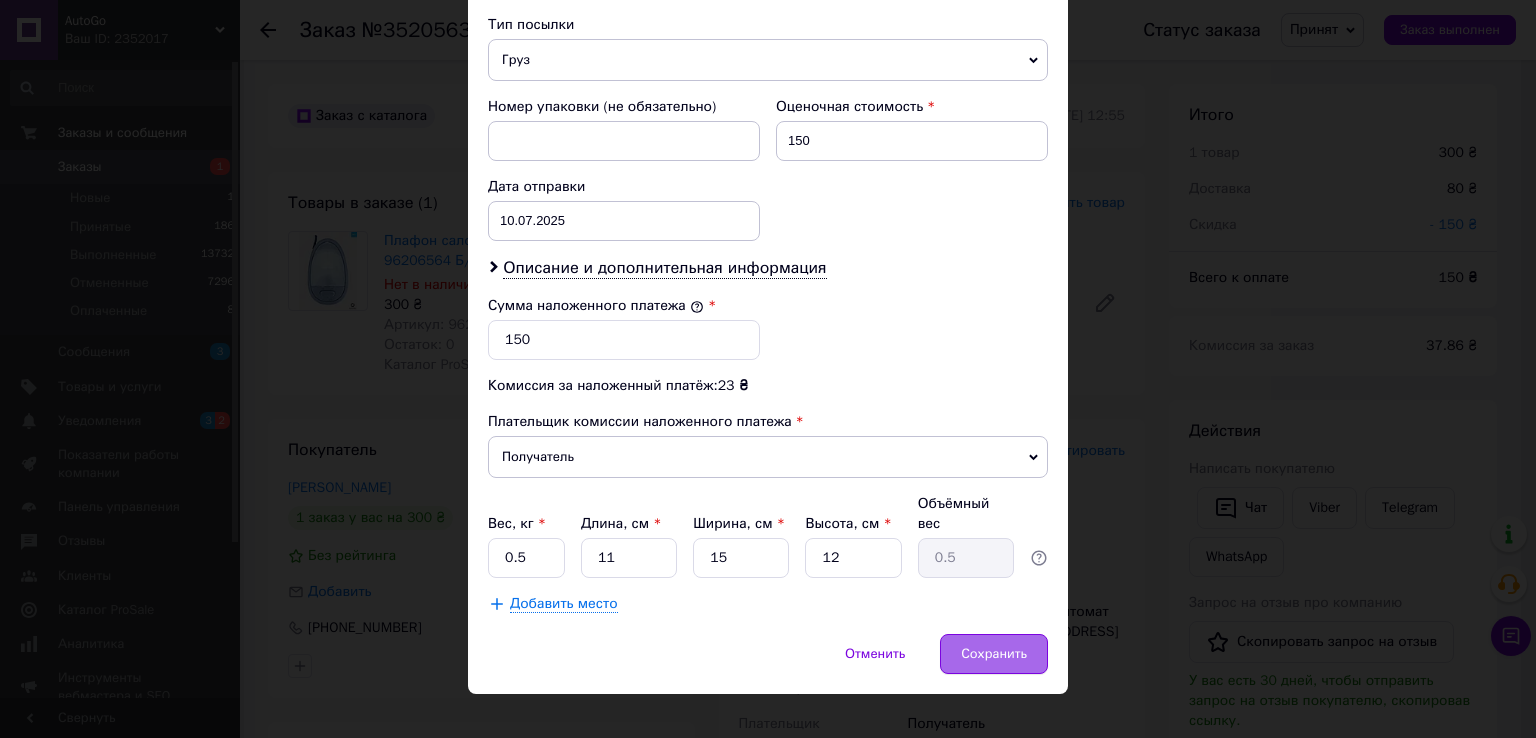 click on "Сохранить" at bounding box center (994, 654) 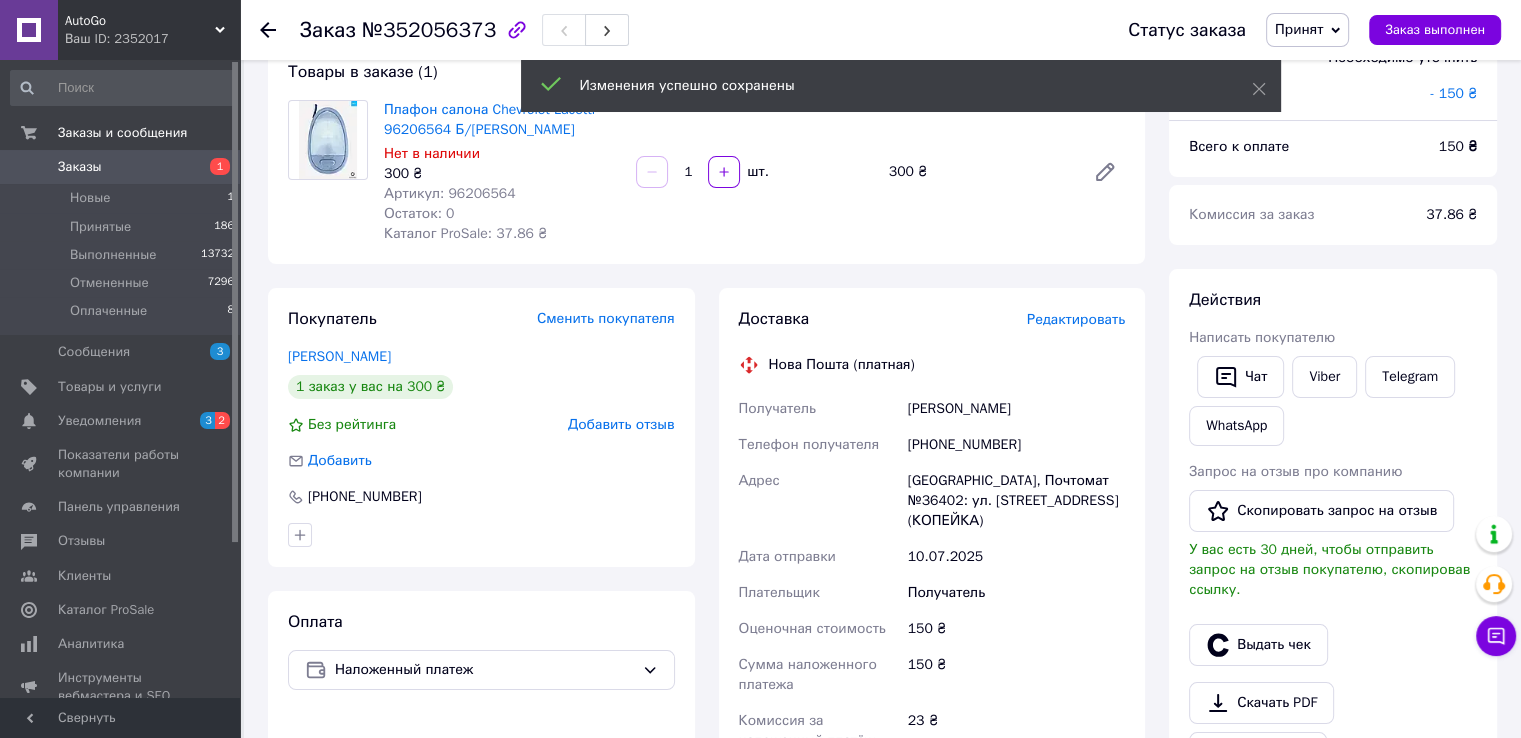 scroll, scrollTop: 400, scrollLeft: 0, axis: vertical 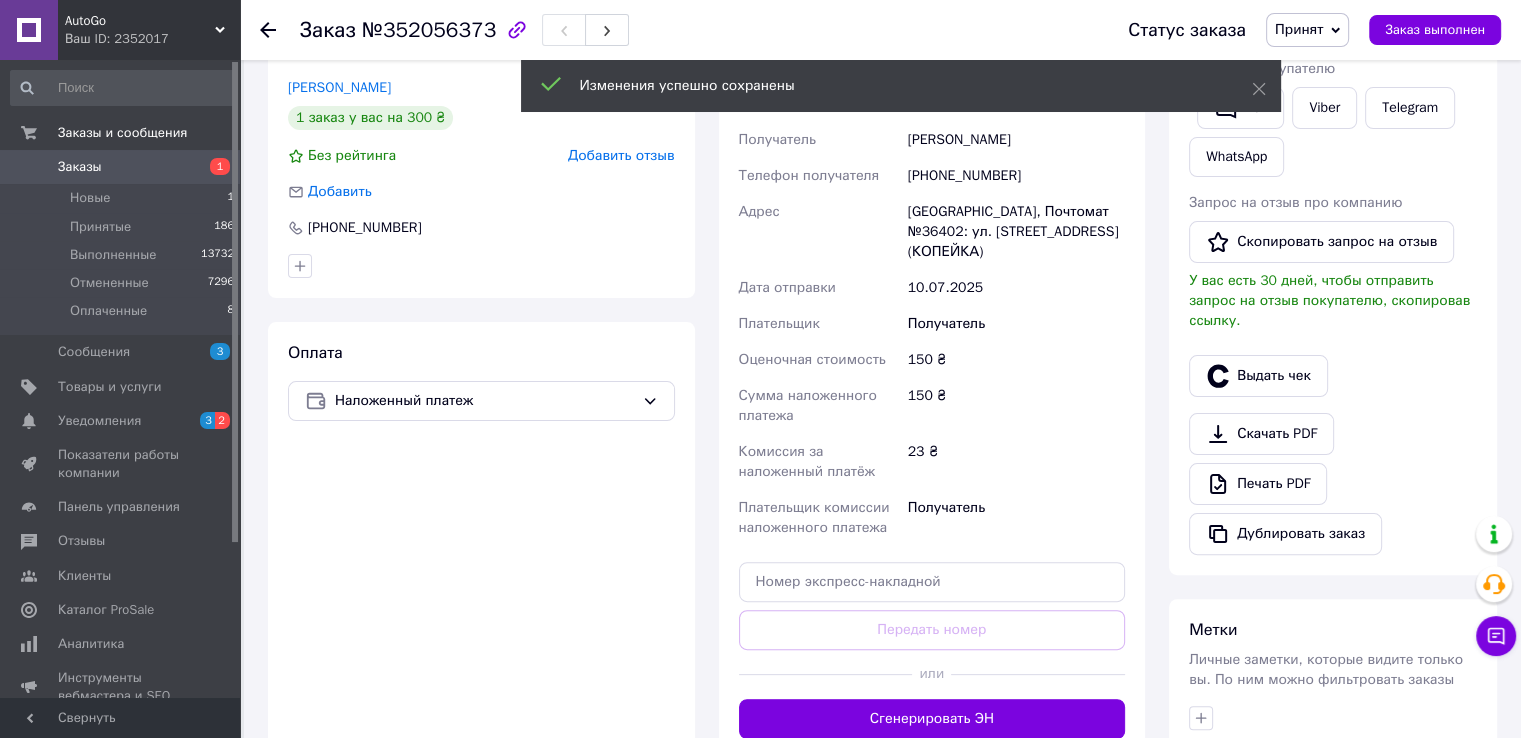 click on "Сгенерировать ЭН" at bounding box center [932, 719] 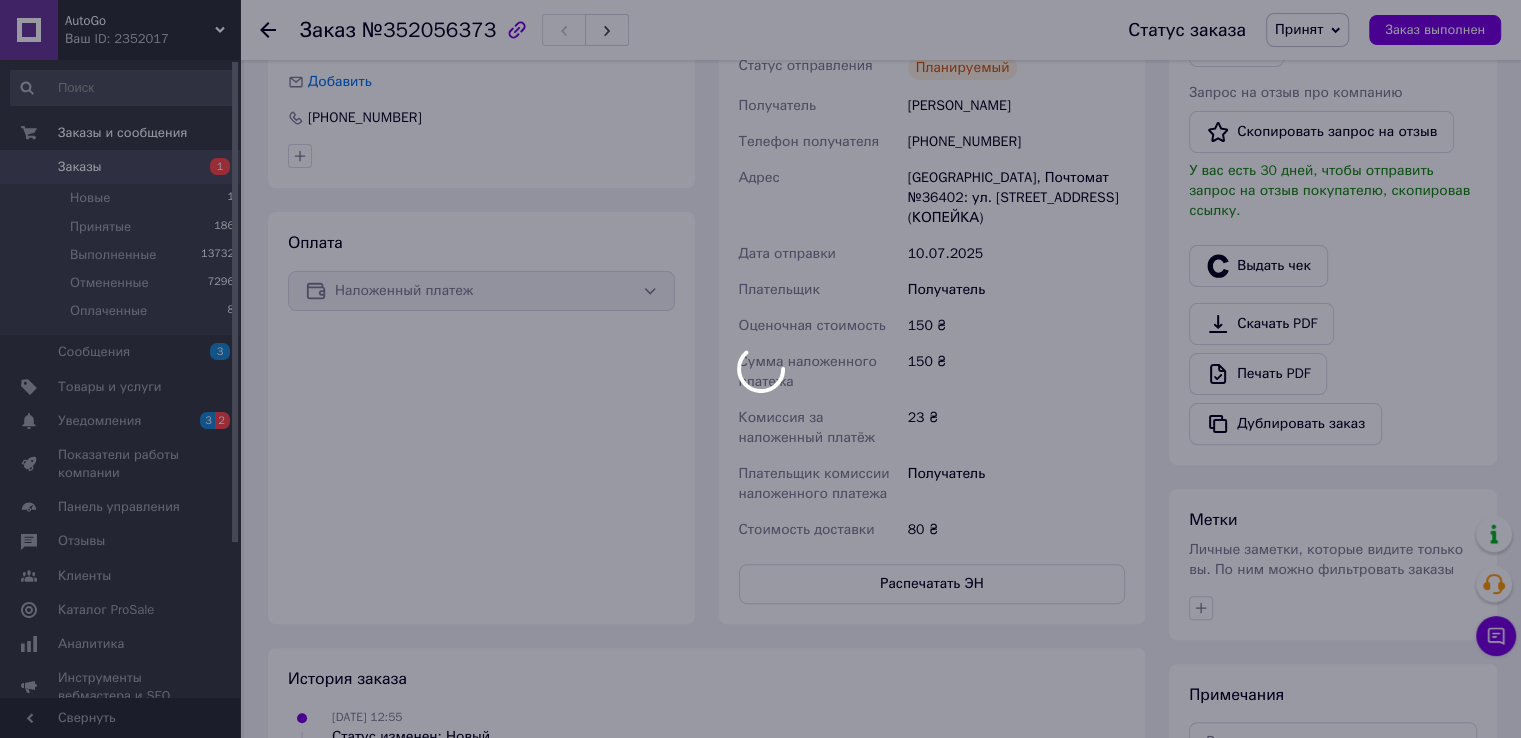 scroll, scrollTop: 700, scrollLeft: 0, axis: vertical 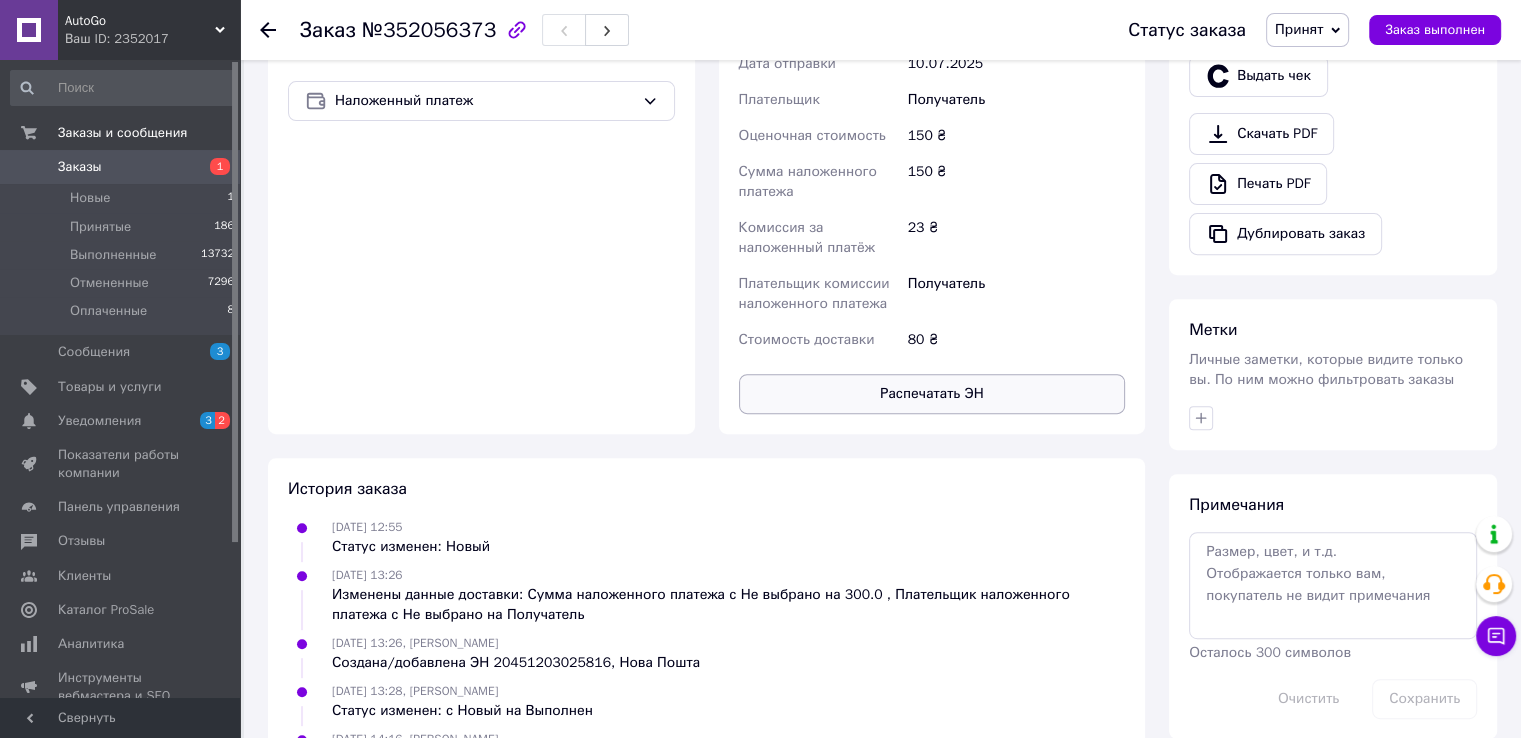 click on "Распечатать ЭН" at bounding box center [932, 394] 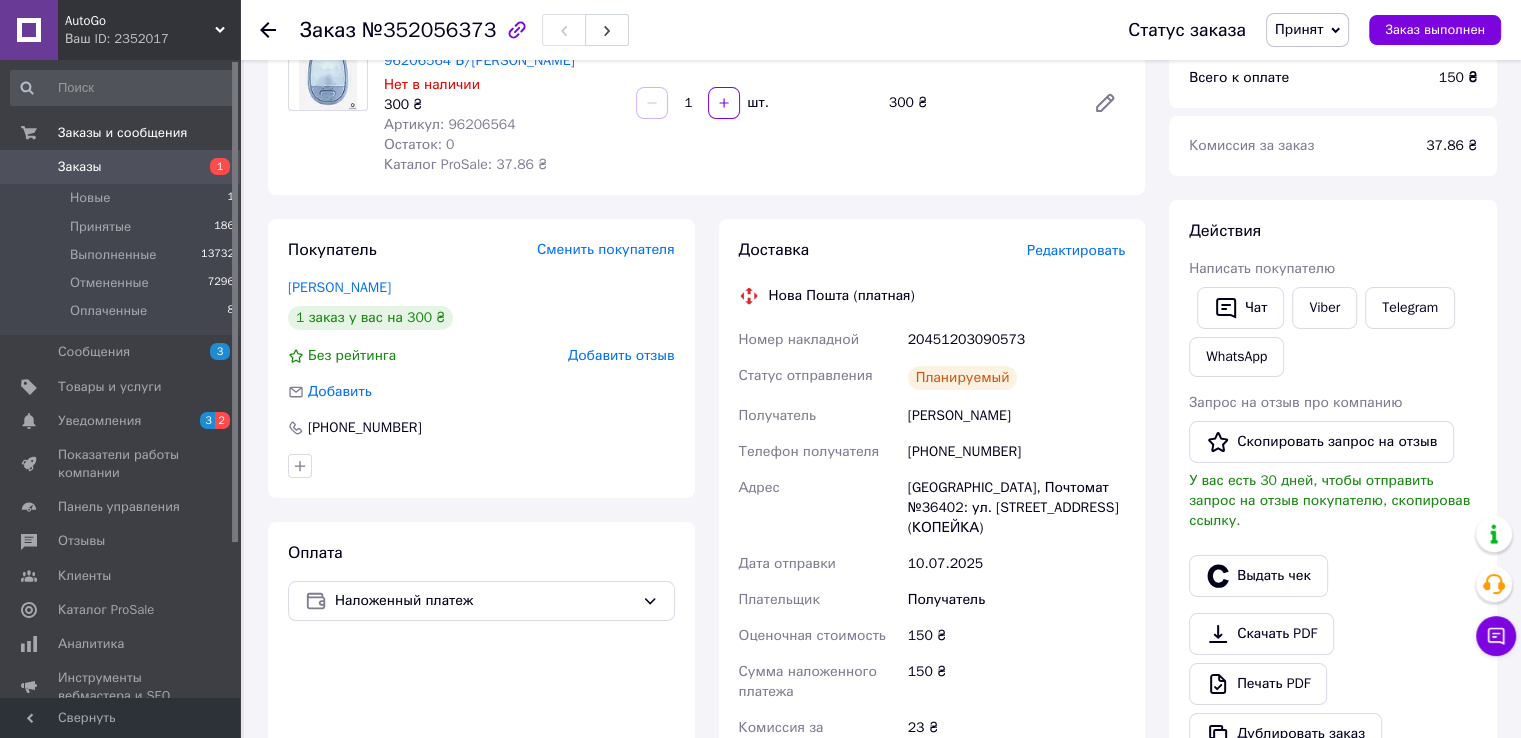 scroll, scrollTop: 0, scrollLeft: 0, axis: both 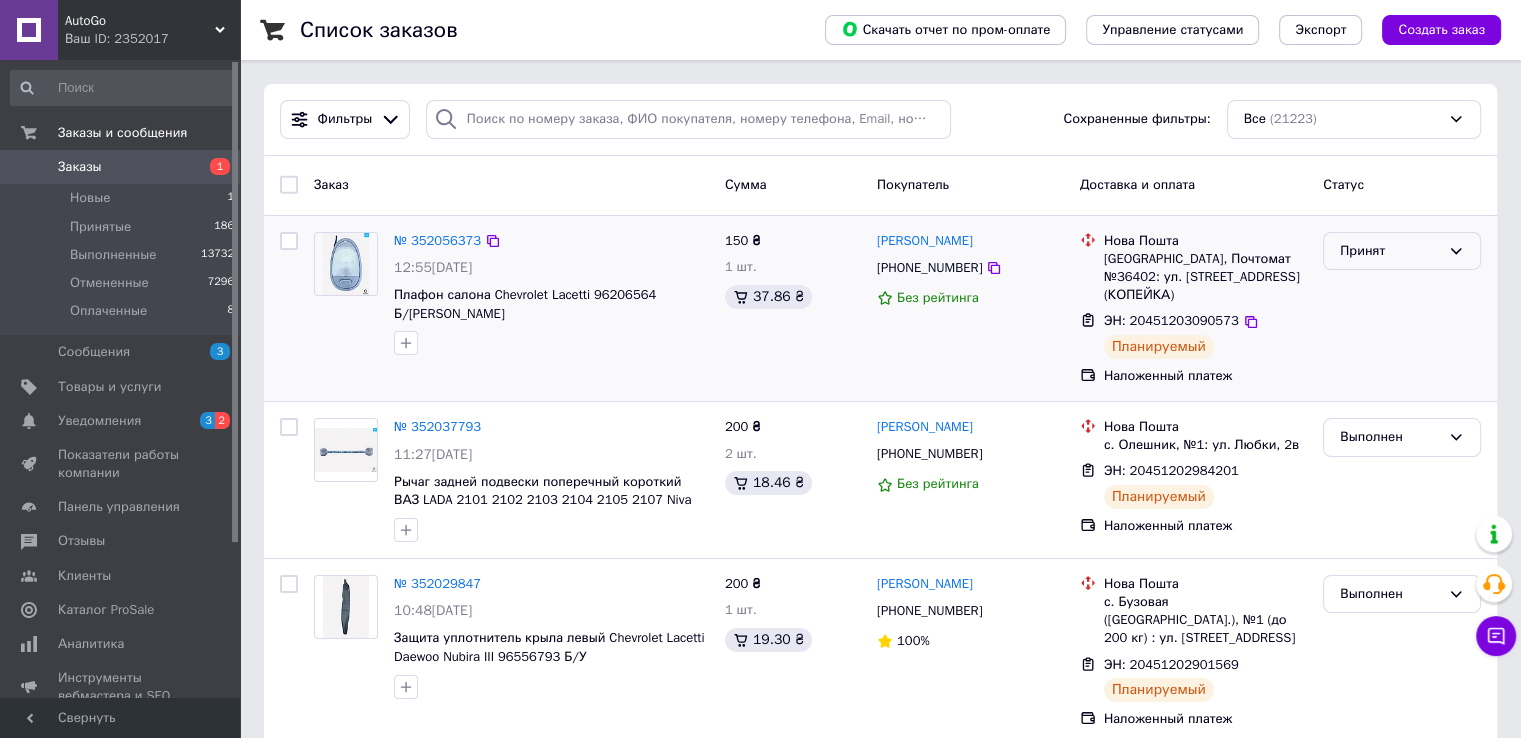 click on "Принят" at bounding box center (1390, 251) 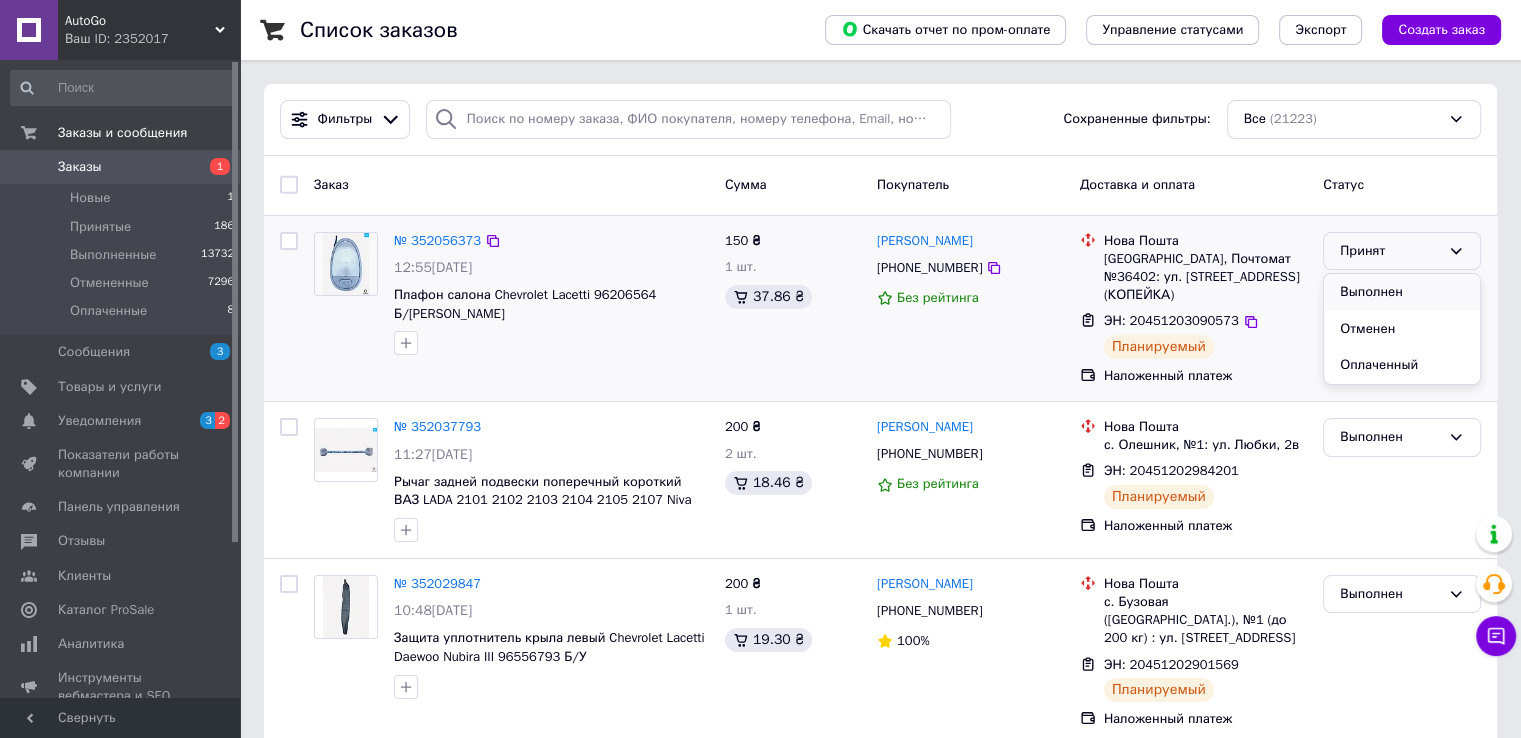 click on "Выполнен" at bounding box center (1402, 292) 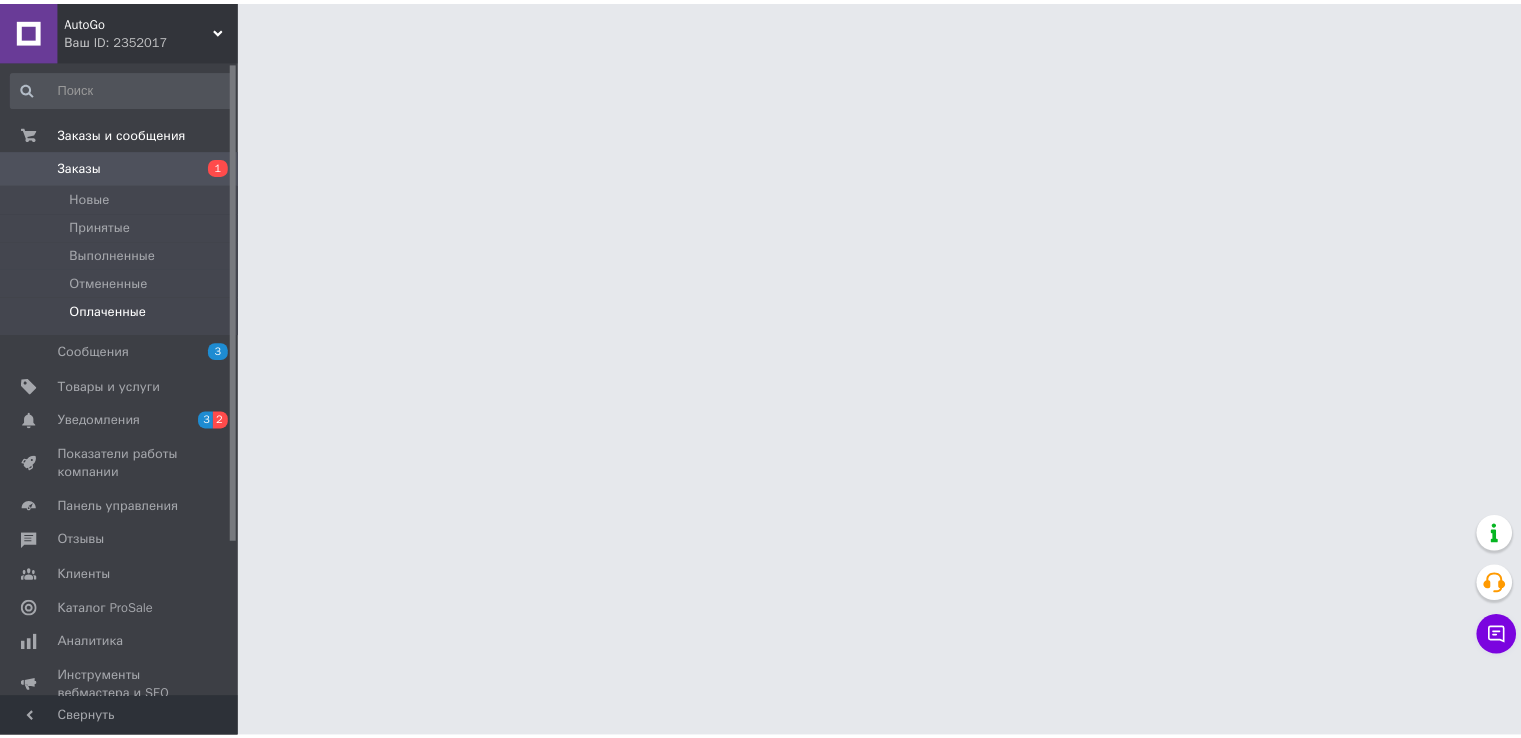 scroll, scrollTop: 0, scrollLeft: 0, axis: both 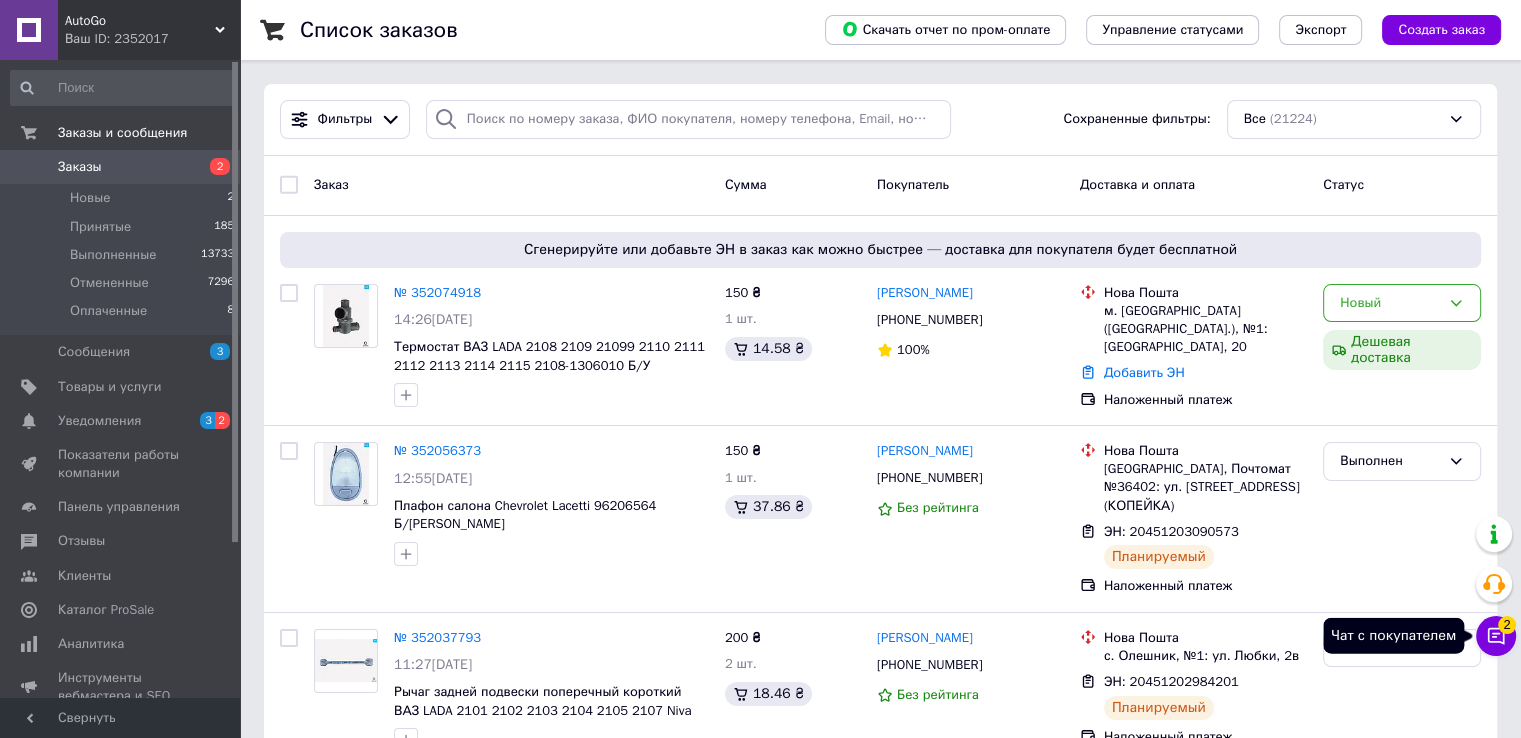 click 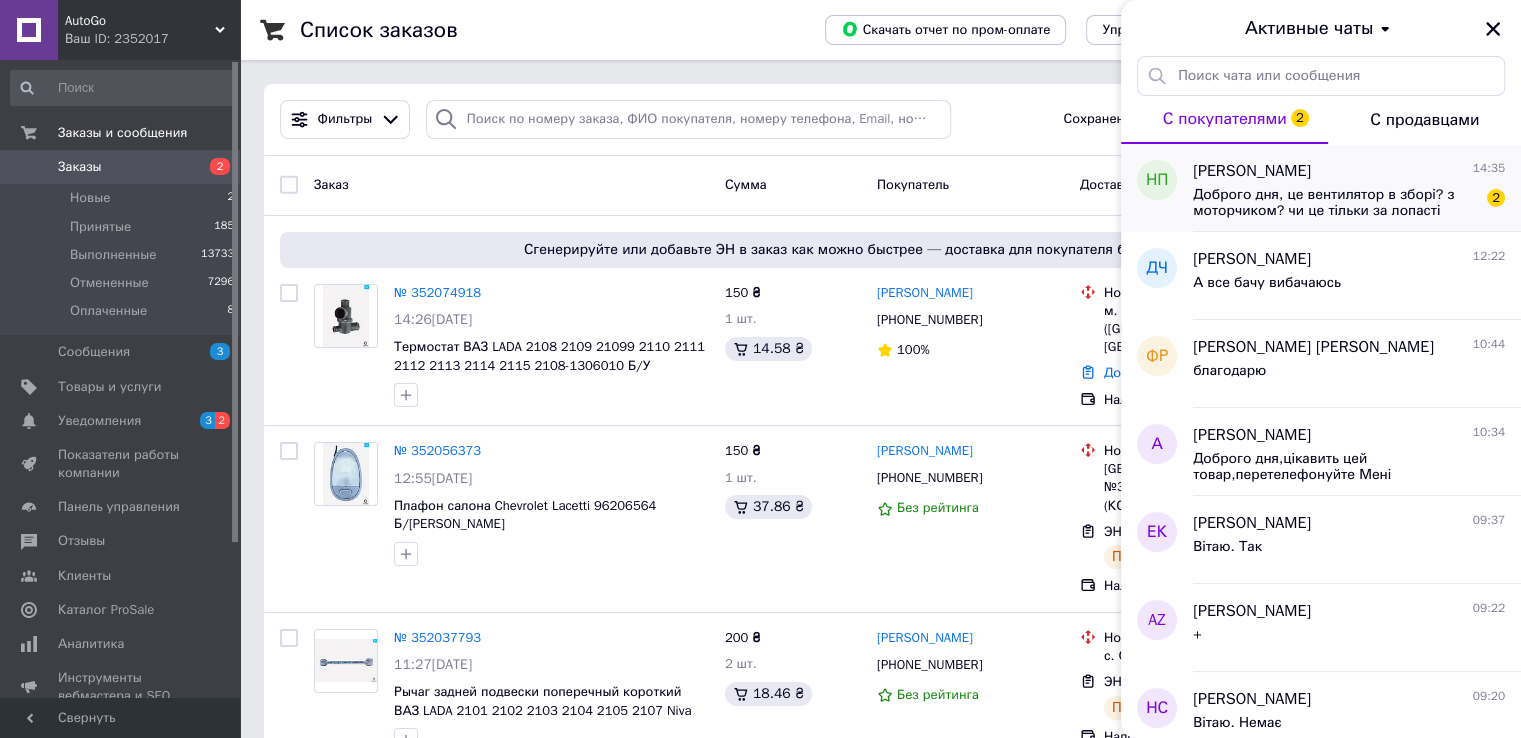 click on "Доброго дня, це вентилятор в зборі? з моторчиком? чи це тільки за лопасті ціна?" at bounding box center [1335, 203] 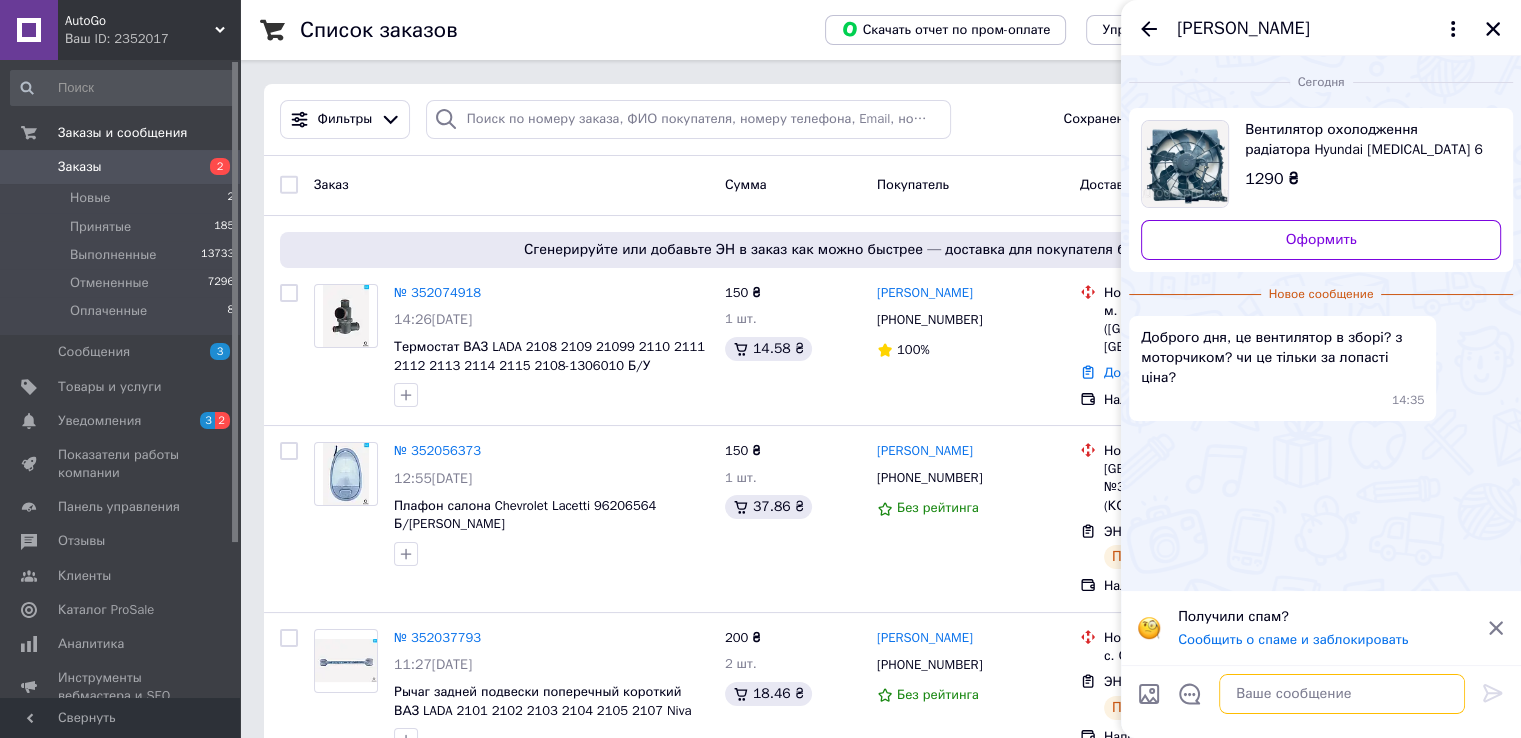 click at bounding box center (1342, 694) 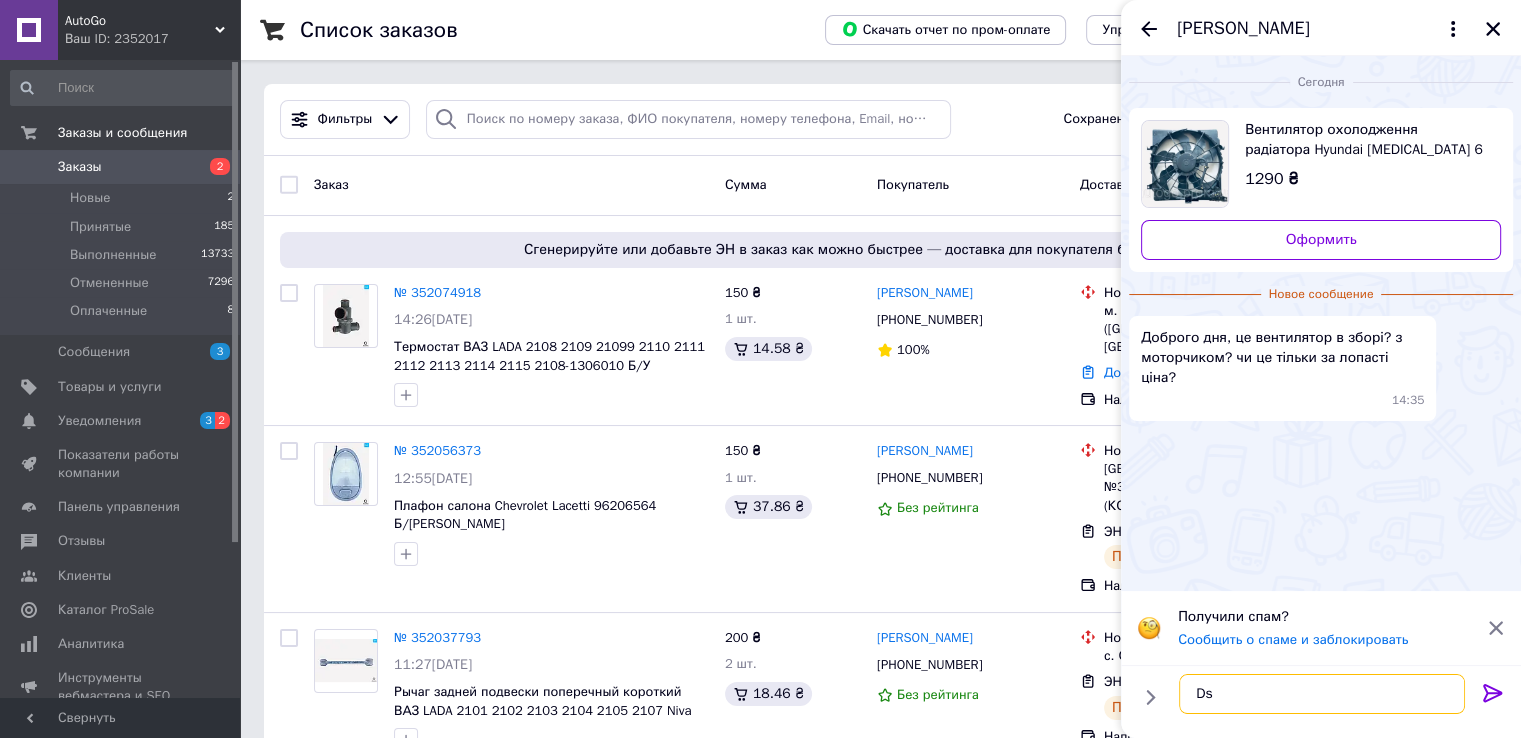 type on "D" 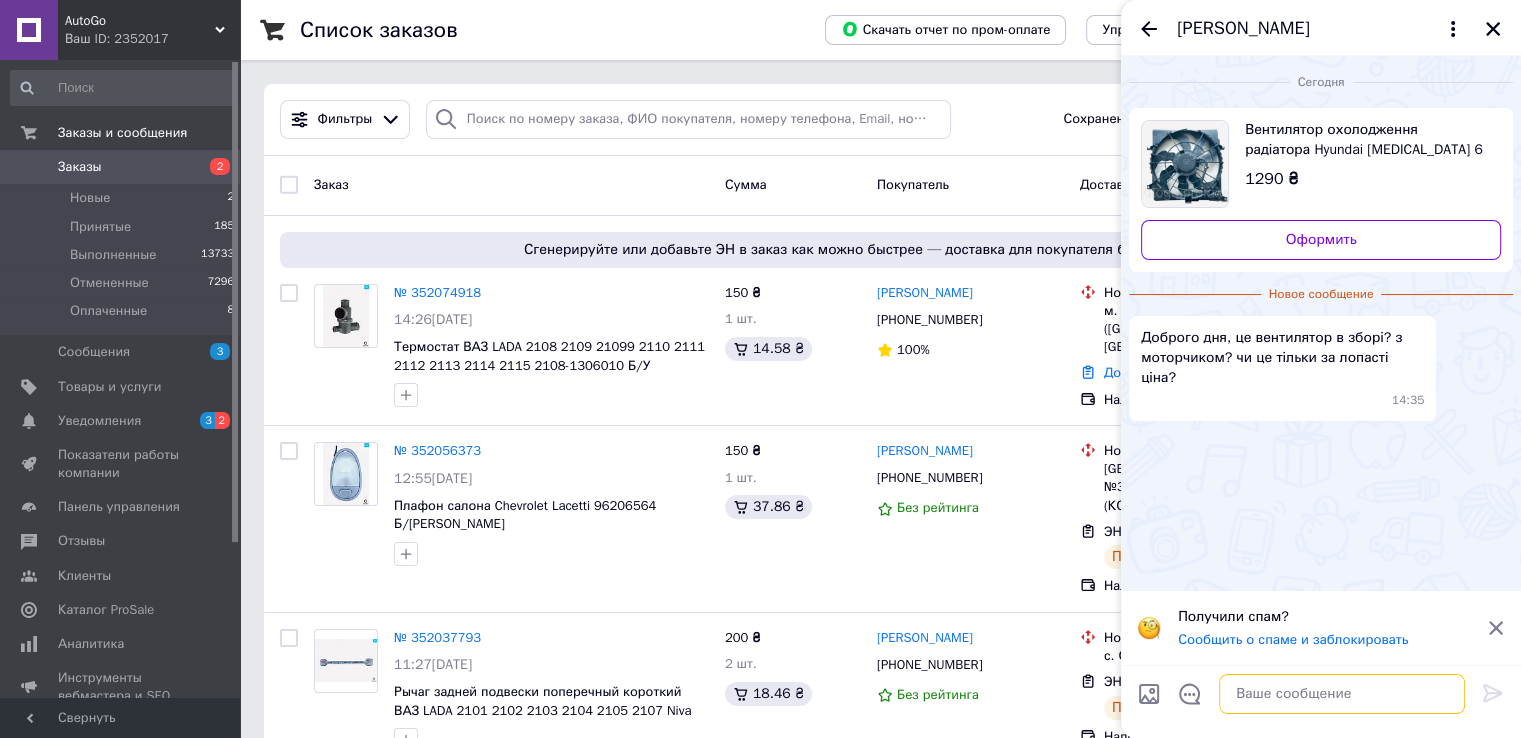 click at bounding box center [1342, 694] 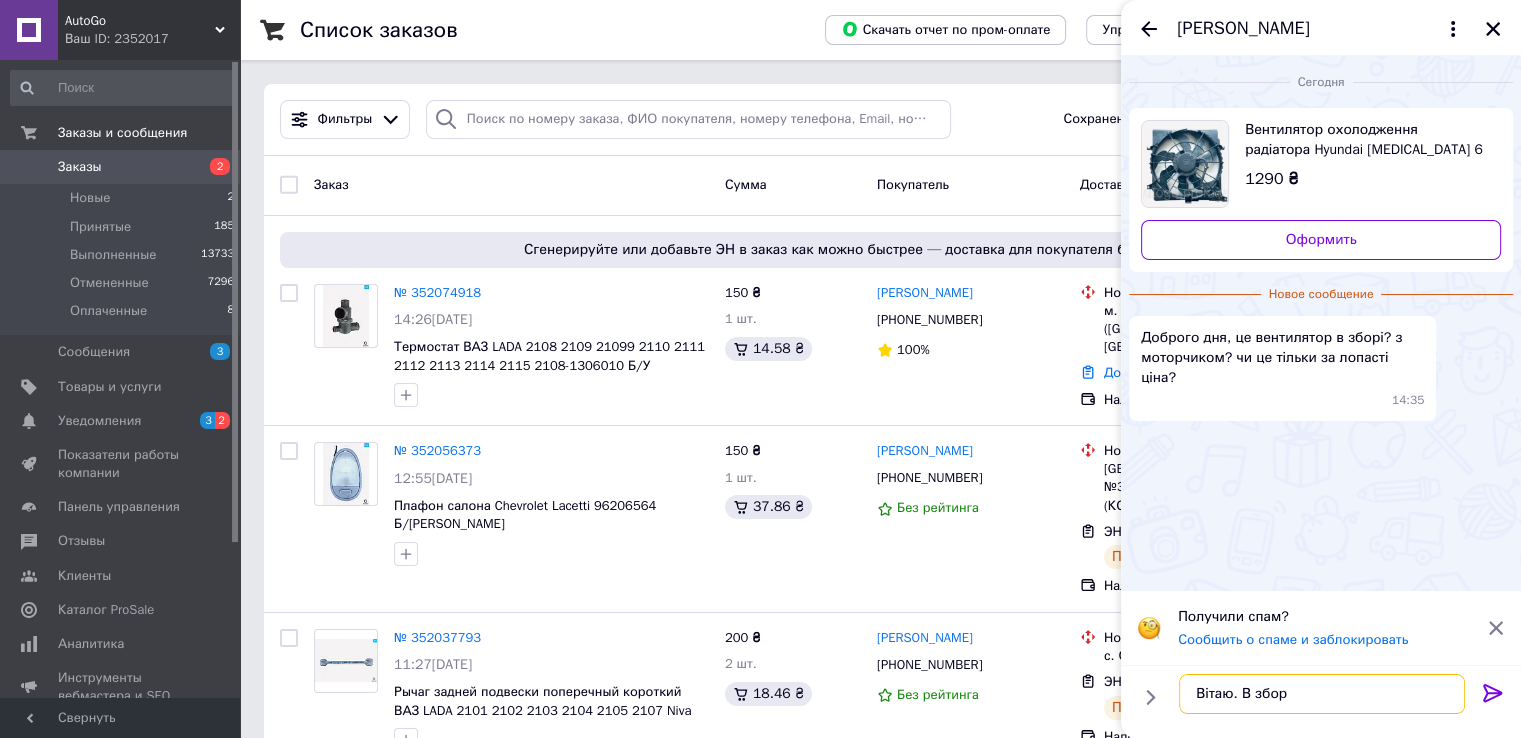 type on "Вітаю. В зборі" 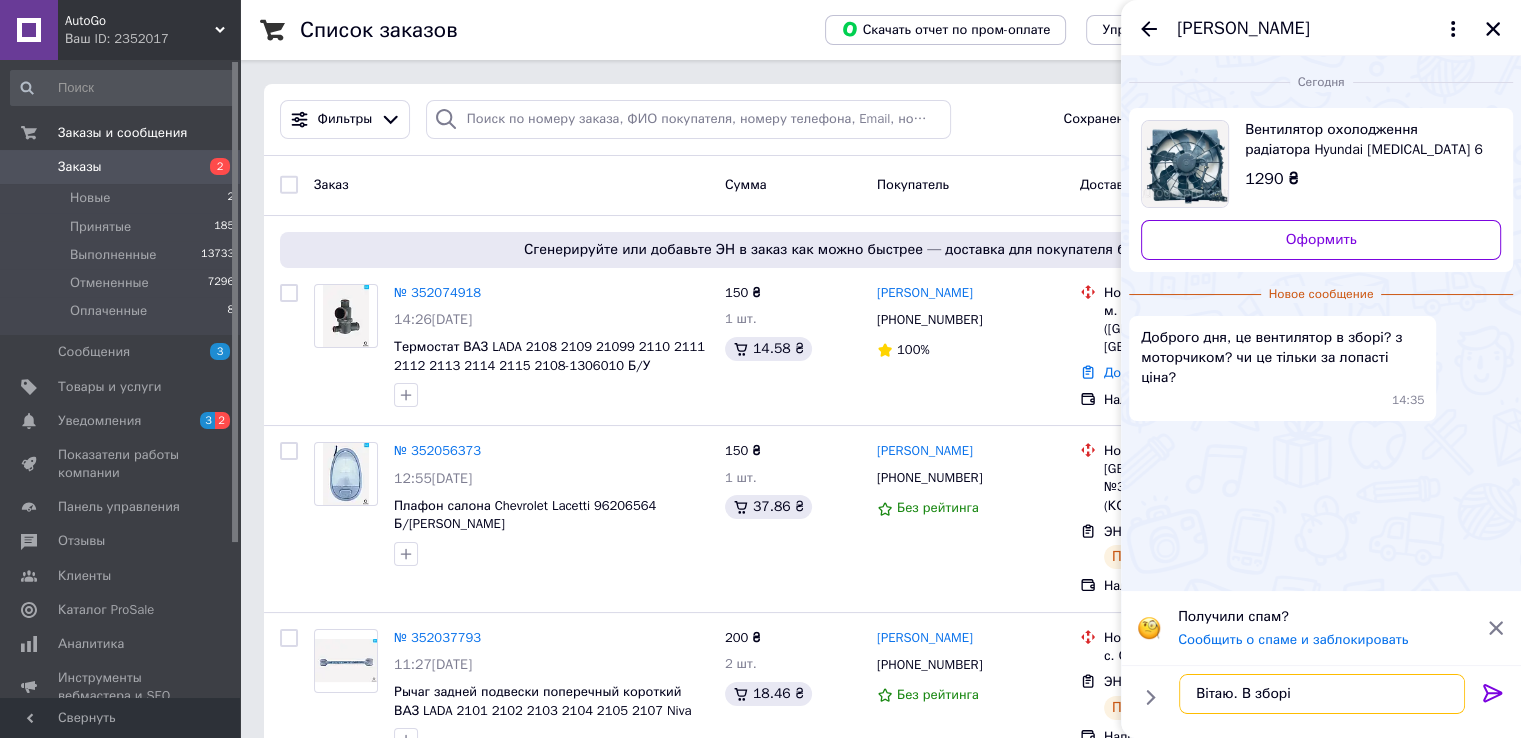 type 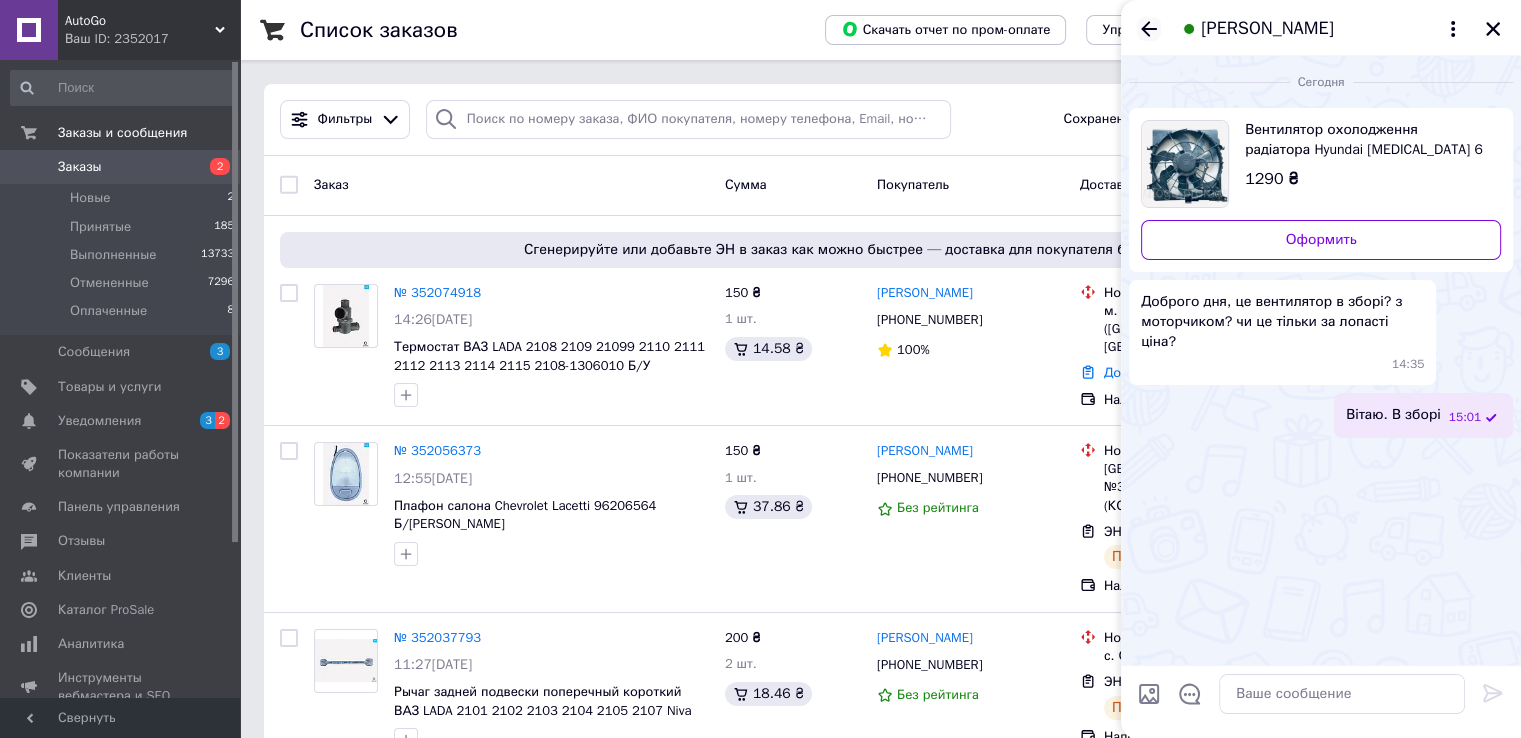 click 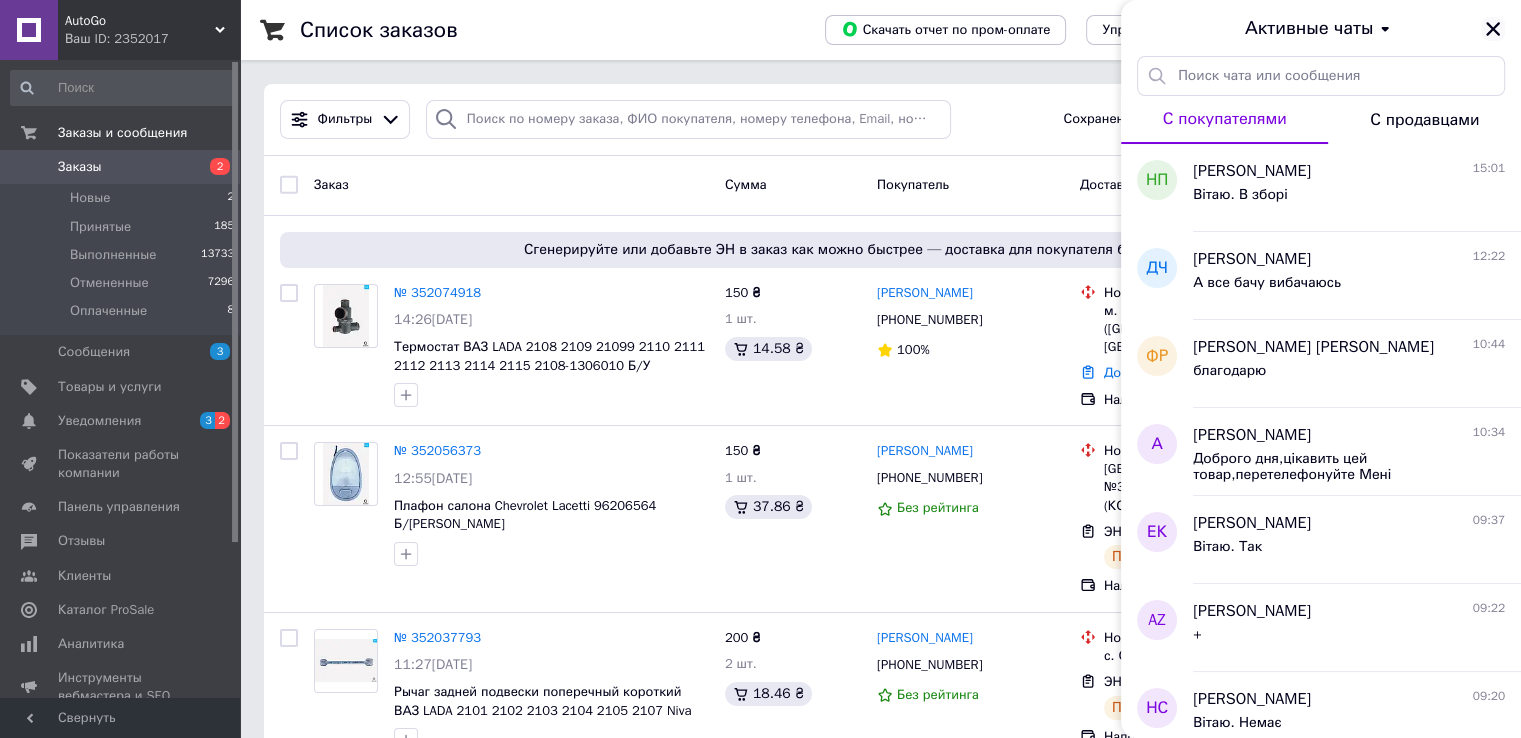click 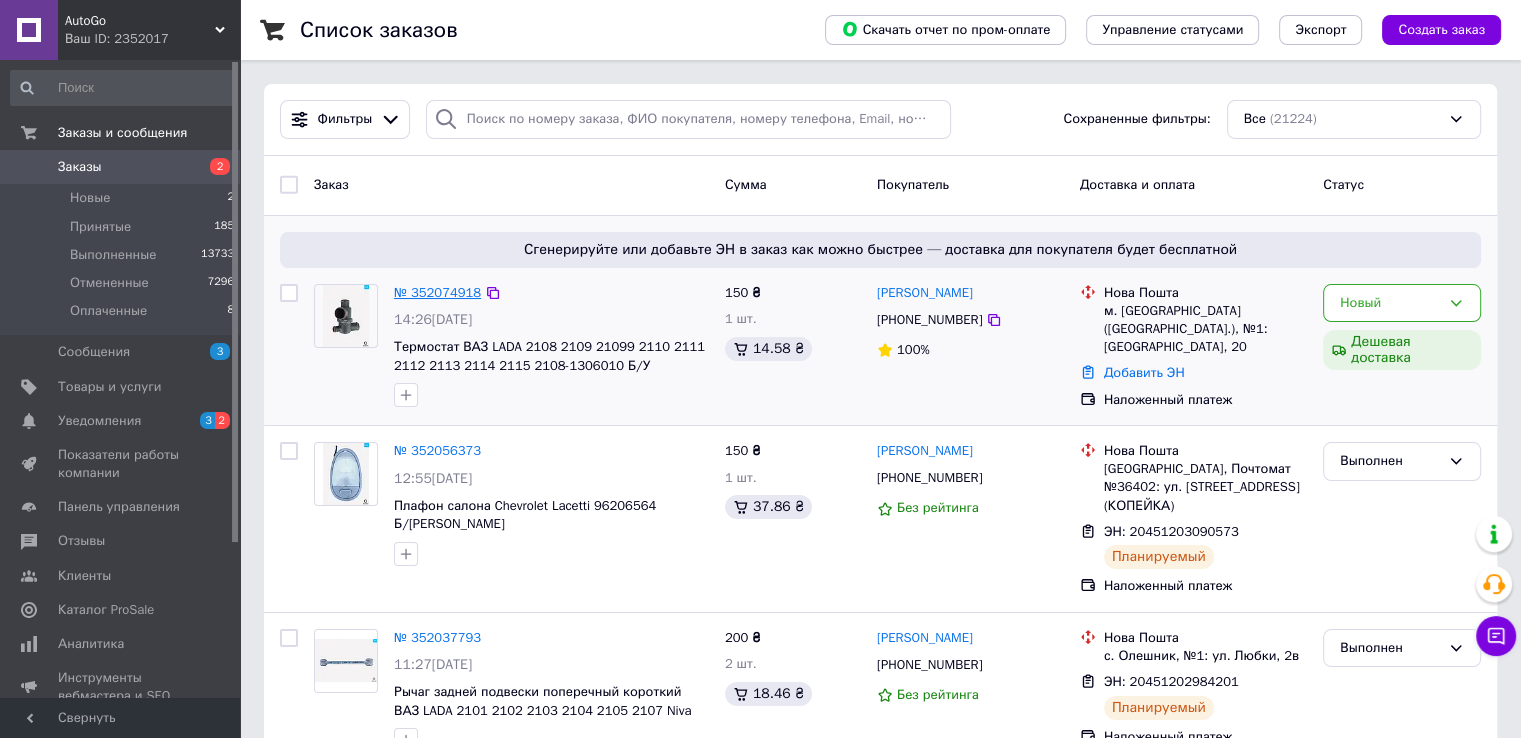 click on "№ 352074918" at bounding box center [437, 292] 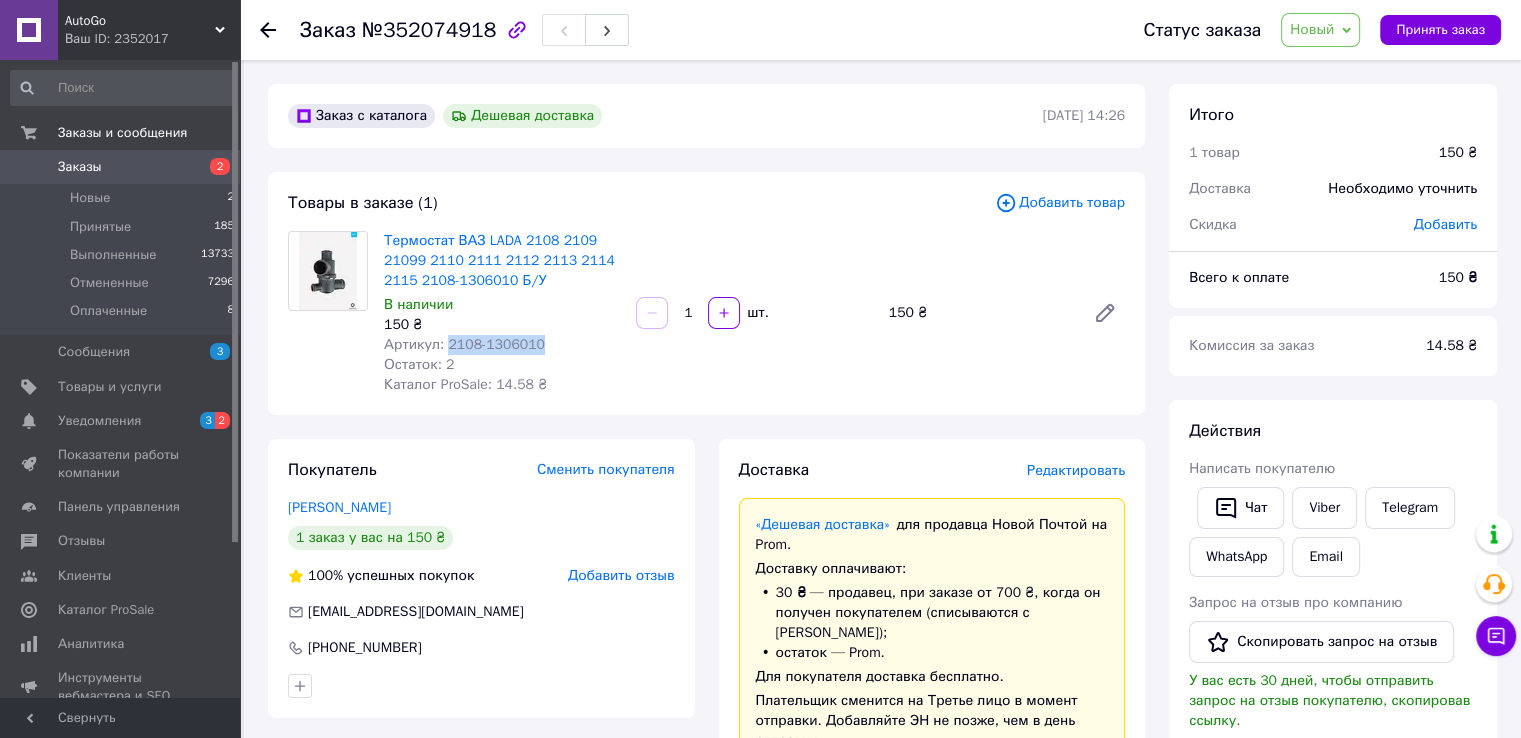 drag, startPoint x: 444, startPoint y: 345, endPoint x: 576, endPoint y: 344, distance: 132.00378 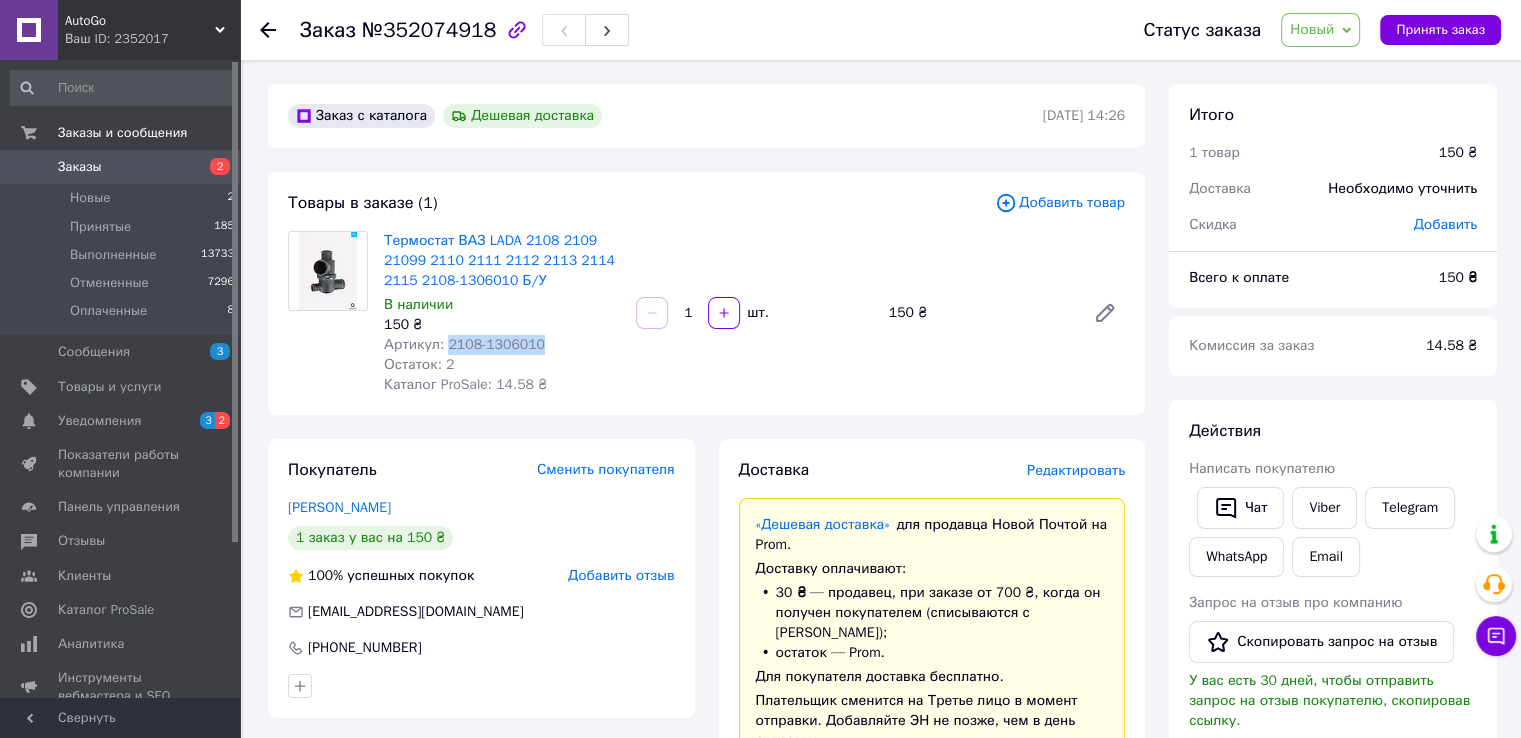 copy on "2108-1306010" 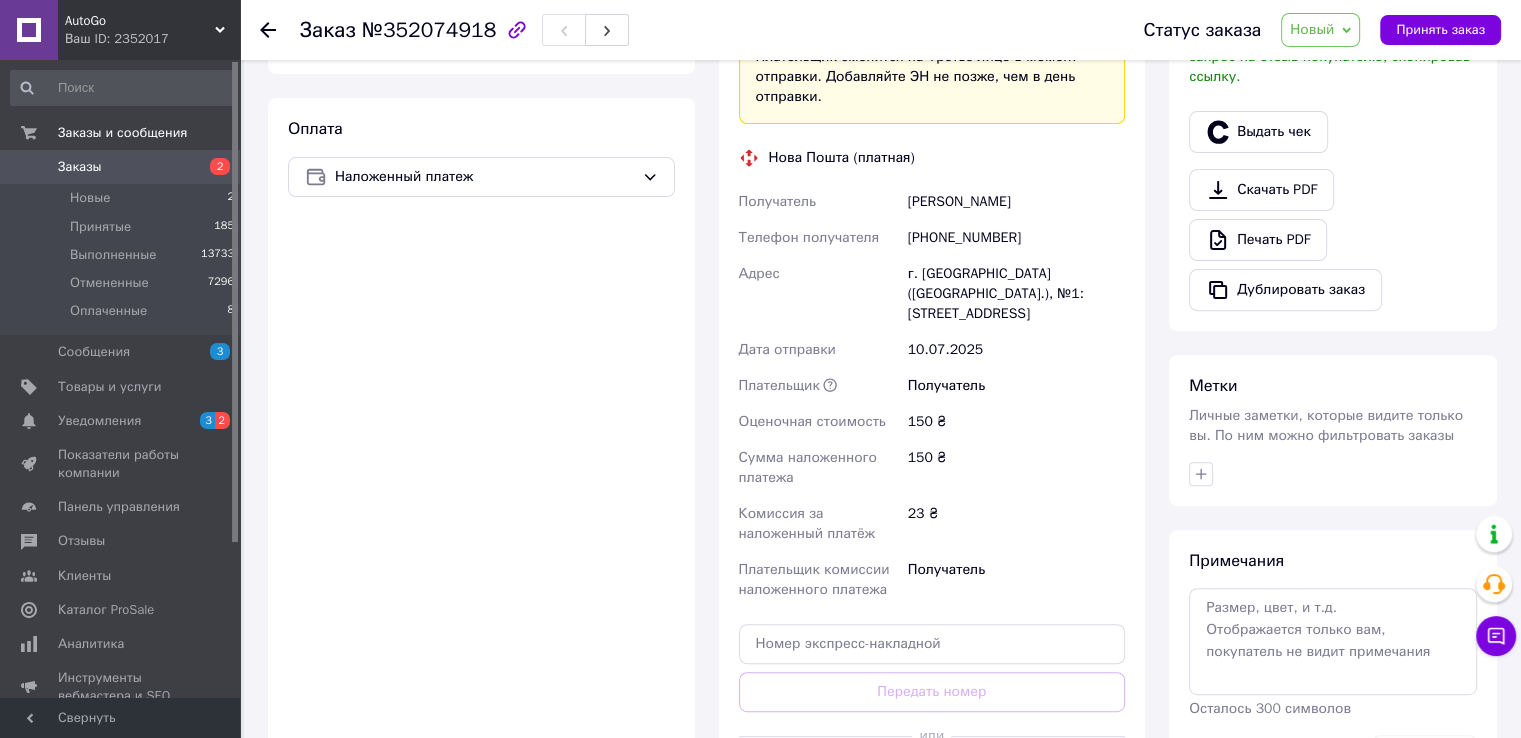 scroll, scrollTop: 852, scrollLeft: 0, axis: vertical 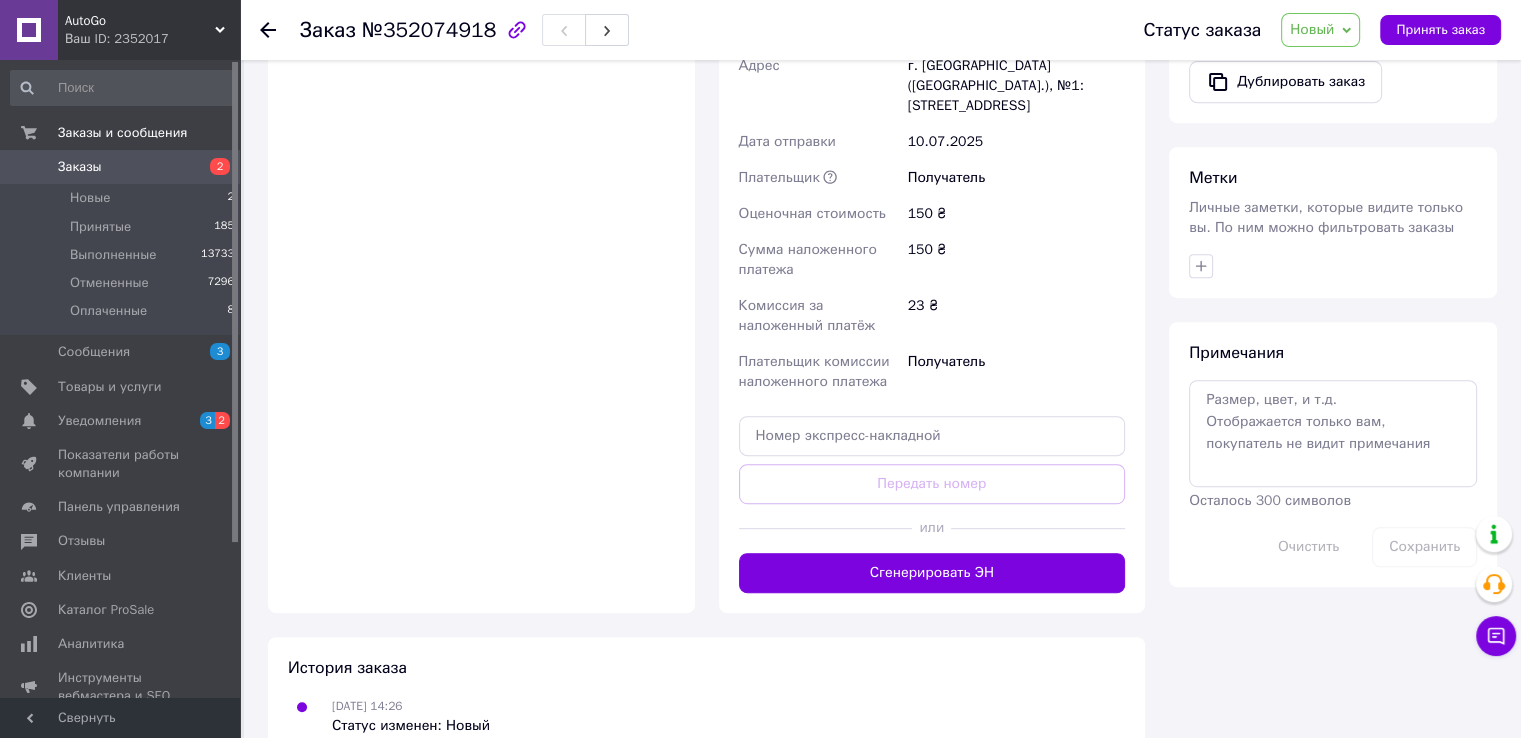 click on "Сгенерировать ЭН" at bounding box center (932, 573) 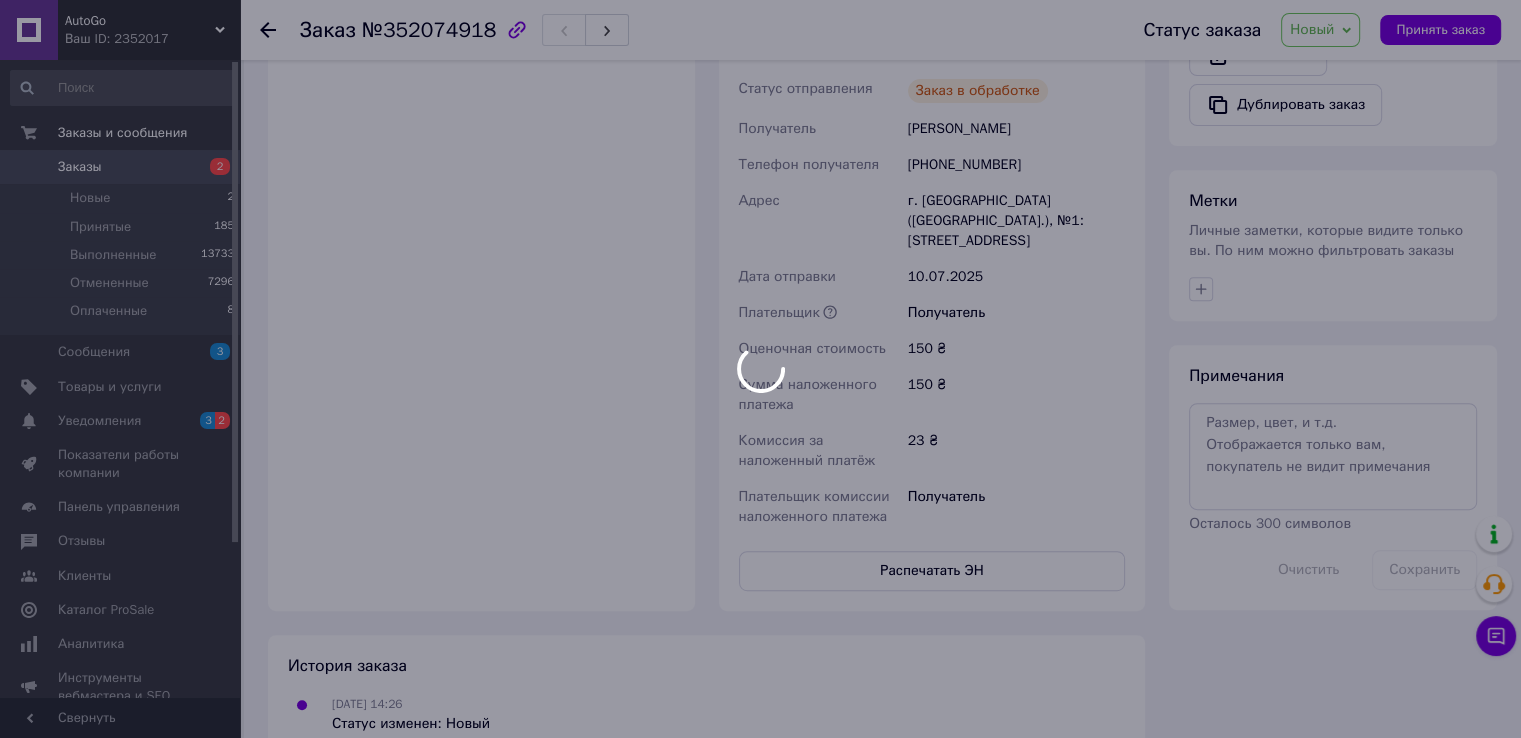 scroll, scrollTop: 852, scrollLeft: 0, axis: vertical 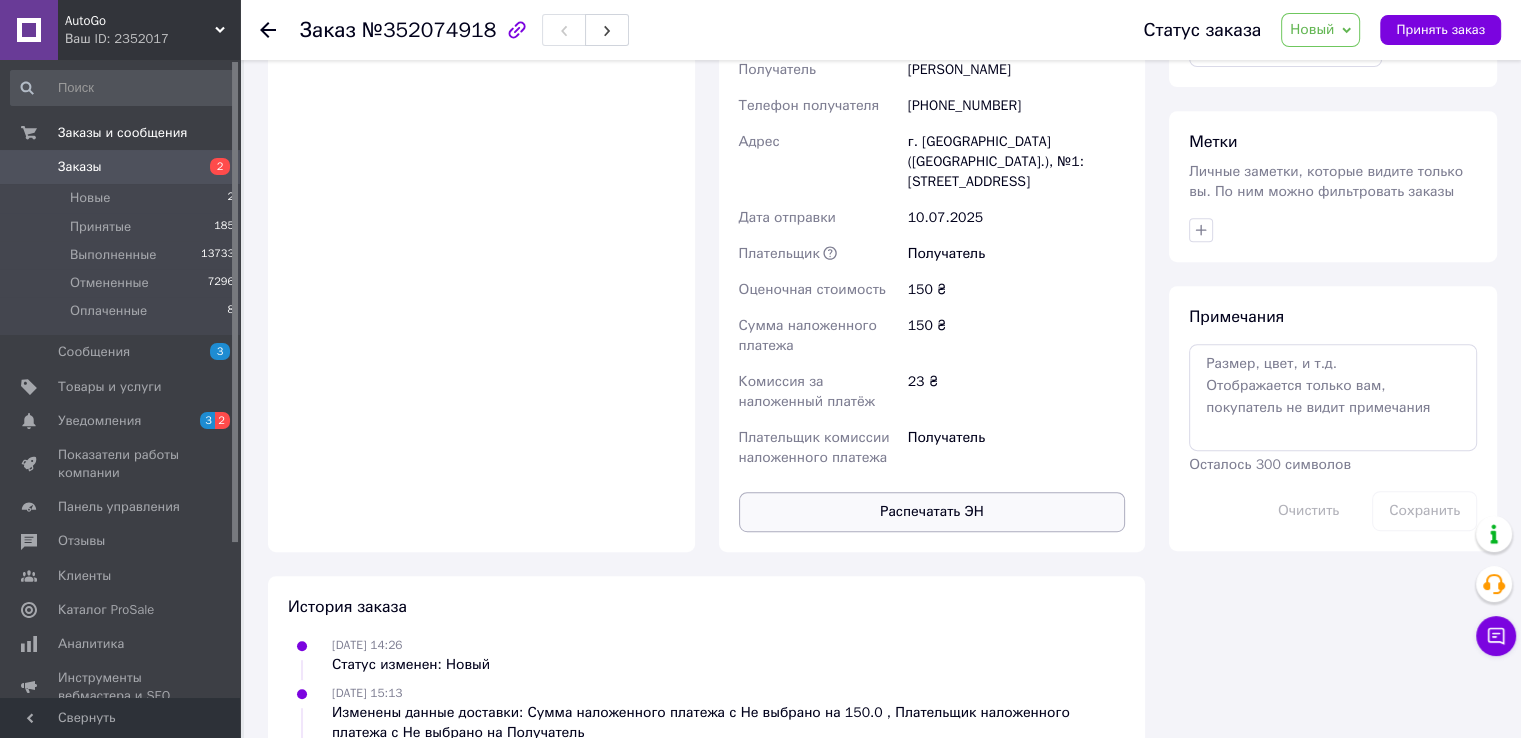 click on "Распечатать ЭН" at bounding box center (932, 512) 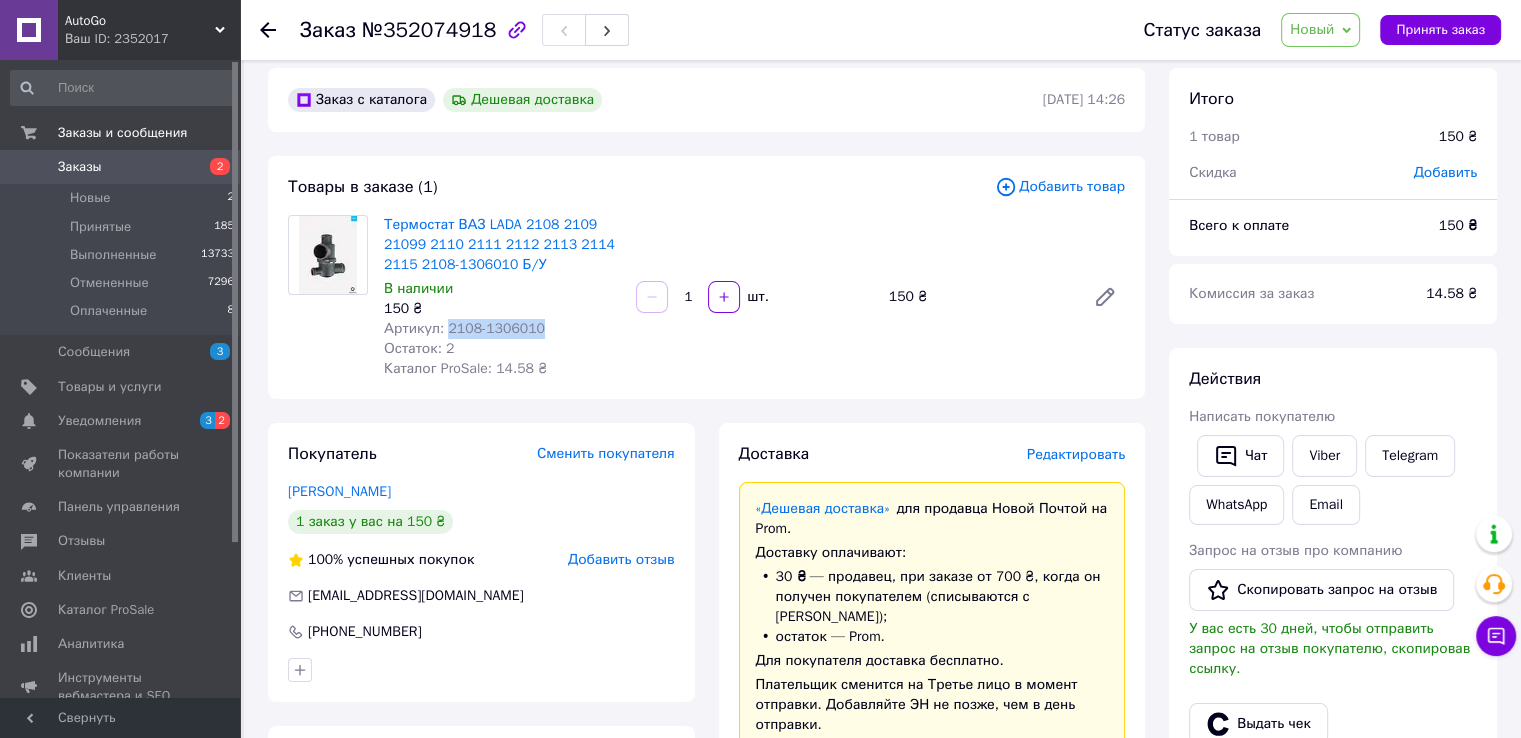 scroll, scrollTop: 0, scrollLeft: 0, axis: both 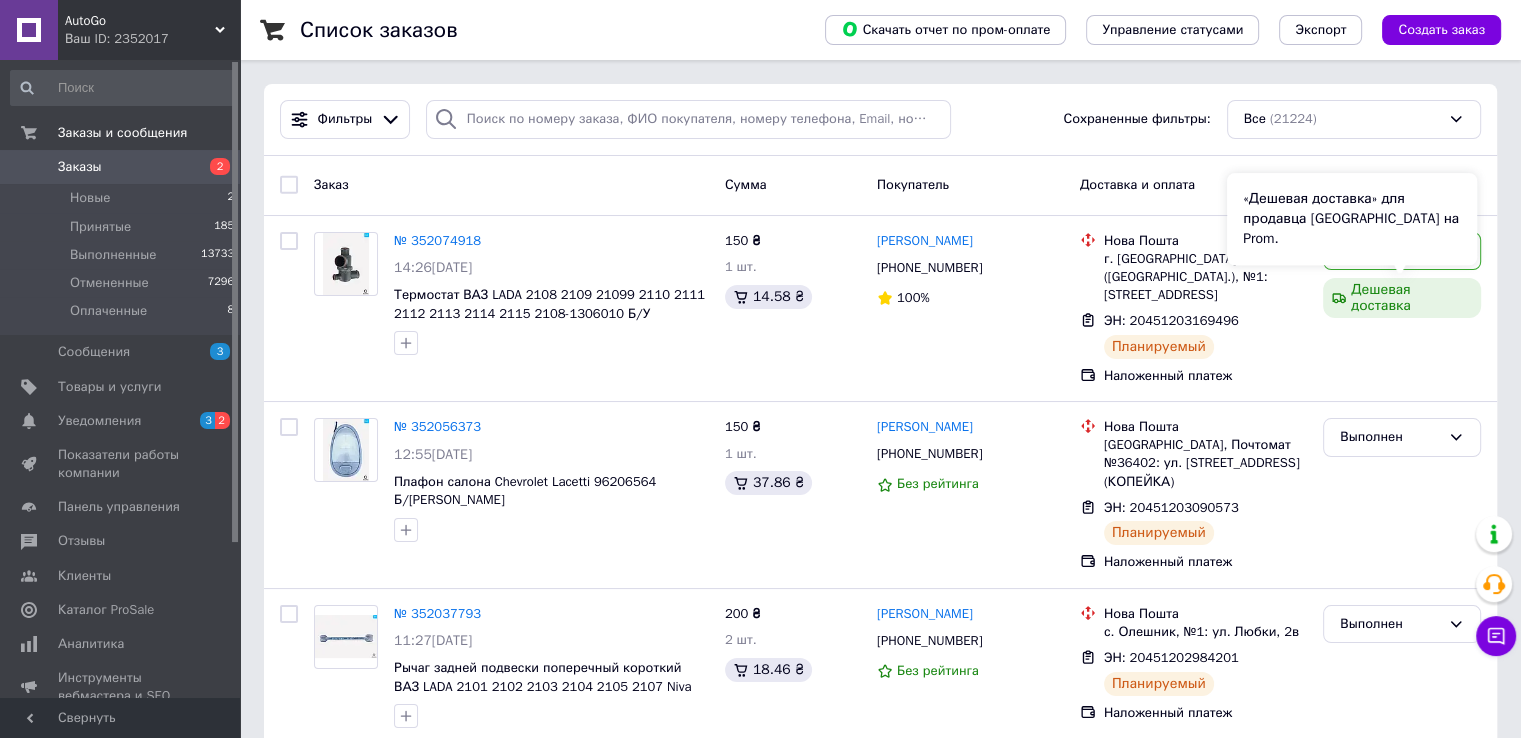 click on "«Дешевая доставка» для продавца [GEOGRAPHIC_DATA] на Prom." at bounding box center [1352, 219] 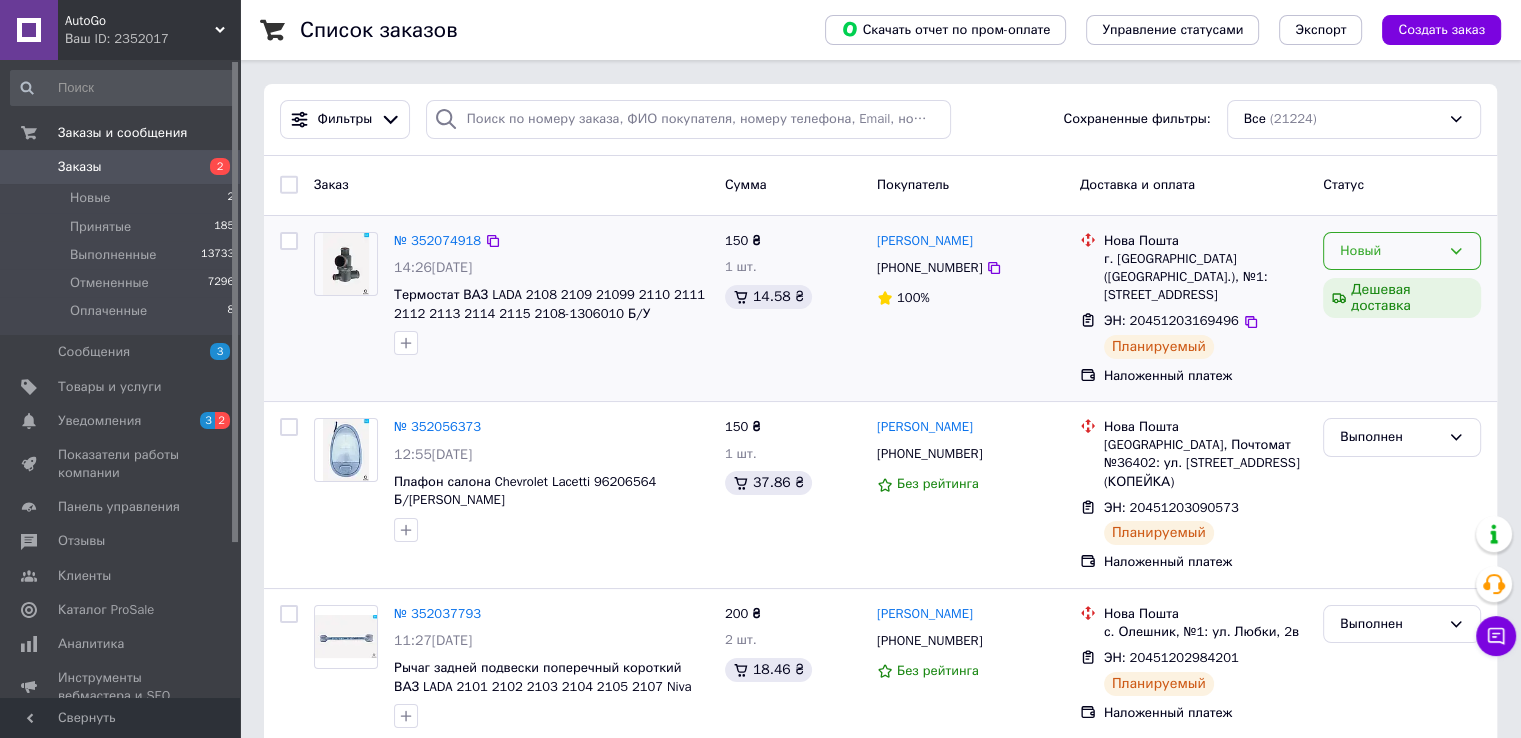 click on "Новый" at bounding box center [1402, 251] 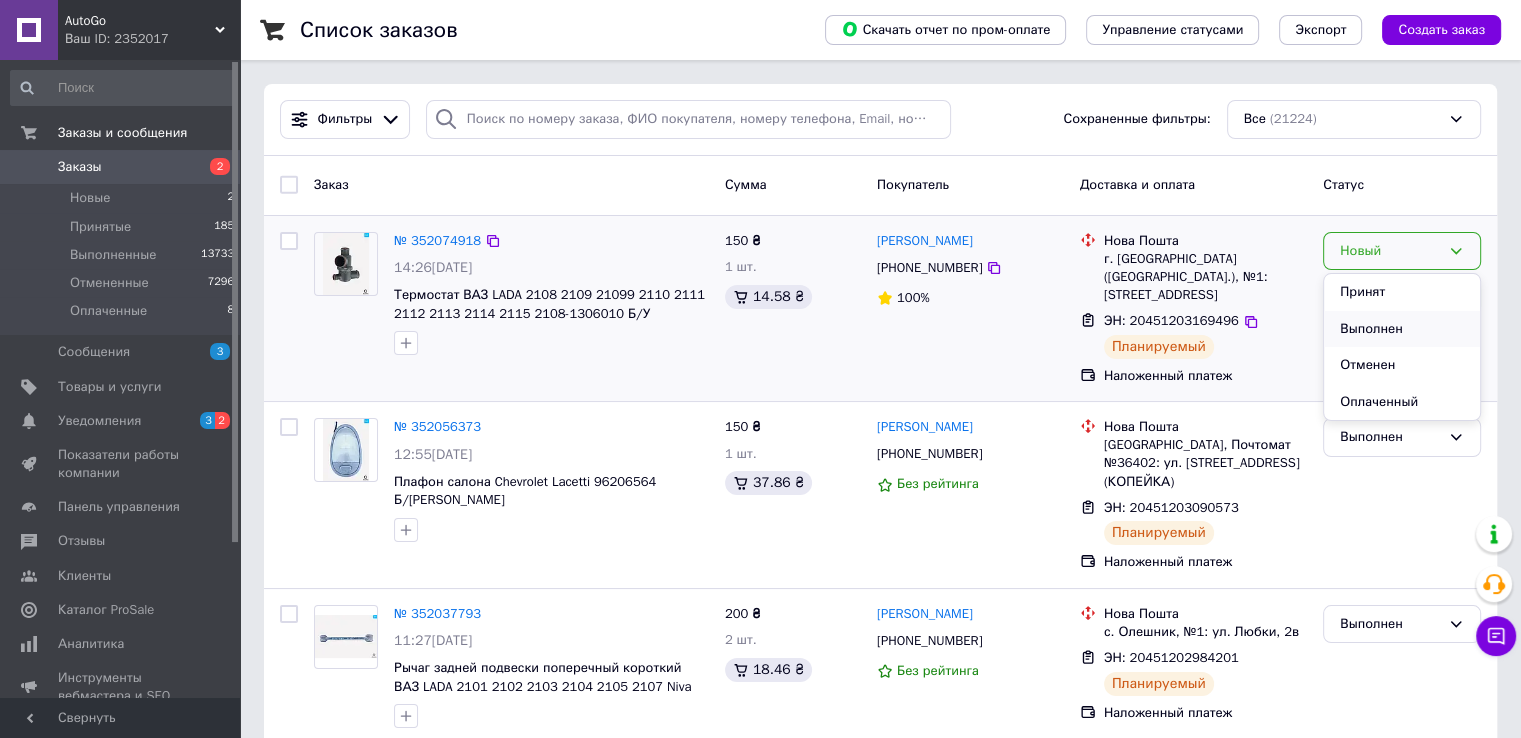 click on "Выполнен" at bounding box center [1402, 329] 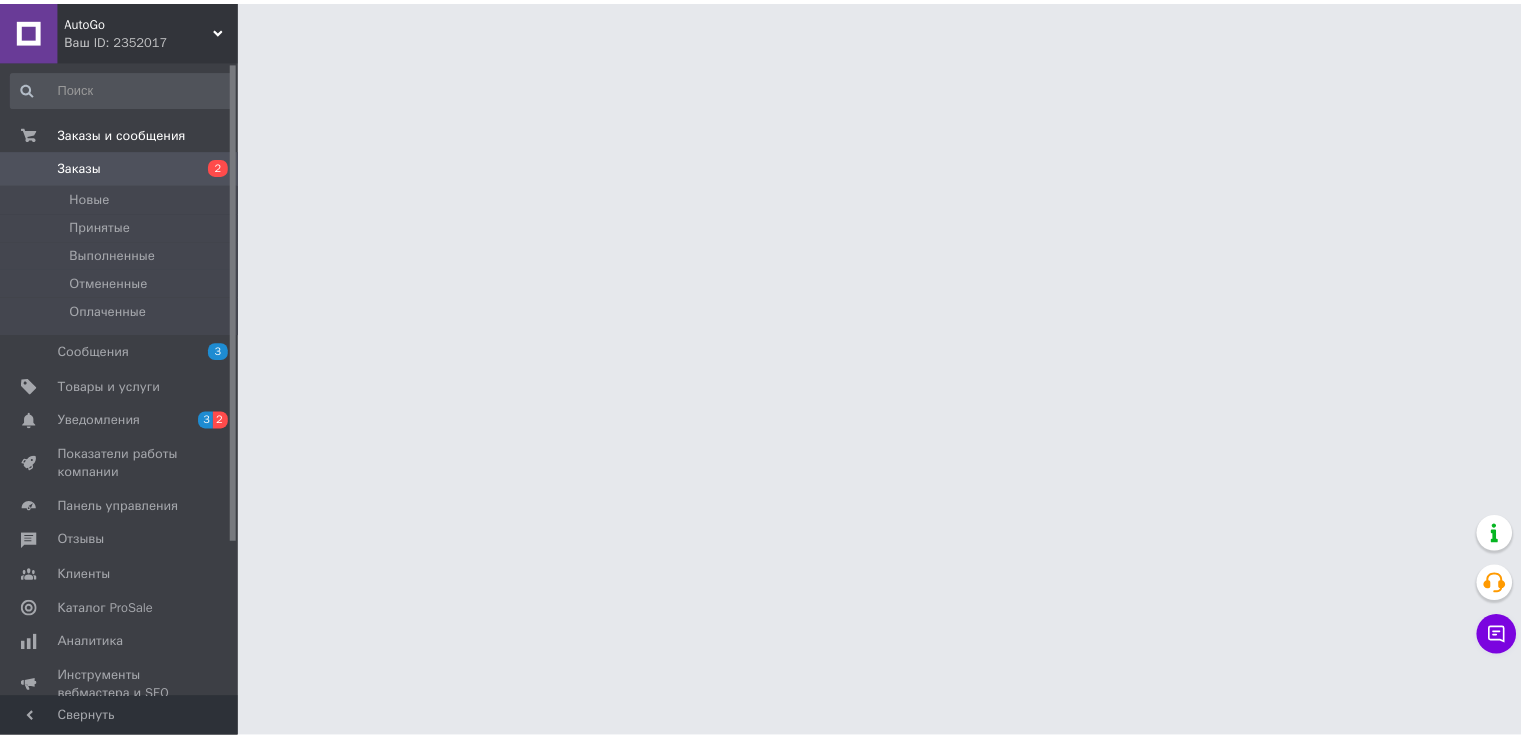 scroll, scrollTop: 0, scrollLeft: 0, axis: both 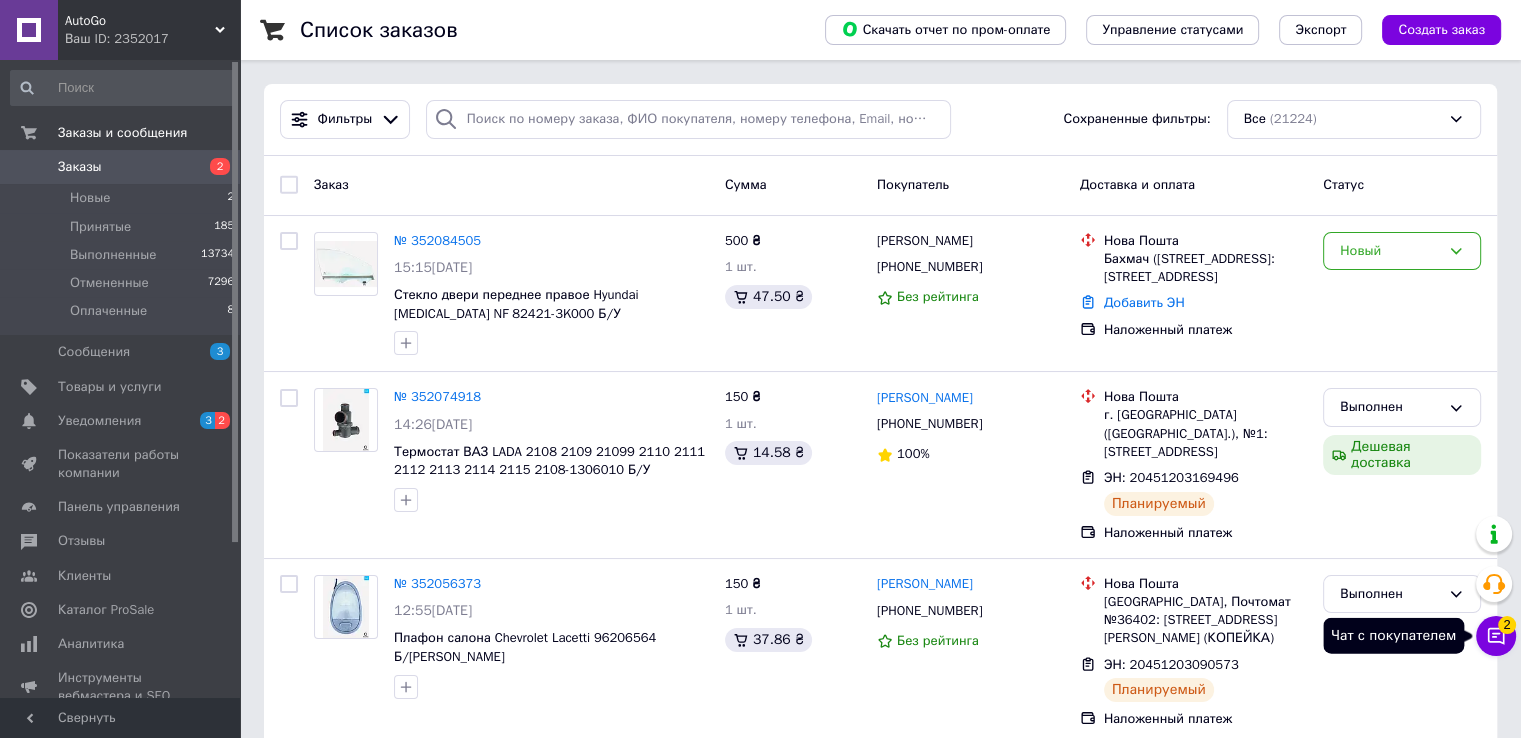 click 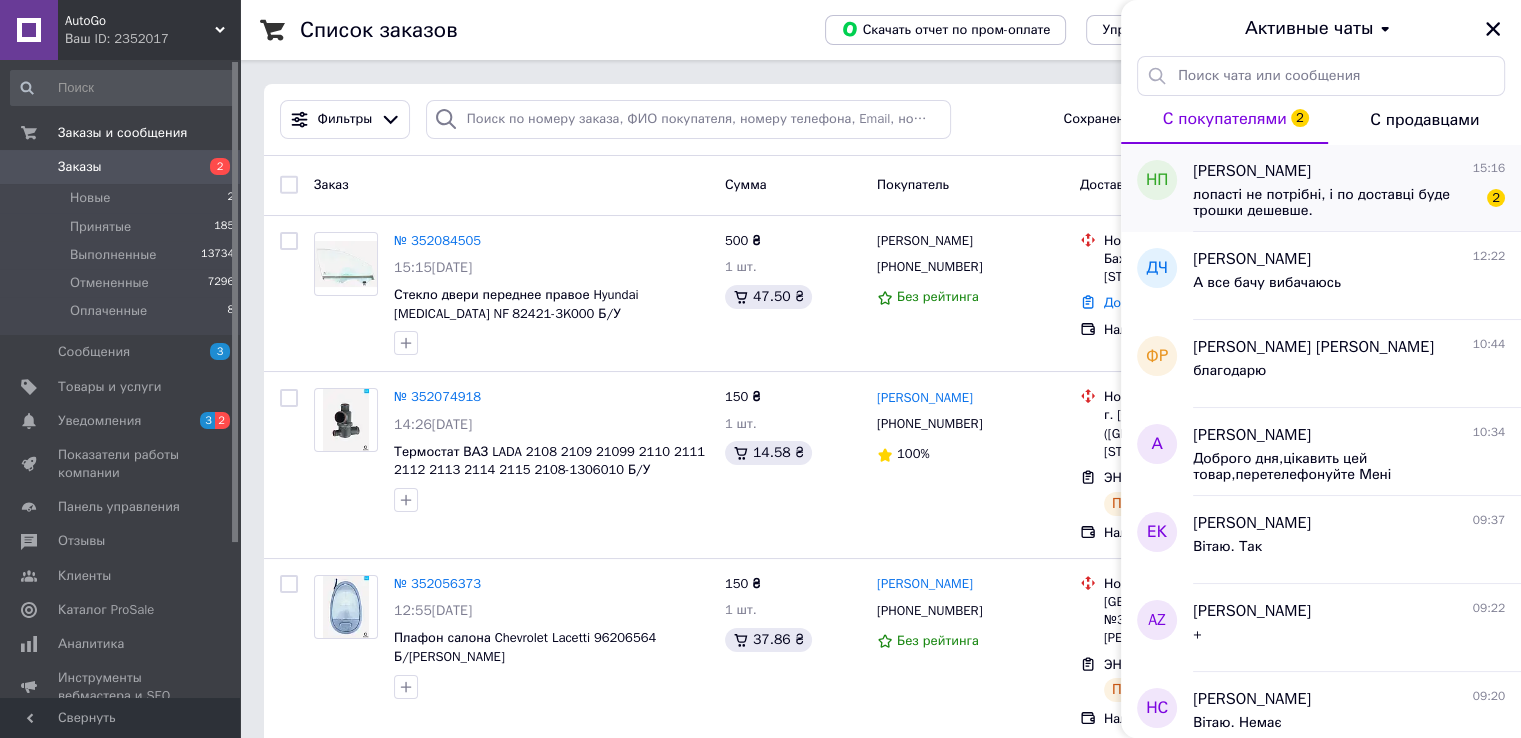 click on "лопасті не потрібні, і по доставці буде трошки дешевше." at bounding box center (1335, 203) 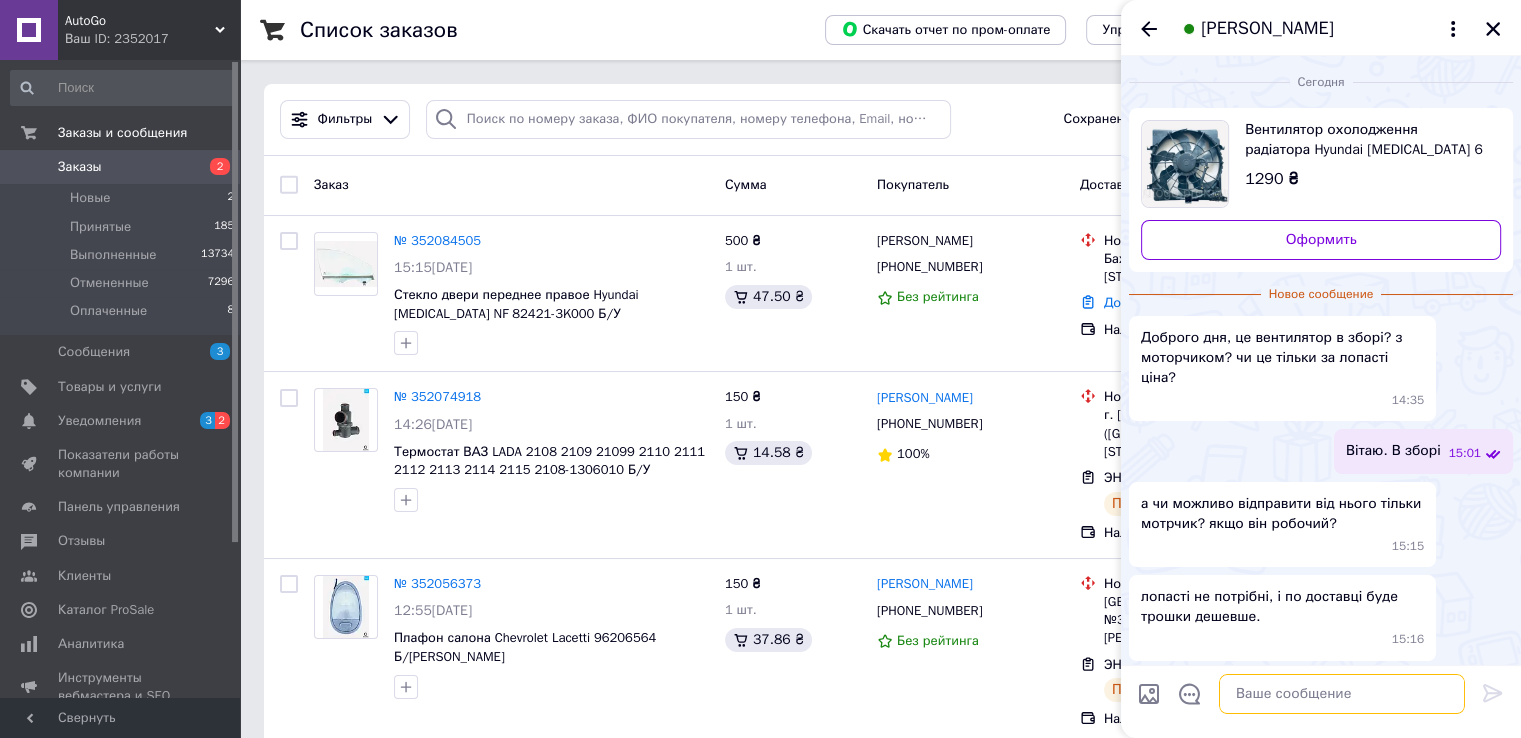click at bounding box center (1342, 694) 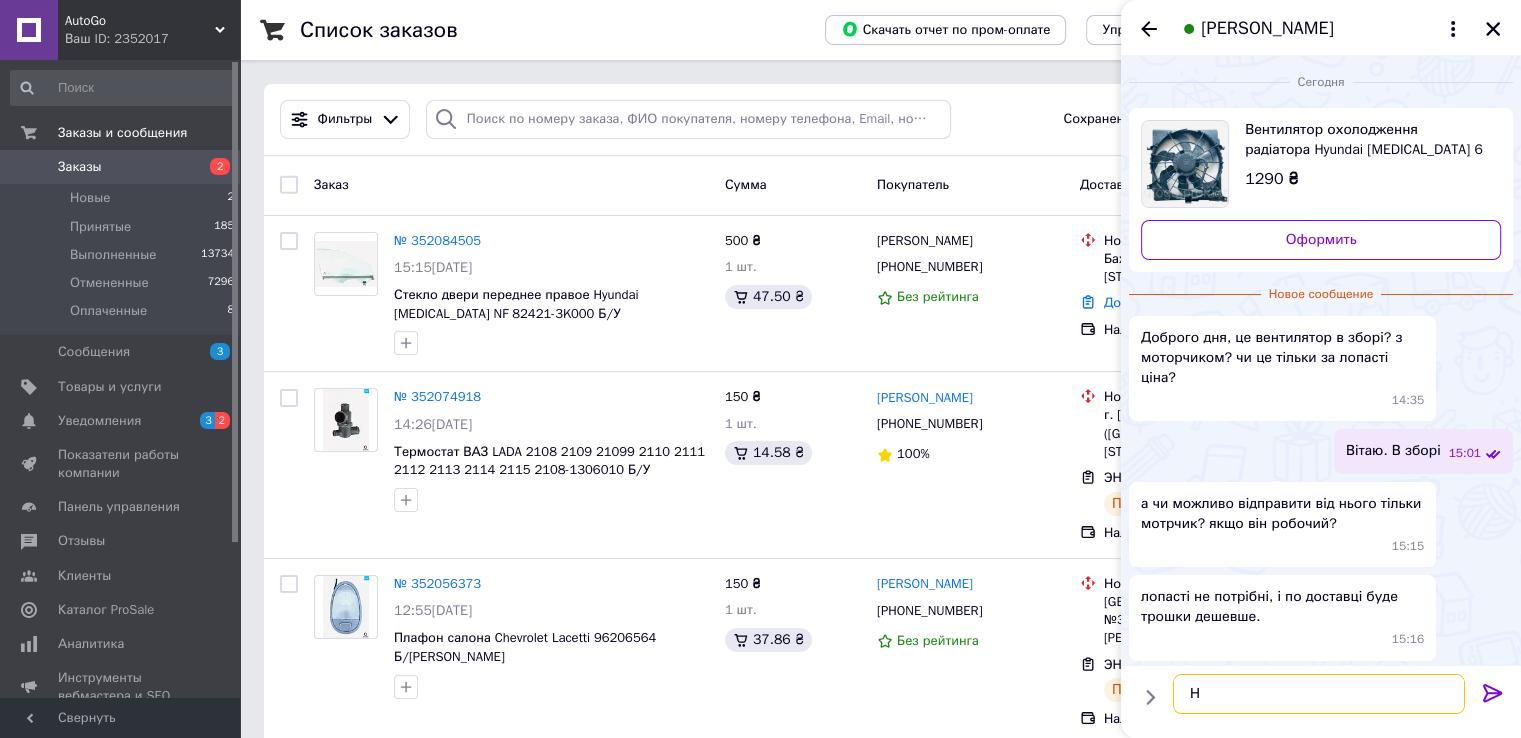 type on "Ні" 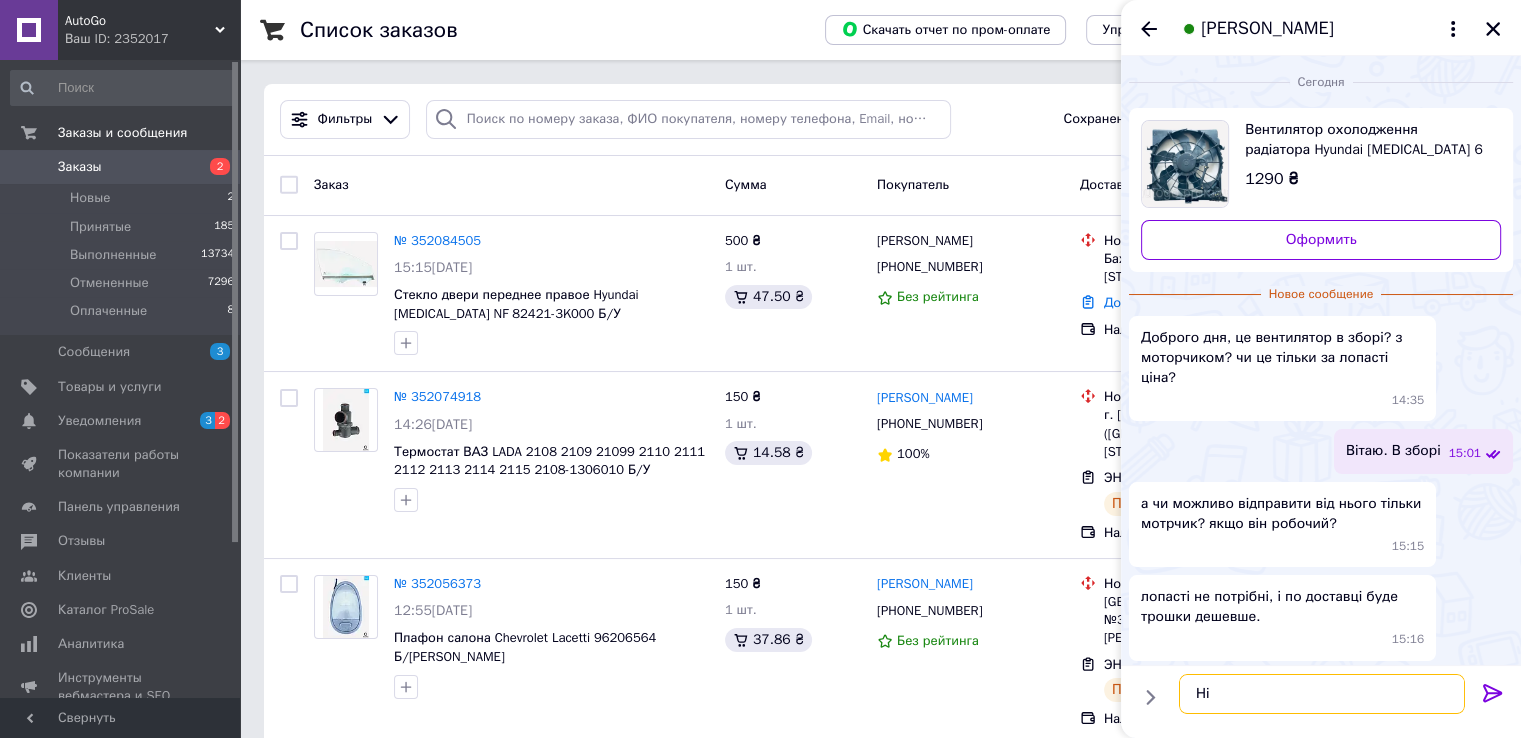 type 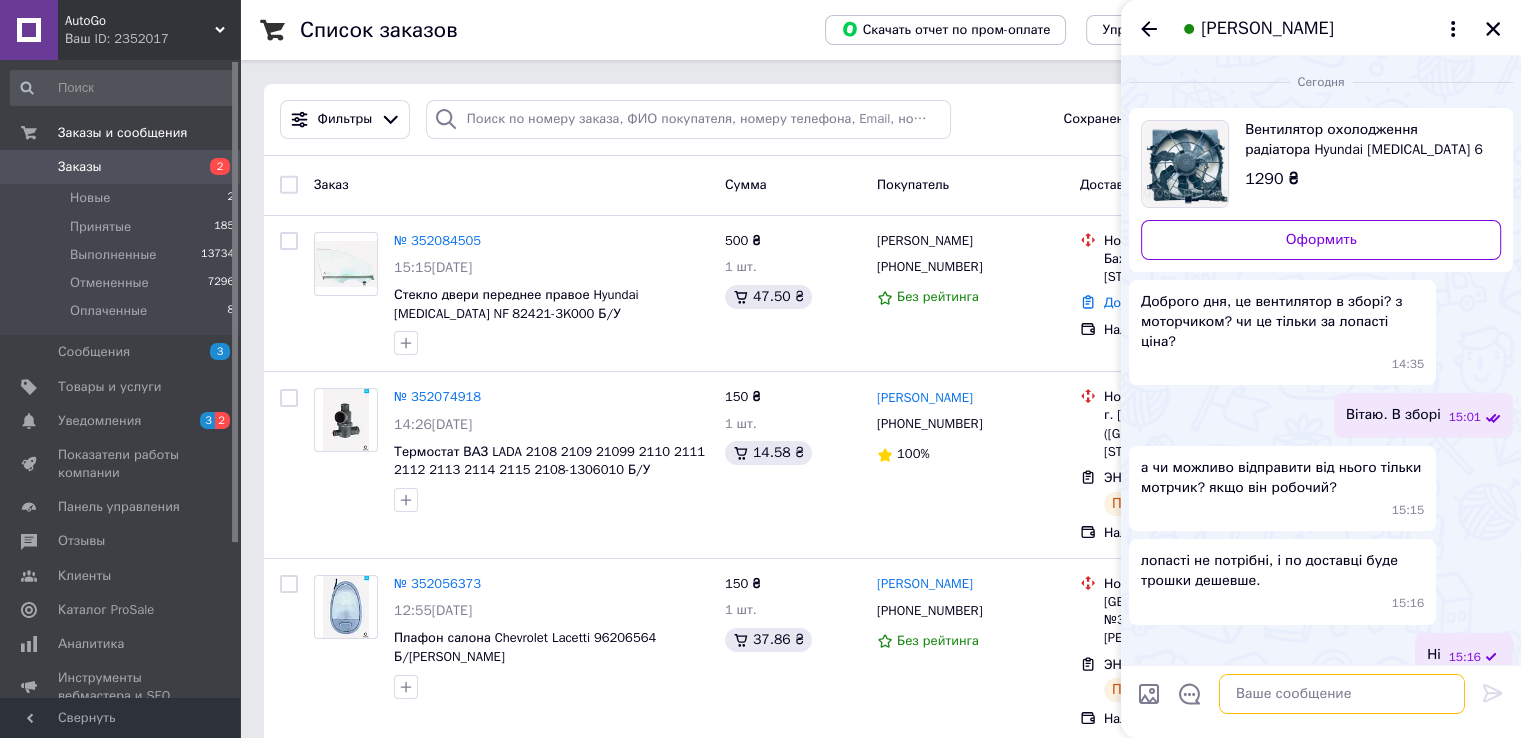 scroll, scrollTop: 0, scrollLeft: 0, axis: both 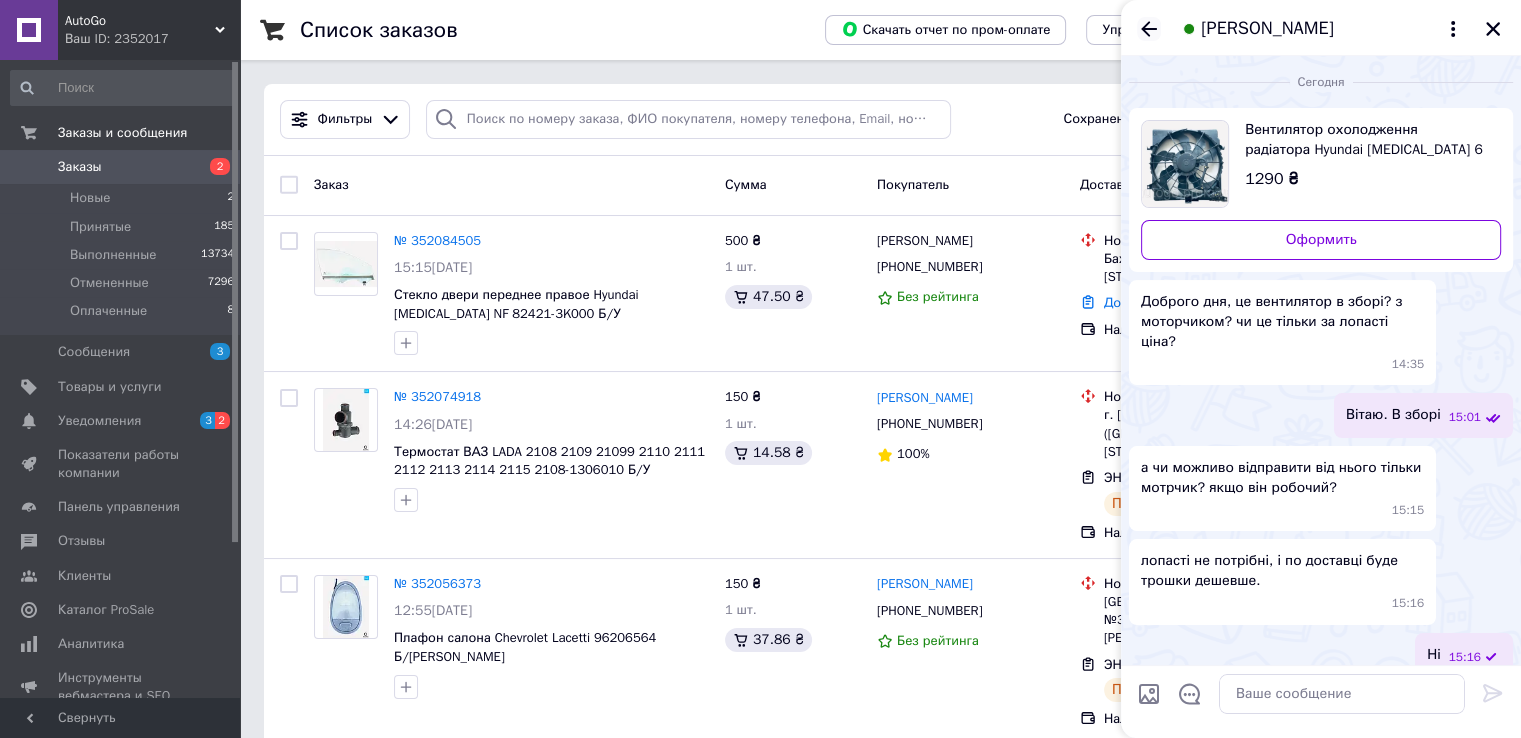 click 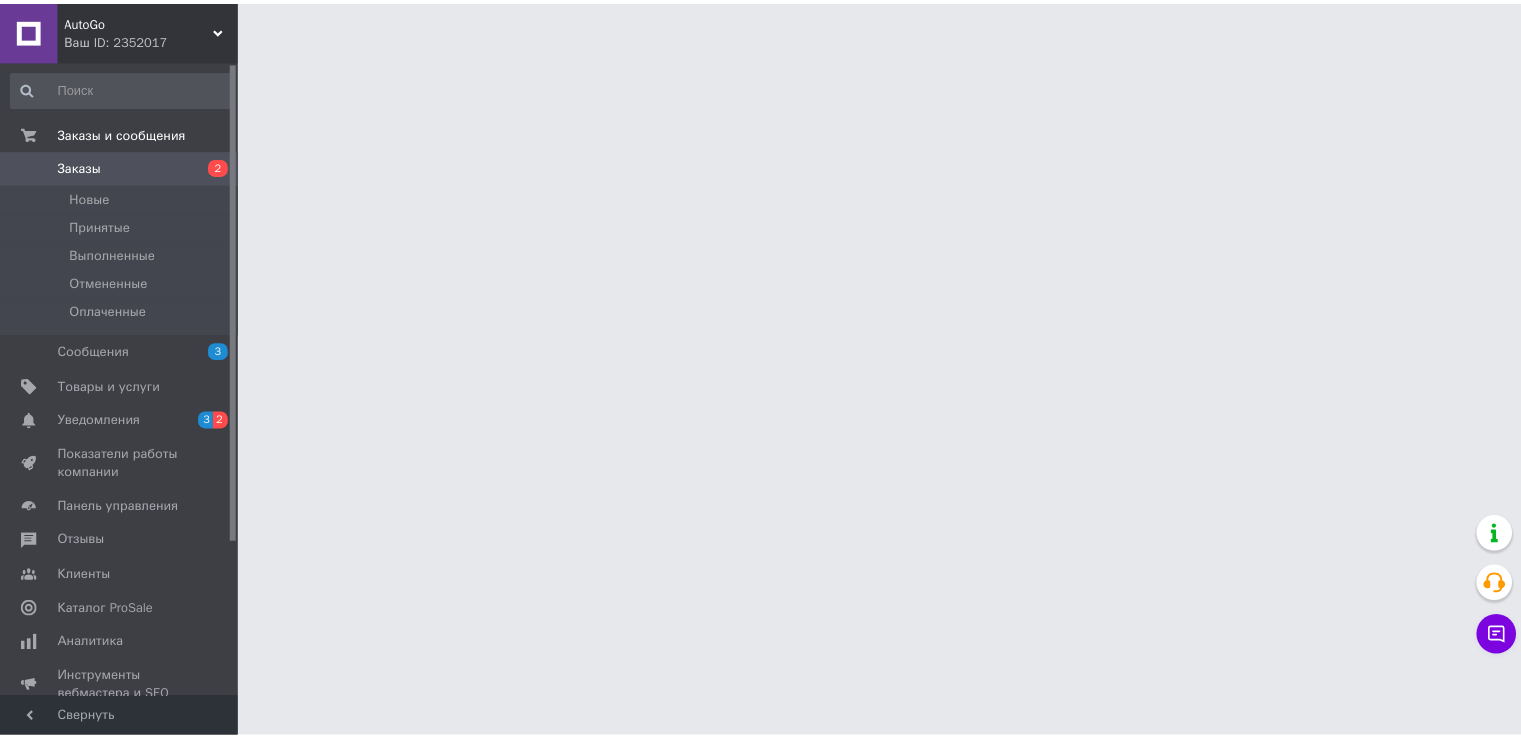 scroll, scrollTop: 0, scrollLeft: 0, axis: both 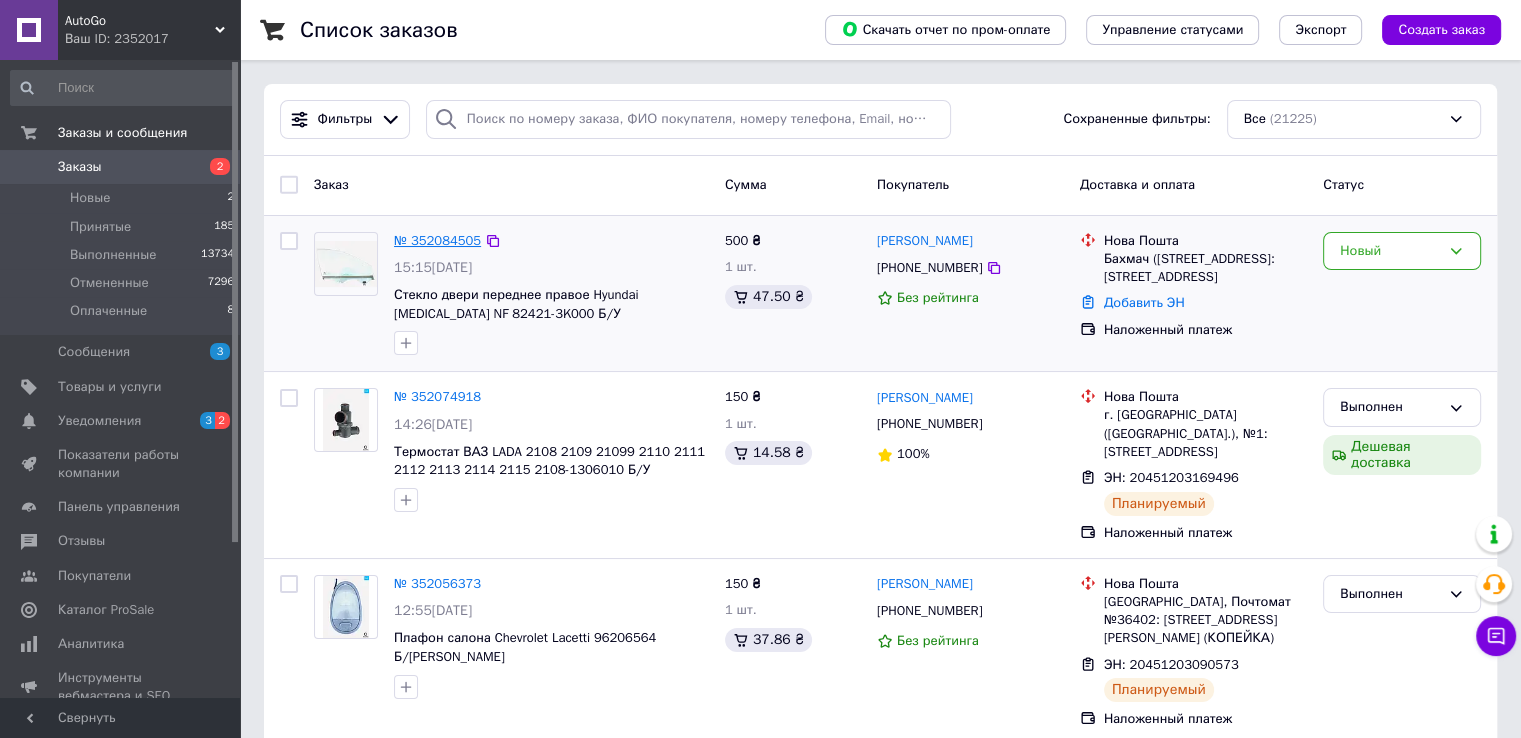 click on "№ 352084505" at bounding box center (437, 240) 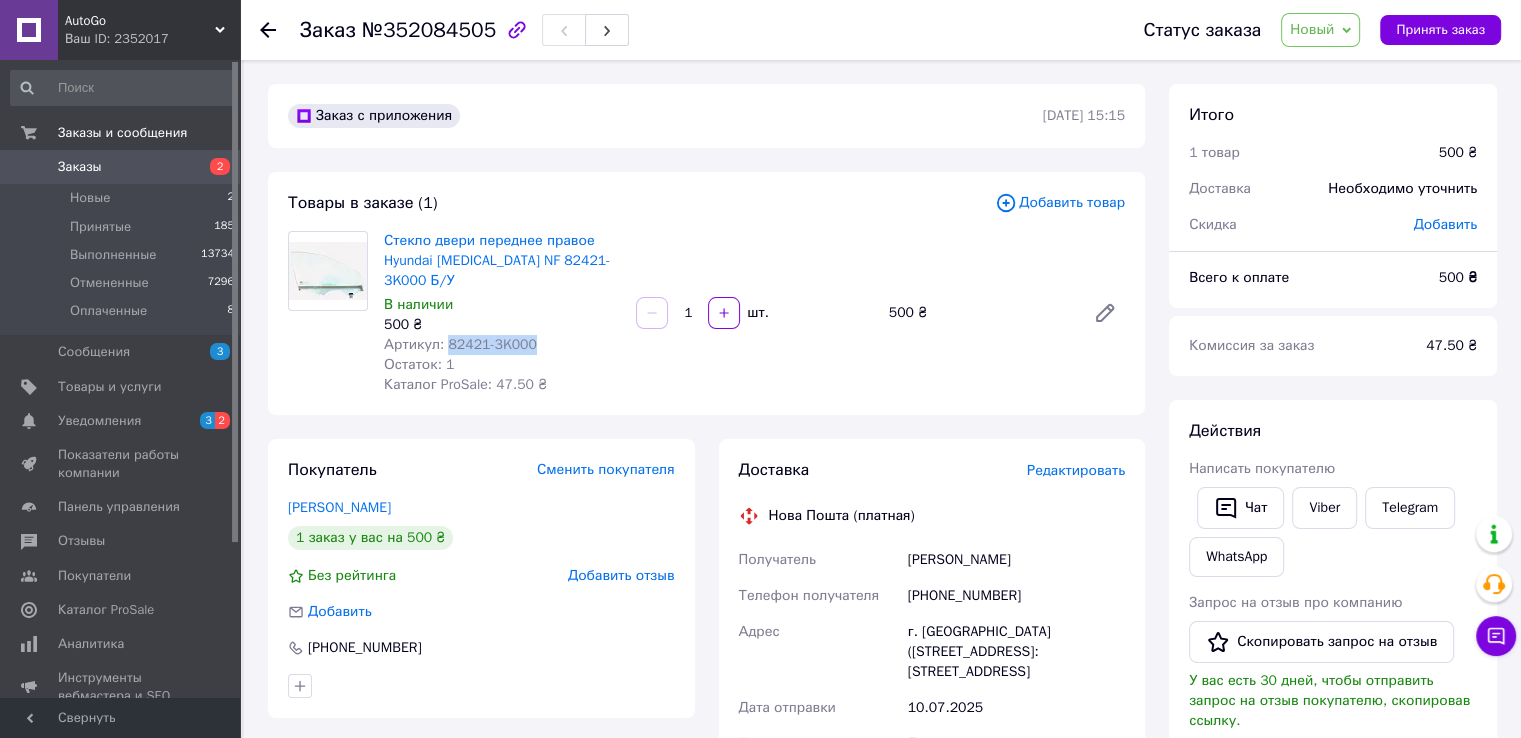 drag, startPoint x: 443, startPoint y: 323, endPoint x: 529, endPoint y: 323, distance: 86 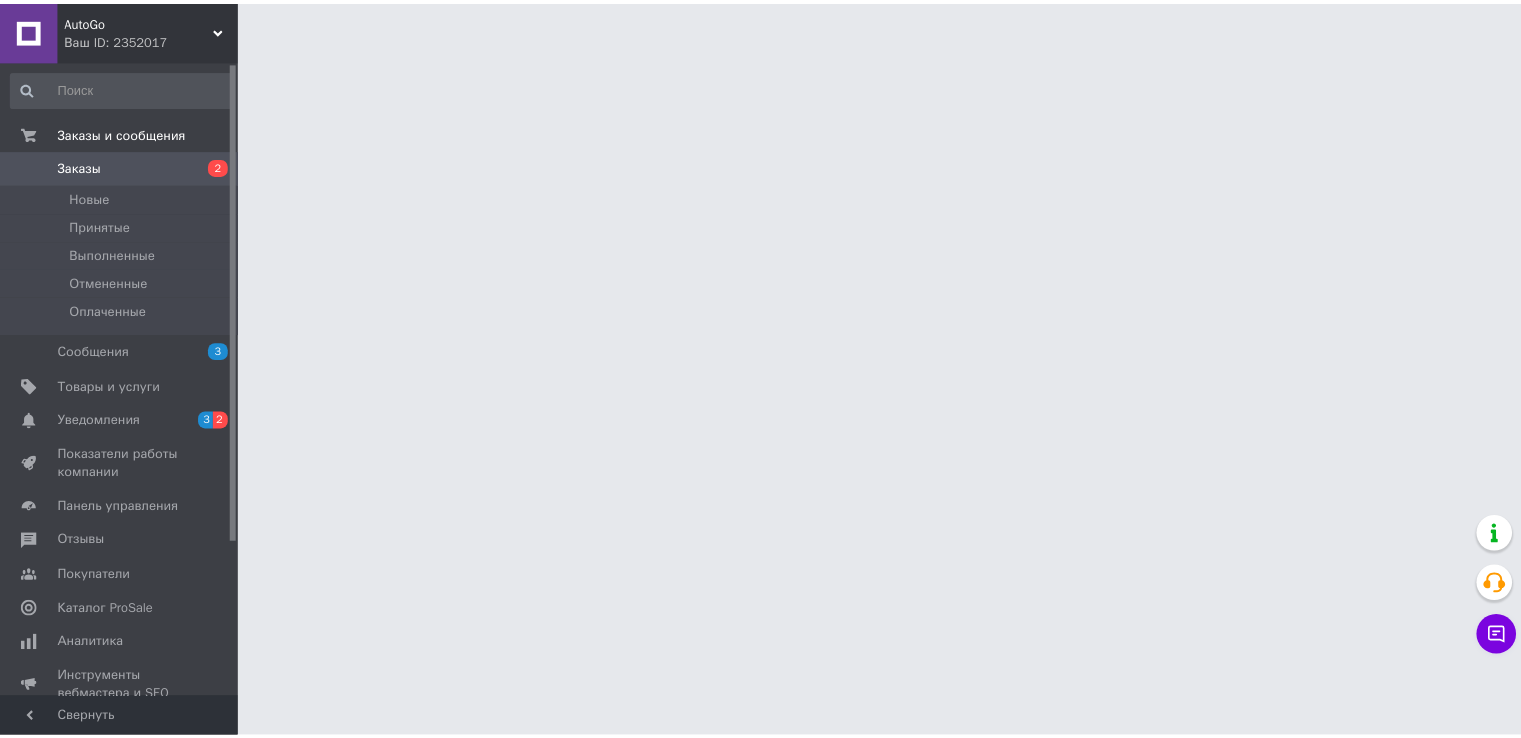 scroll, scrollTop: 0, scrollLeft: 0, axis: both 